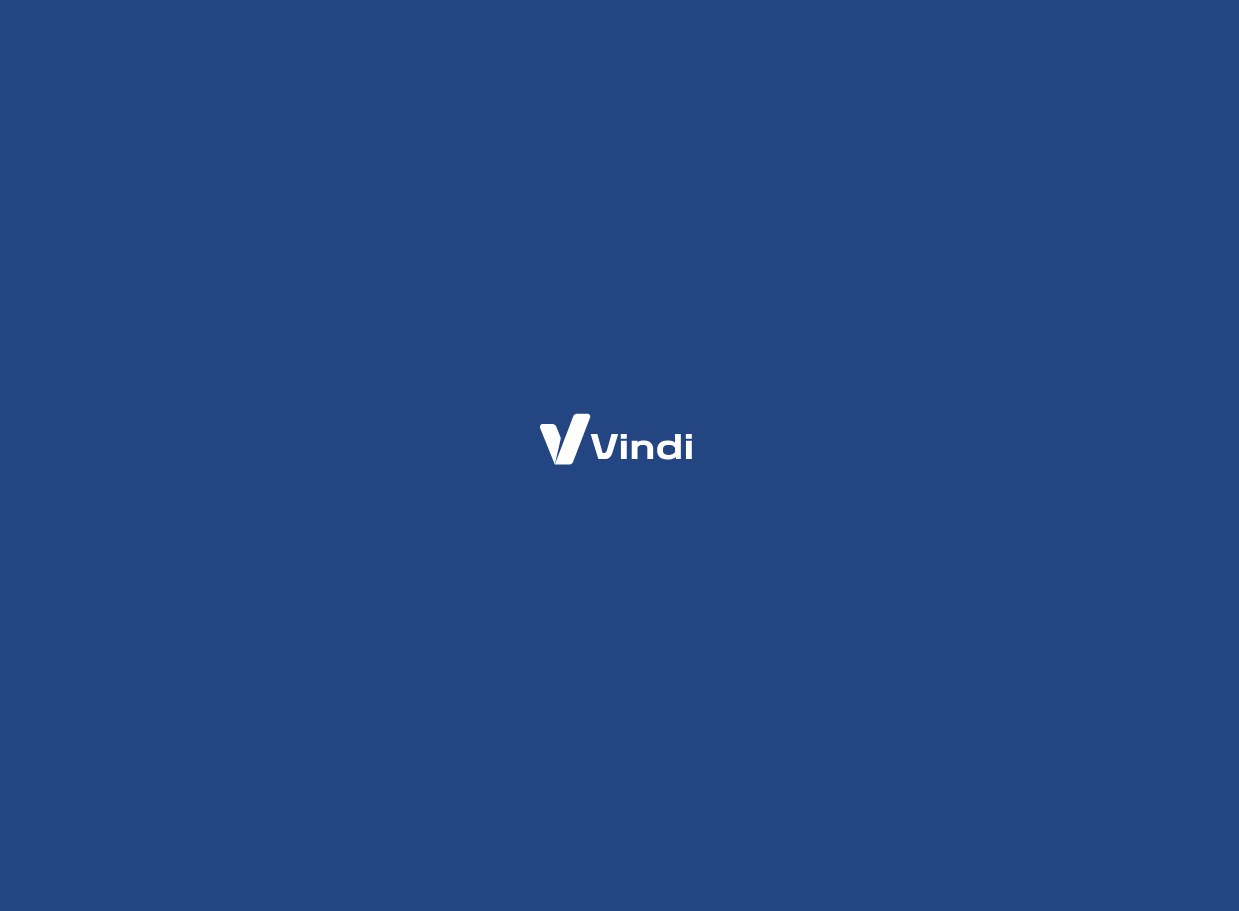 scroll, scrollTop: 0, scrollLeft: 0, axis: both 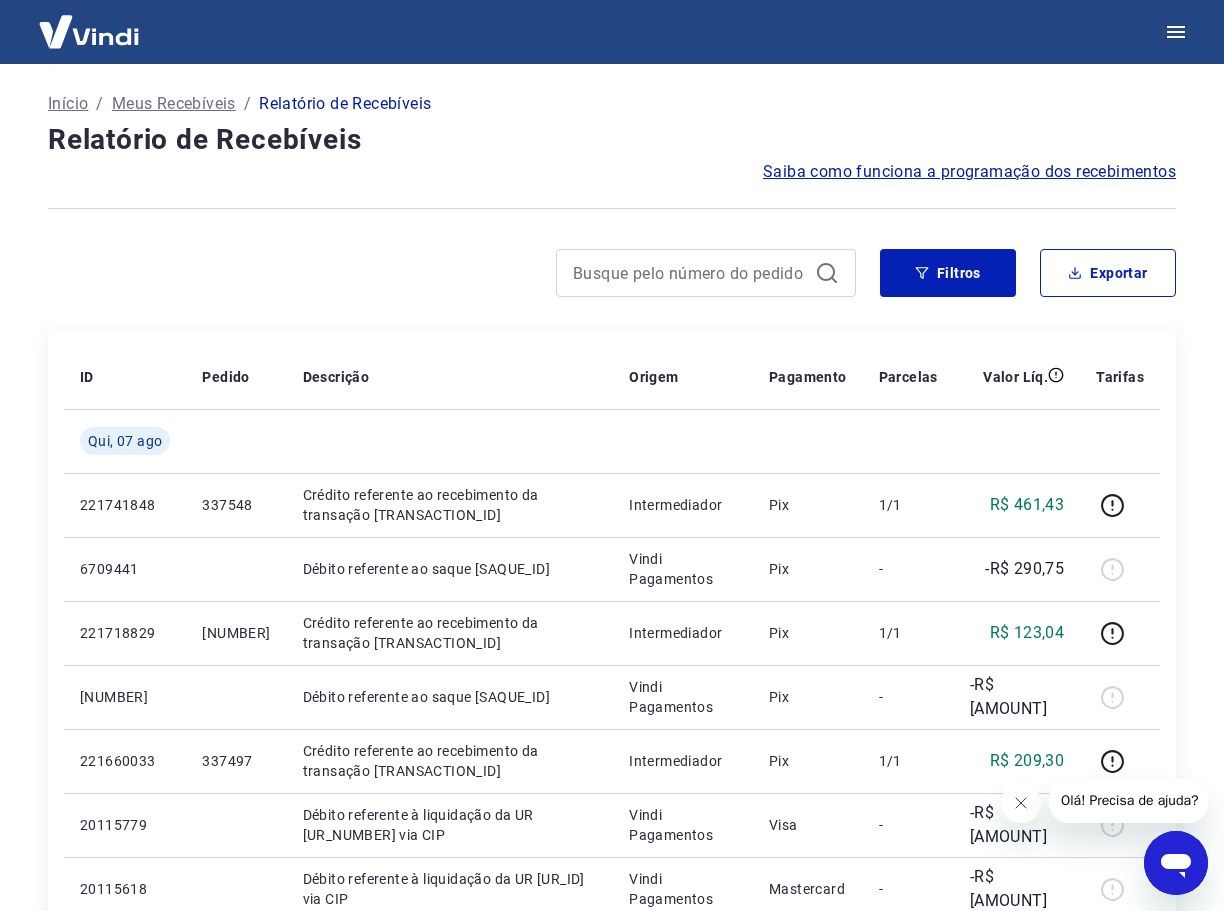 click 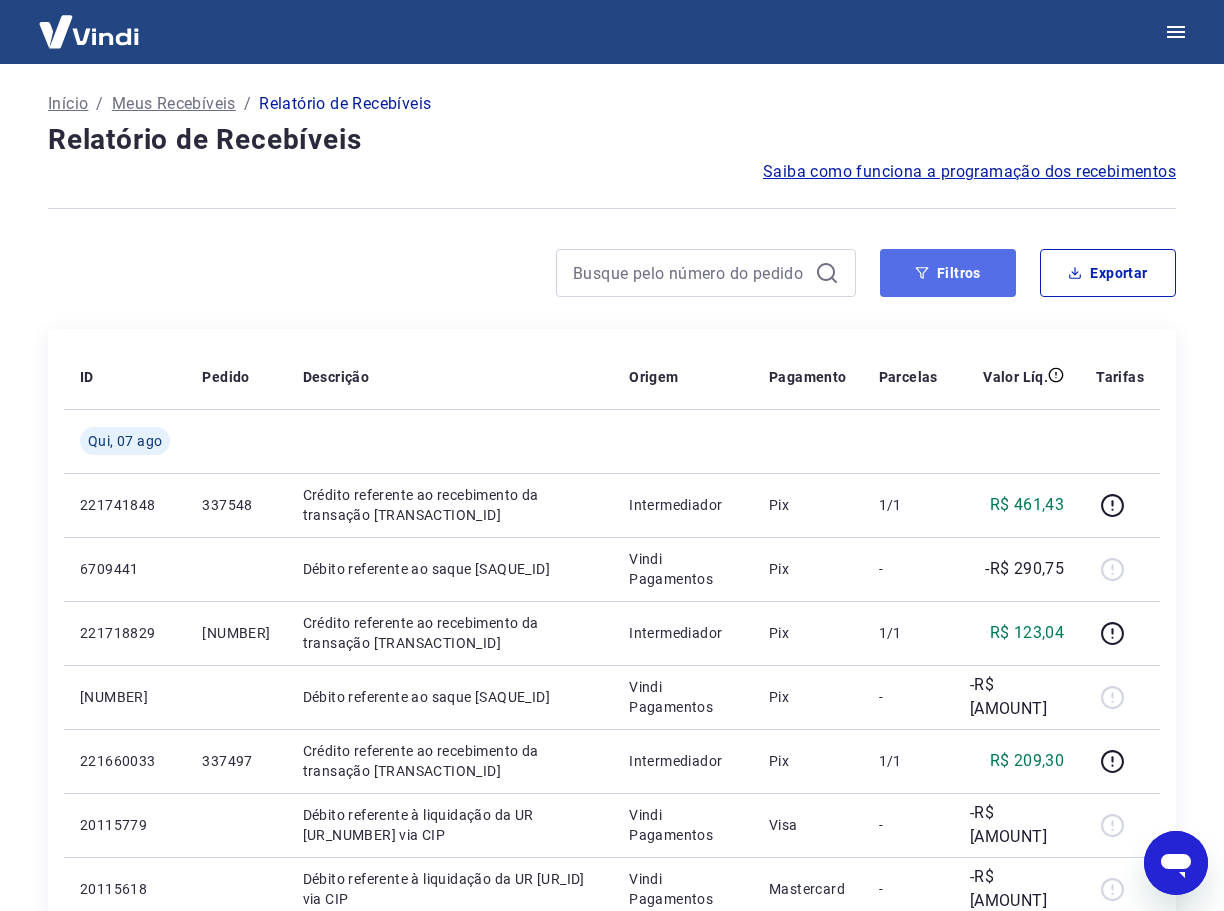click on "Filtros" at bounding box center (948, 273) 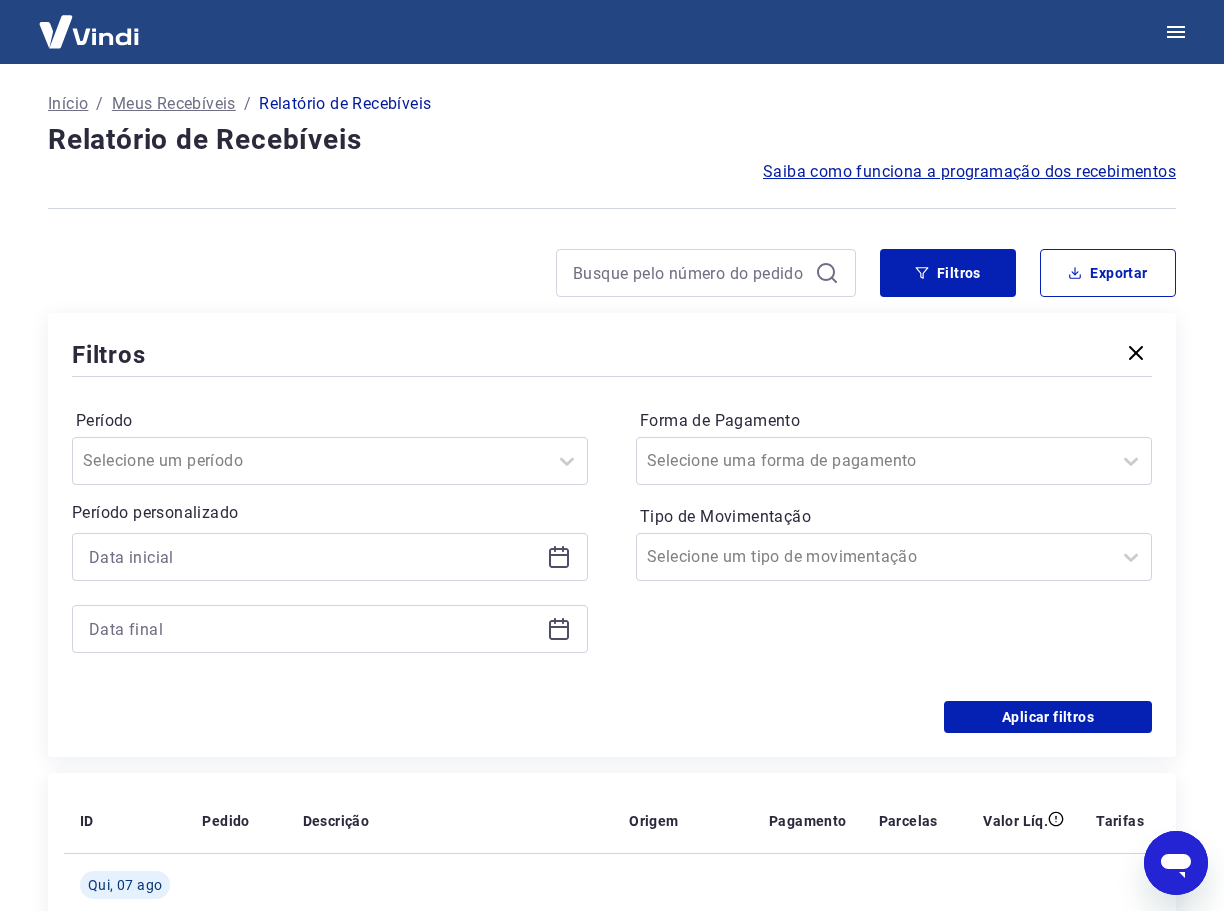 click 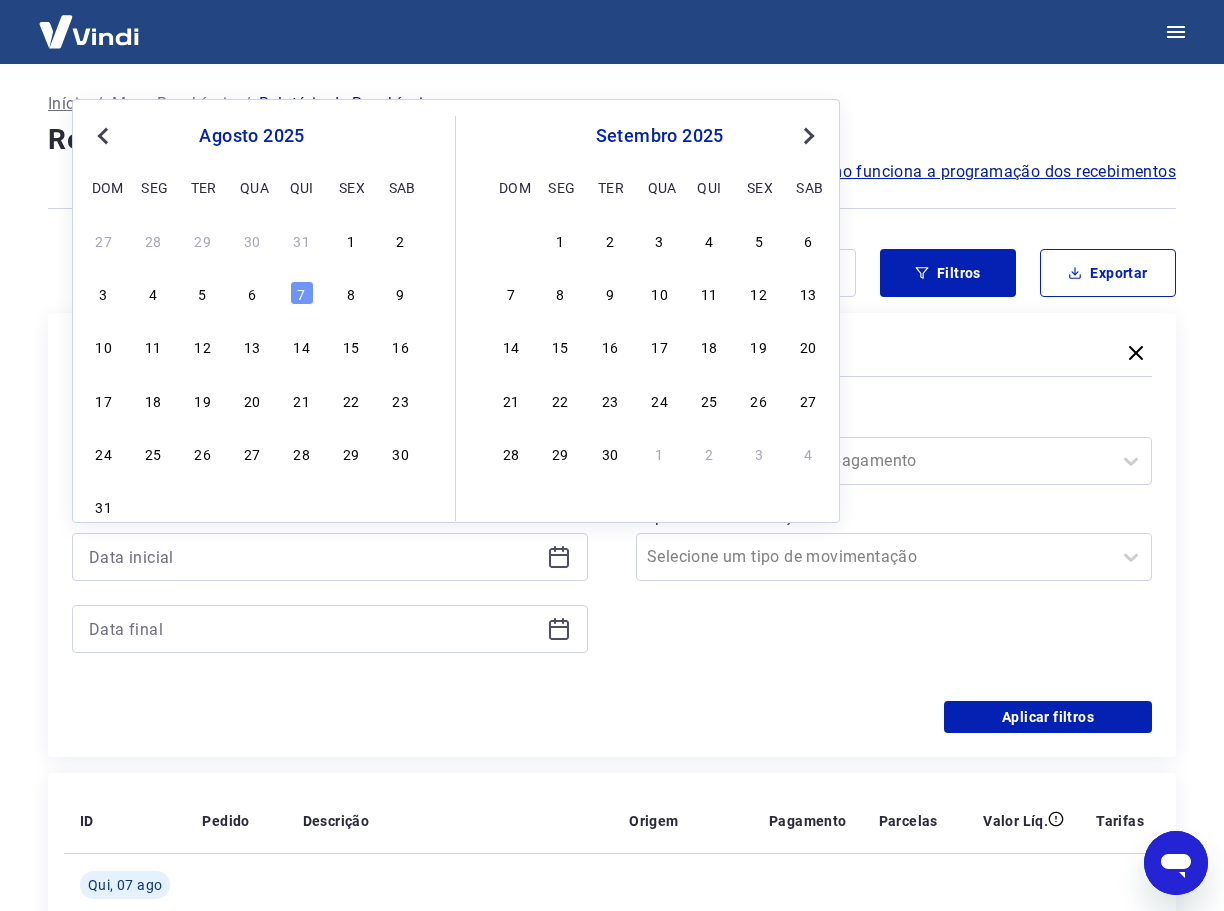 click on "Previous Month" at bounding box center [103, 136] 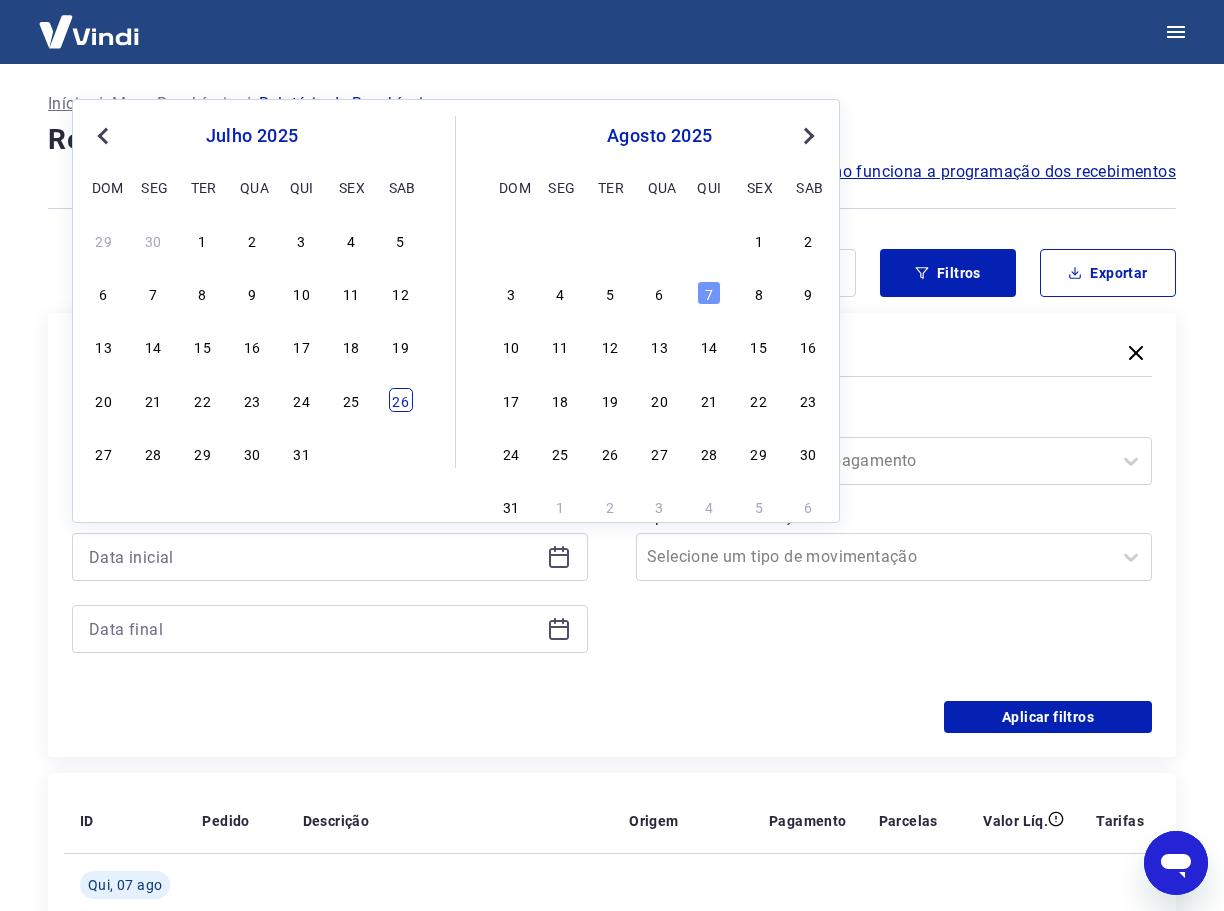 click on "26" at bounding box center [401, 400] 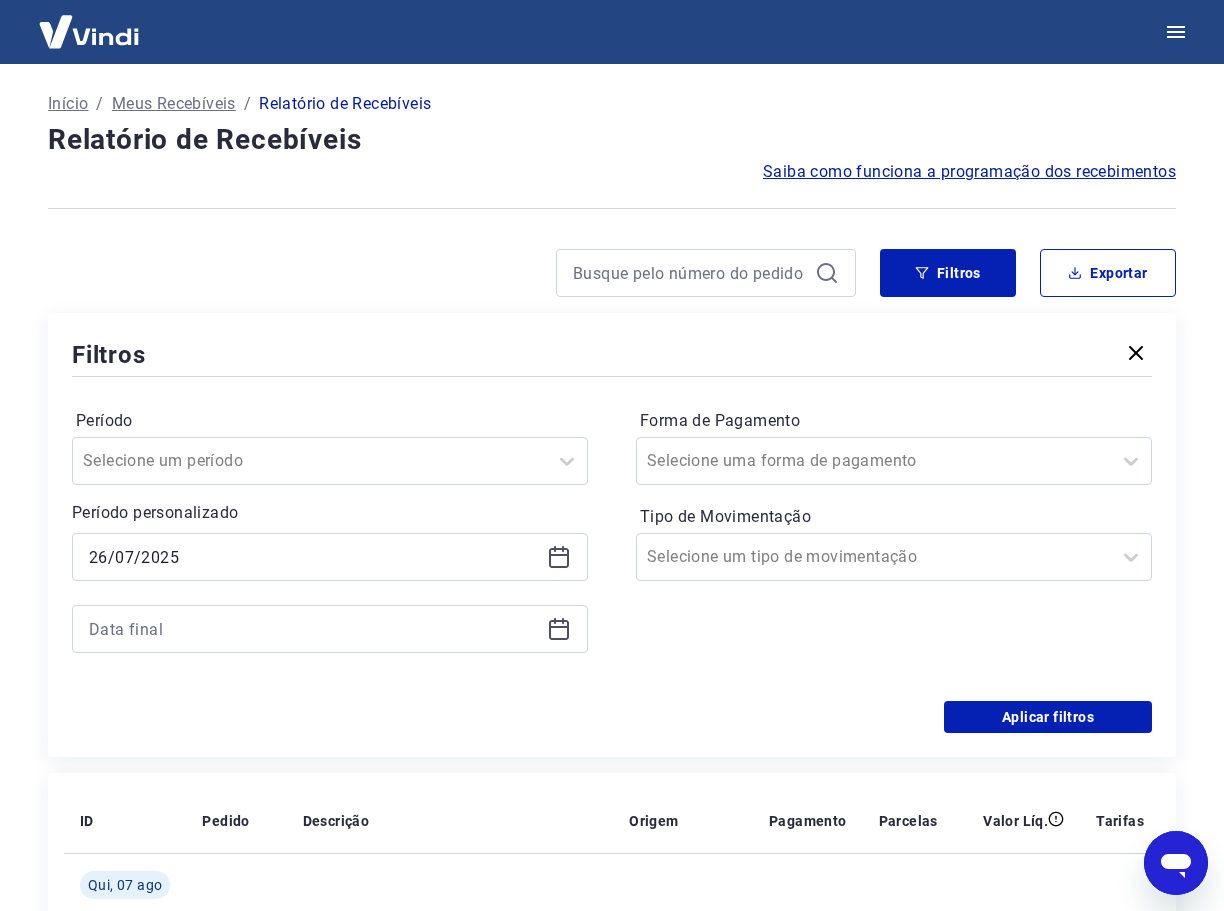 click 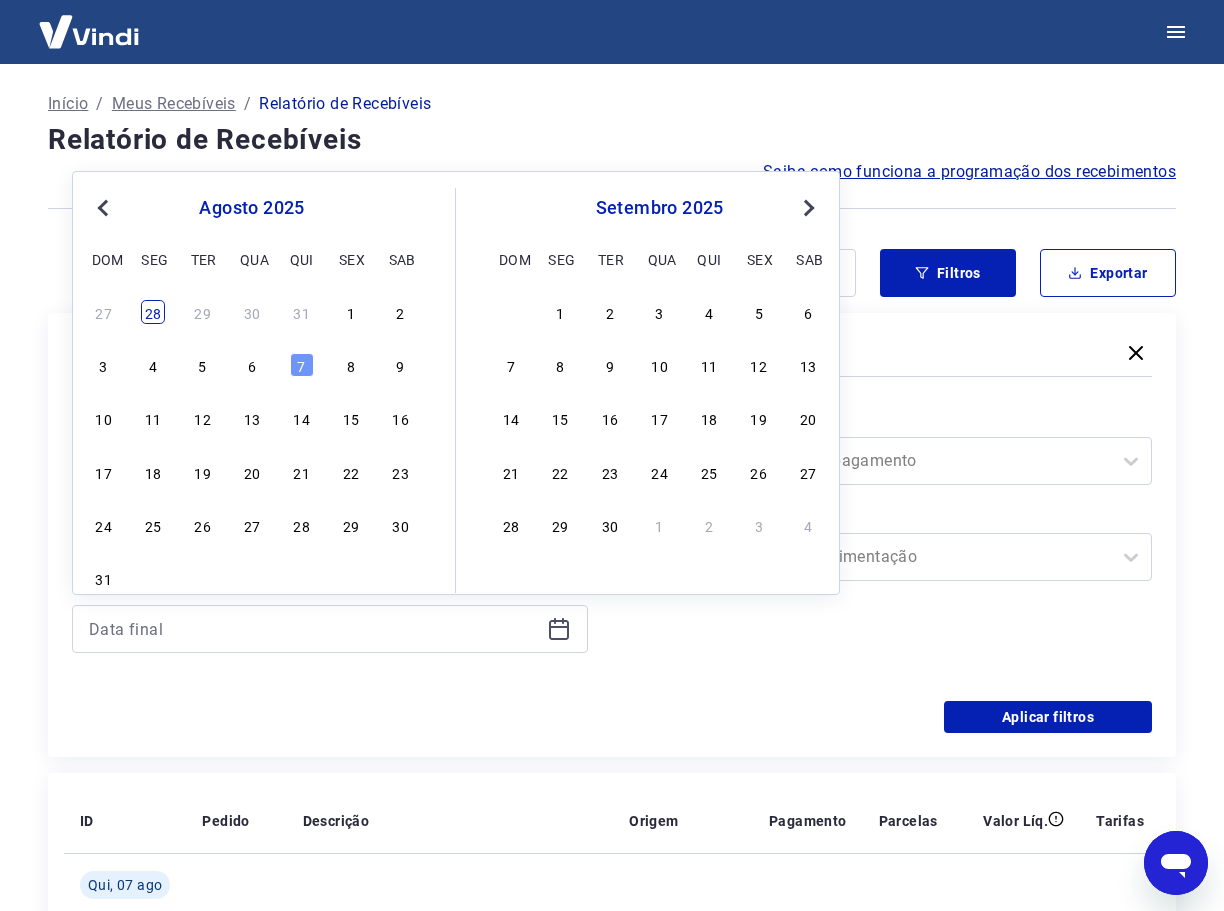 click on "28" at bounding box center [153, 312] 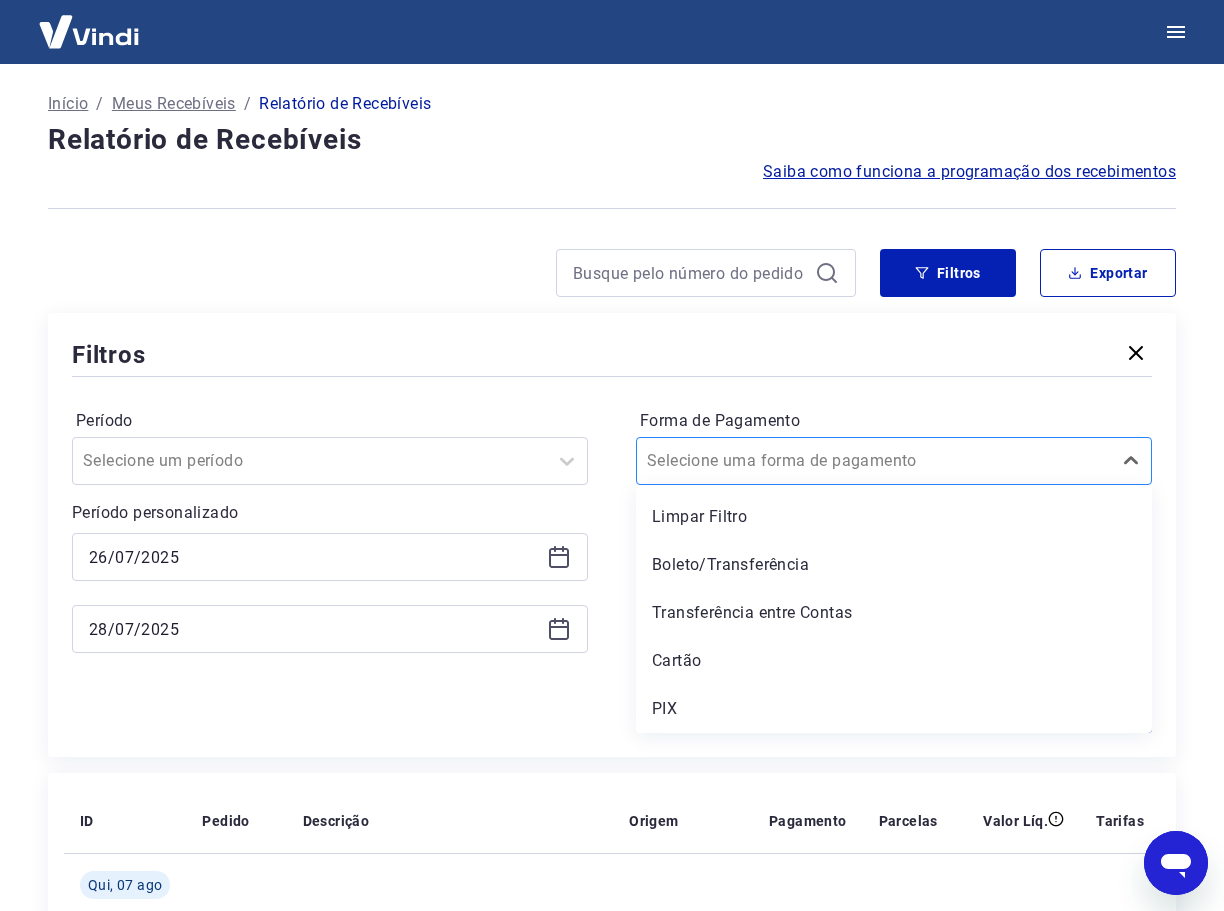 click at bounding box center (874, 461) 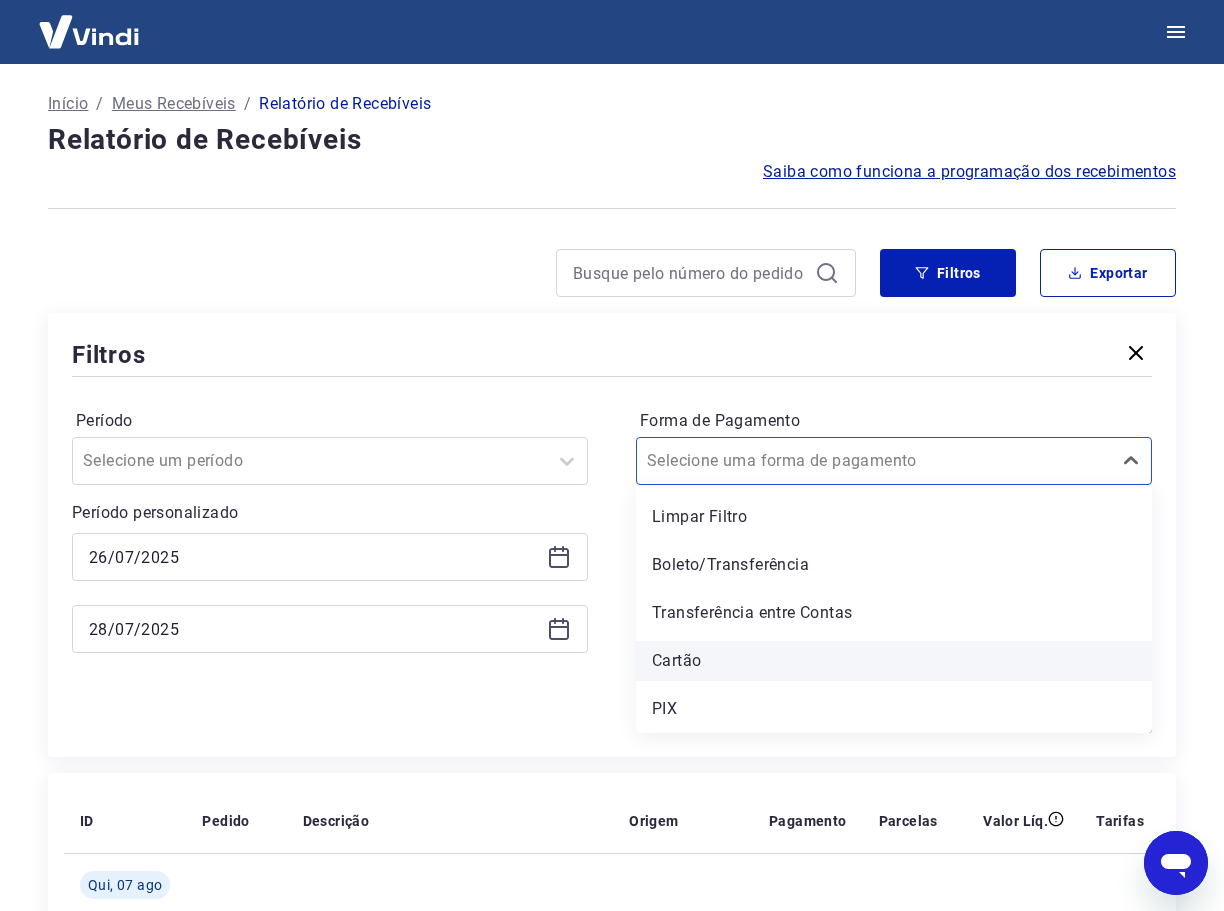 click on "Cartão" at bounding box center (894, 661) 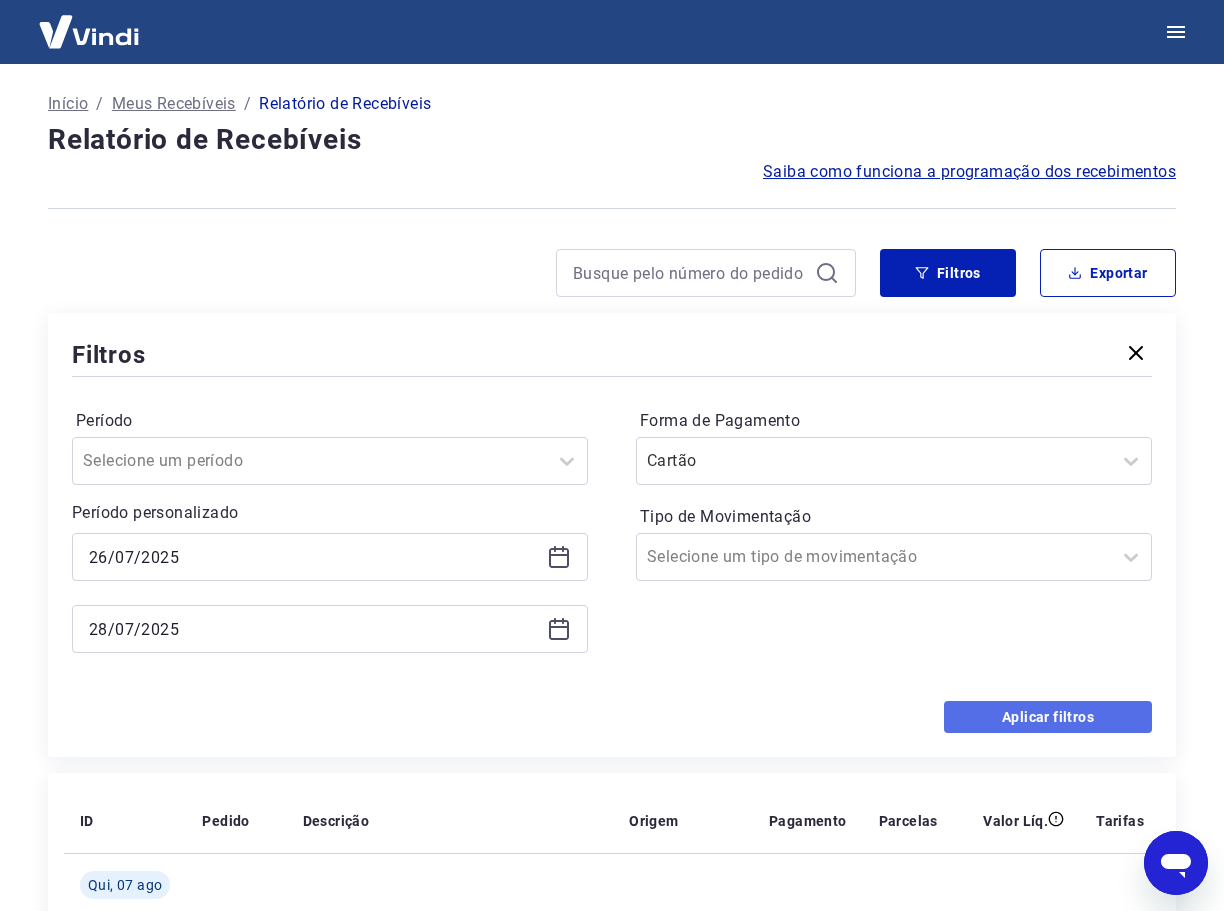 click on "Aplicar filtros" at bounding box center [1048, 717] 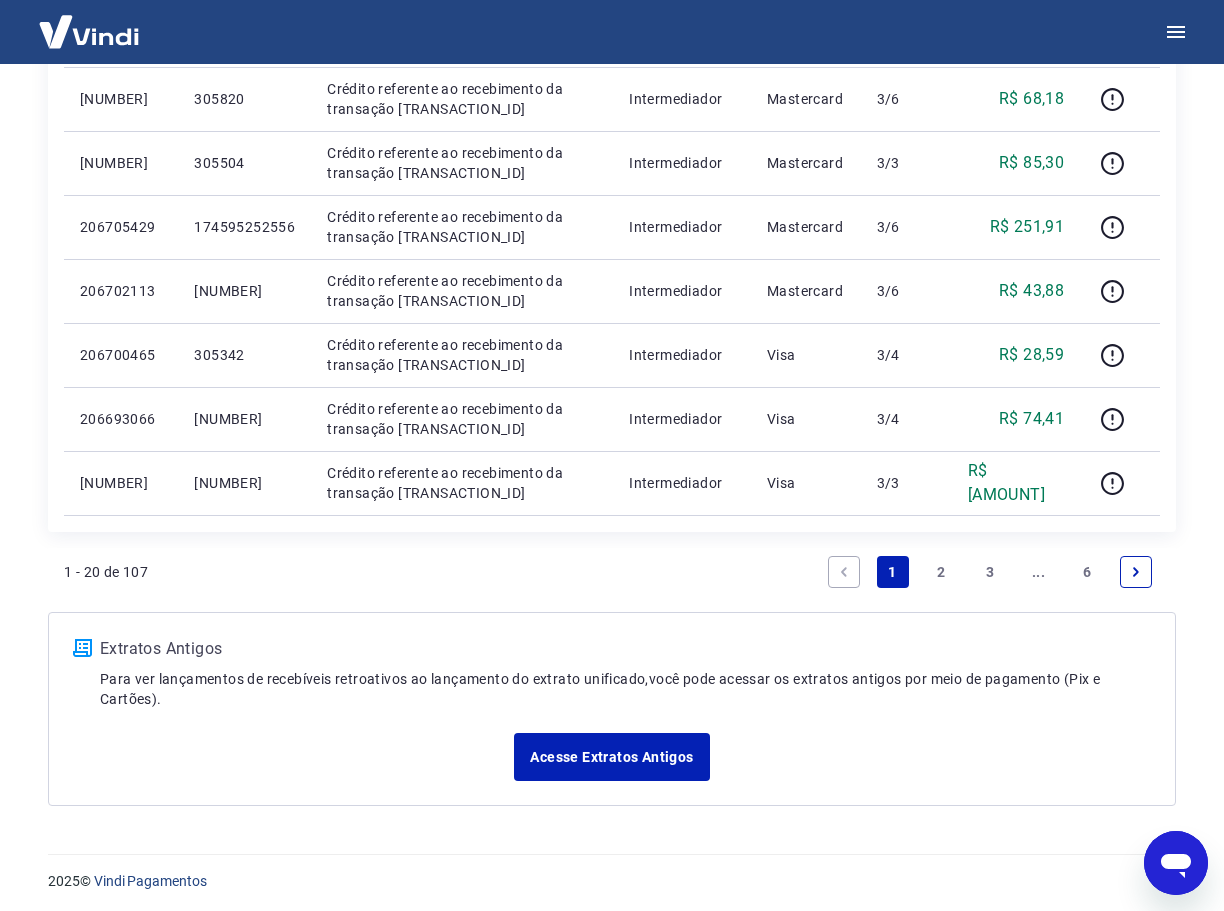 scroll, scrollTop: 1243, scrollLeft: 0, axis: vertical 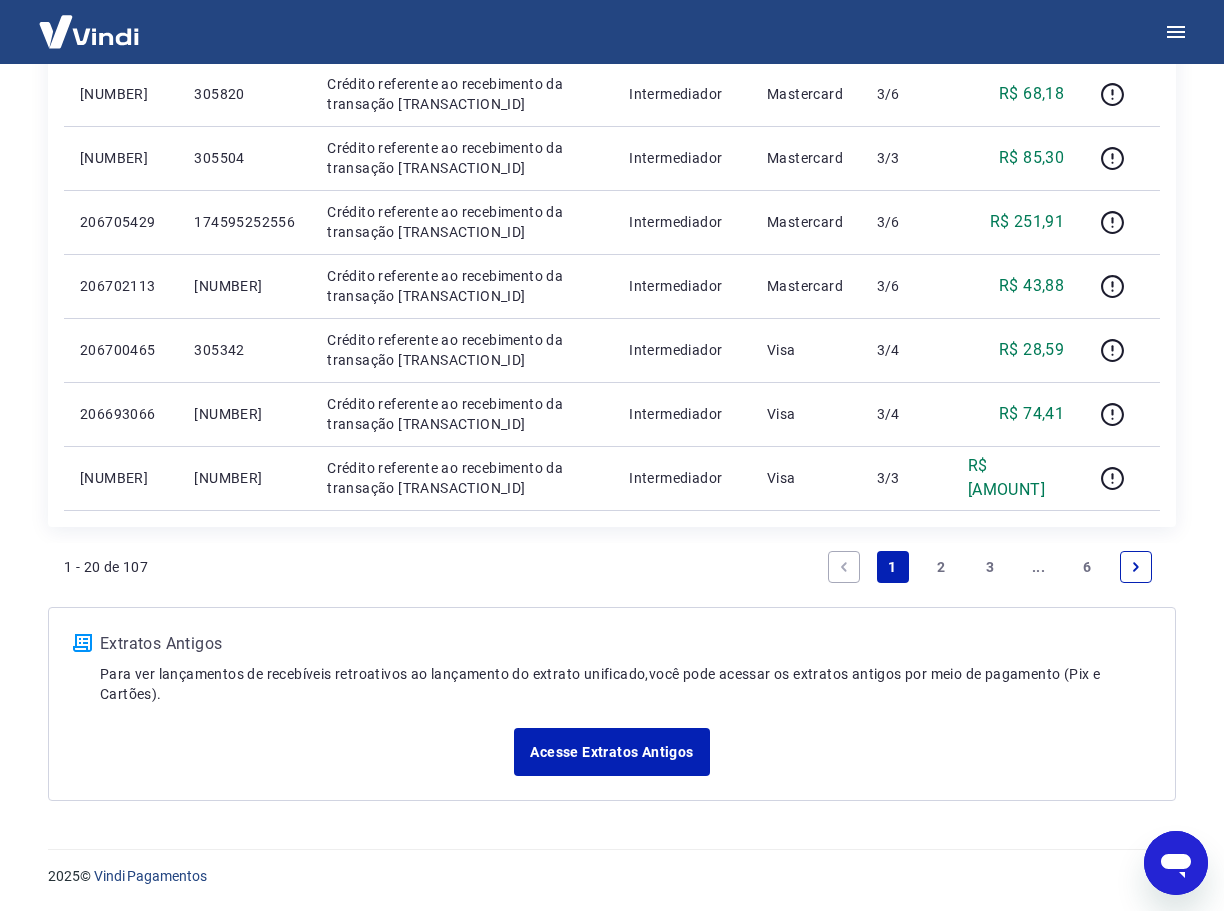 click on "6" at bounding box center (1087, 567) 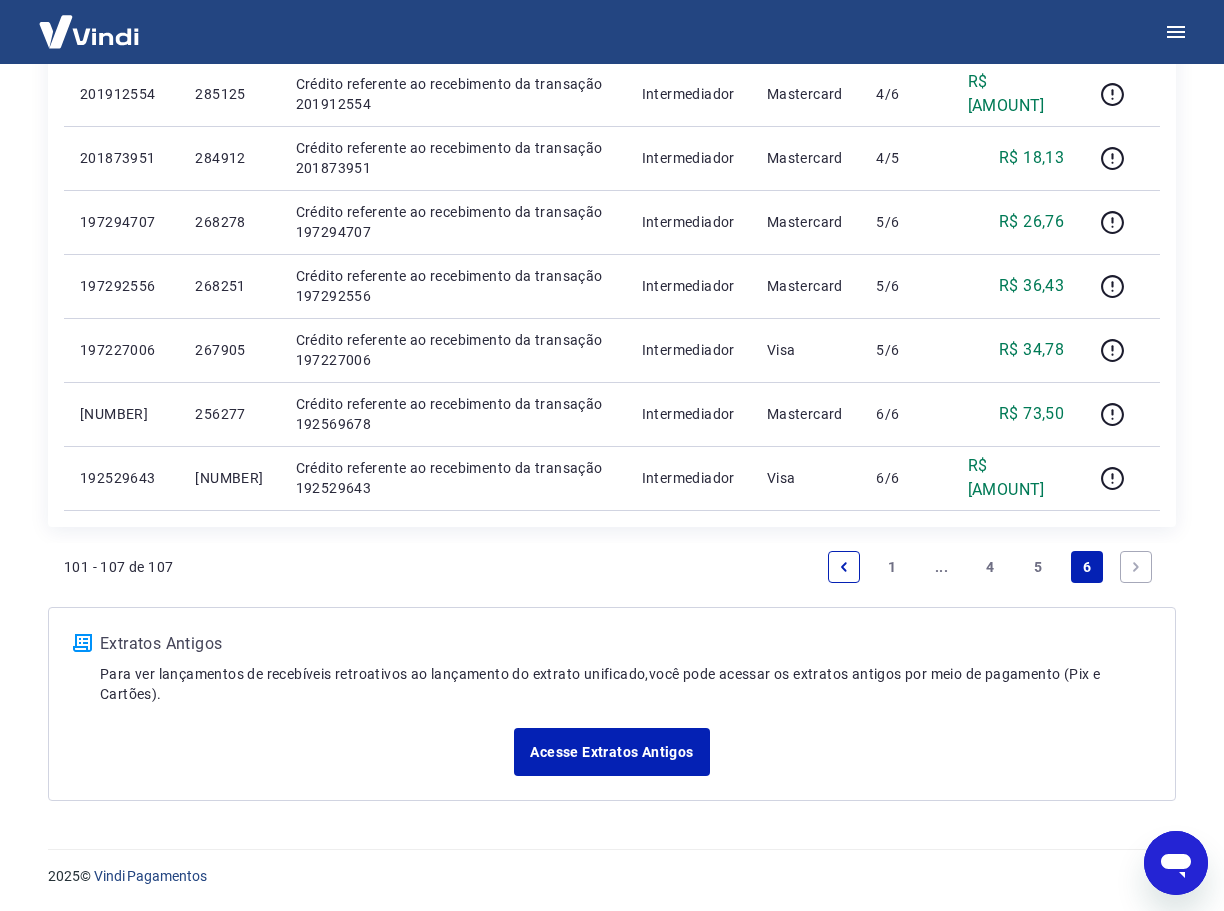 scroll, scrollTop: 311, scrollLeft: 0, axis: vertical 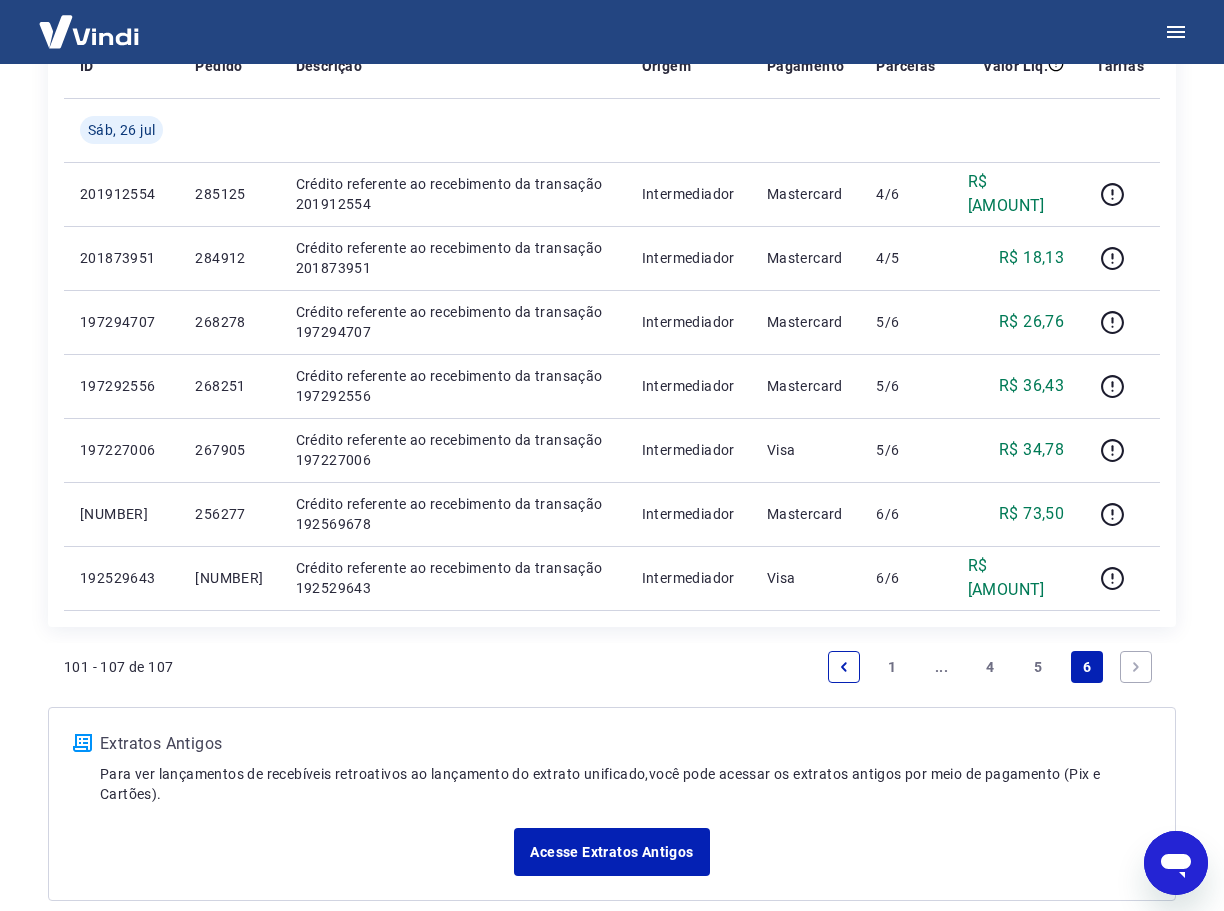 click on "5" at bounding box center (1039, 667) 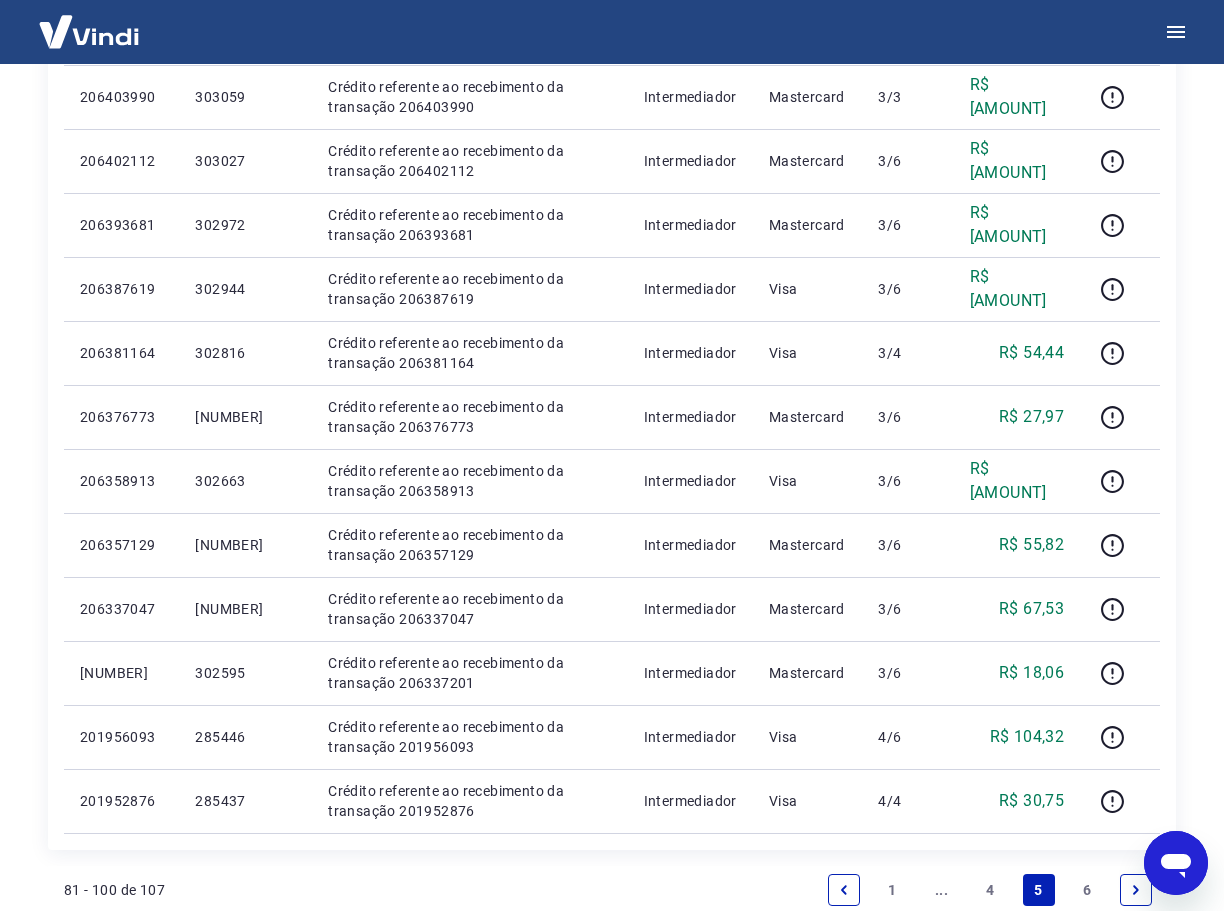 scroll, scrollTop: 1100, scrollLeft: 0, axis: vertical 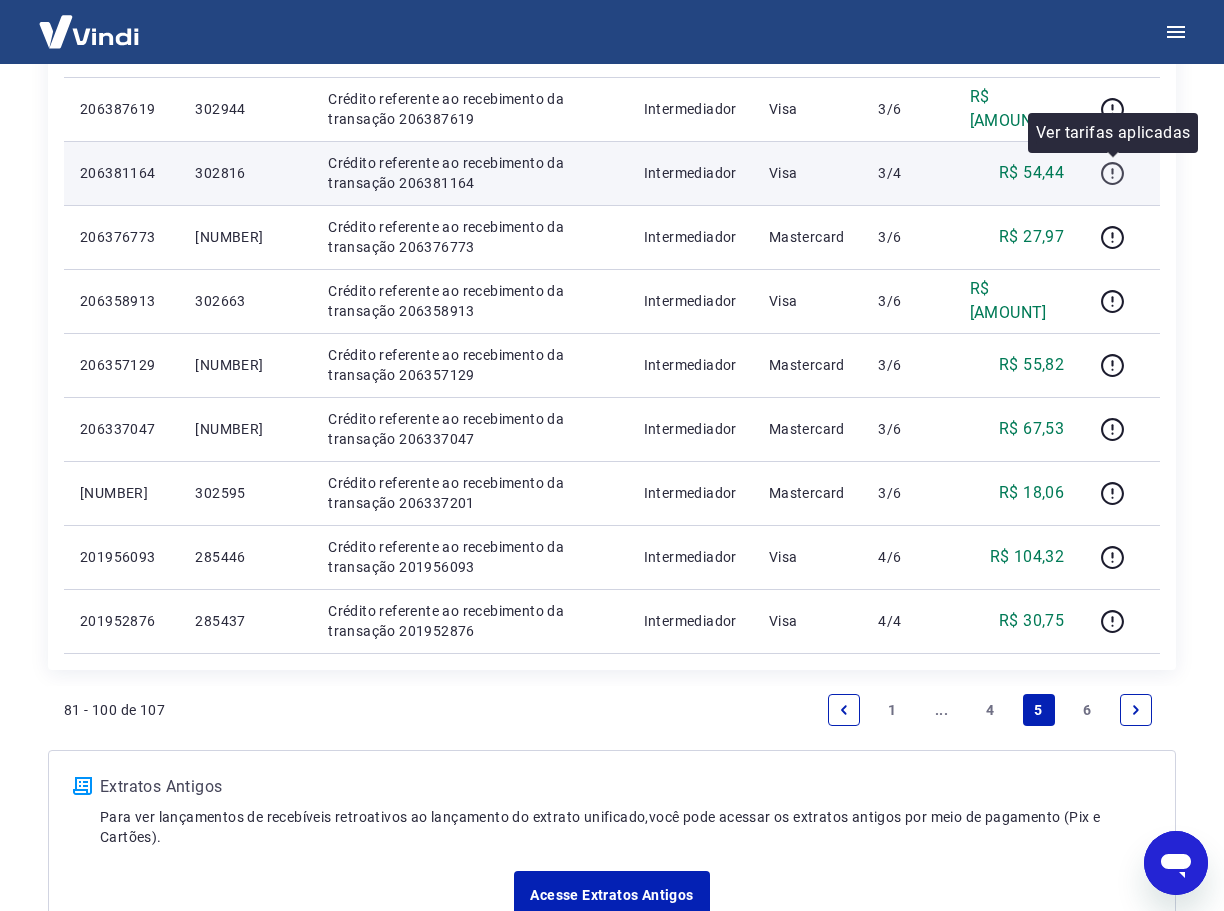 click 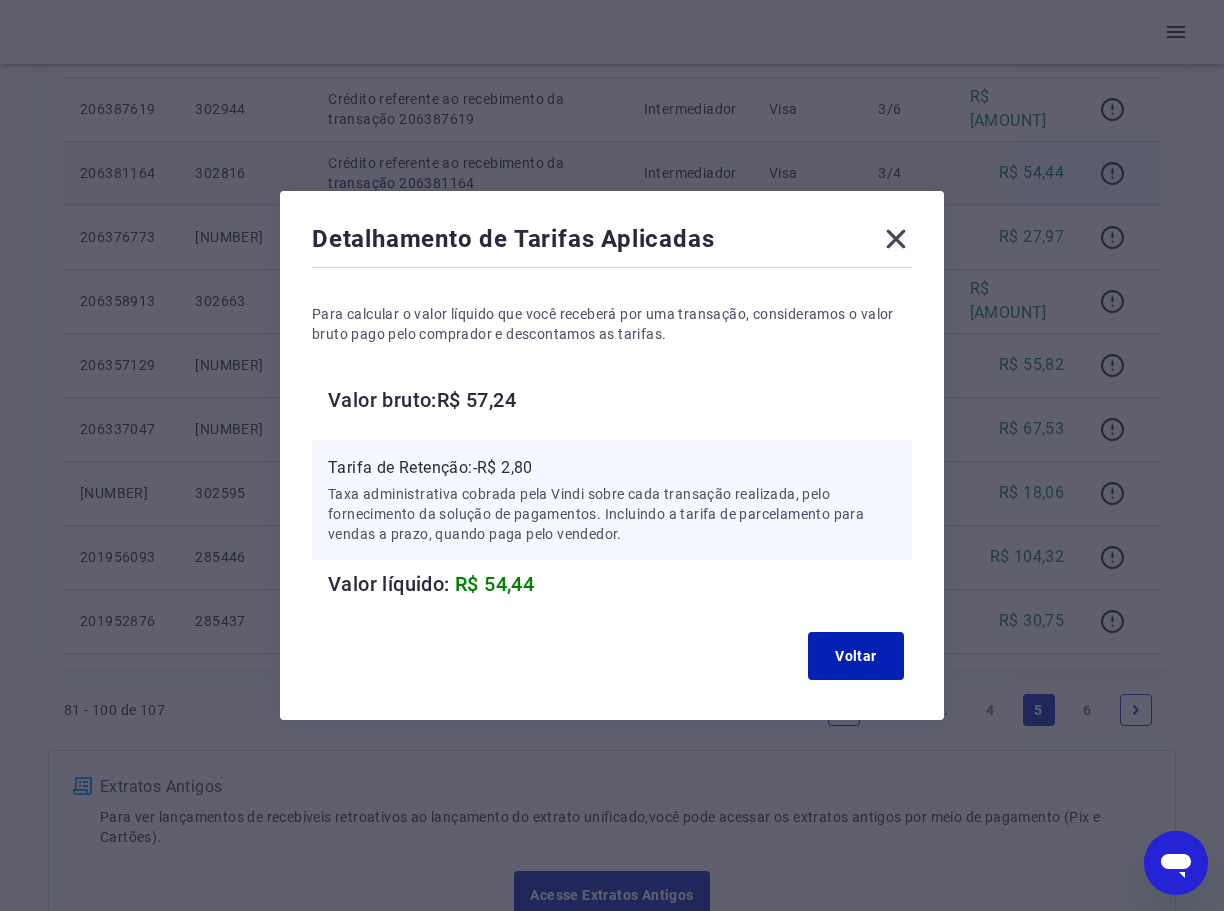 click 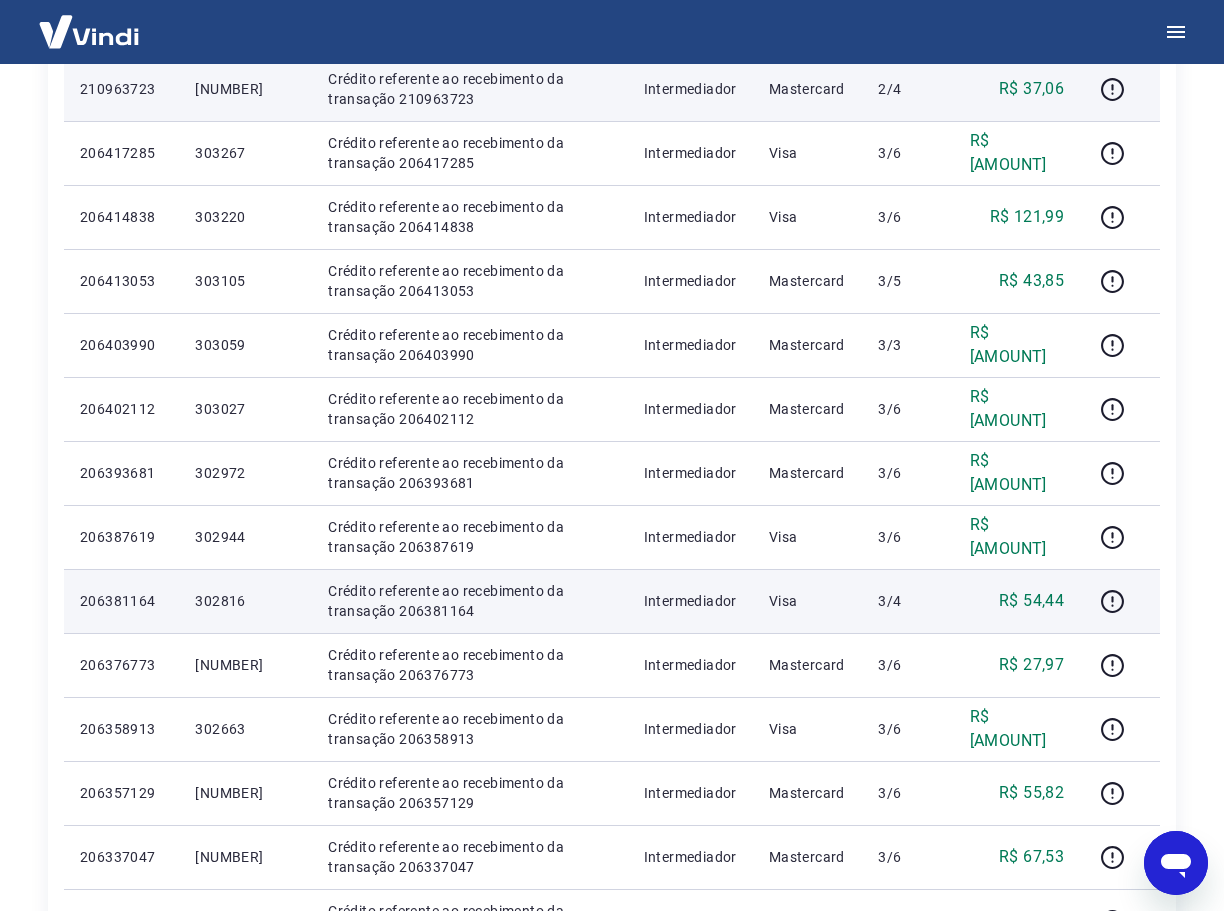 scroll, scrollTop: 500, scrollLeft: 0, axis: vertical 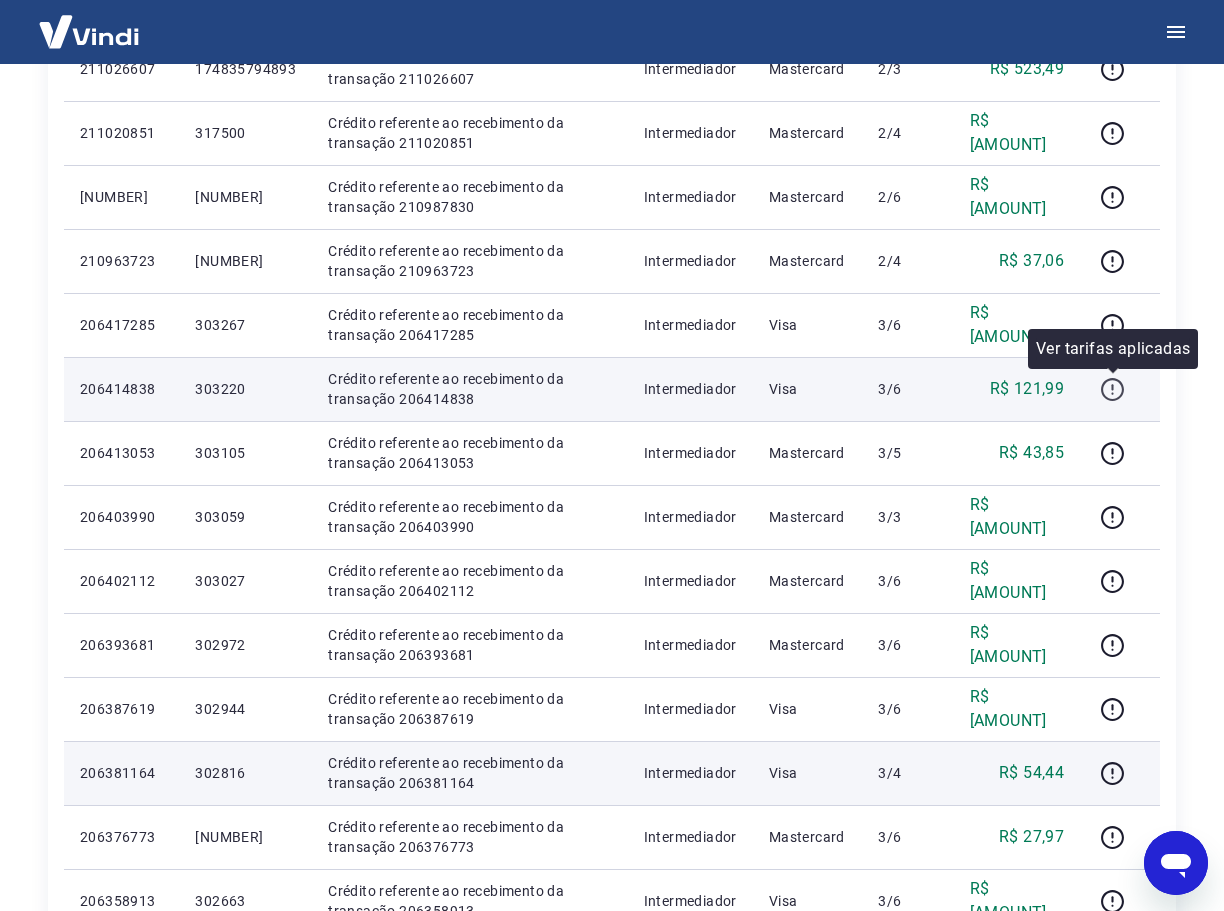 click 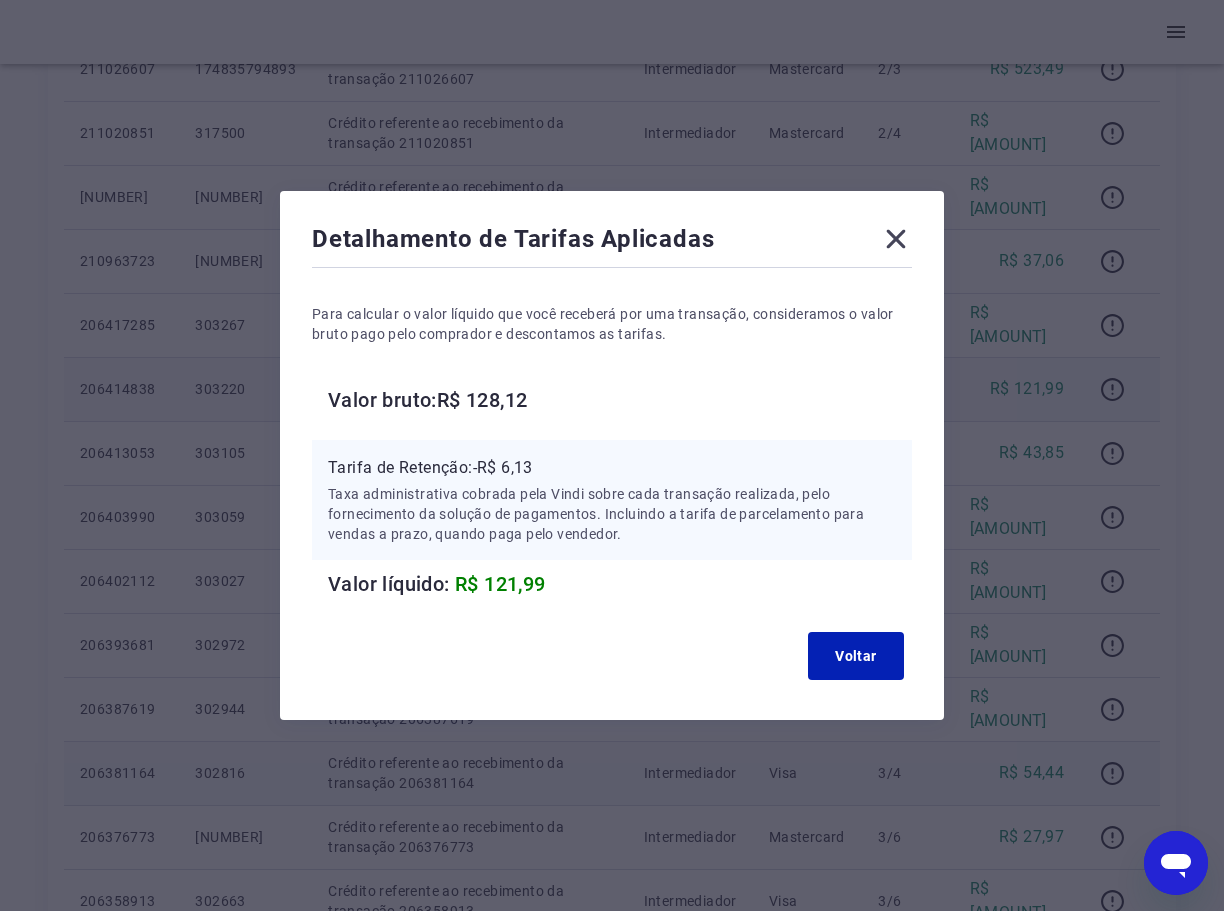 click 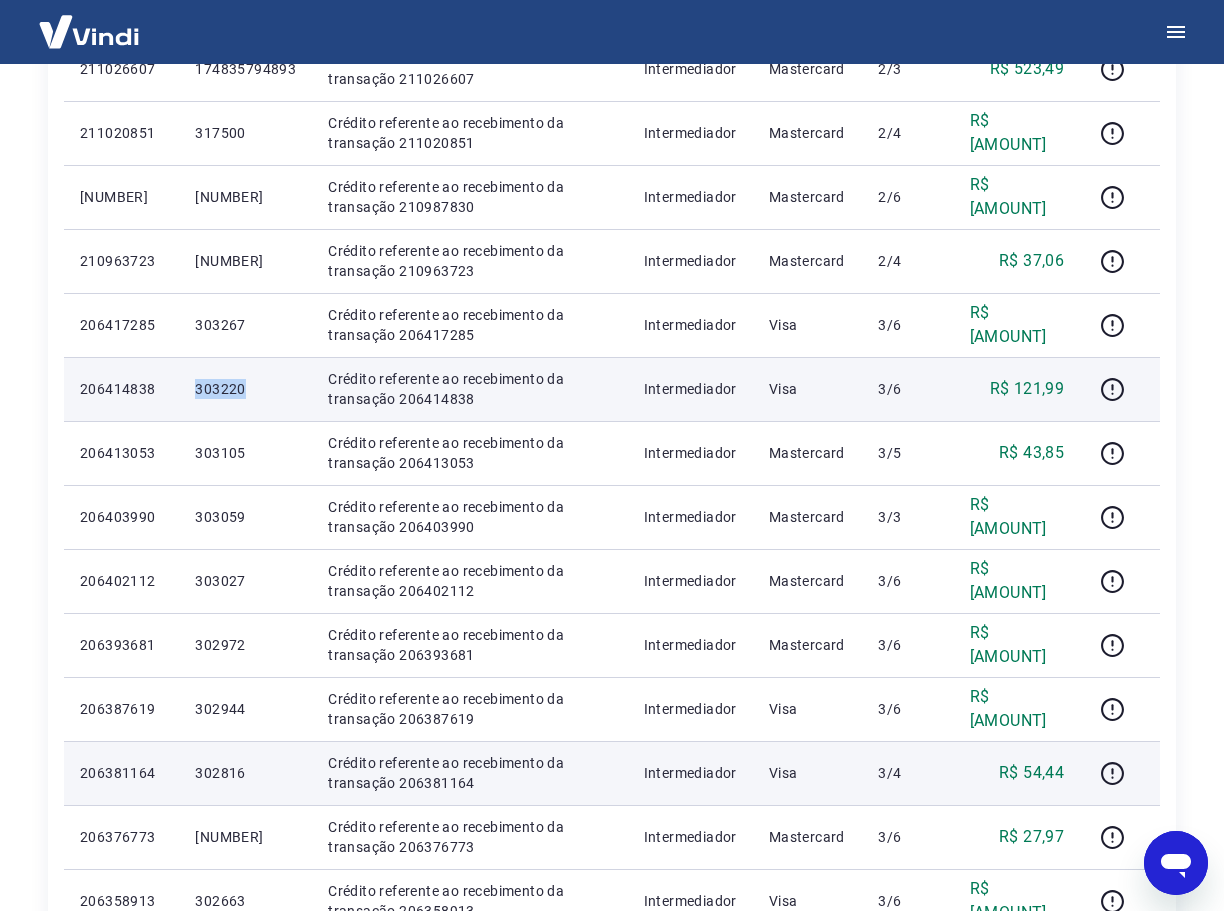 drag, startPoint x: 245, startPoint y: 391, endPoint x: 193, endPoint y: 390, distance: 52.009613 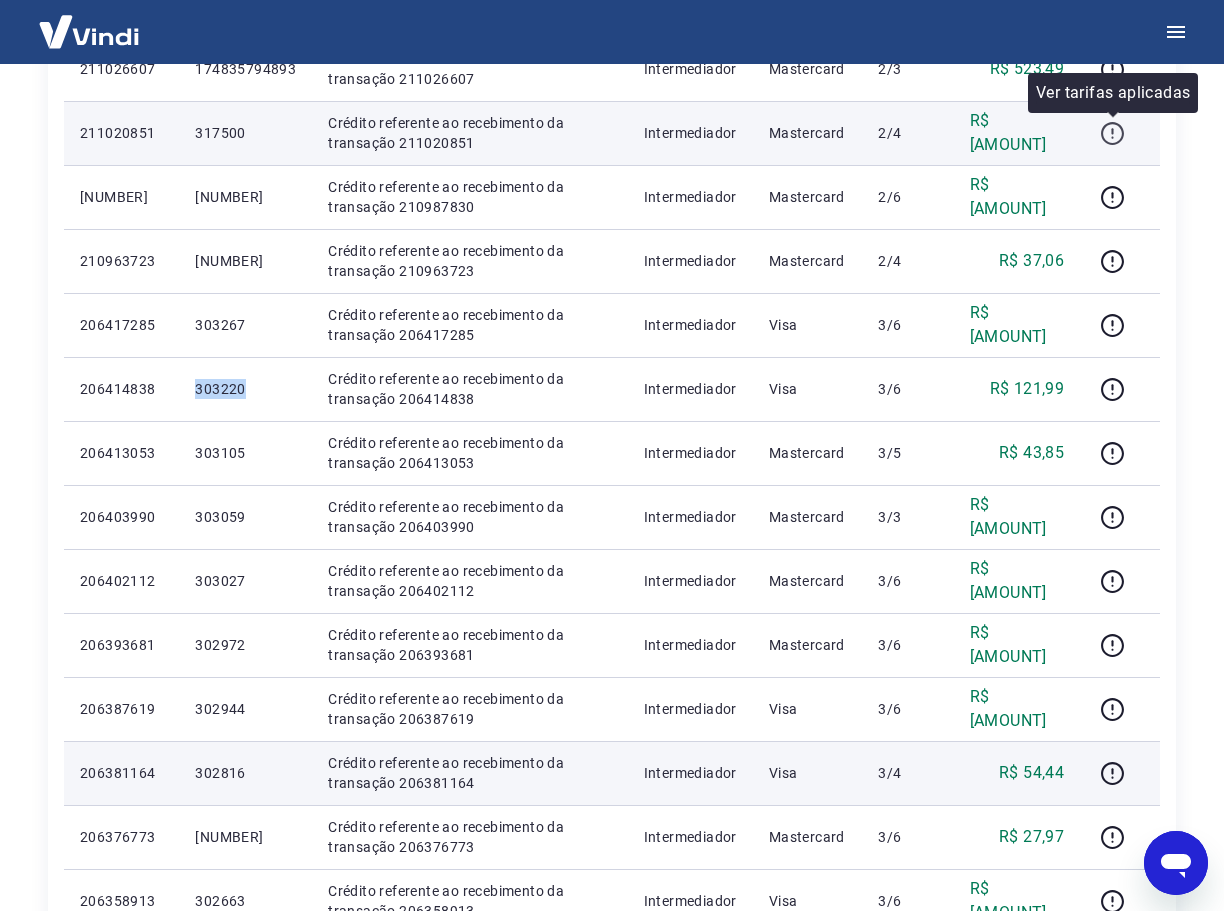 click 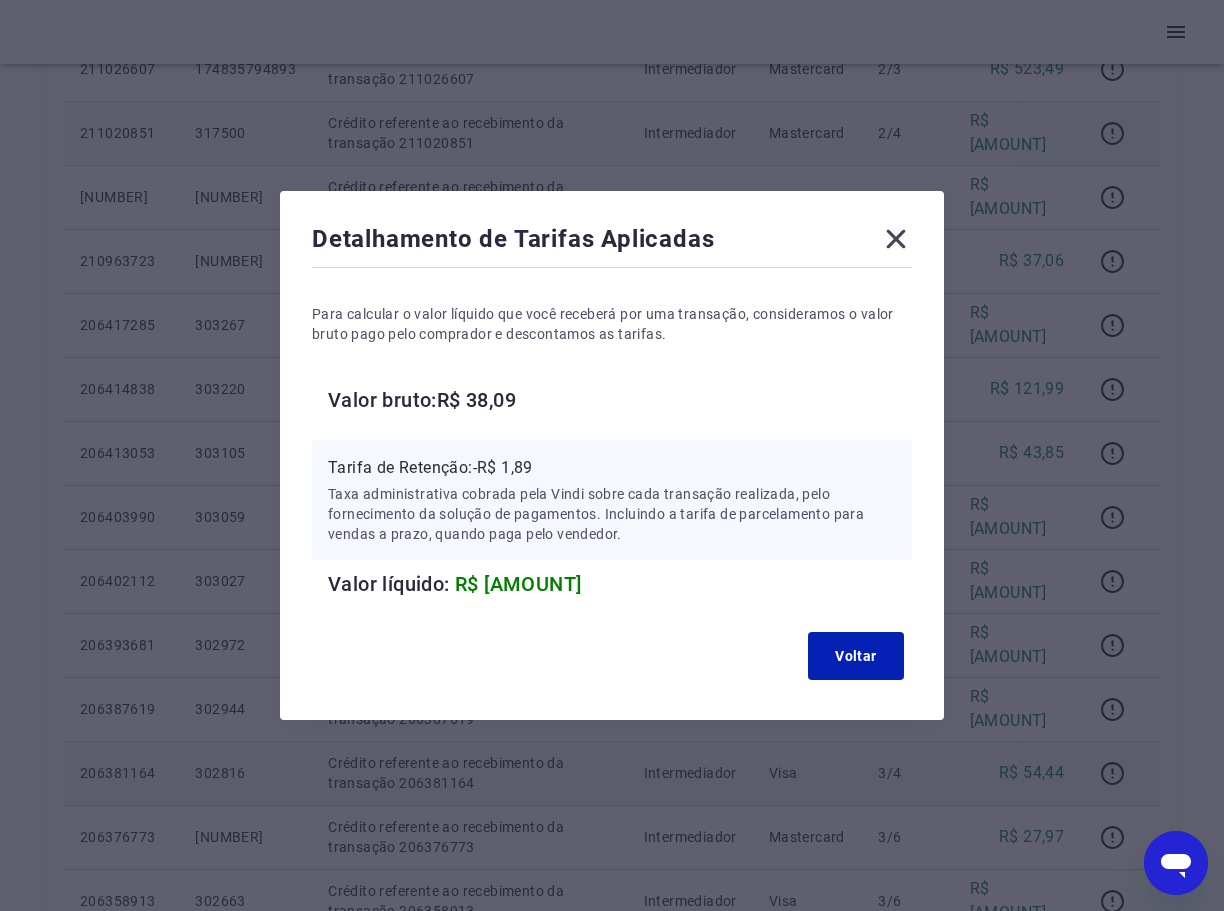 click 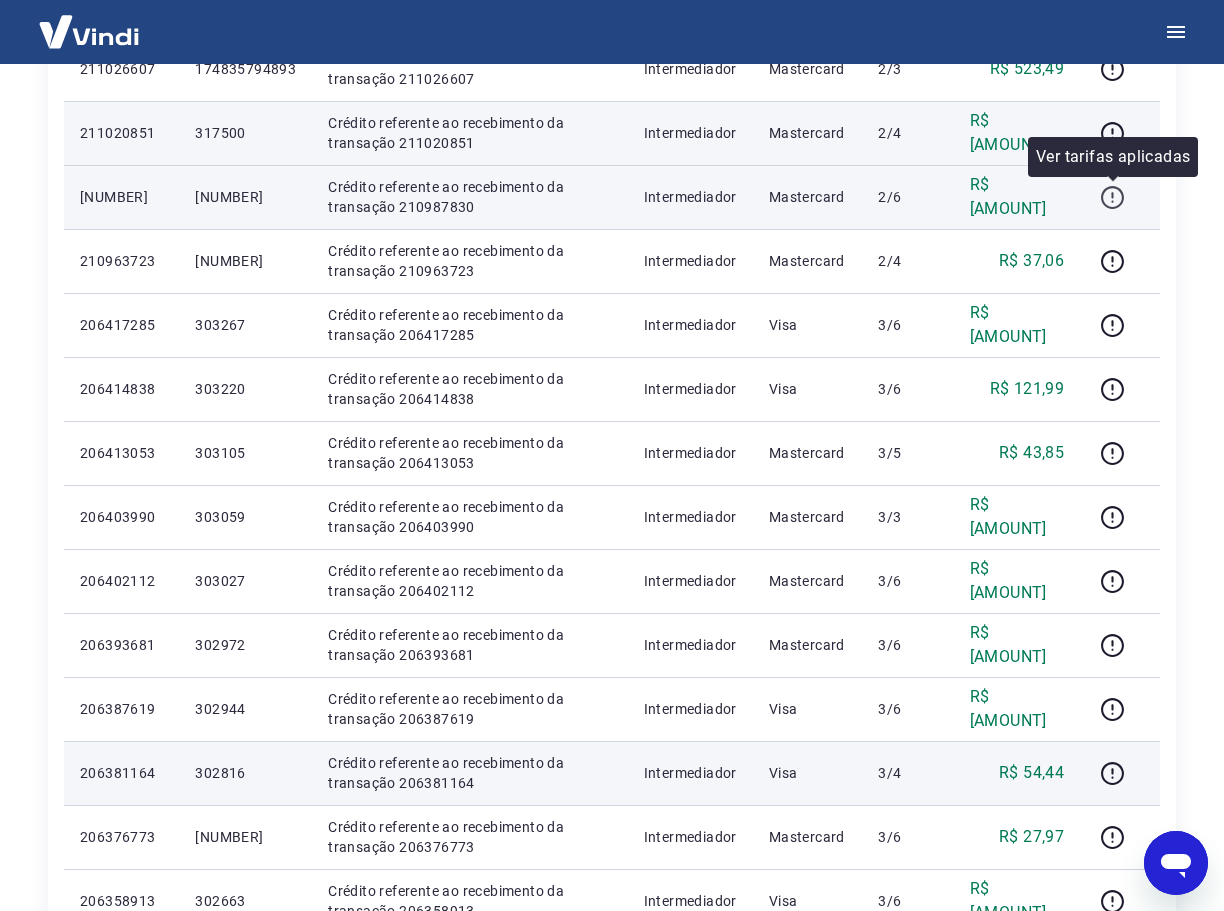 click 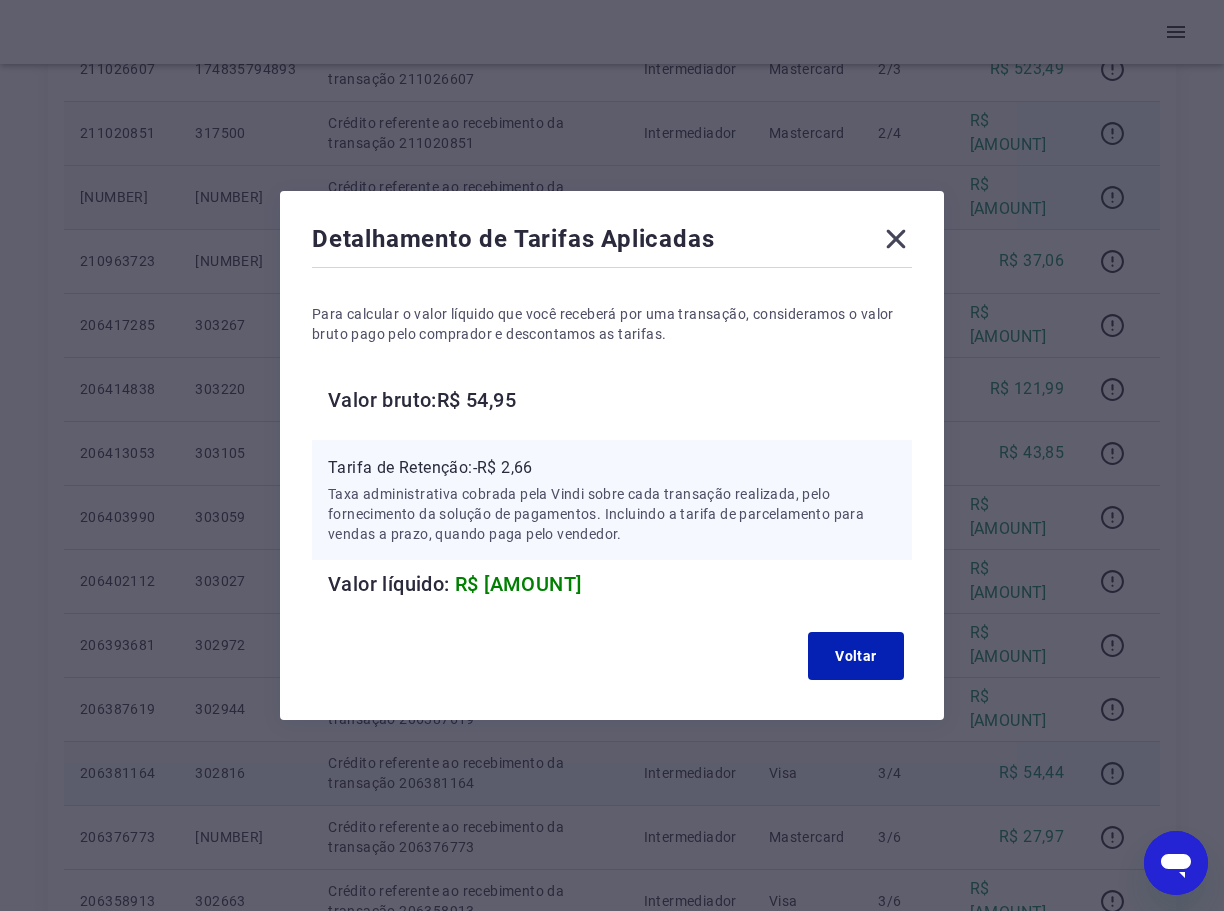 click 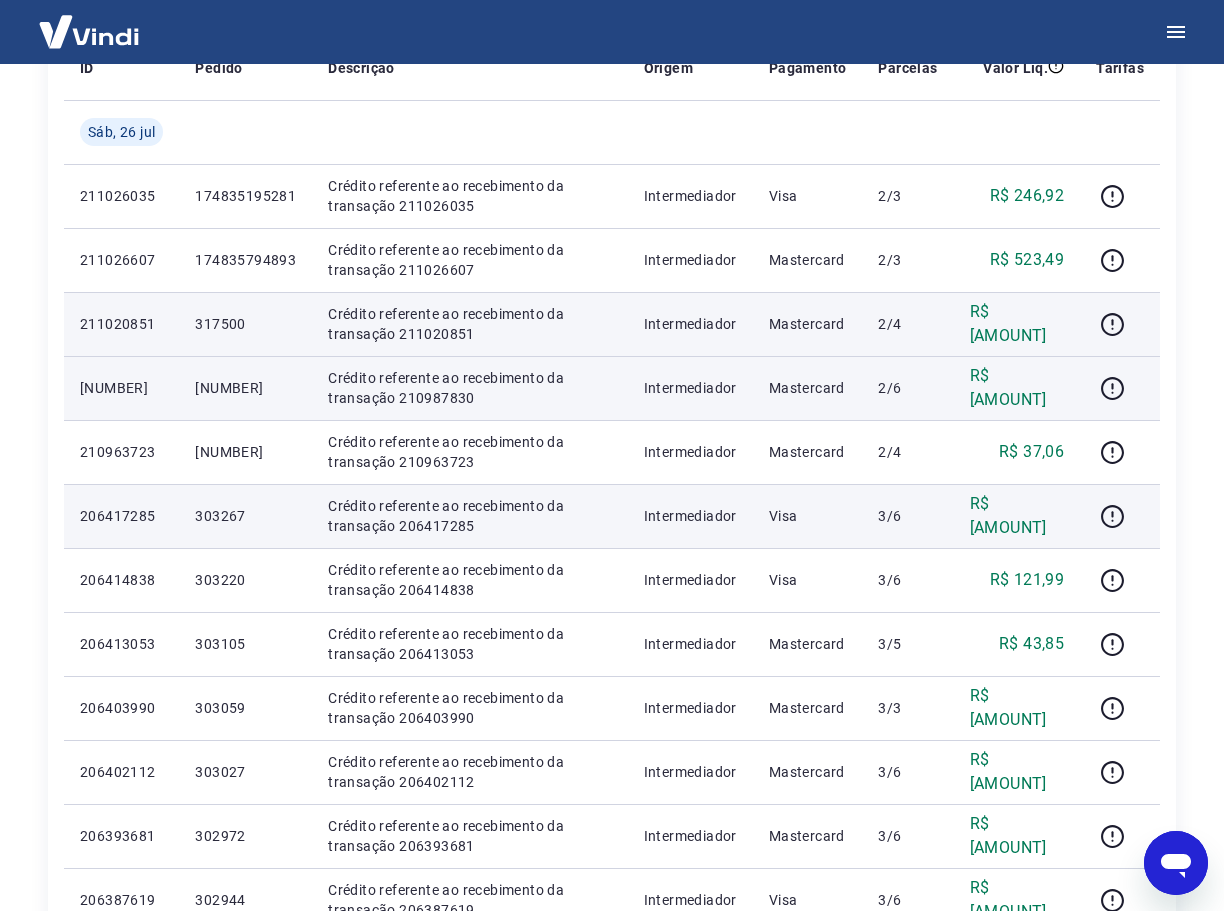 scroll, scrollTop: 300, scrollLeft: 0, axis: vertical 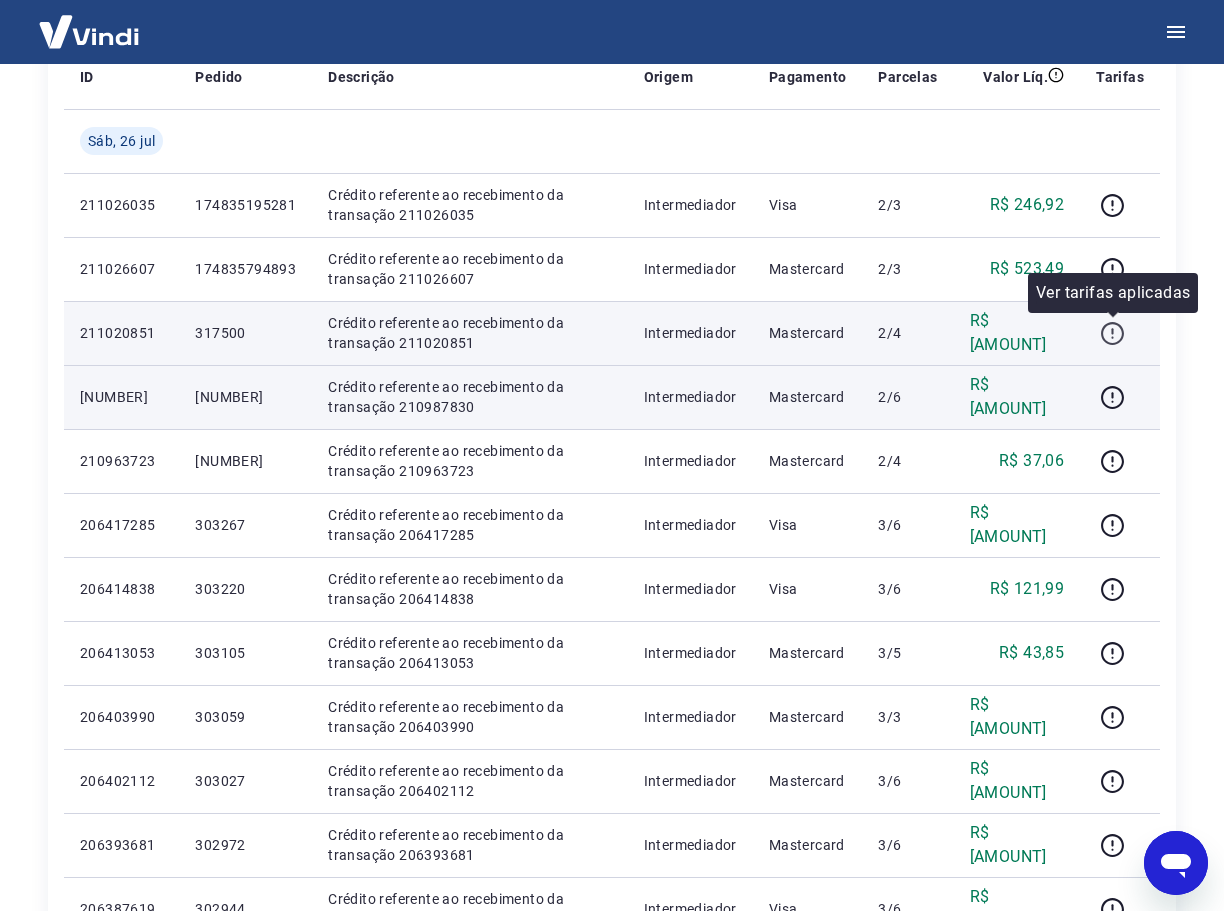 click 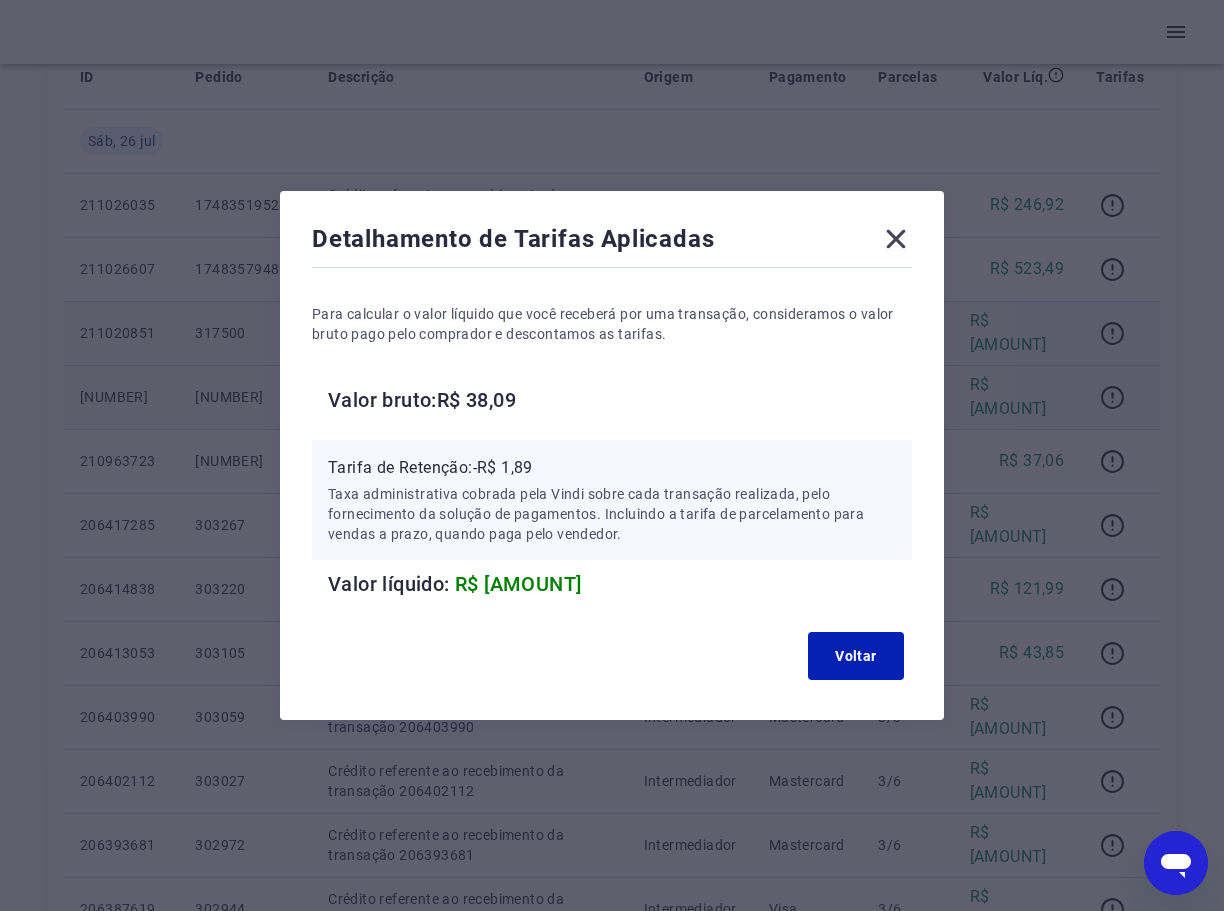 click 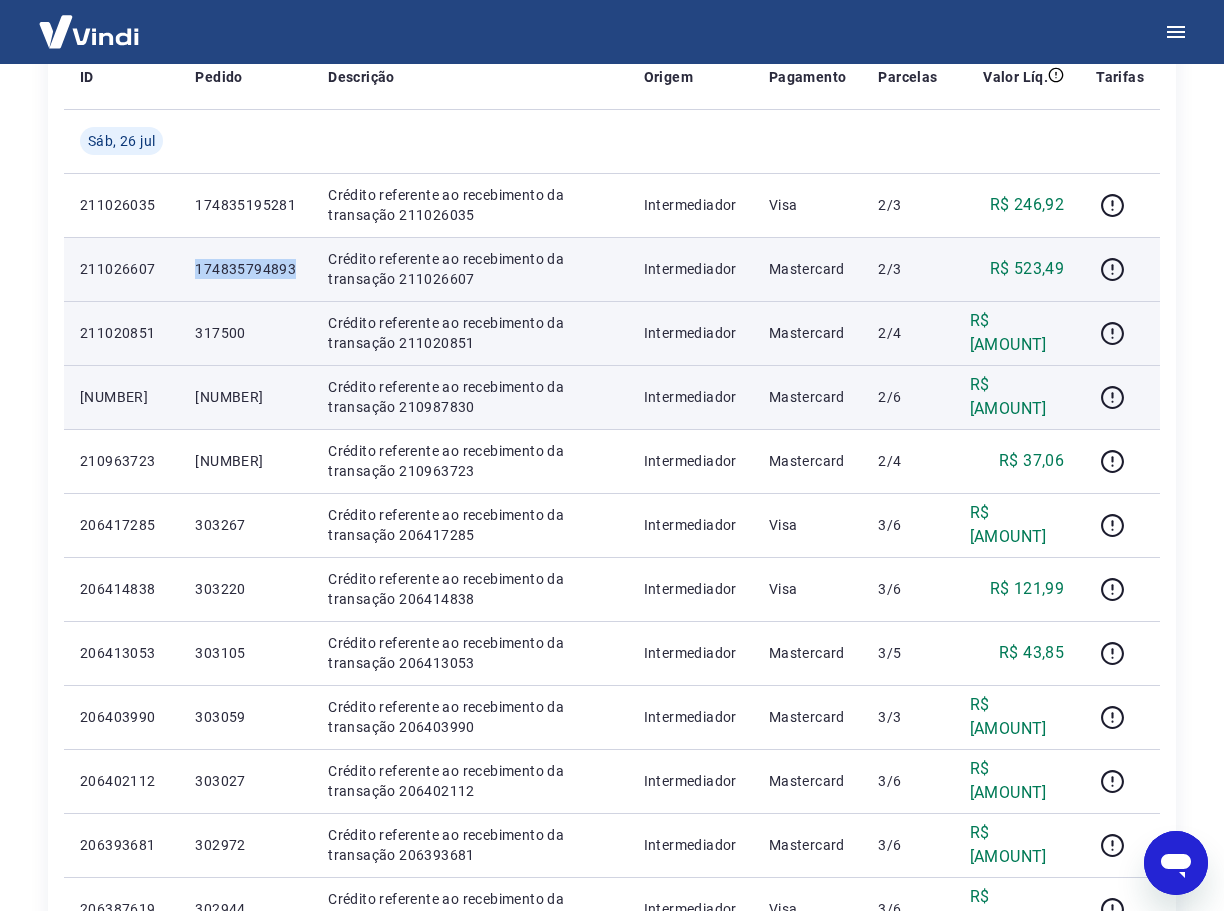 drag, startPoint x: 198, startPoint y: 269, endPoint x: 299, endPoint y: 268, distance: 101.00495 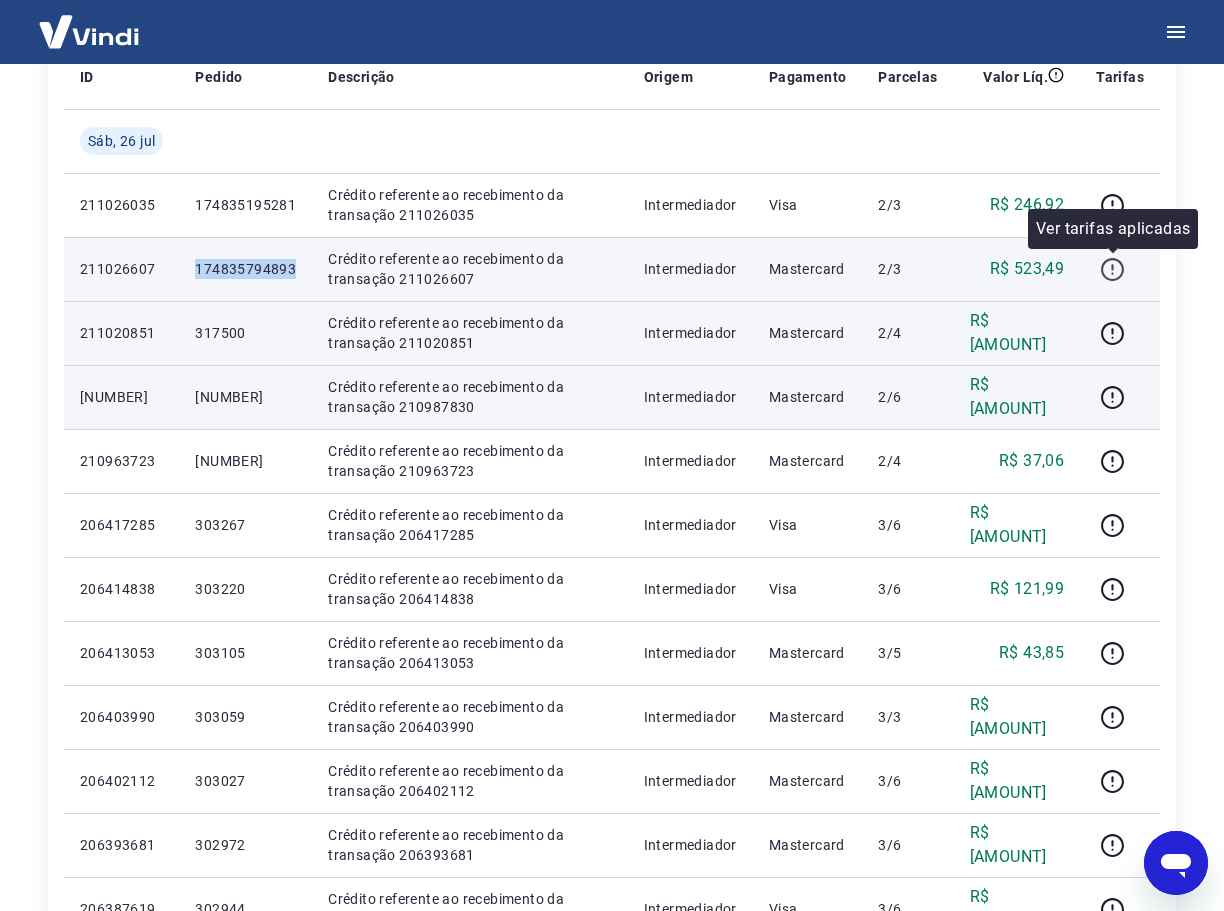click 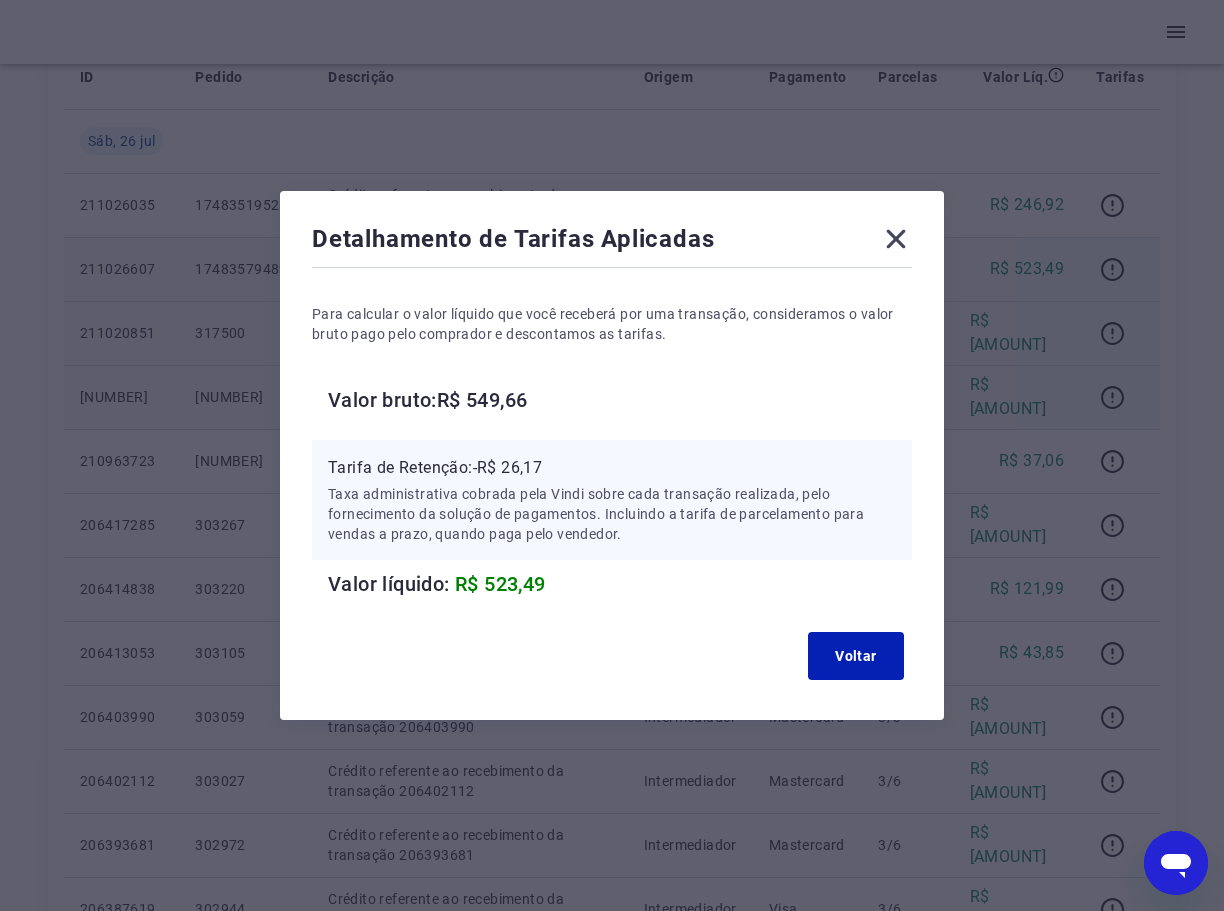 click 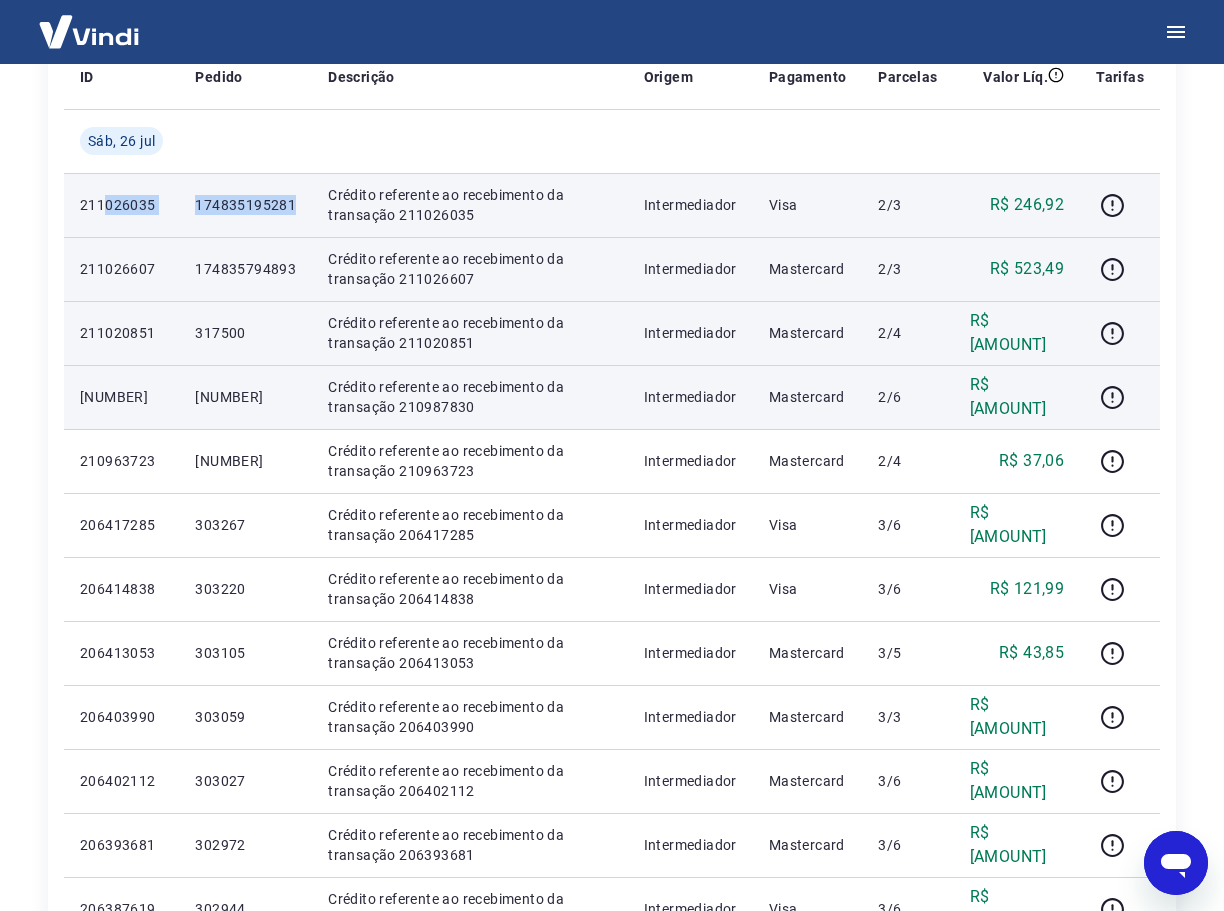drag, startPoint x: 295, startPoint y: 205, endPoint x: 101, endPoint y: 197, distance: 194.16487 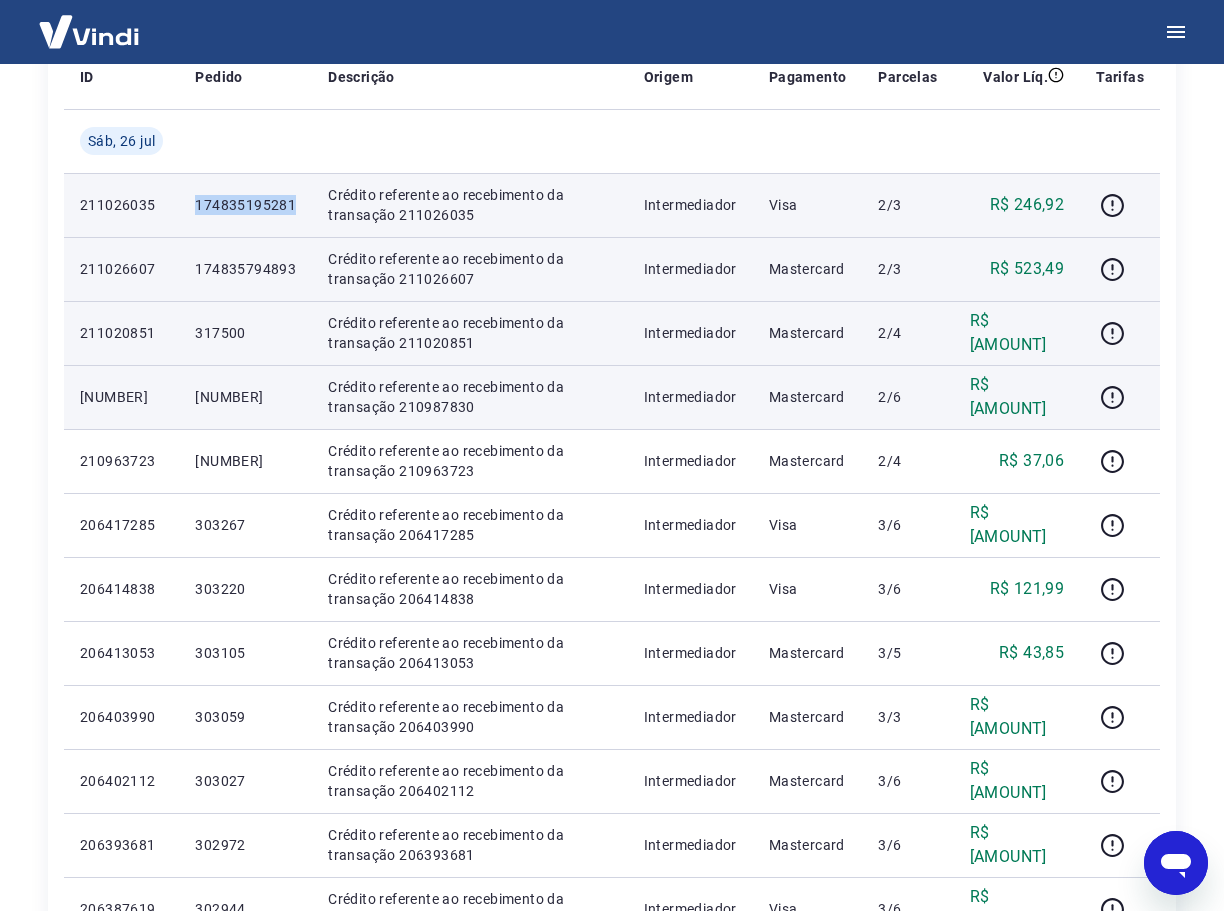 drag, startPoint x: 191, startPoint y: 205, endPoint x: 293, endPoint y: 207, distance: 102.01961 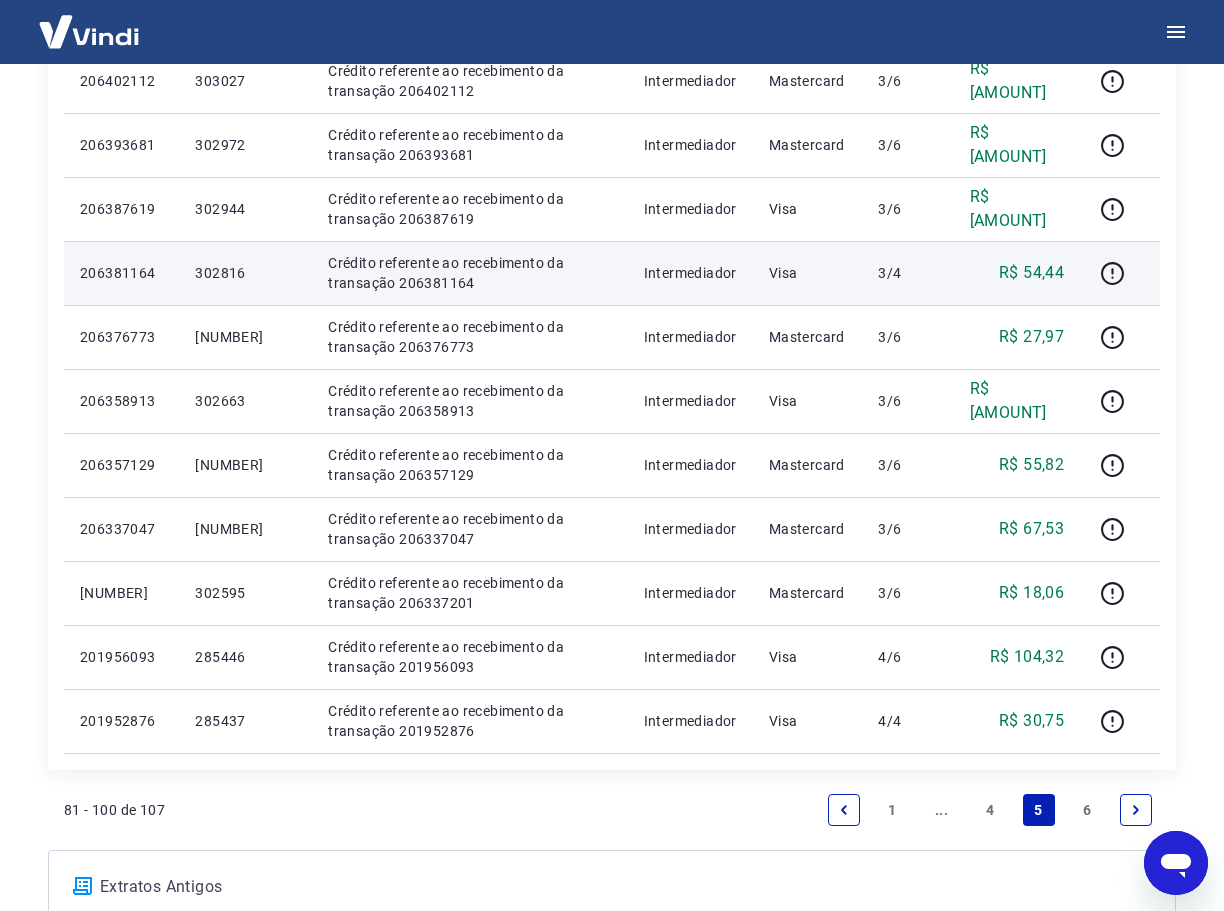 scroll, scrollTop: 1243, scrollLeft: 0, axis: vertical 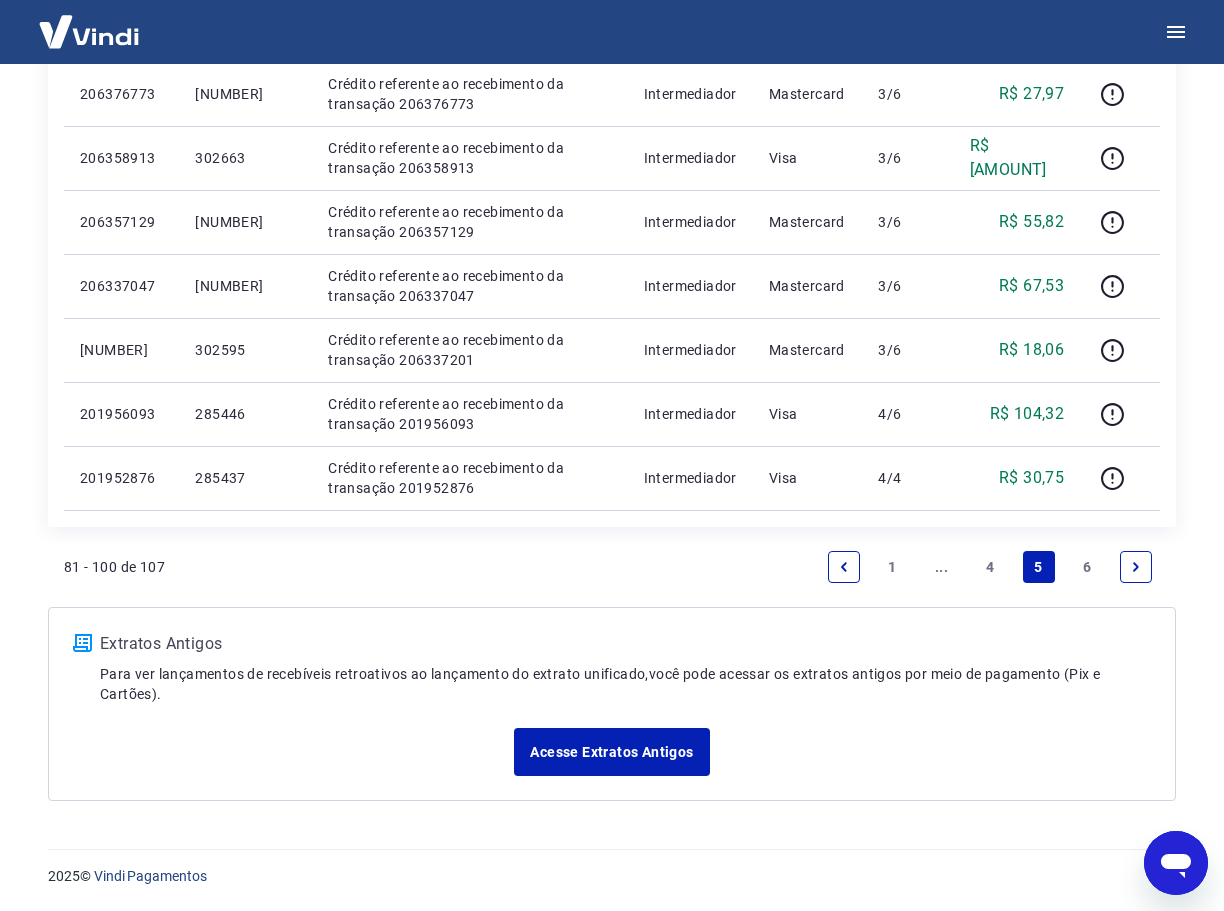 click on "4" at bounding box center (990, 567) 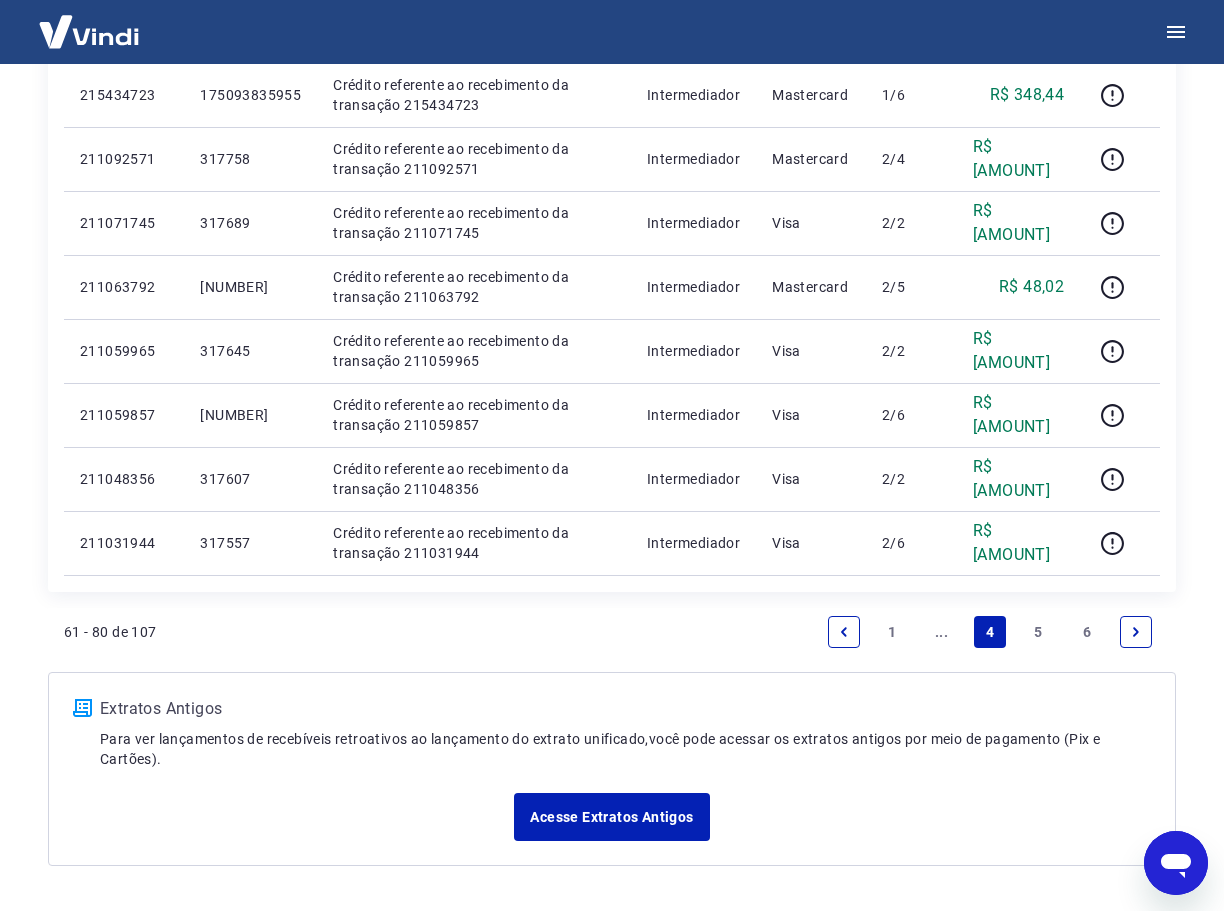 scroll, scrollTop: 1207, scrollLeft: 0, axis: vertical 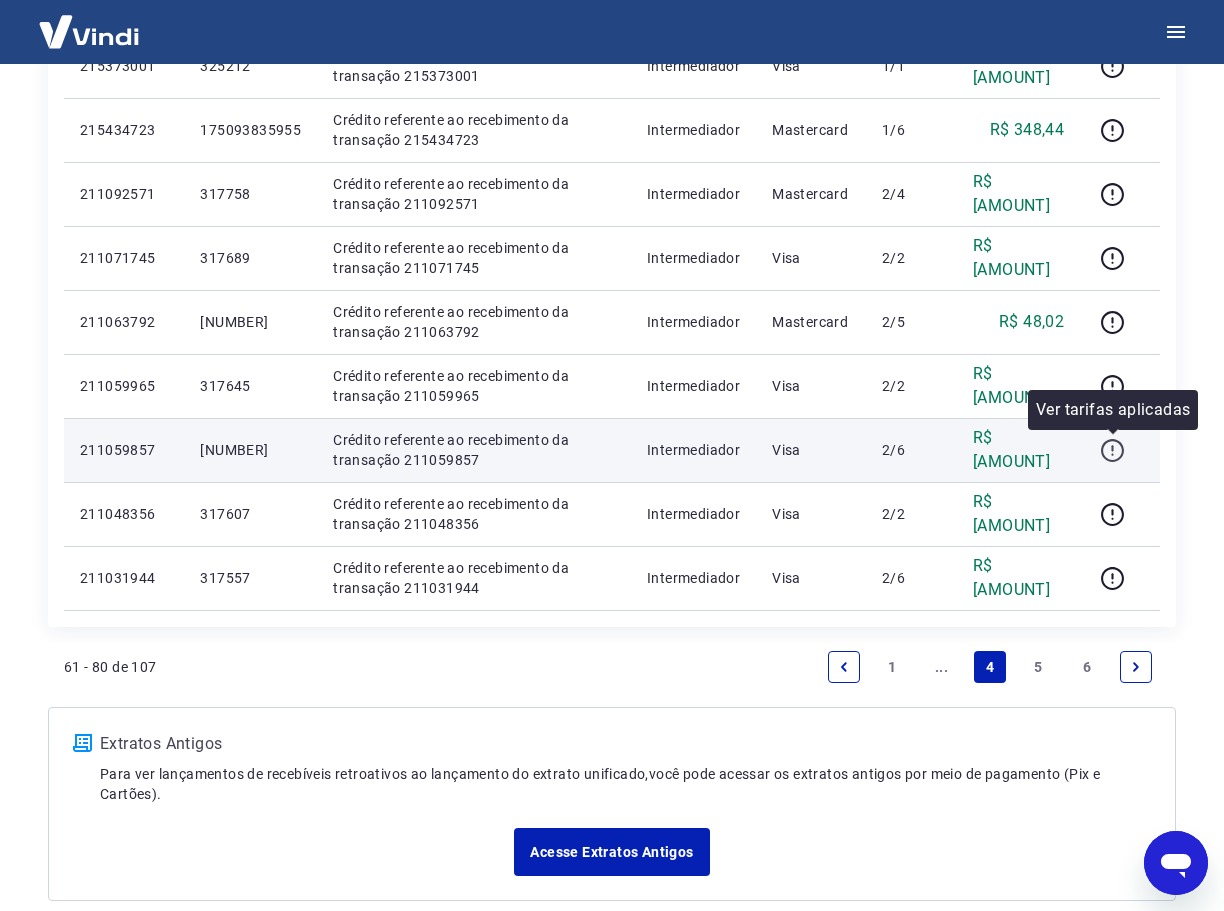 click 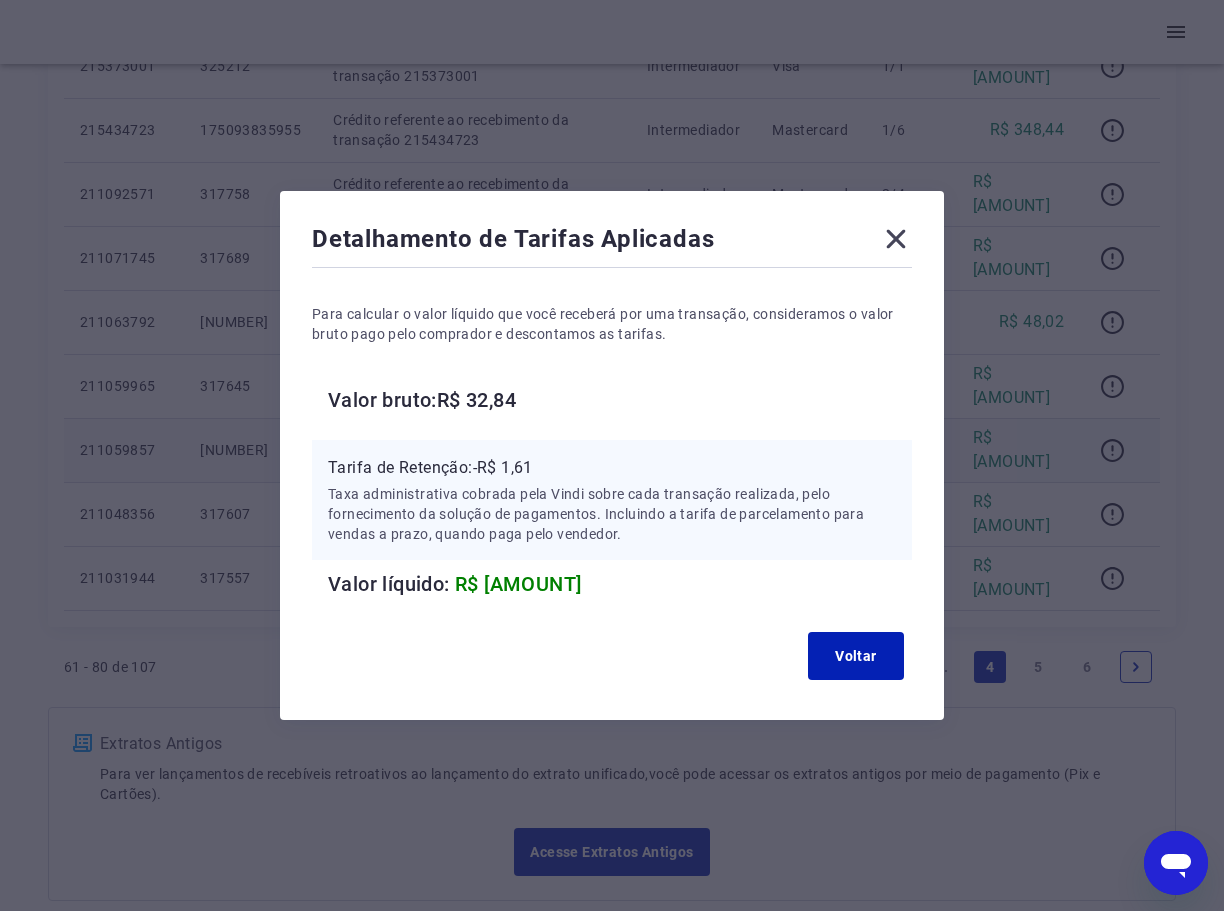 click 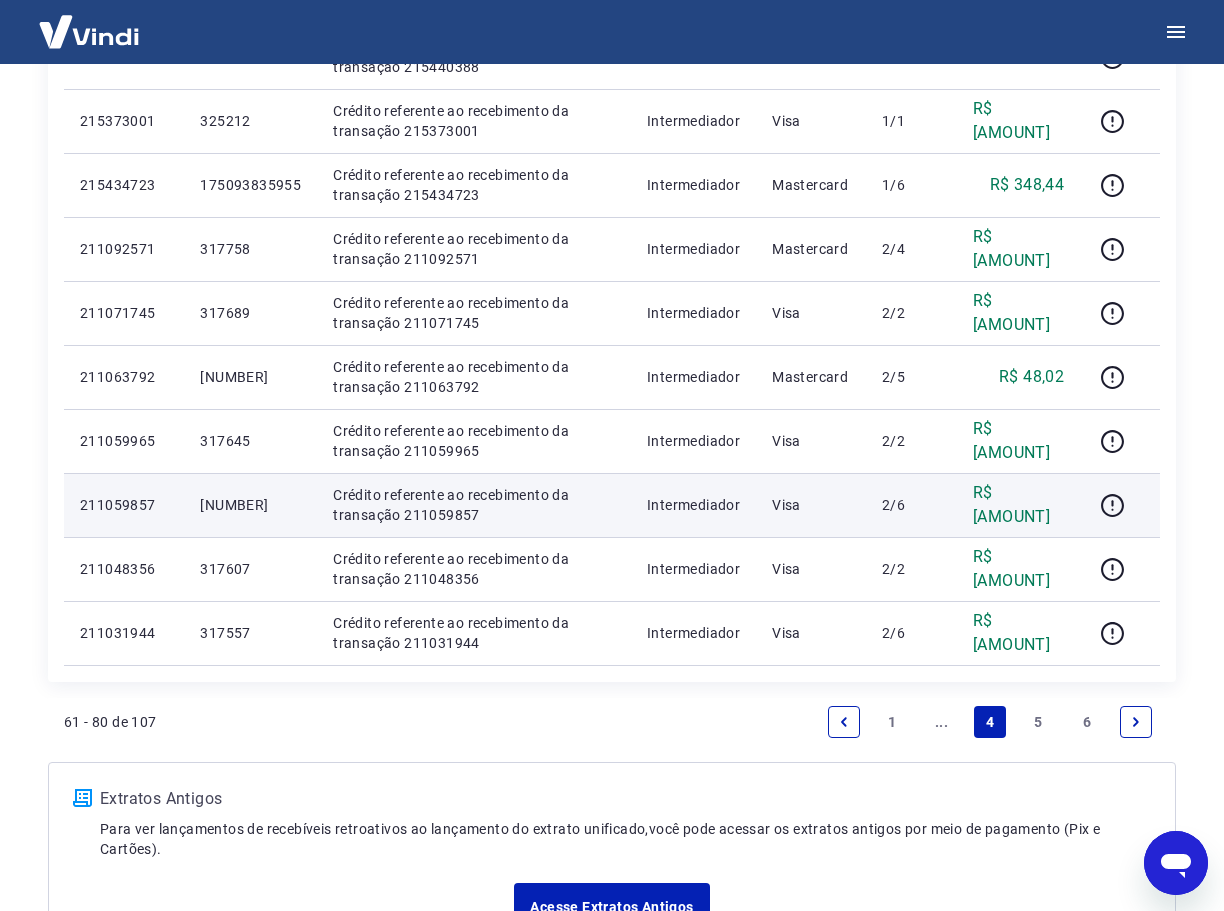 scroll, scrollTop: 1107, scrollLeft: 0, axis: vertical 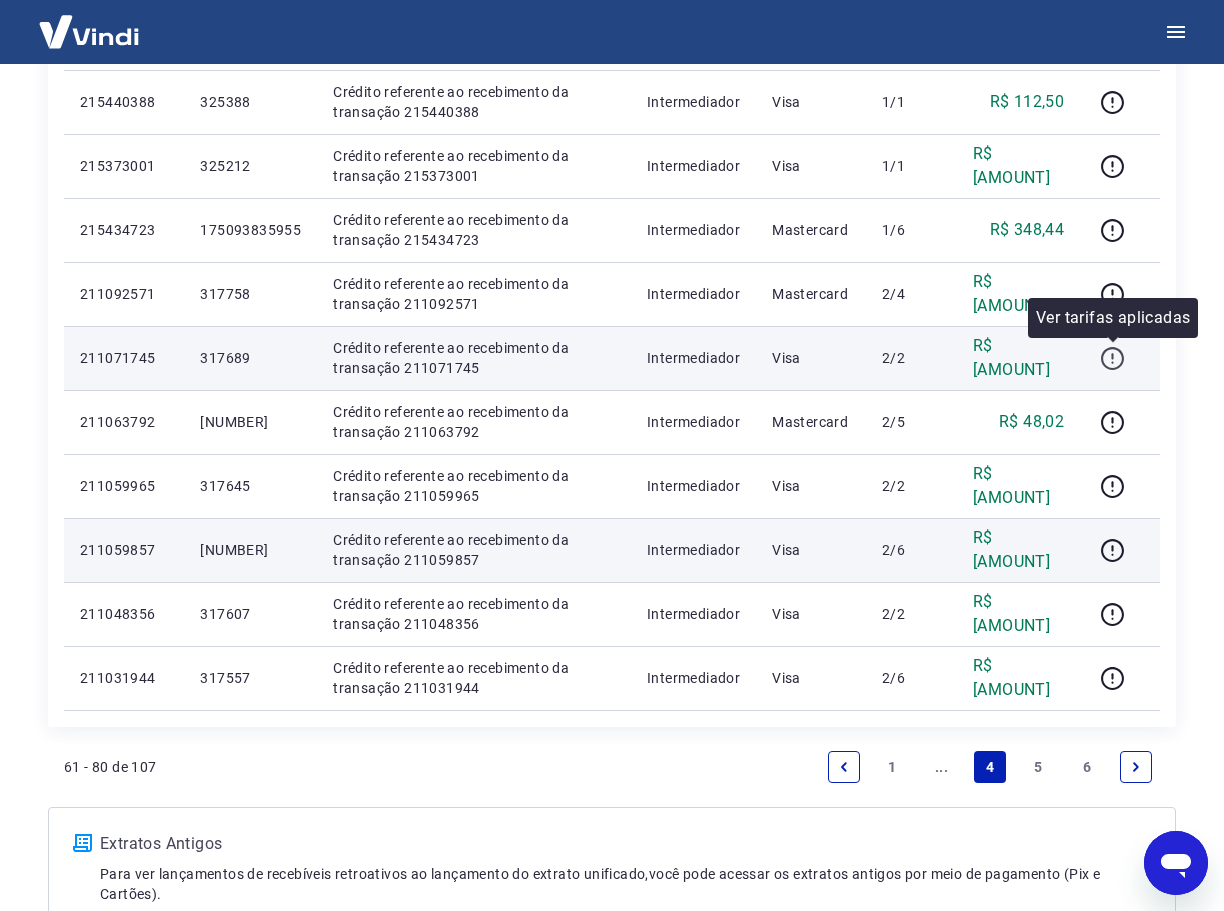 click 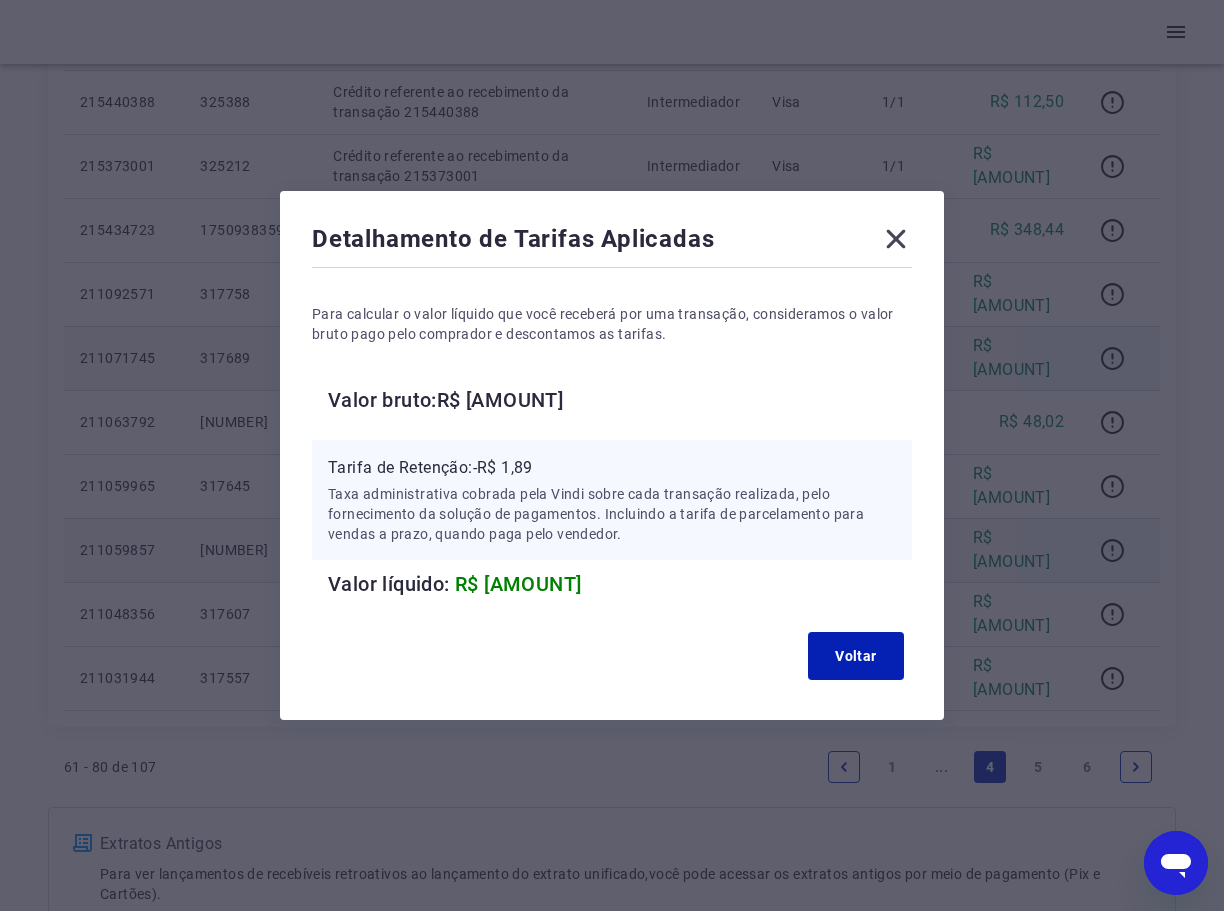 click 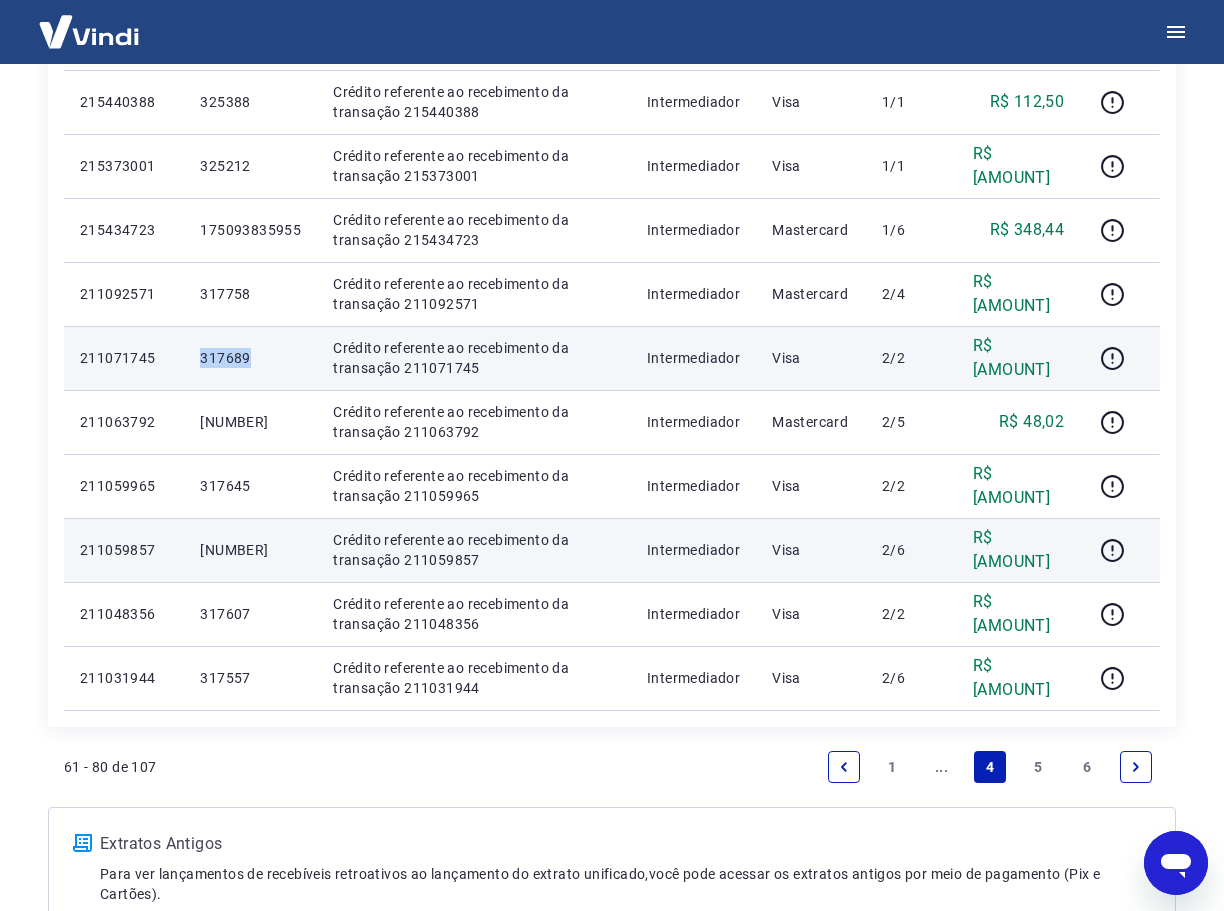 drag, startPoint x: 255, startPoint y: 355, endPoint x: 165, endPoint y: 356, distance: 90.005554 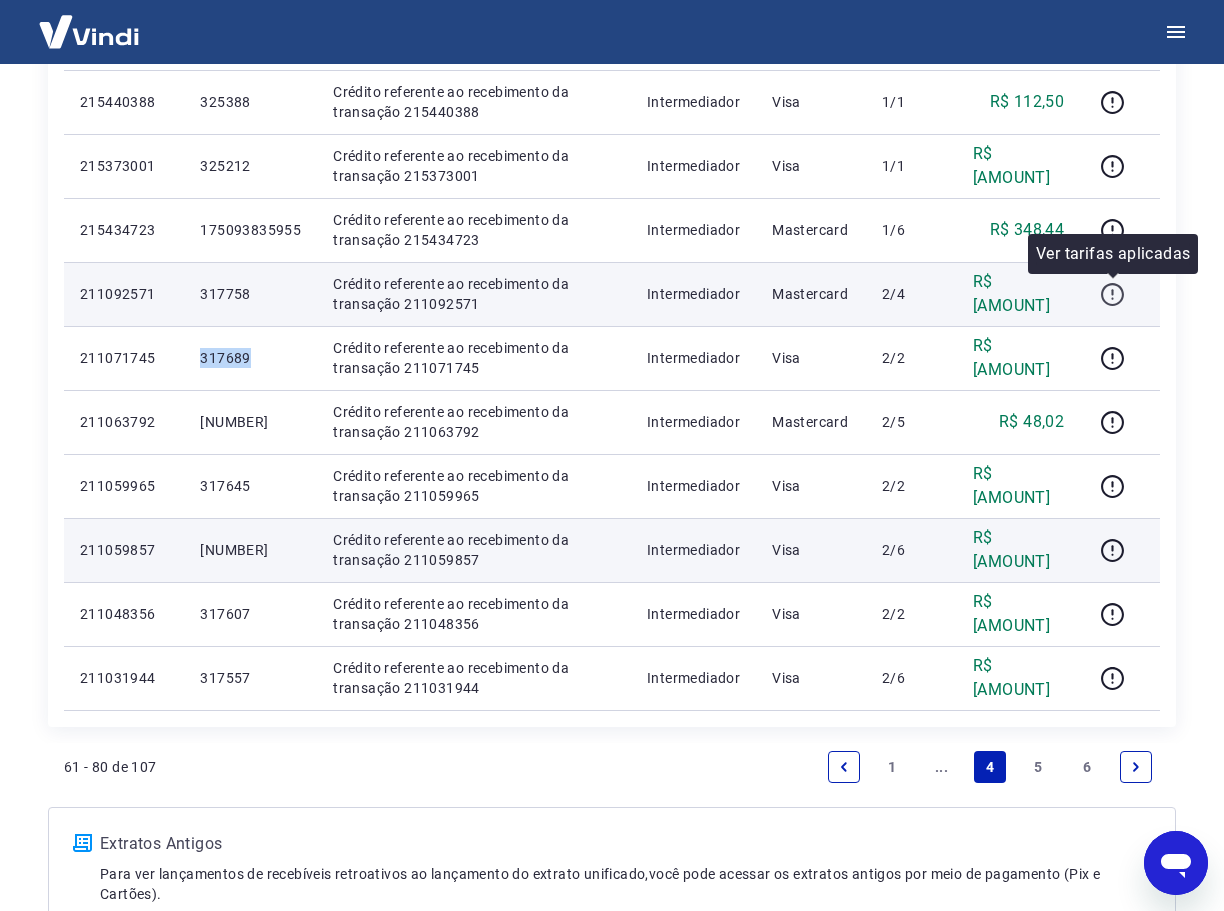 click 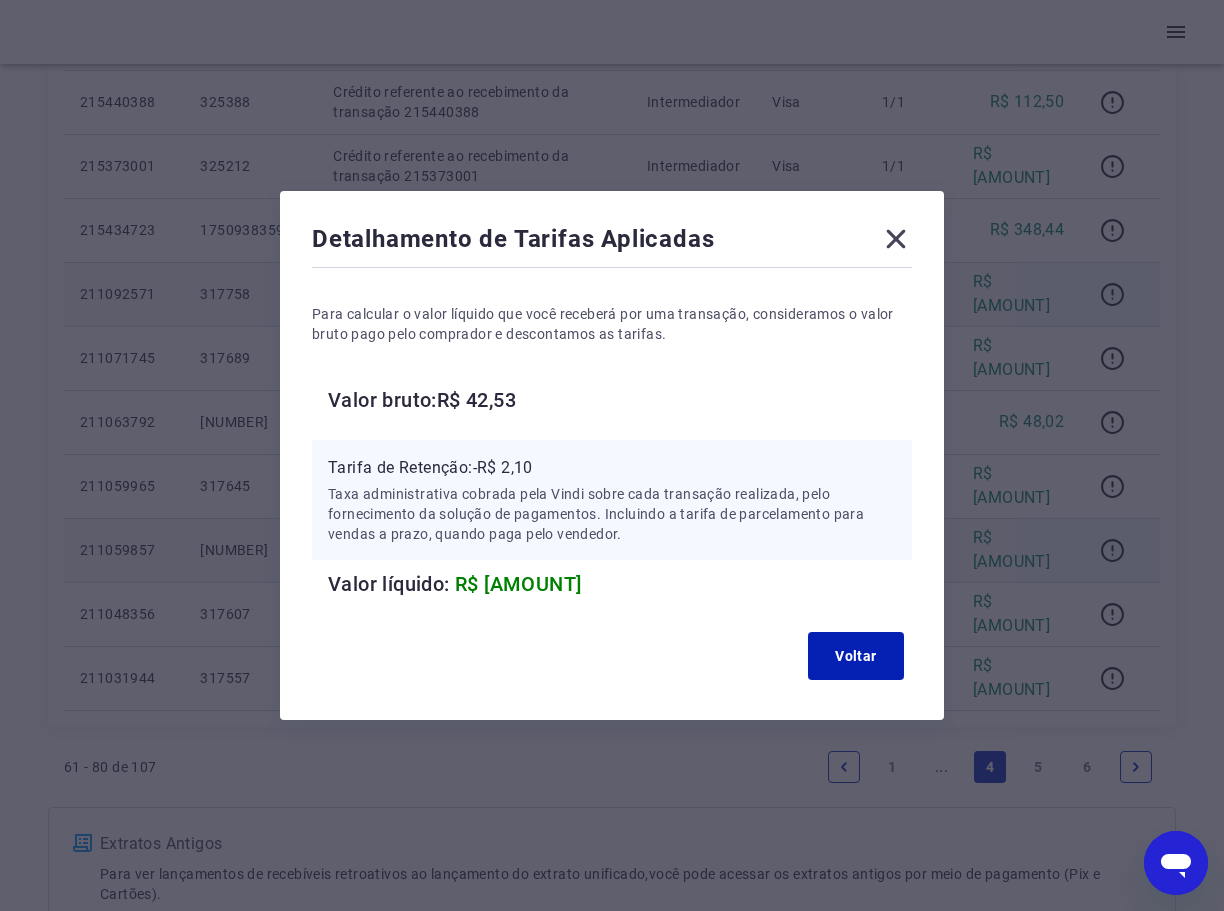 click 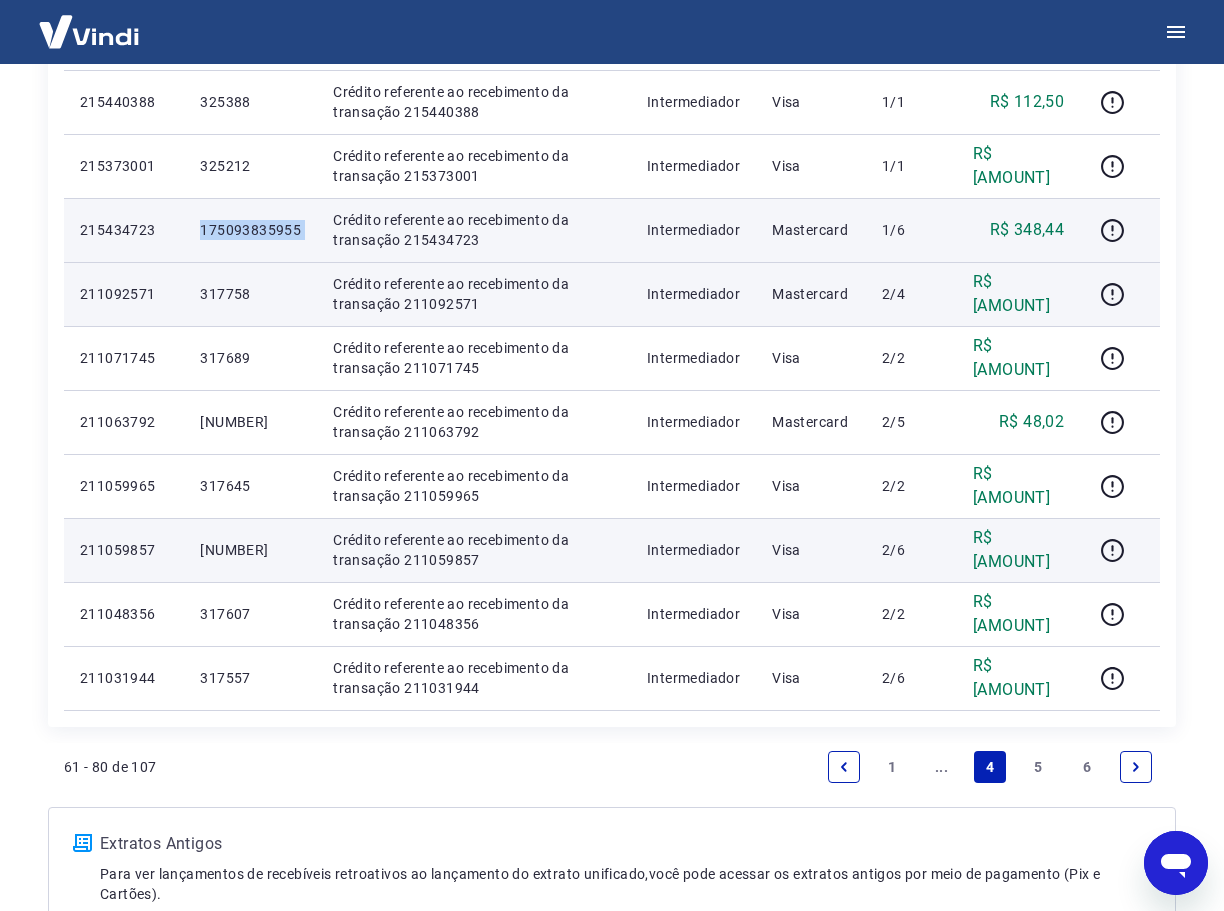drag, startPoint x: 320, startPoint y: 229, endPoint x: 171, endPoint y: 223, distance: 149.12076 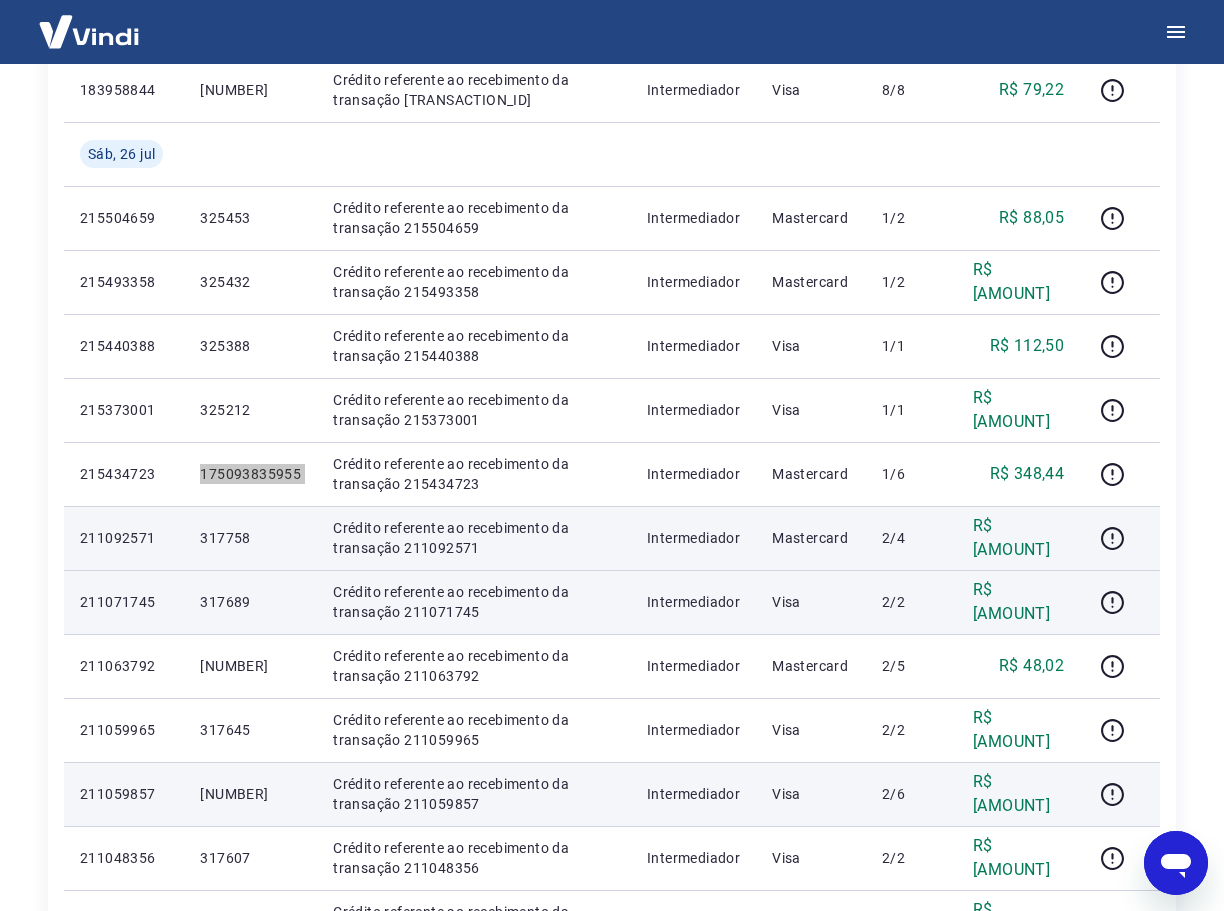 scroll, scrollTop: 807, scrollLeft: 0, axis: vertical 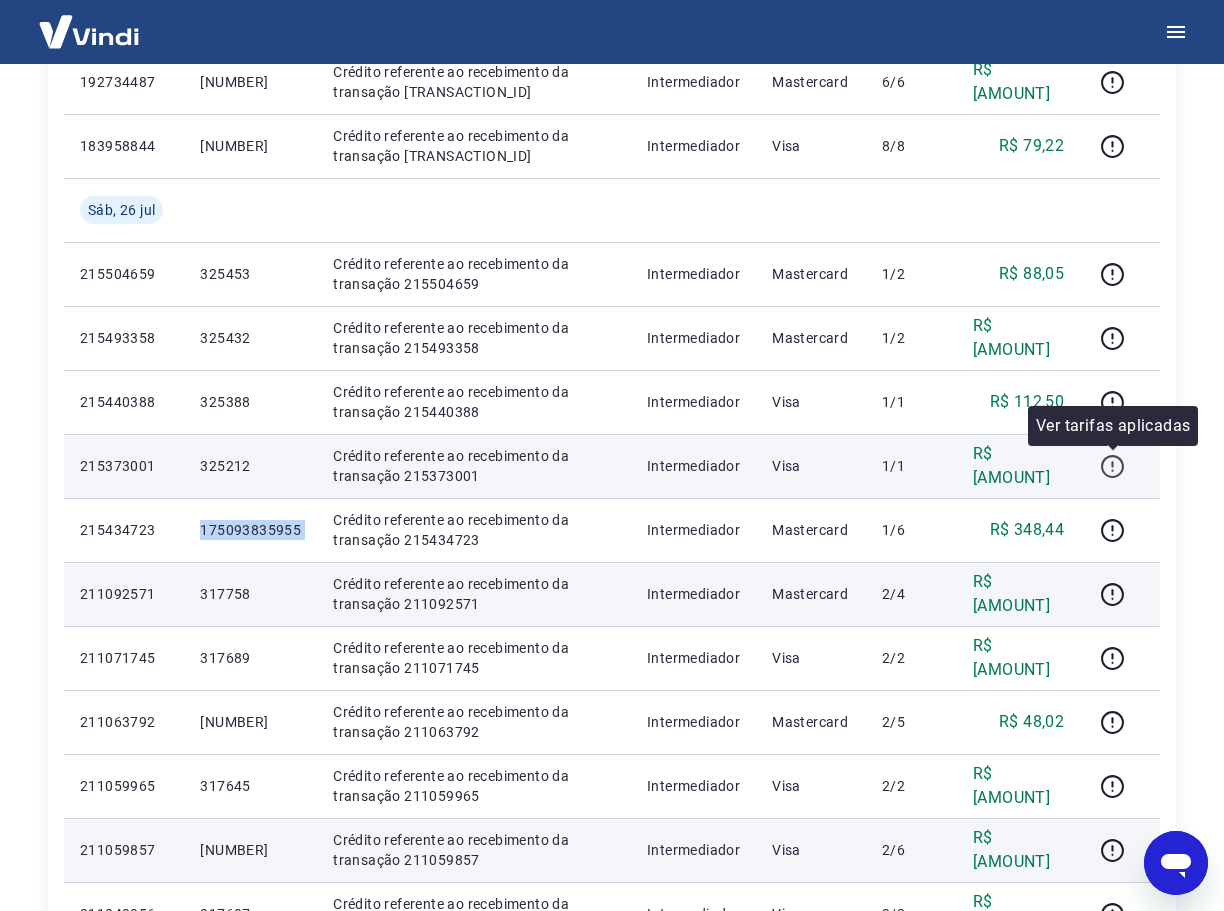 click 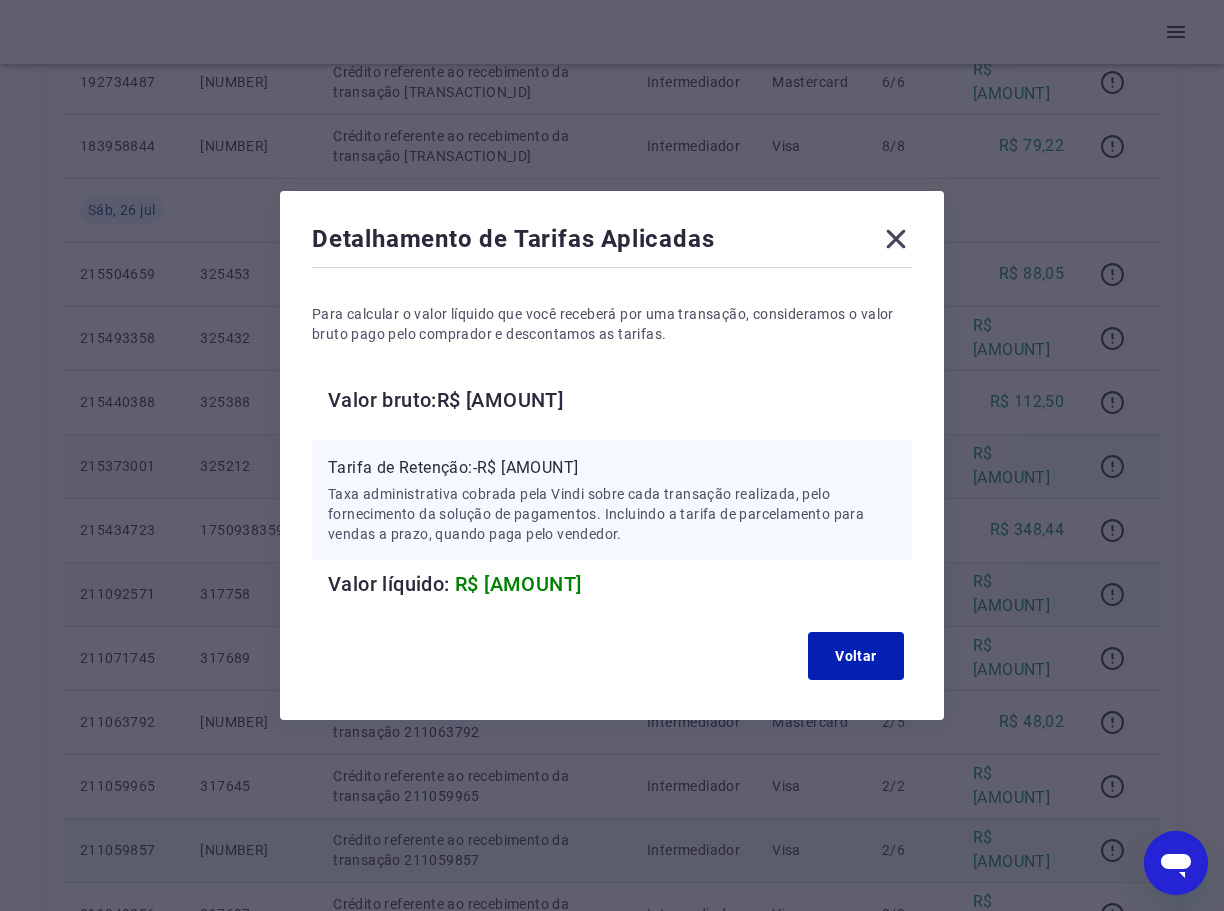 click 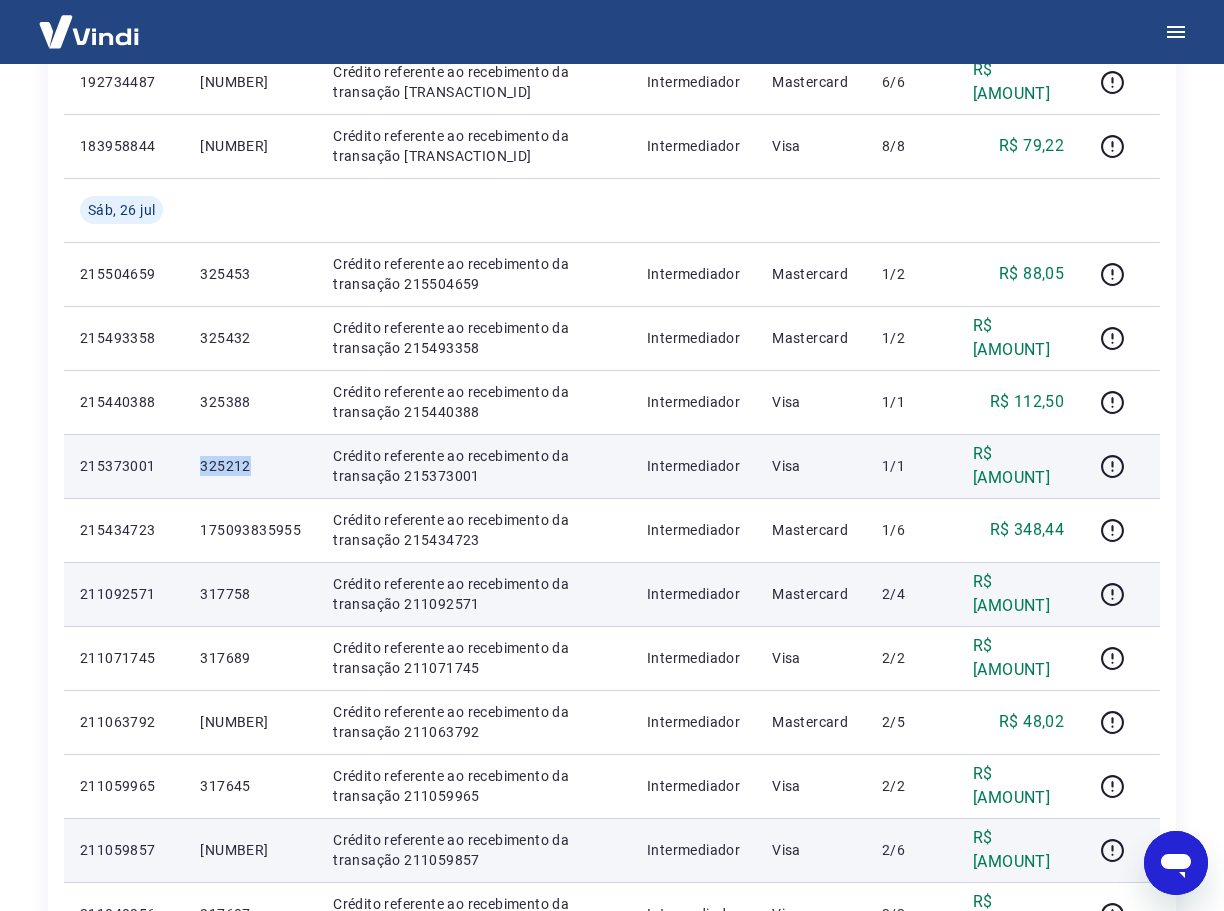 drag, startPoint x: 251, startPoint y: 467, endPoint x: 202, endPoint y: 469, distance: 49.0408 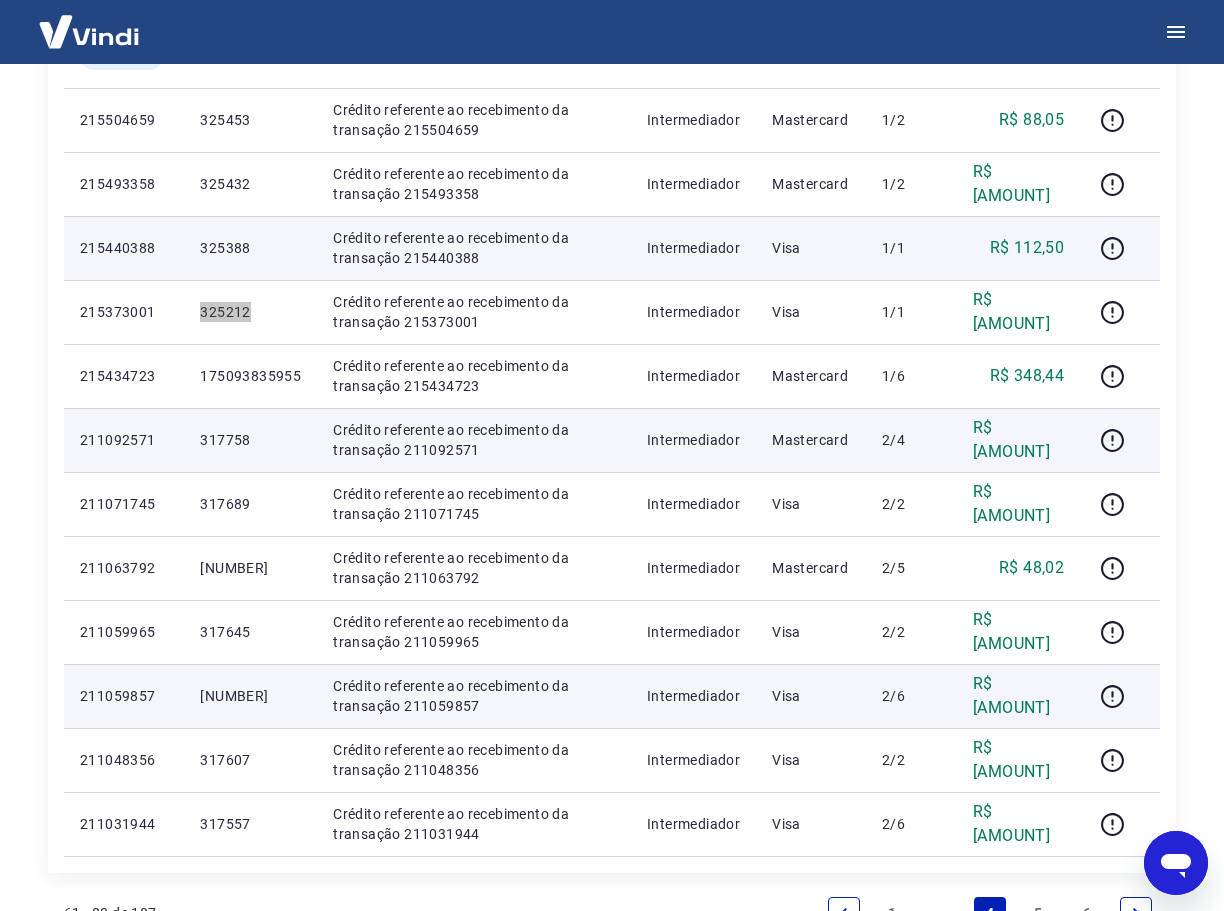 scroll, scrollTop: 1307, scrollLeft: 0, axis: vertical 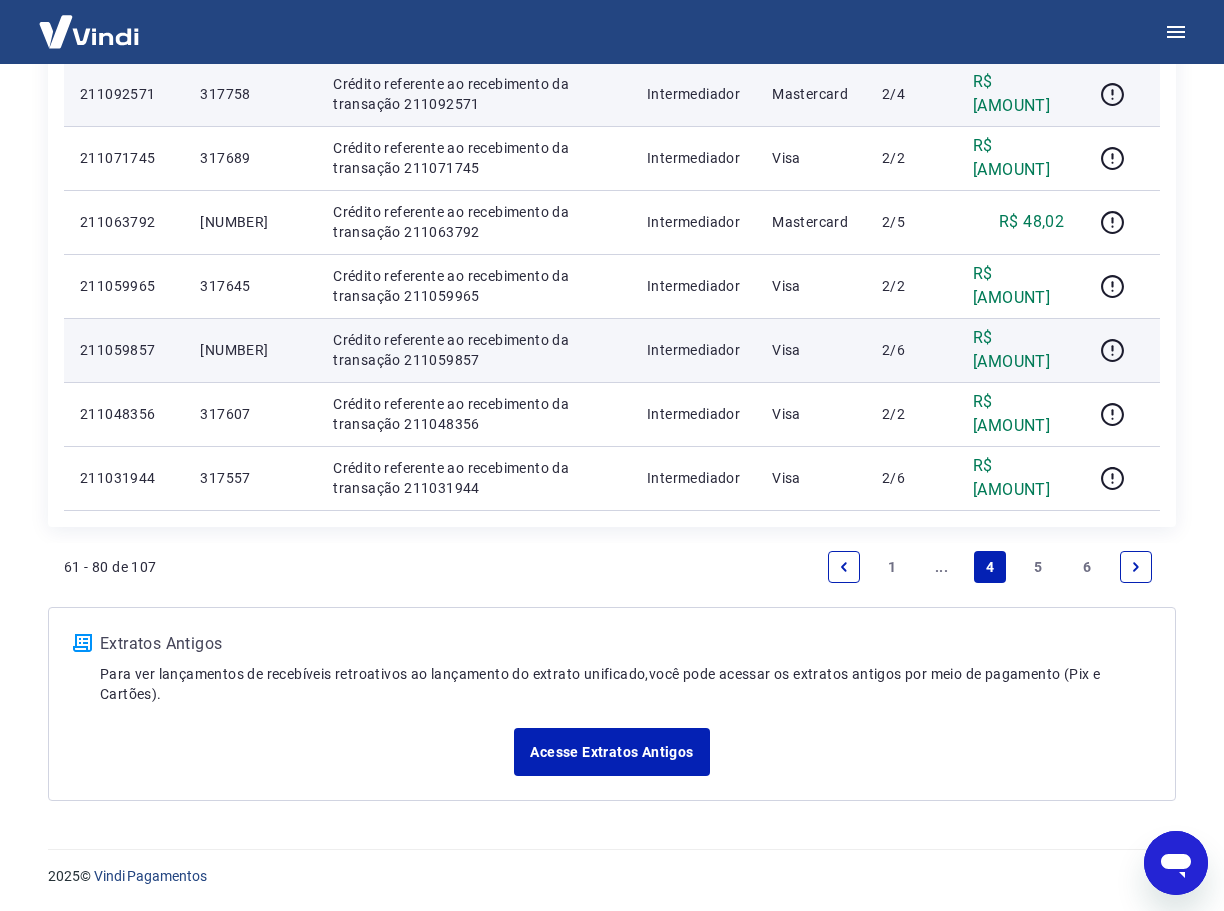 click on "..." at bounding box center [941, 567] 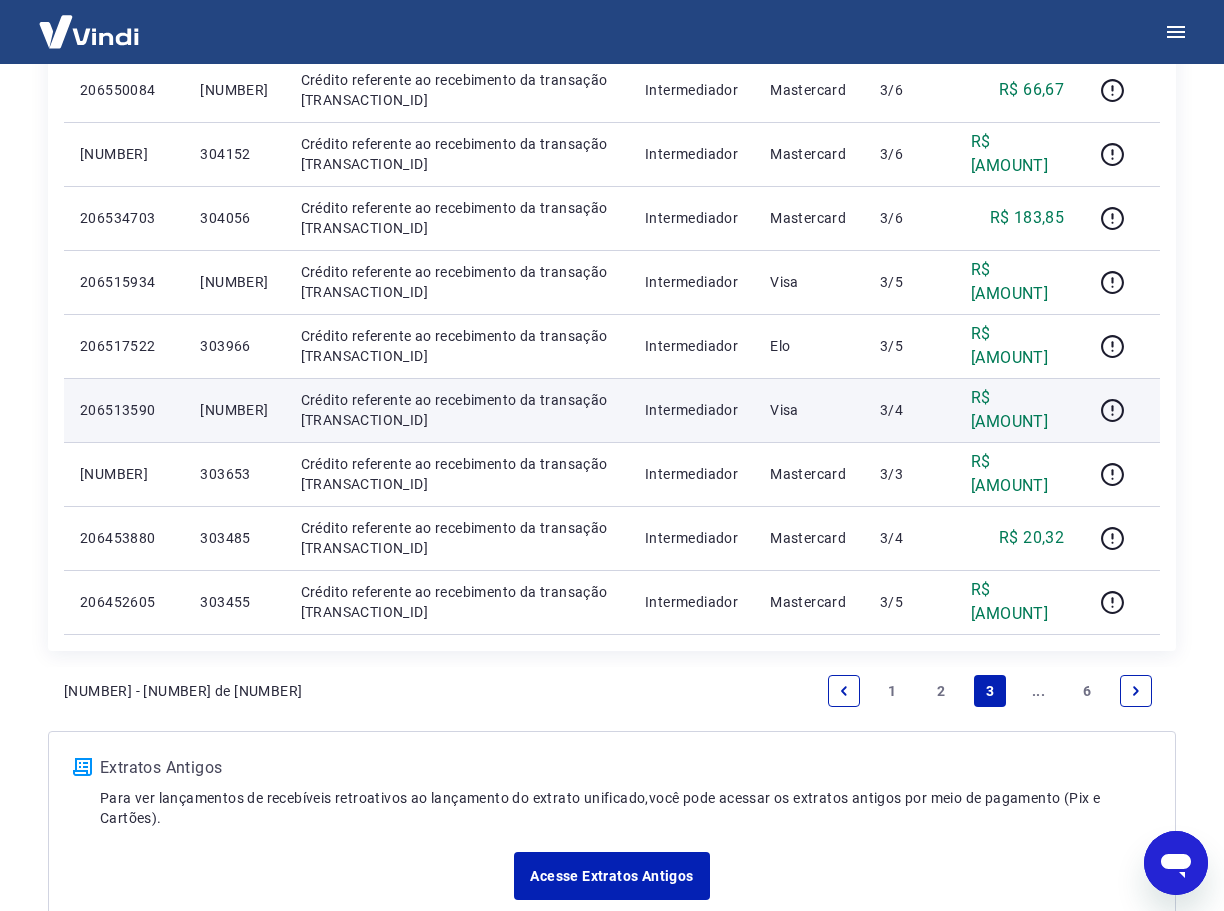 scroll, scrollTop: 1243, scrollLeft: 0, axis: vertical 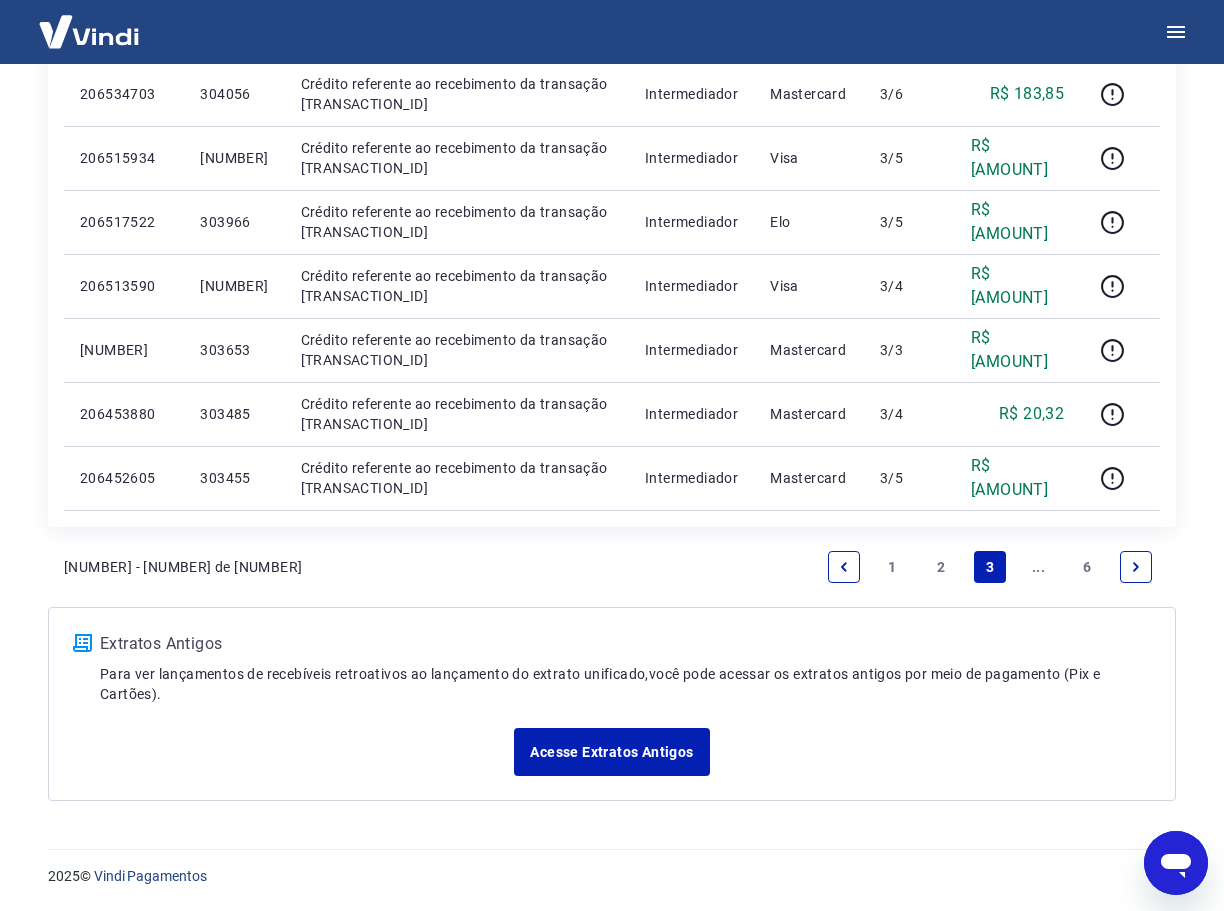 click on "2" at bounding box center (941, 567) 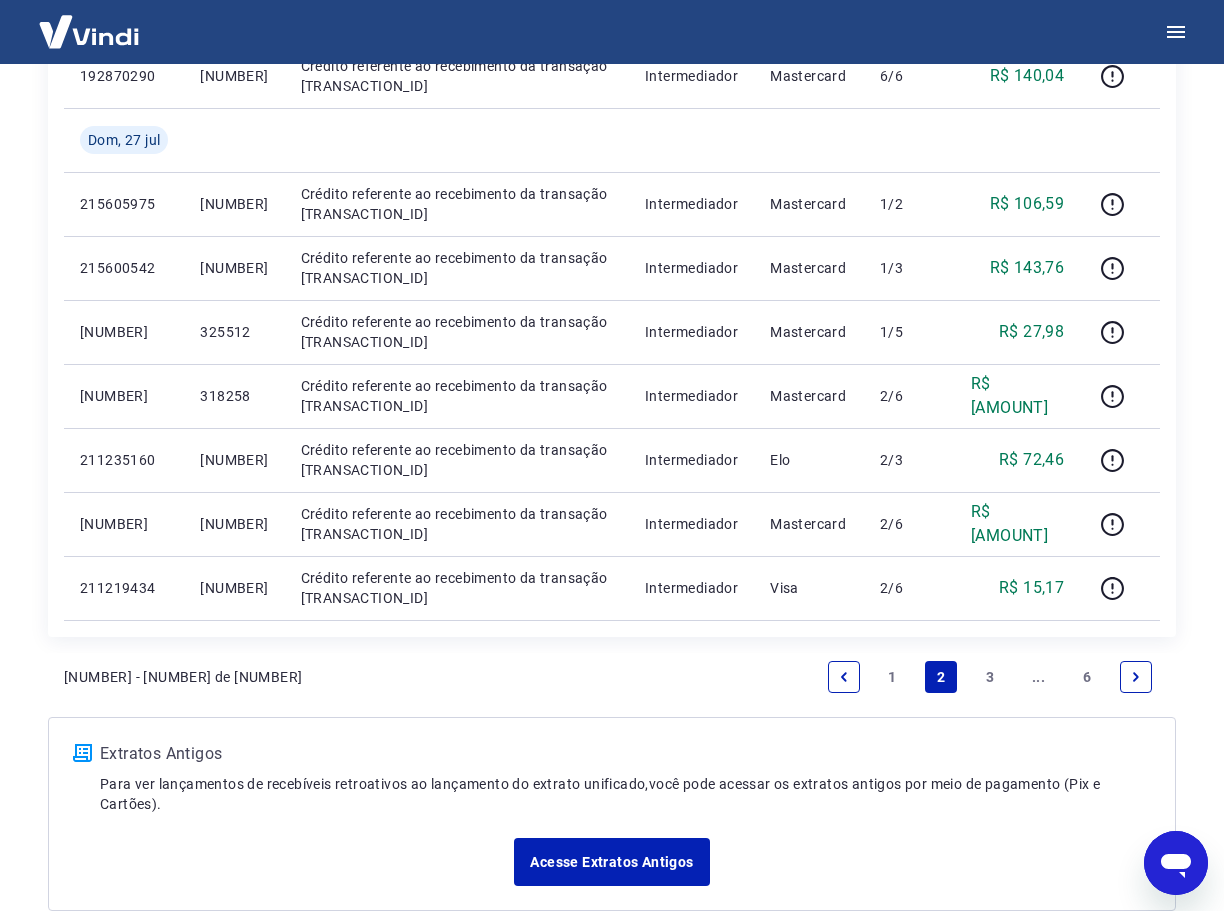 scroll, scrollTop: 1200, scrollLeft: 0, axis: vertical 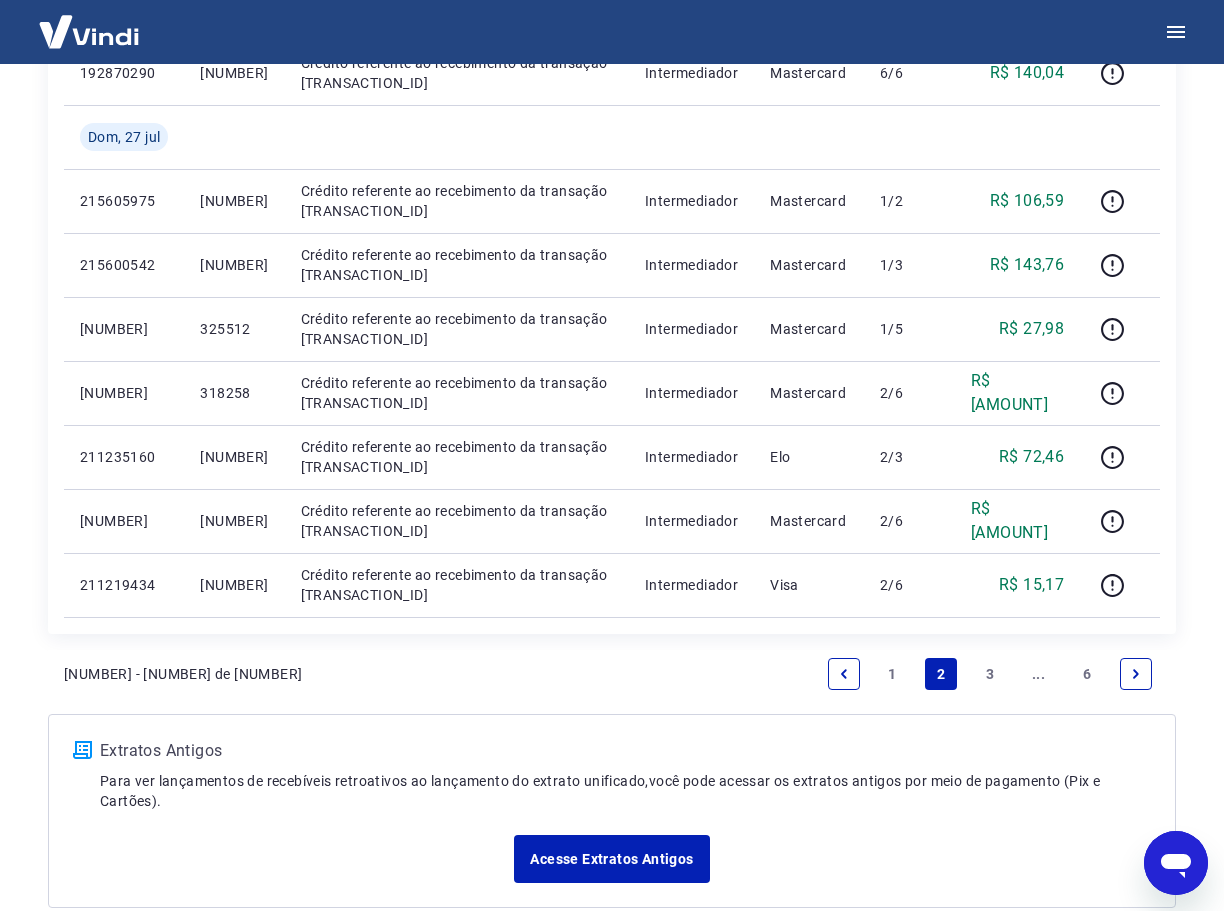 click on "3" at bounding box center [990, 674] 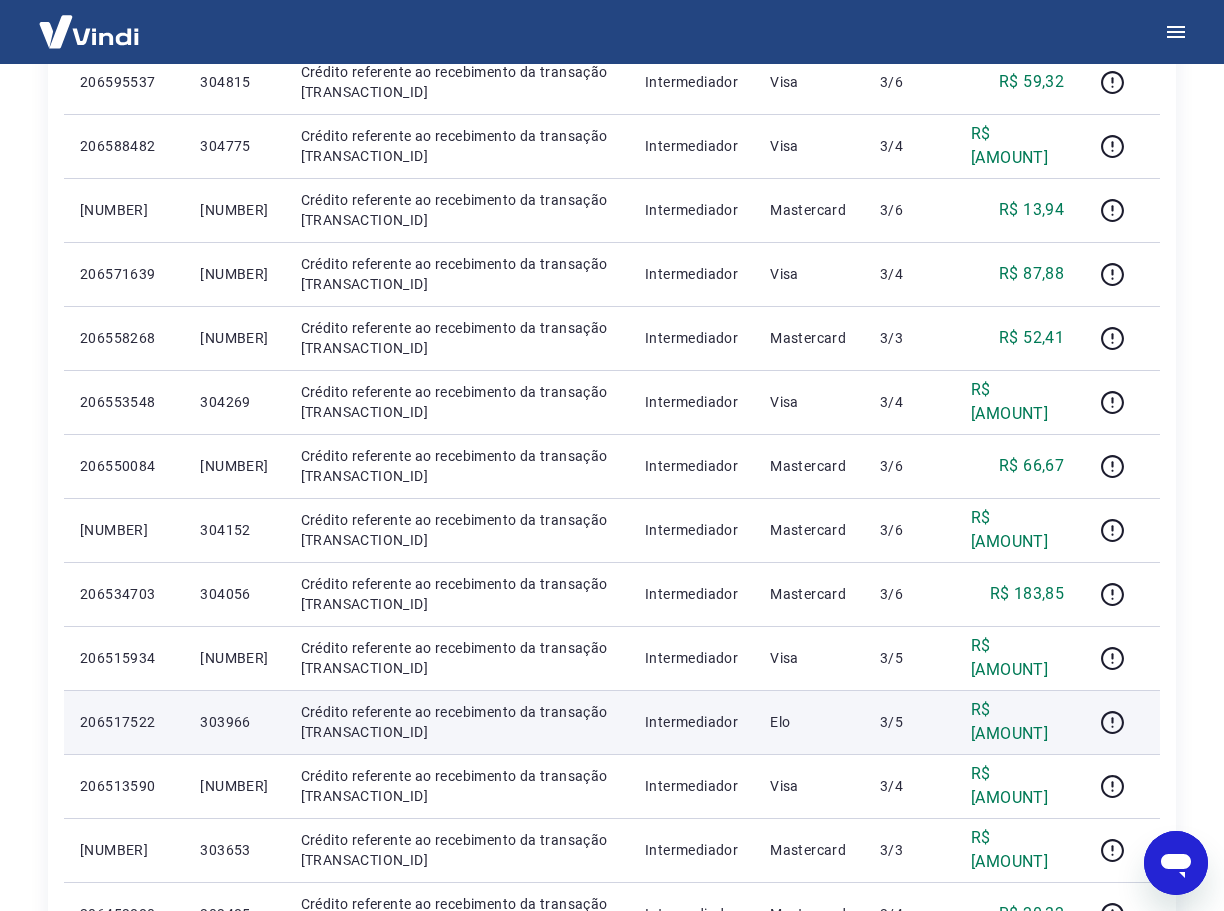 scroll, scrollTop: 1100, scrollLeft: 0, axis: vertical 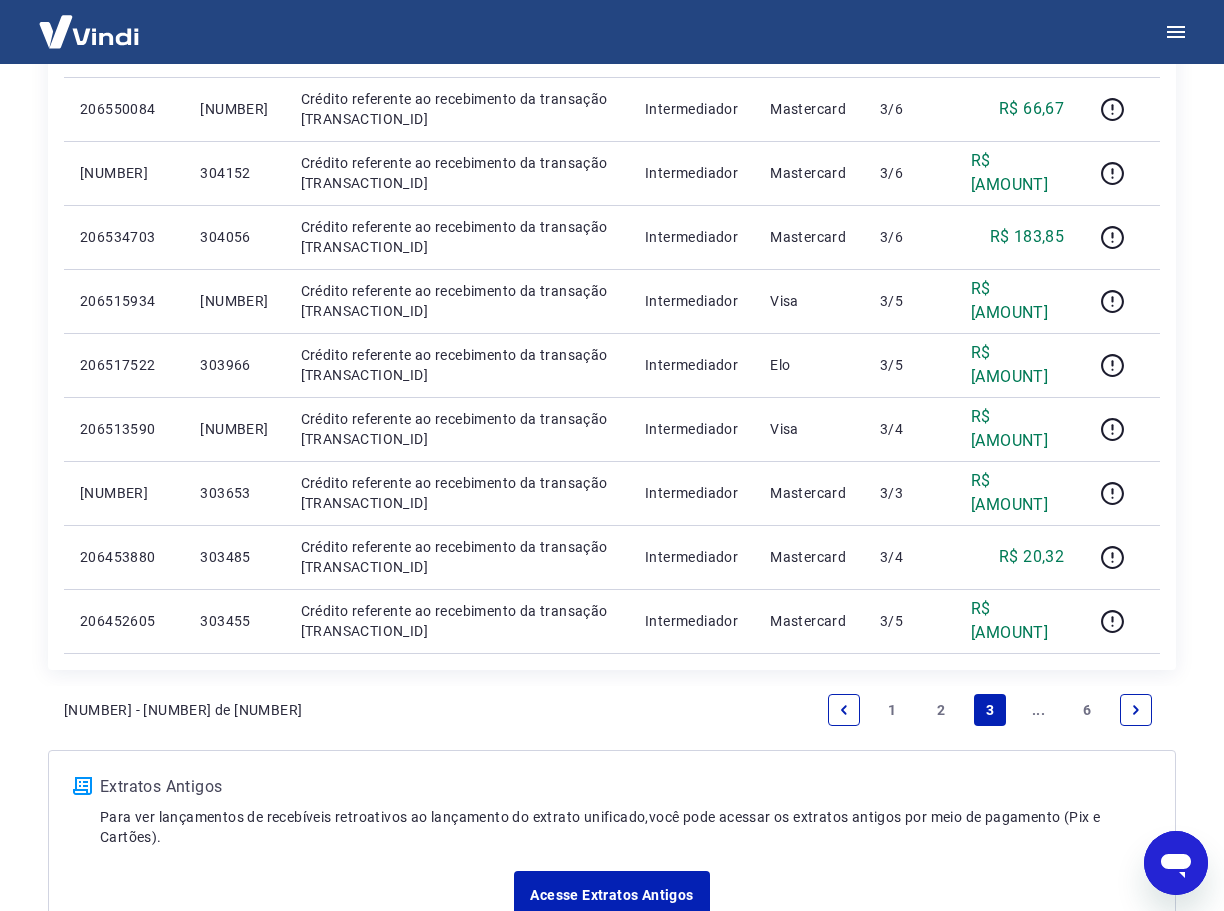 click on "..." at bounding box center (1039, 710) 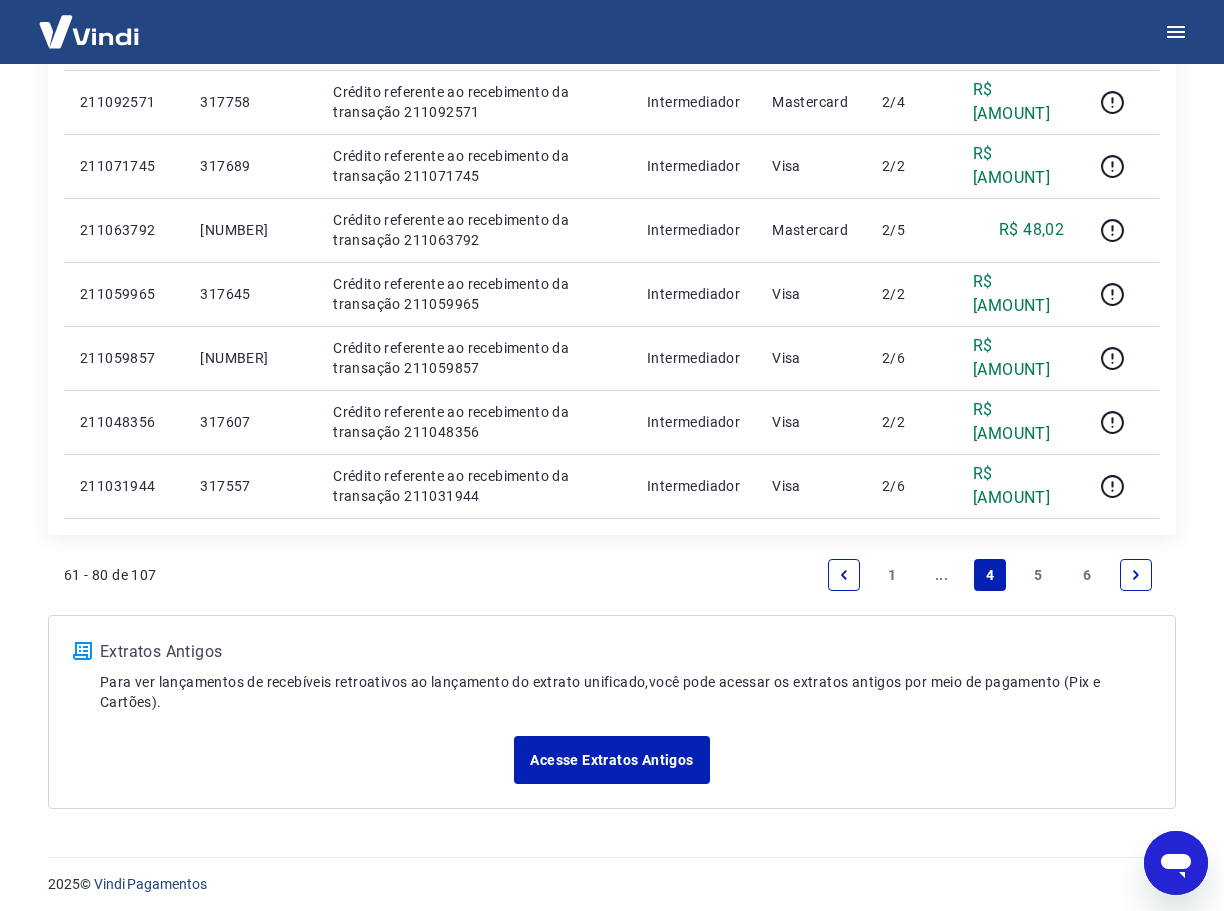 scroll, scrollTop: 1300, scrollLeft: 0, axis: vertical 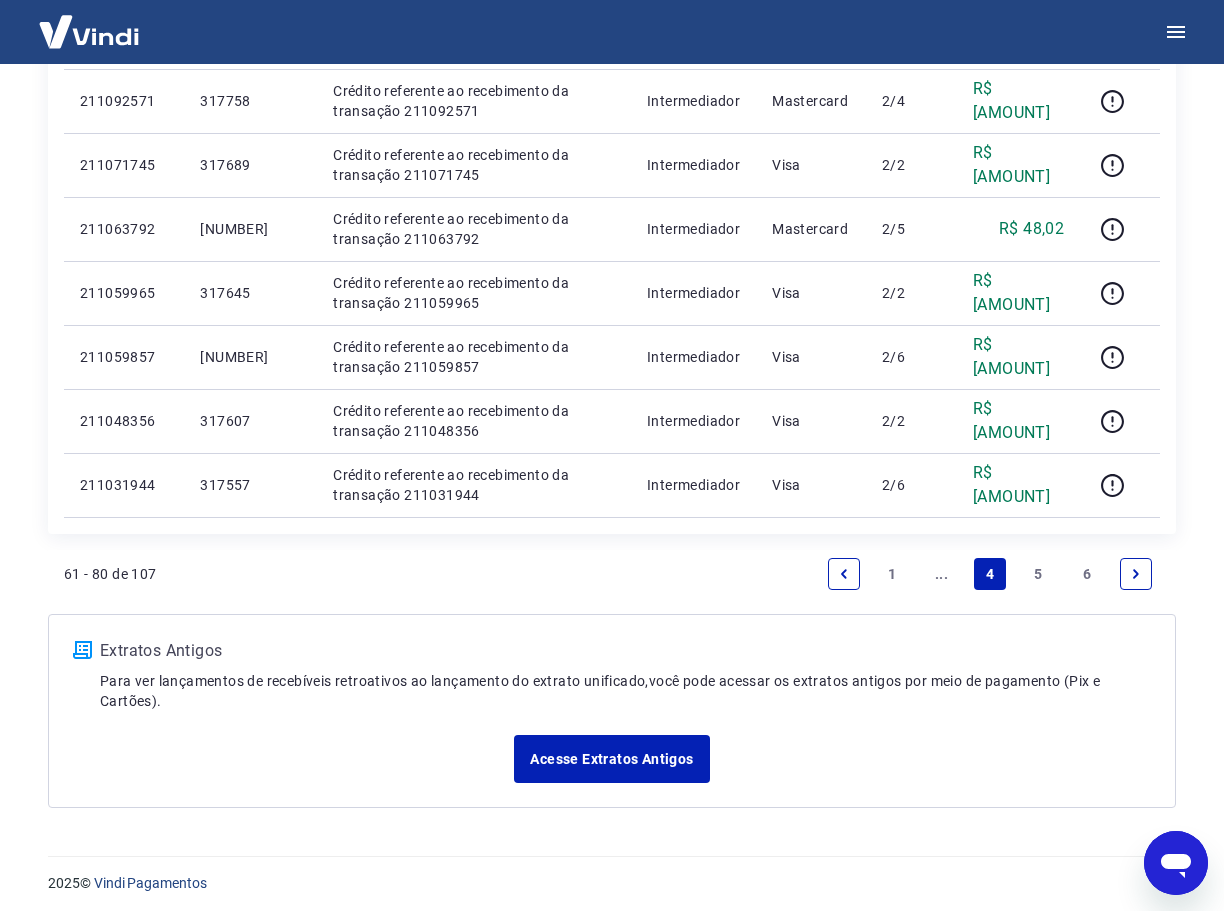 click on "..." at bounding box center (941, 574) 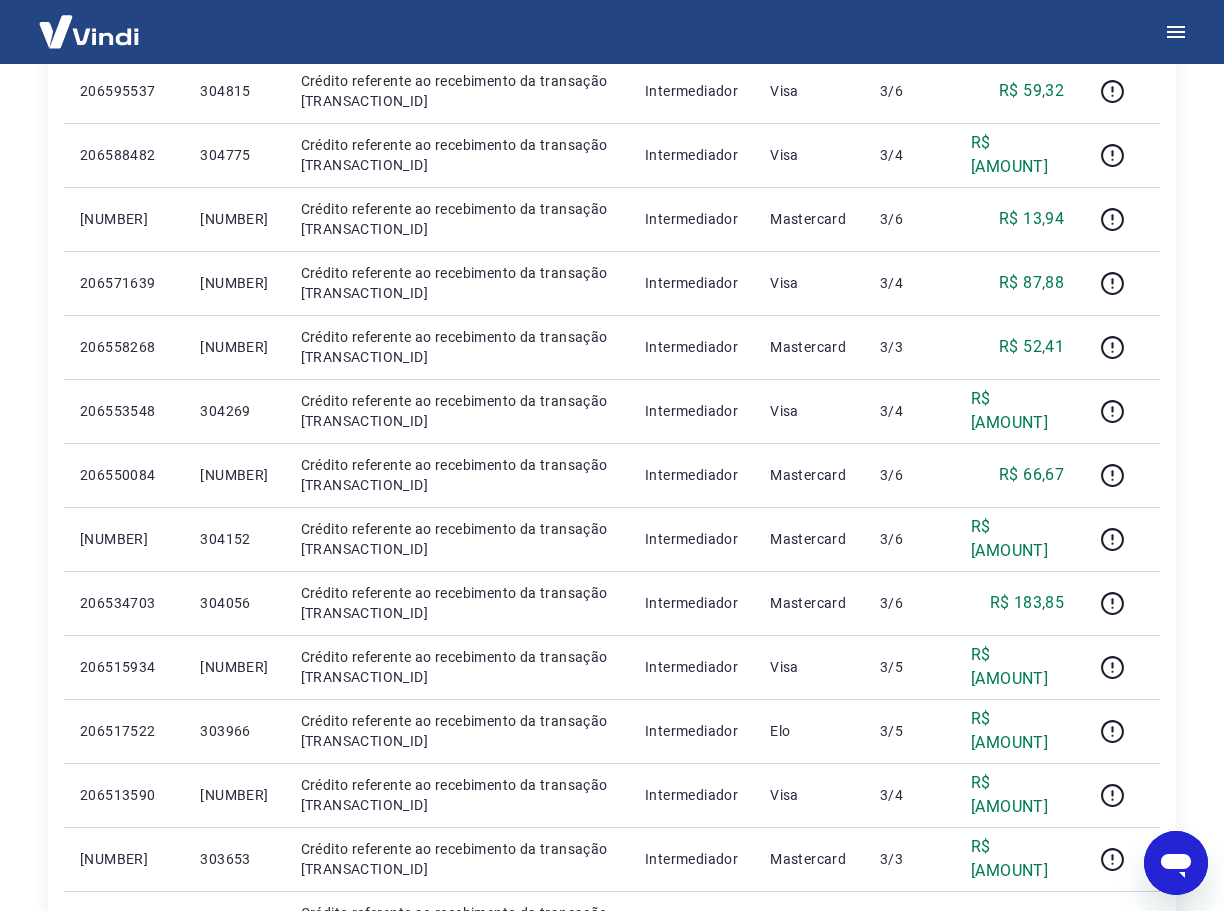 scroll, scrollTop: 1100, scrollLeft: 0, axis: vertical 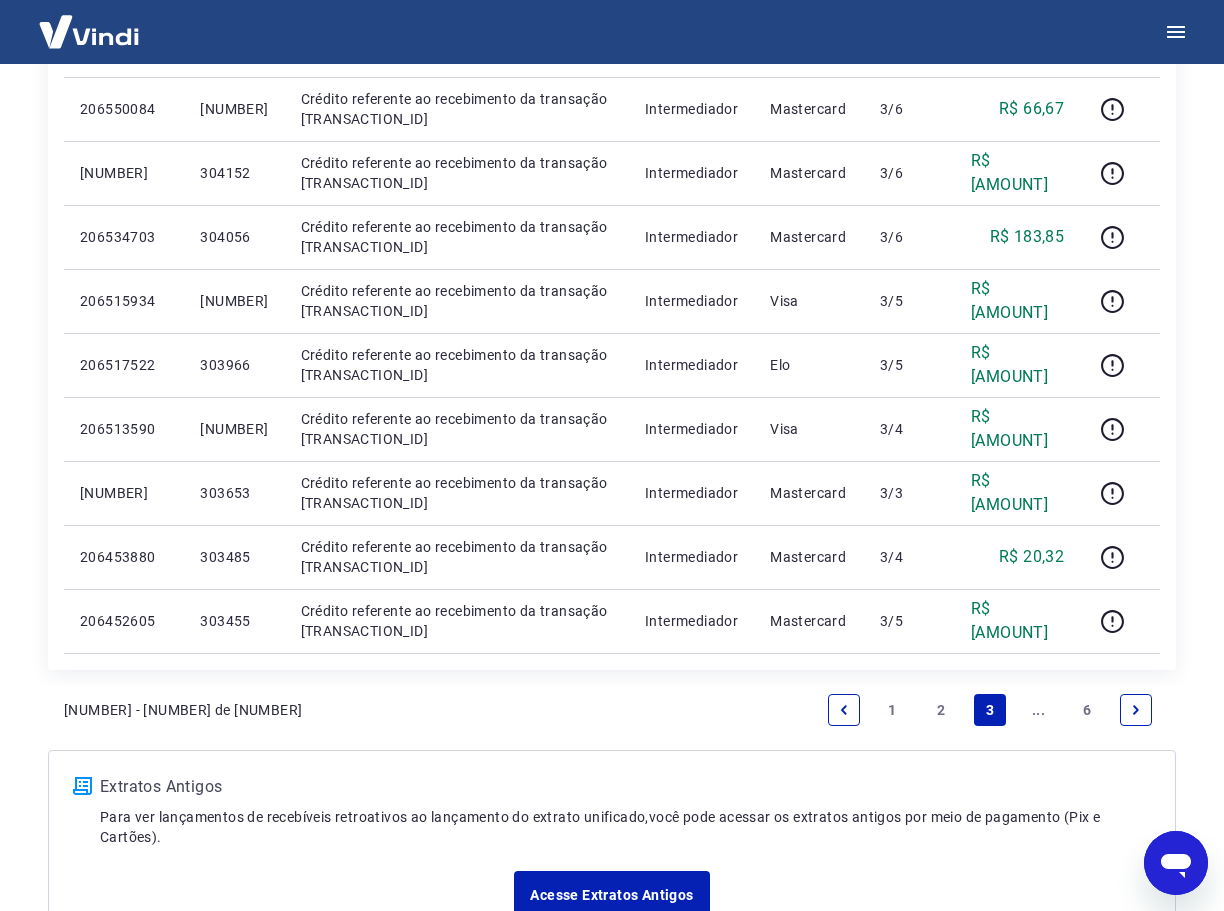 click on "2" at bounding box center [941, 710] 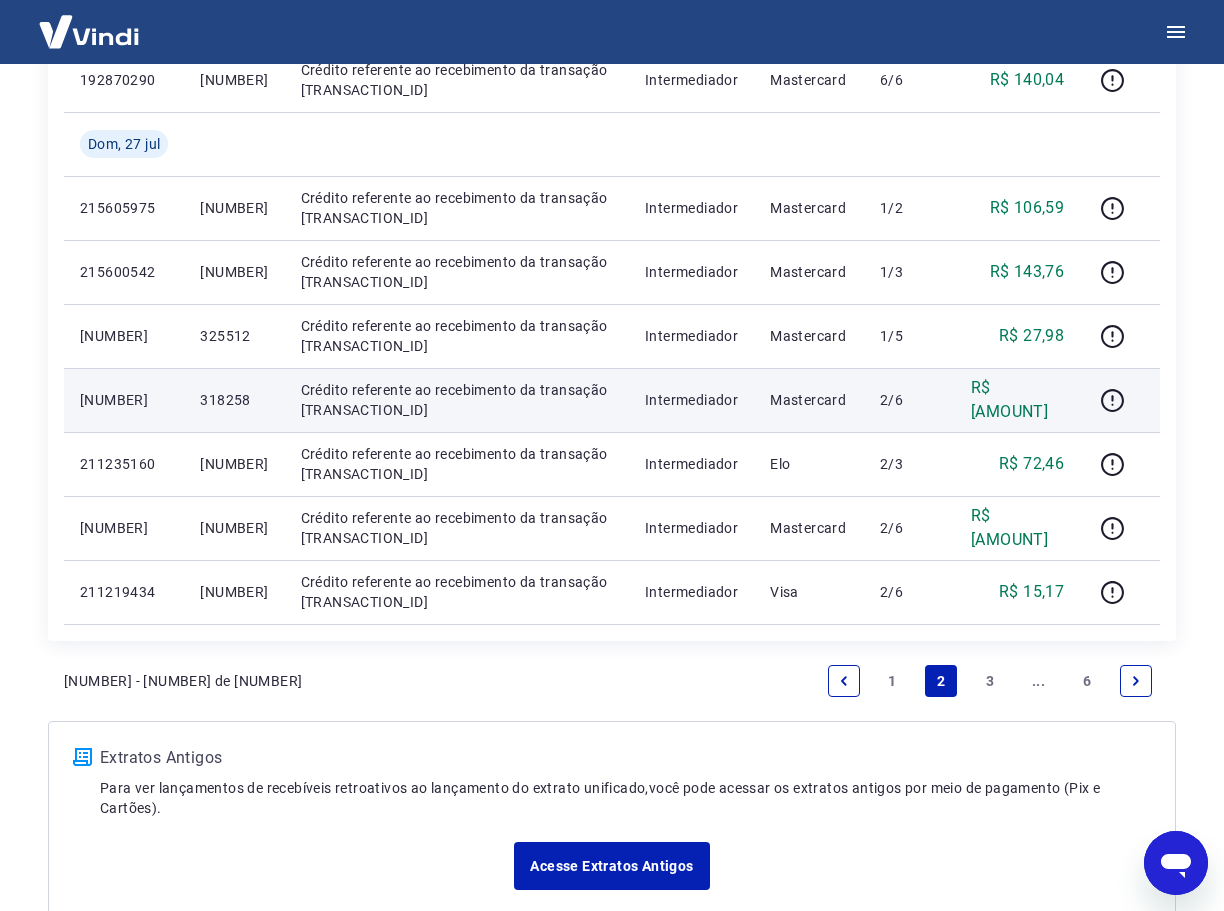 scroll, scrollTop: 1200, scrollLeft: 0, axis: vertical 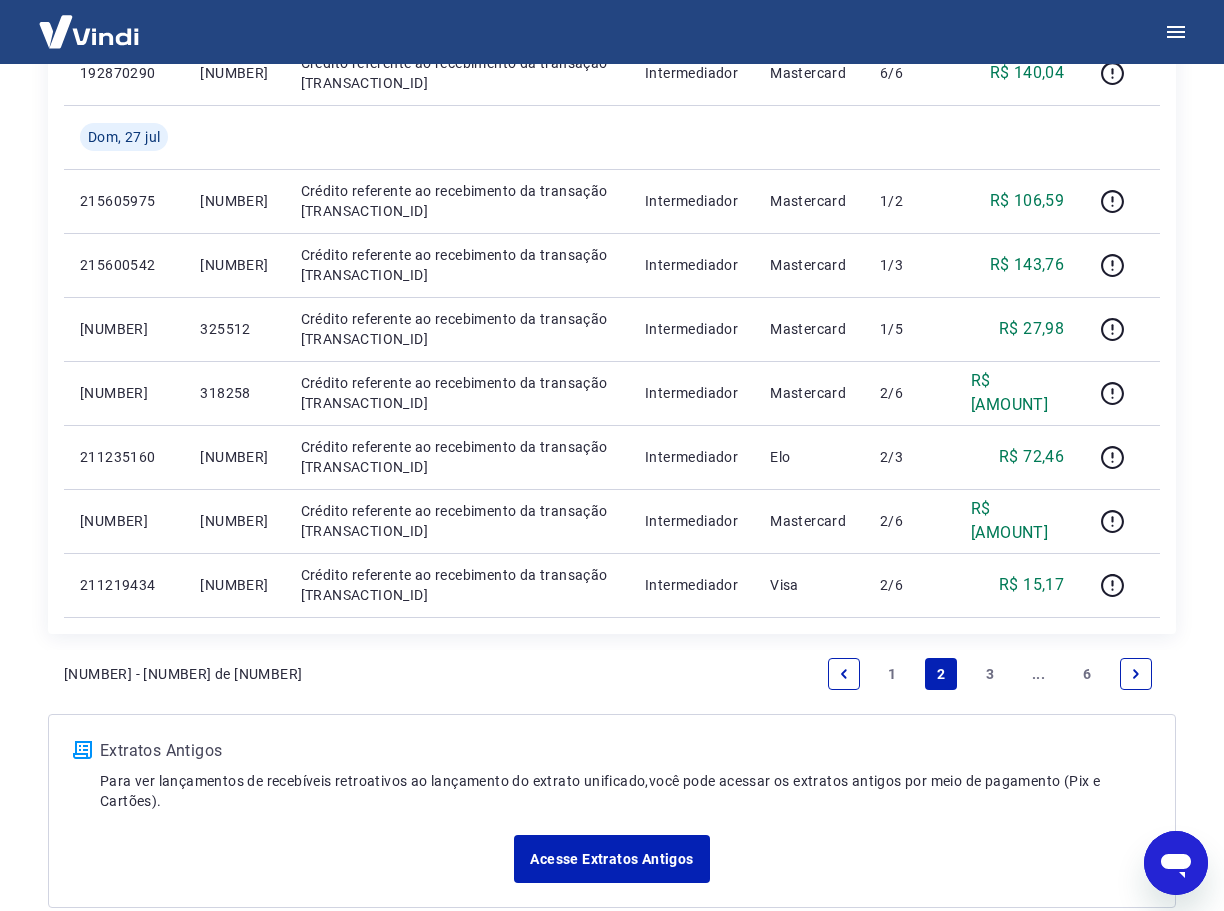 click on "3" at bounding box center [990, 674] 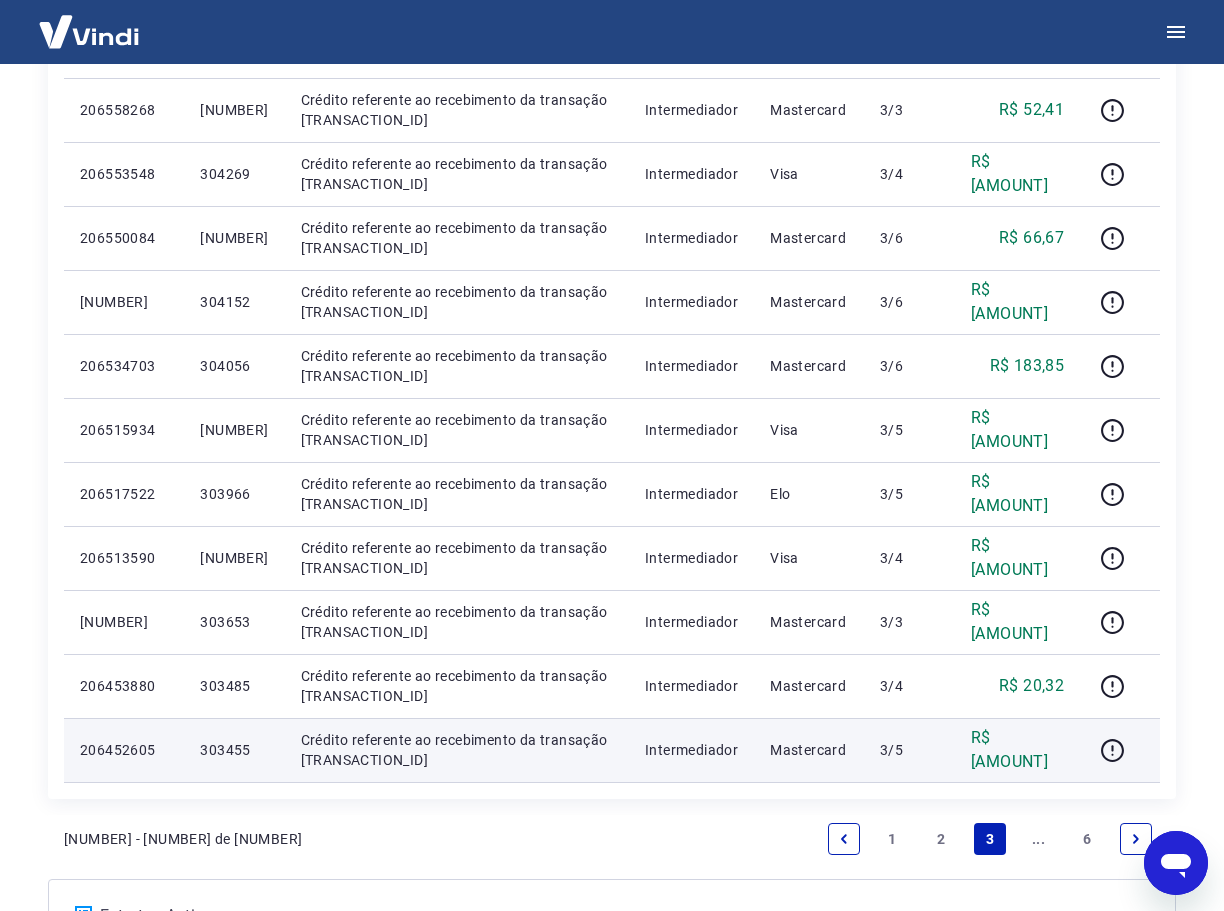 scroll, scrollTop: 1000, scrollLeft: 0, axis: vertical 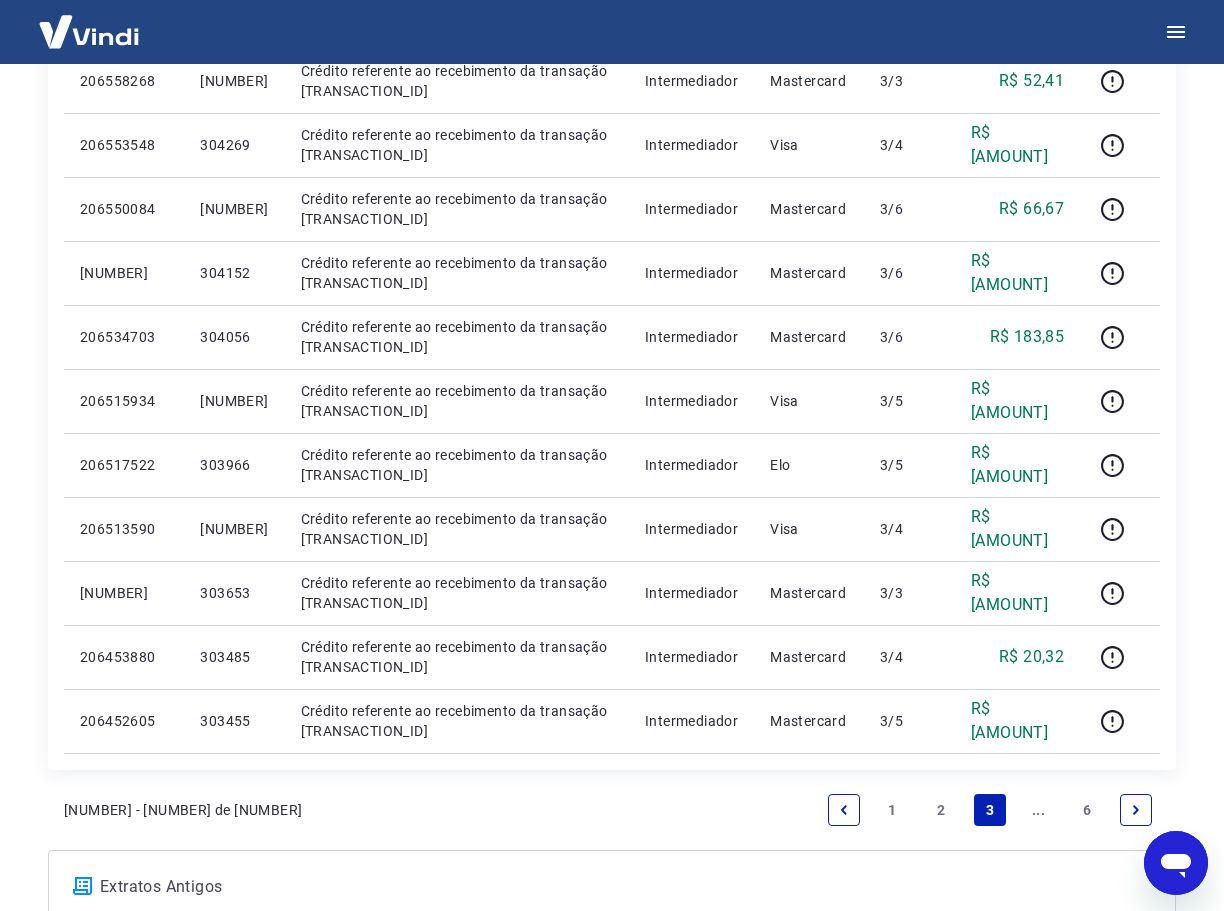 click on "..." at bounding box center (1039, 810) 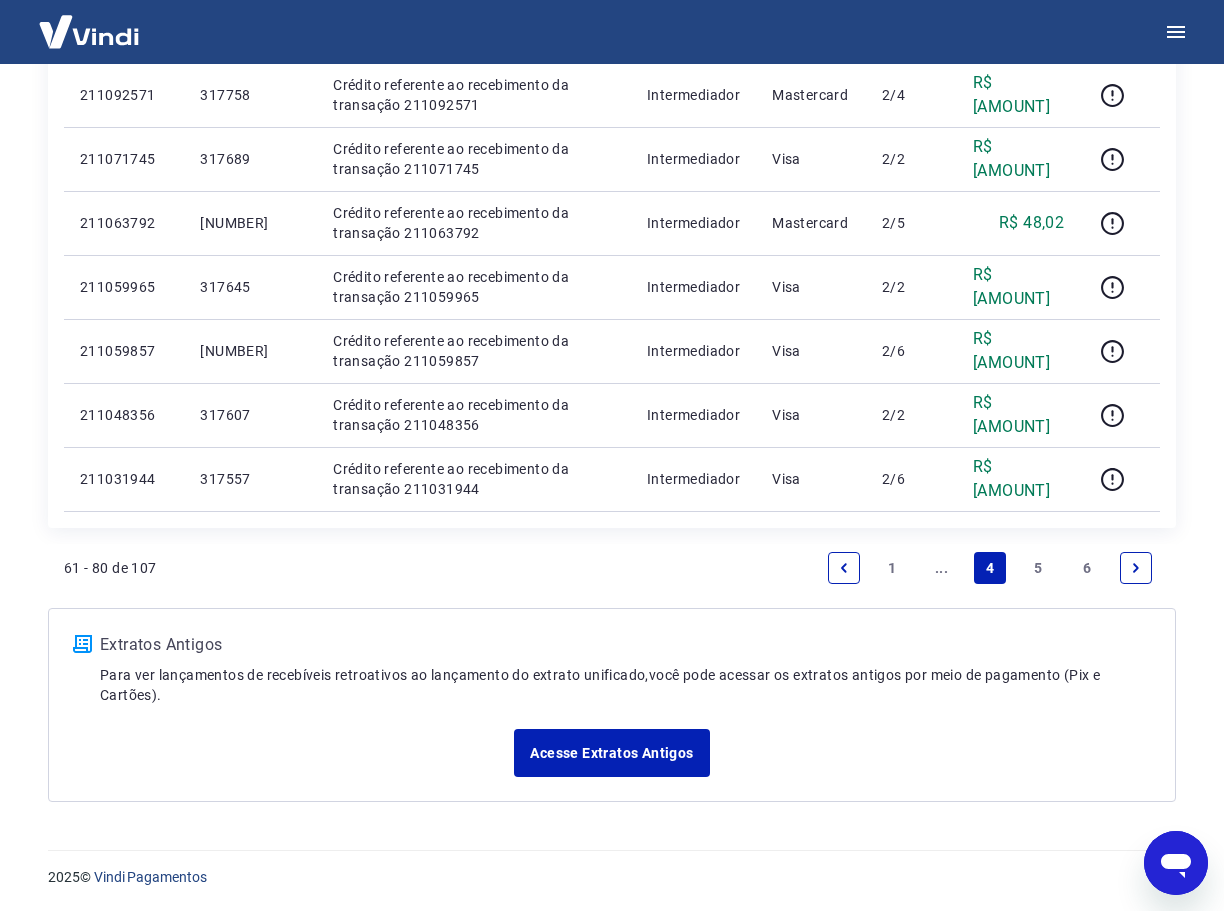 scroll, scrollTop: 1307, scrollLeft: 0, axis: vertical 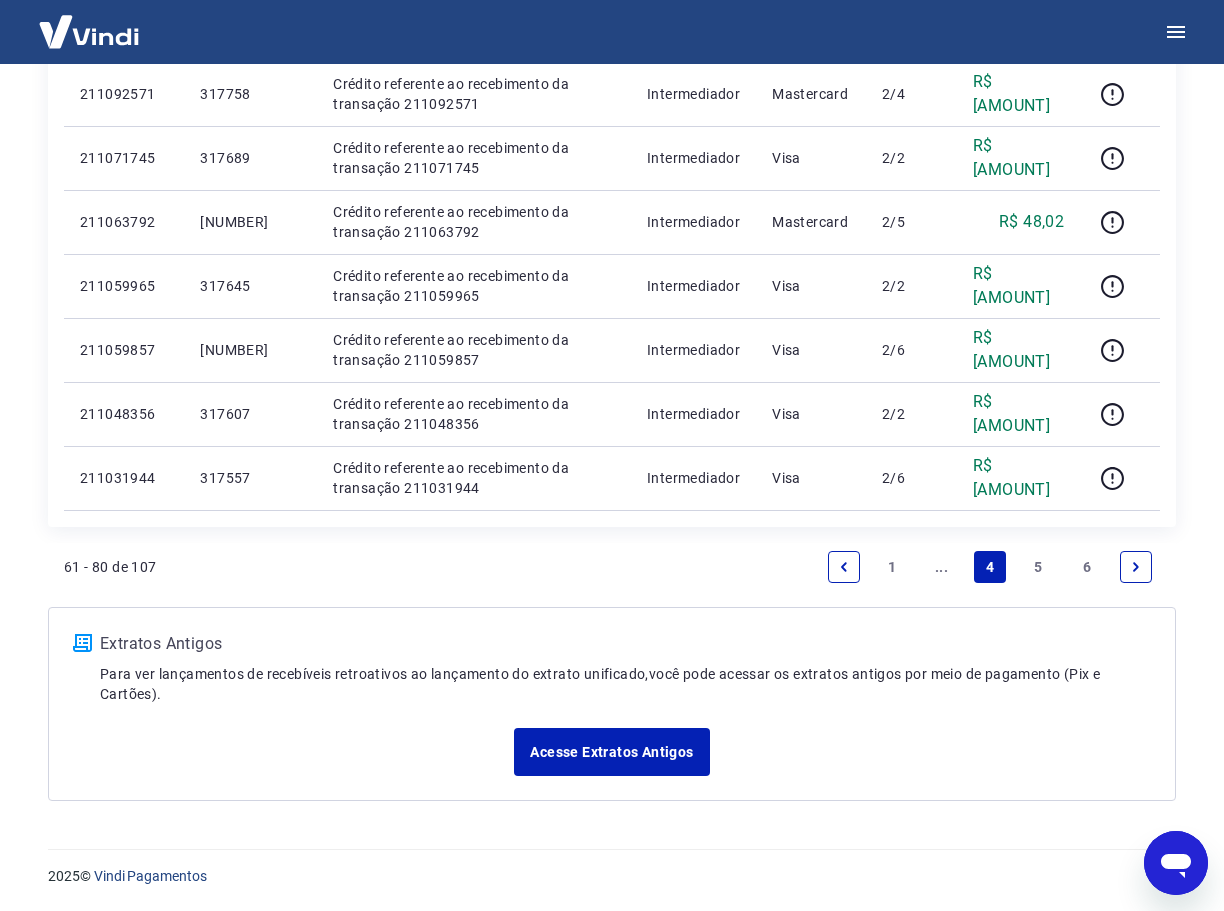 click on "..." at bounding box center [941, 567] 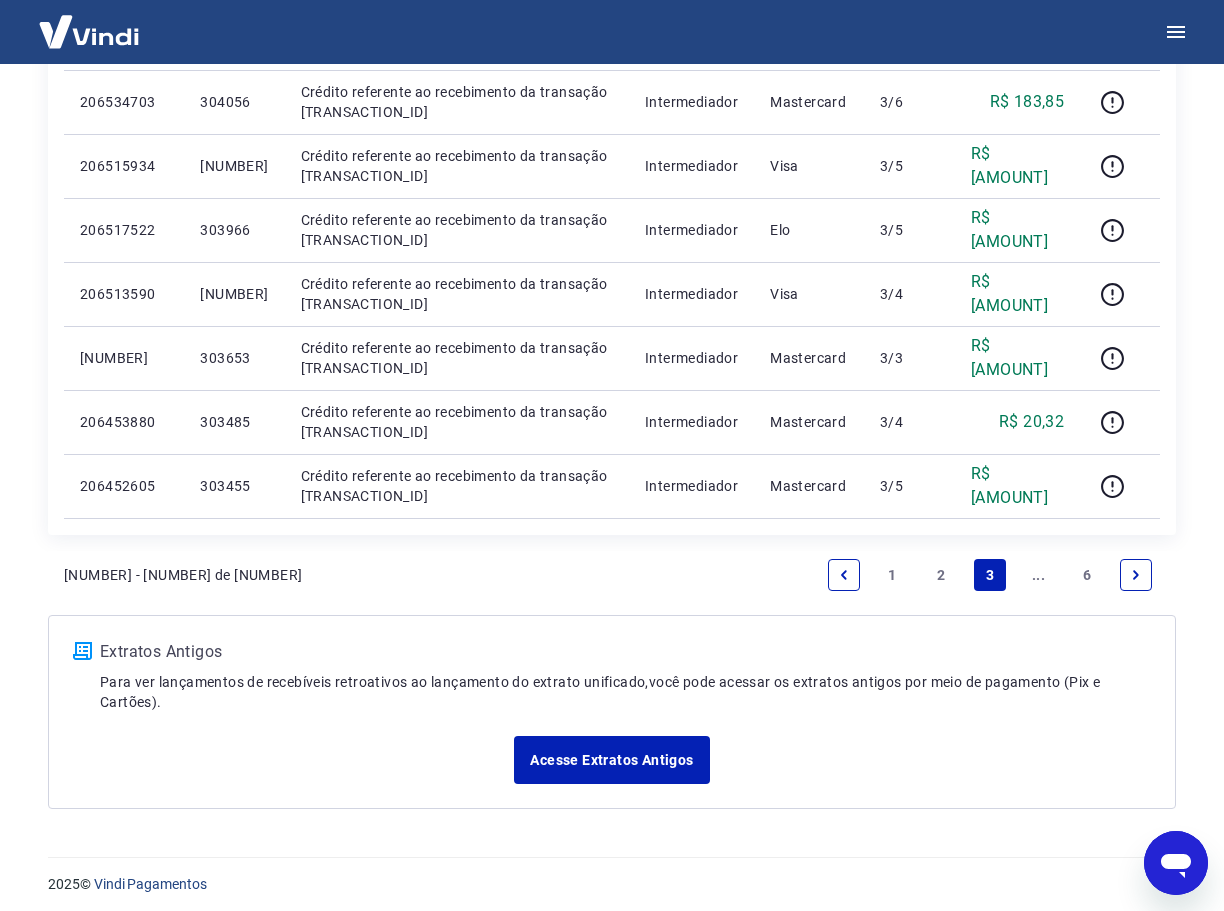 scroll, scrollTop: 1243, scrollLeft: 0, axis: vertical 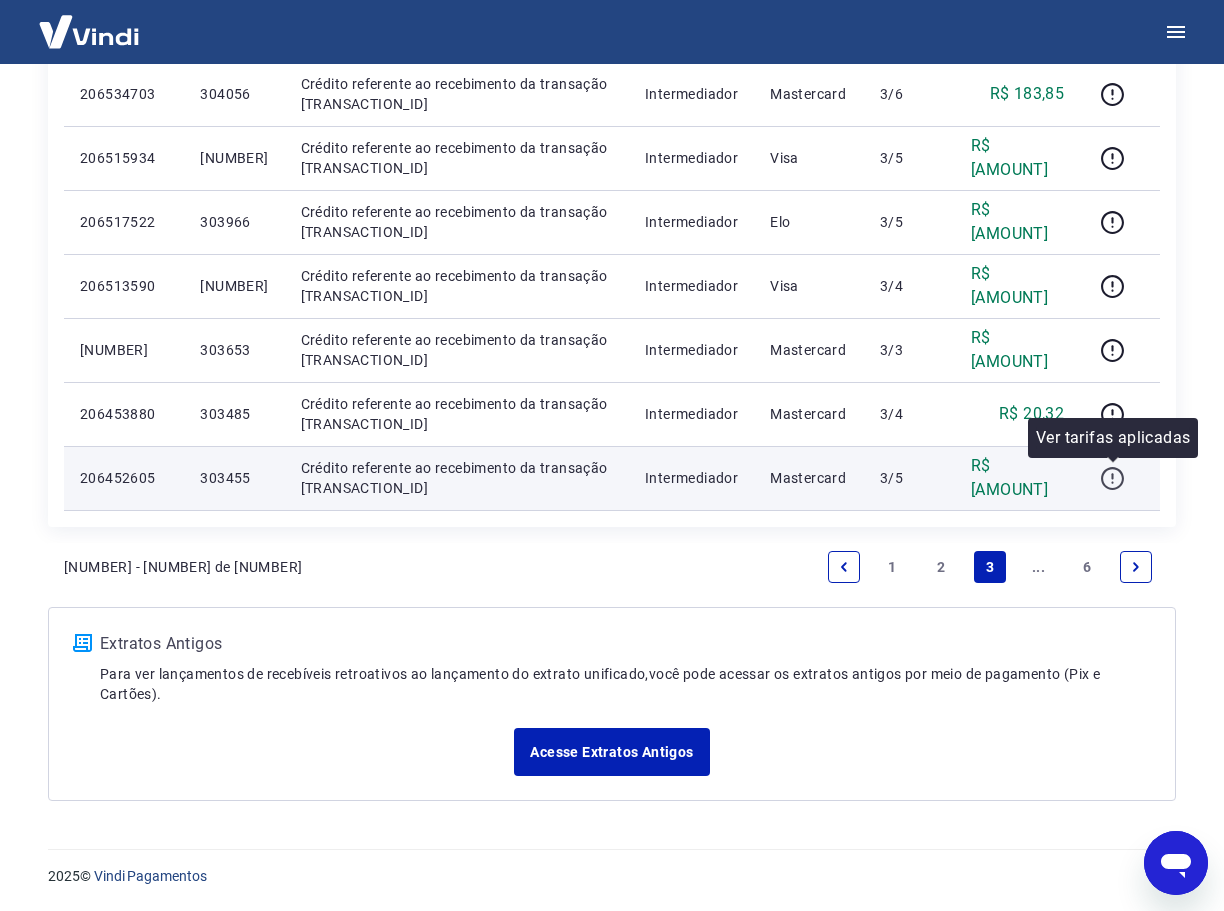 click 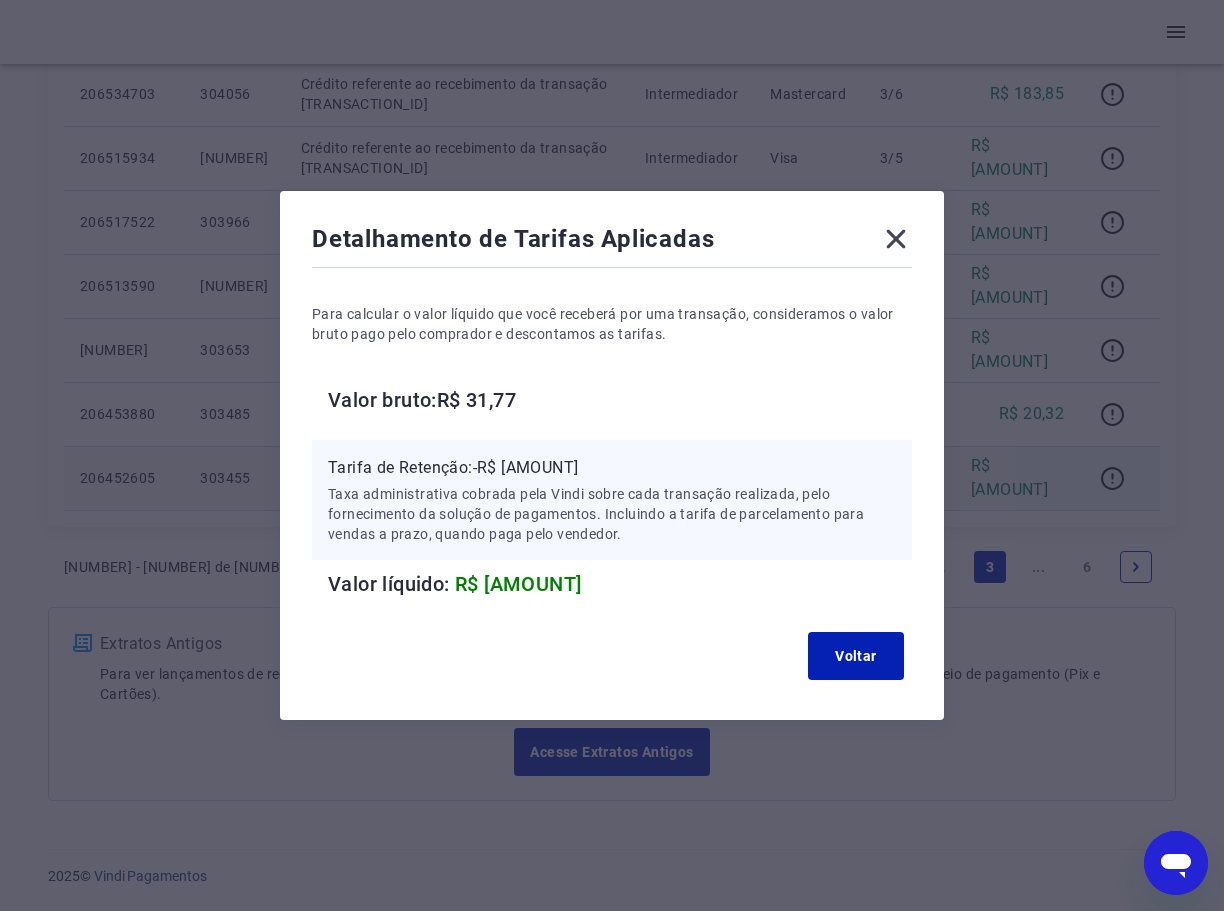 click 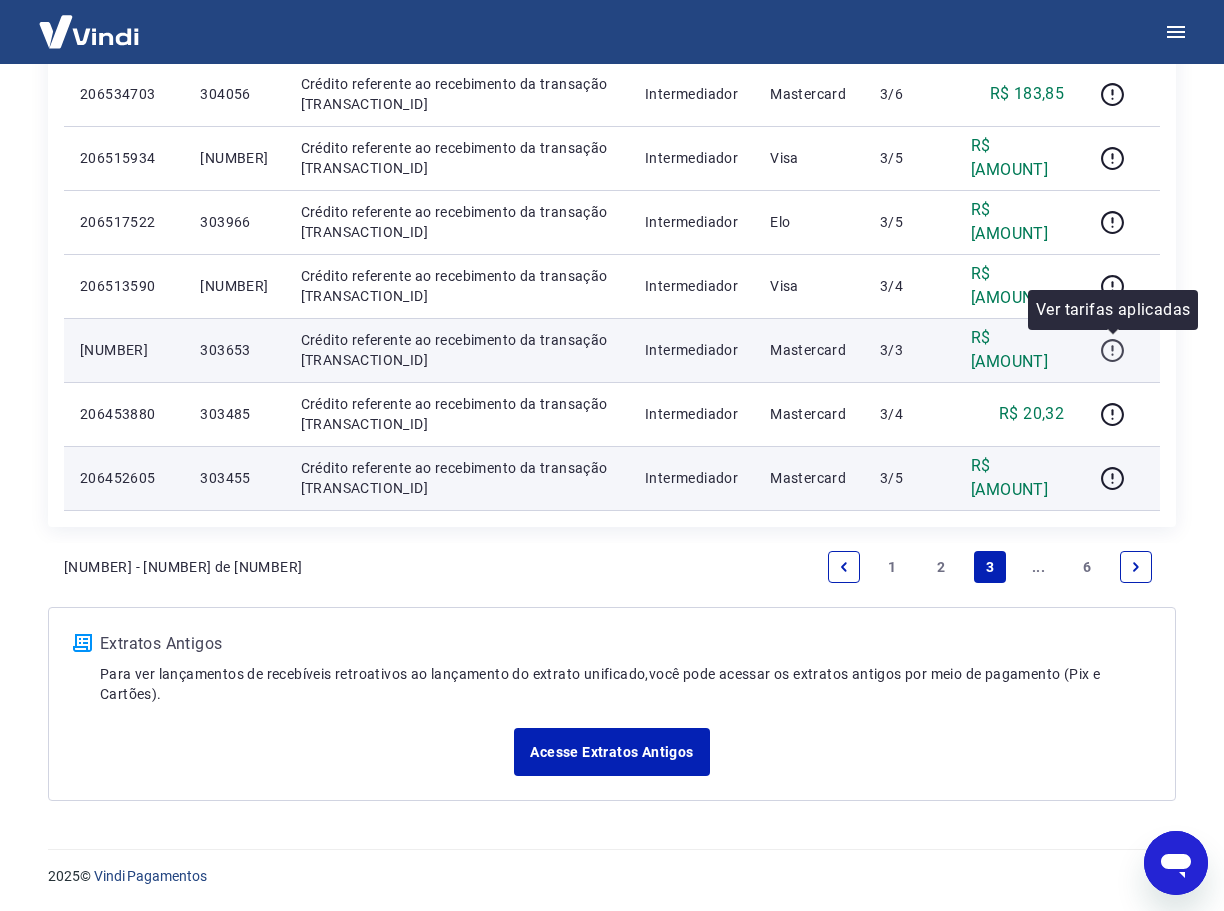 click 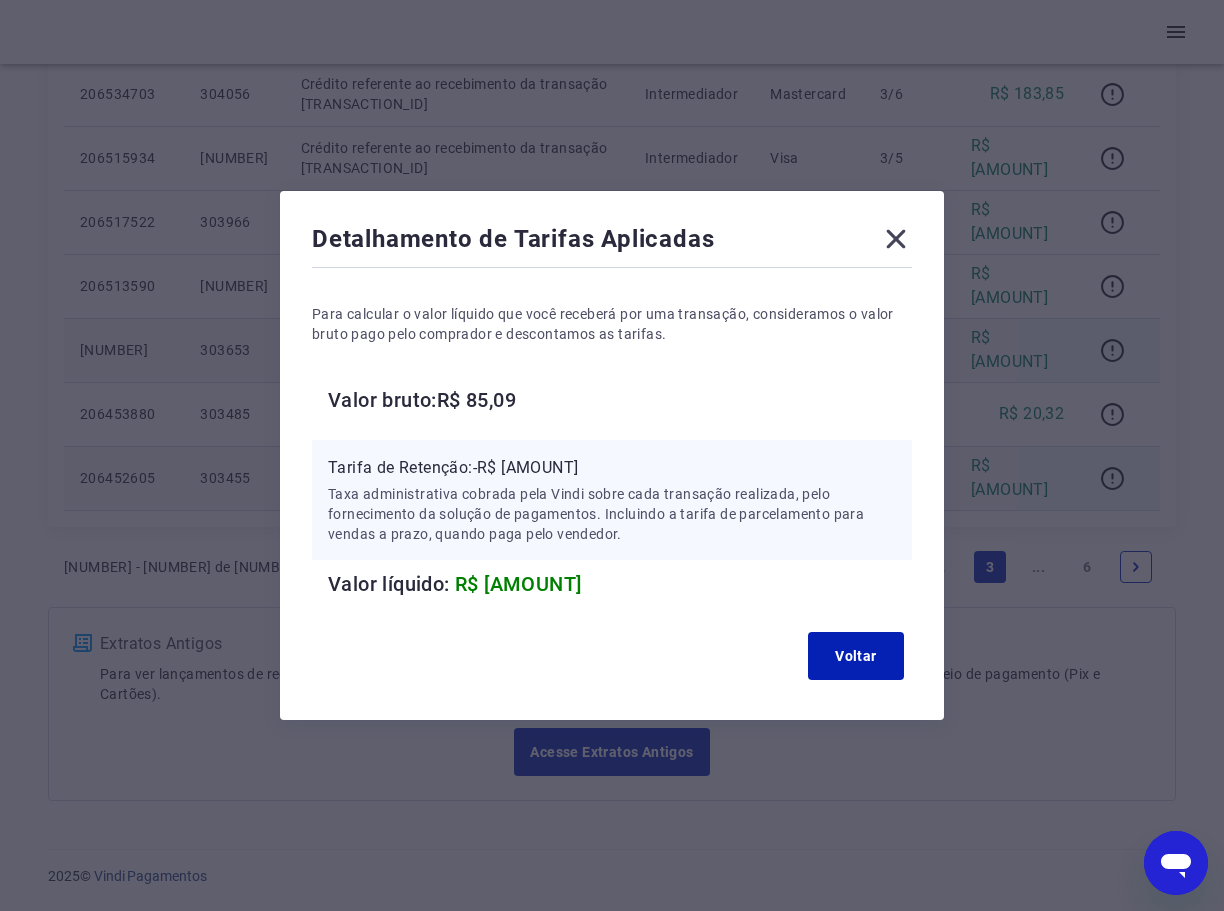 click 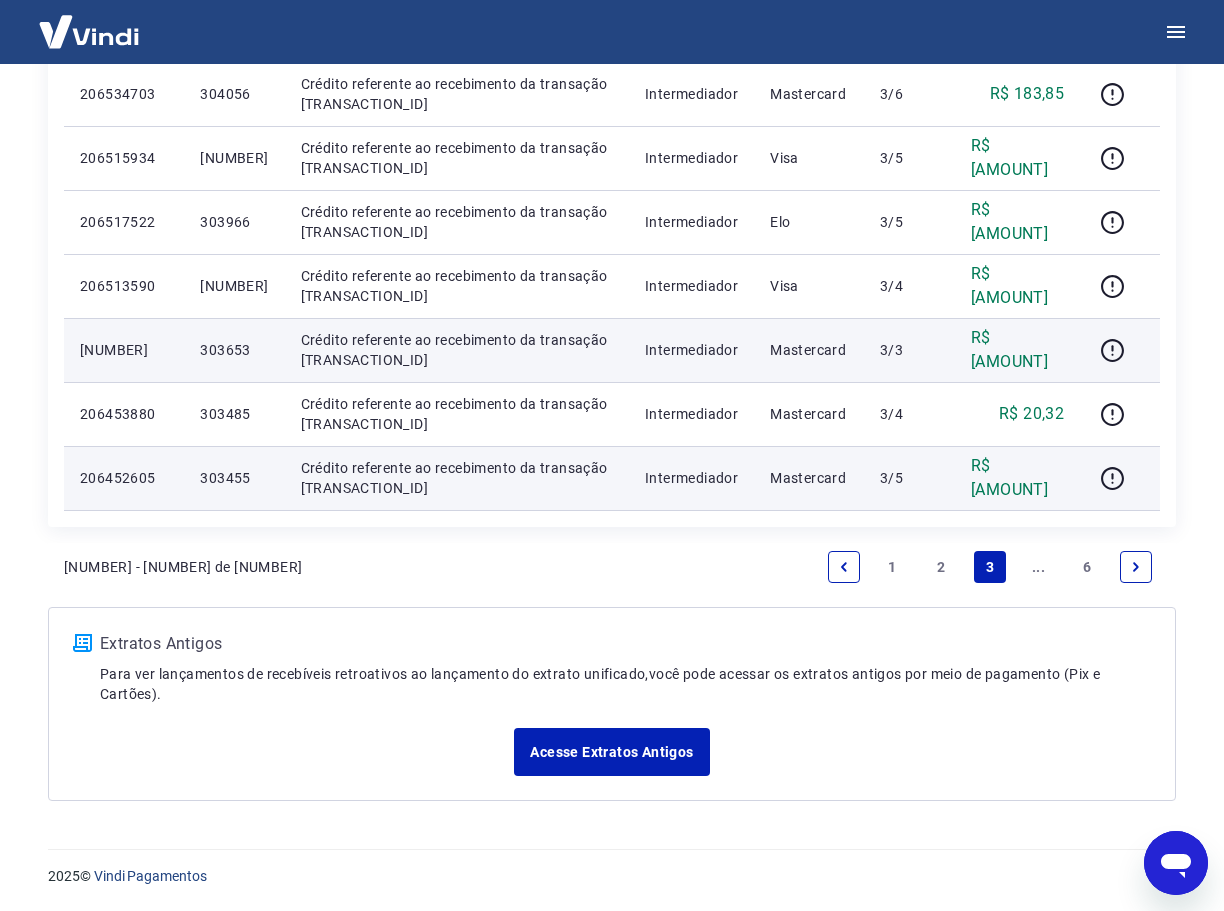 scroll, scrollTop: 1143, scrollLeft: 0, axis: vertical 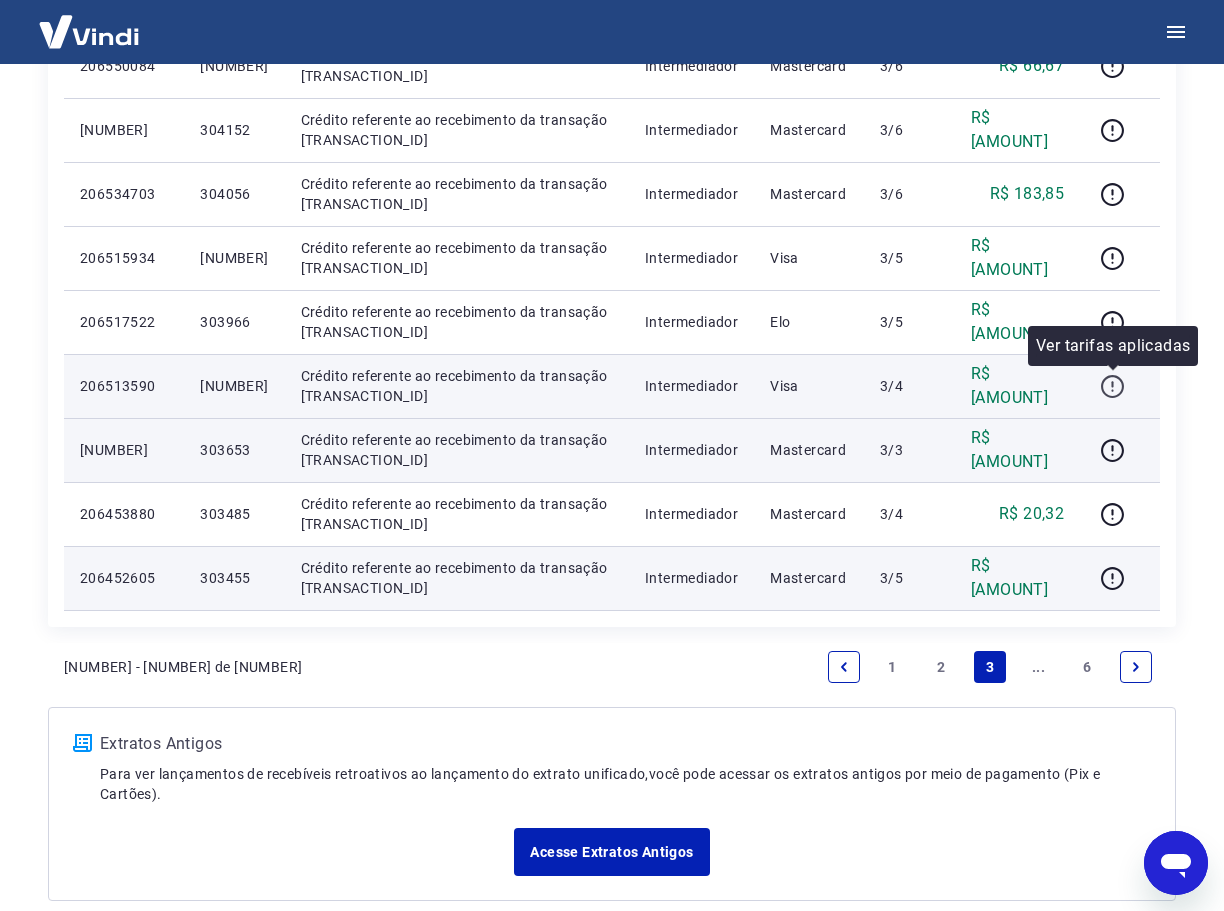 click 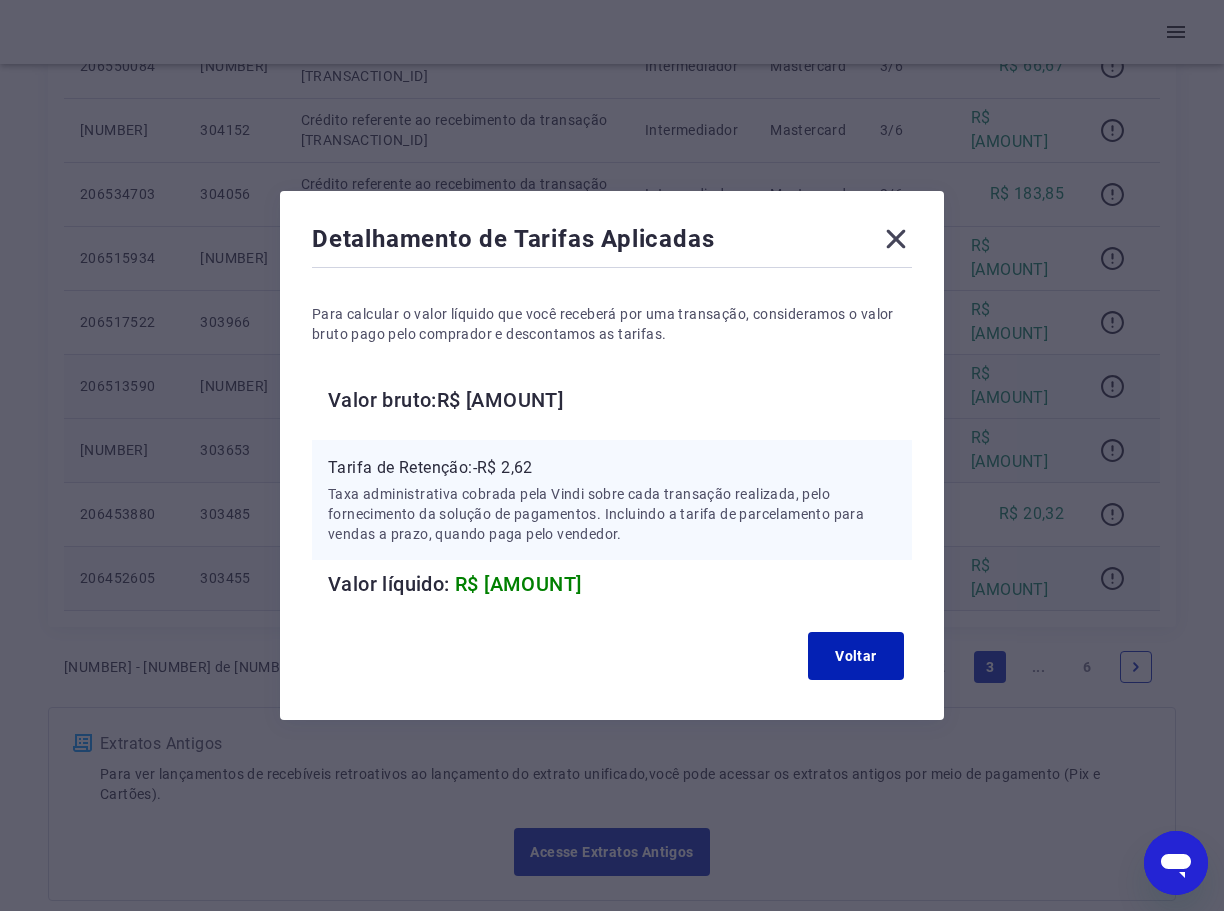click 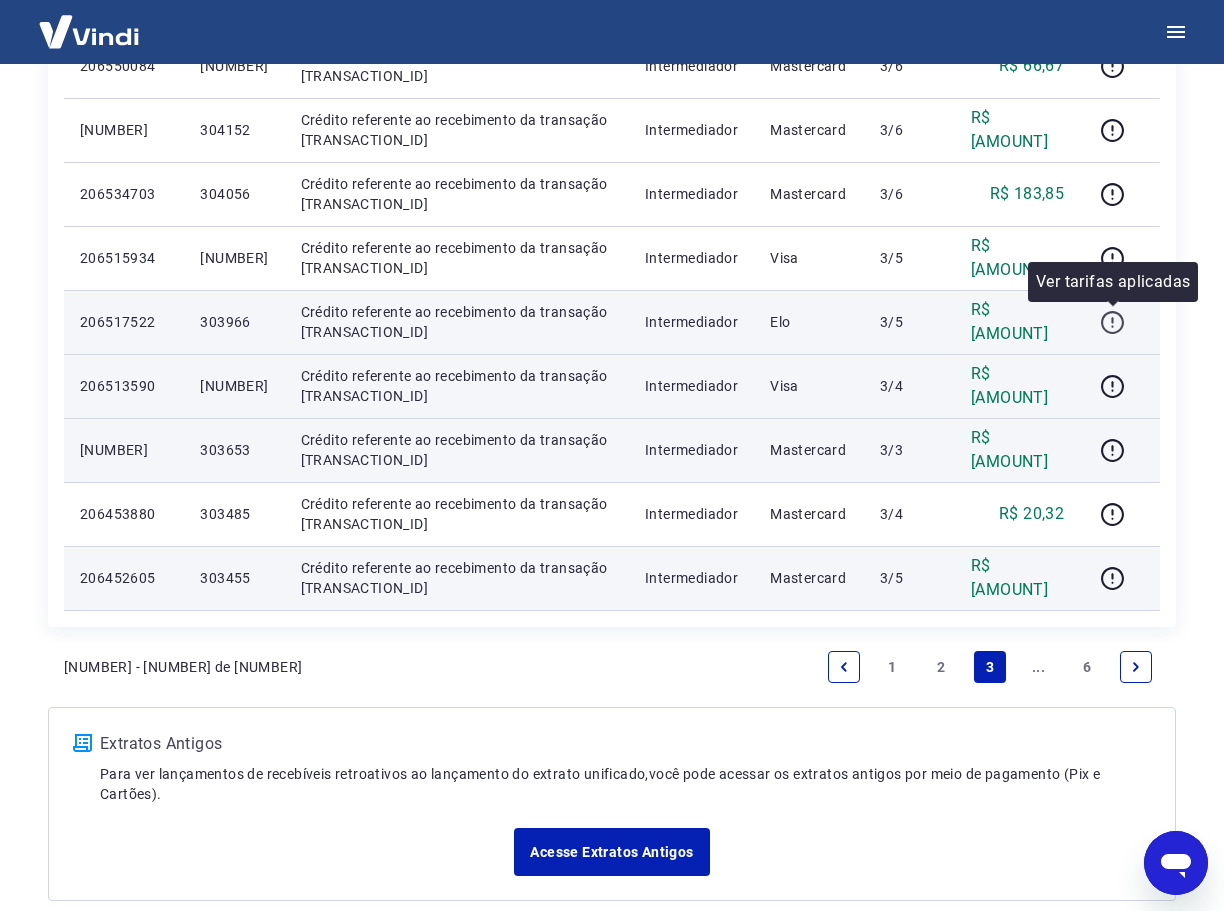 click 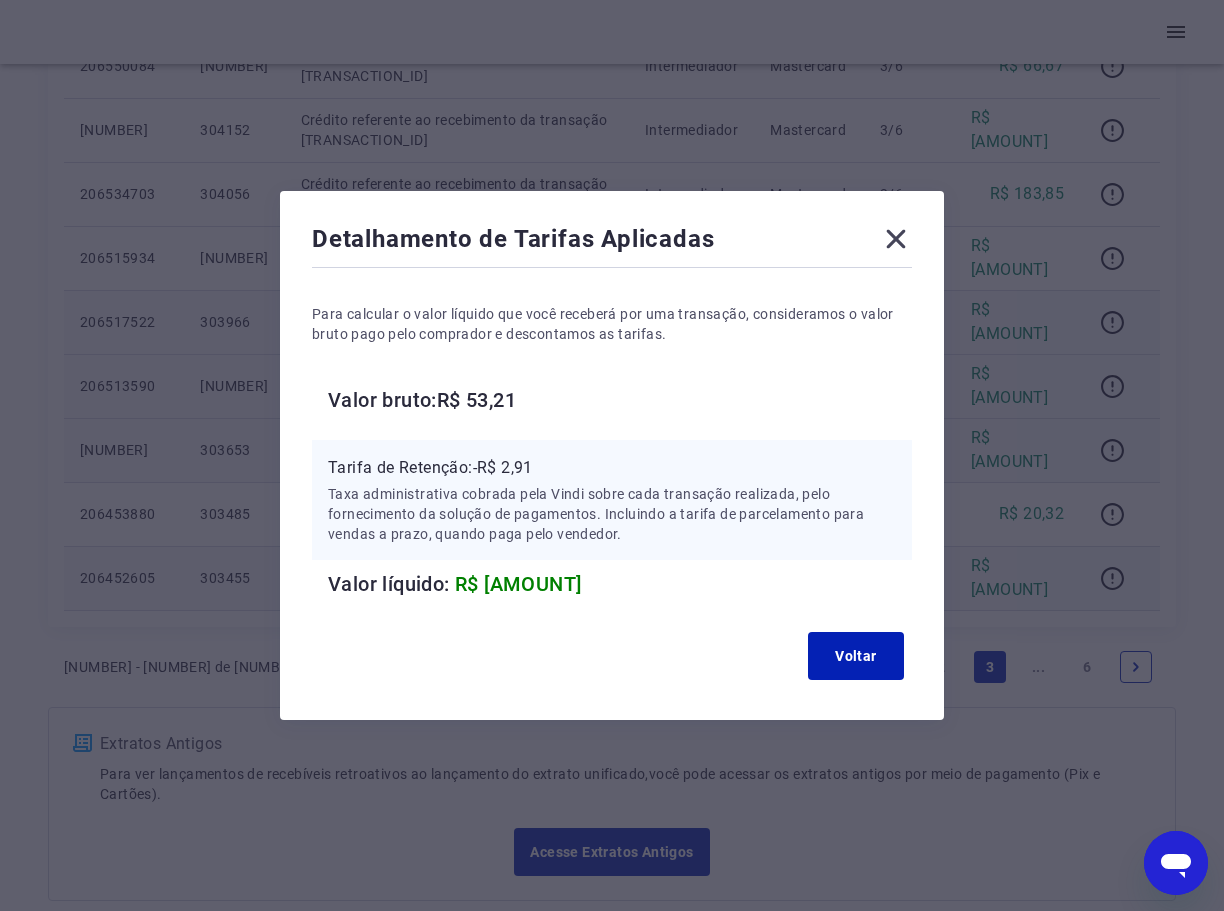 click 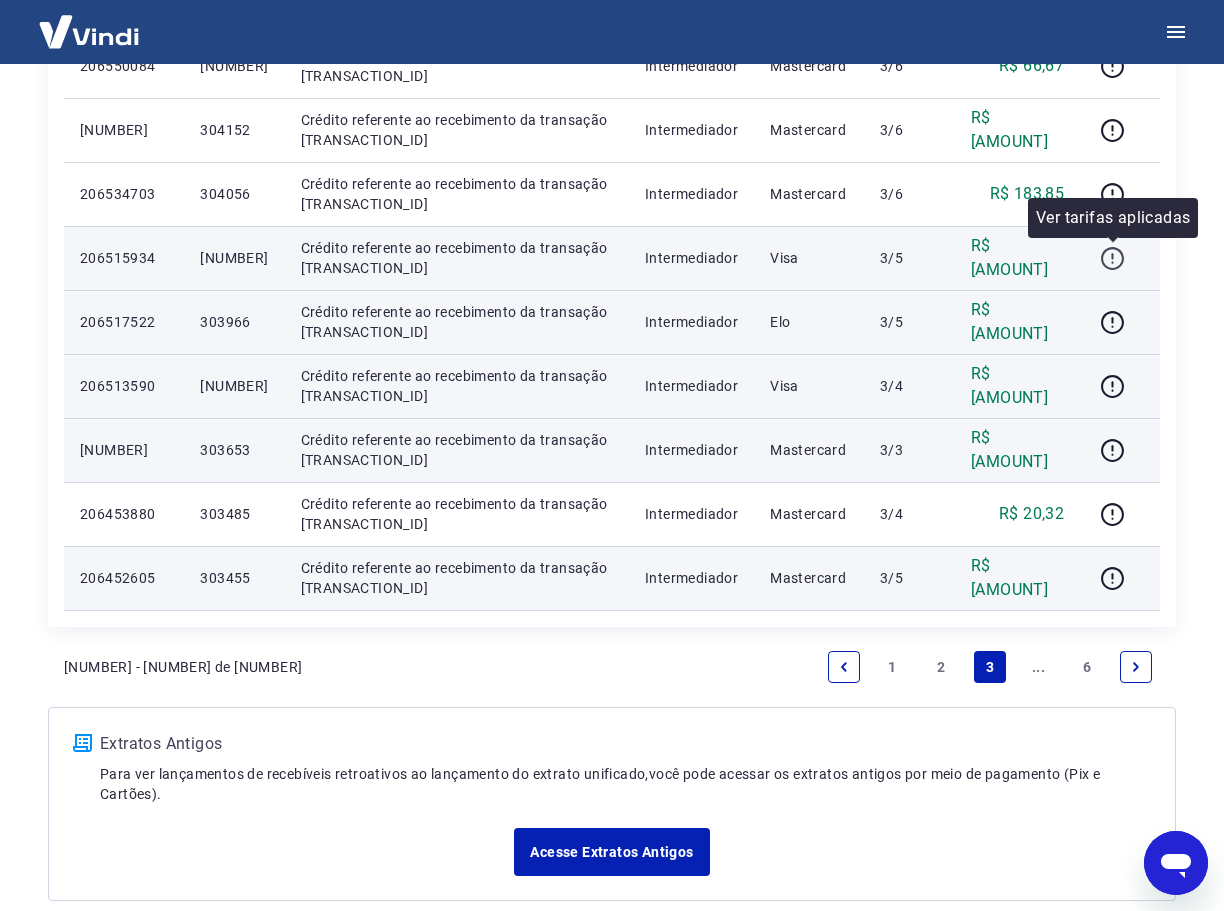 click 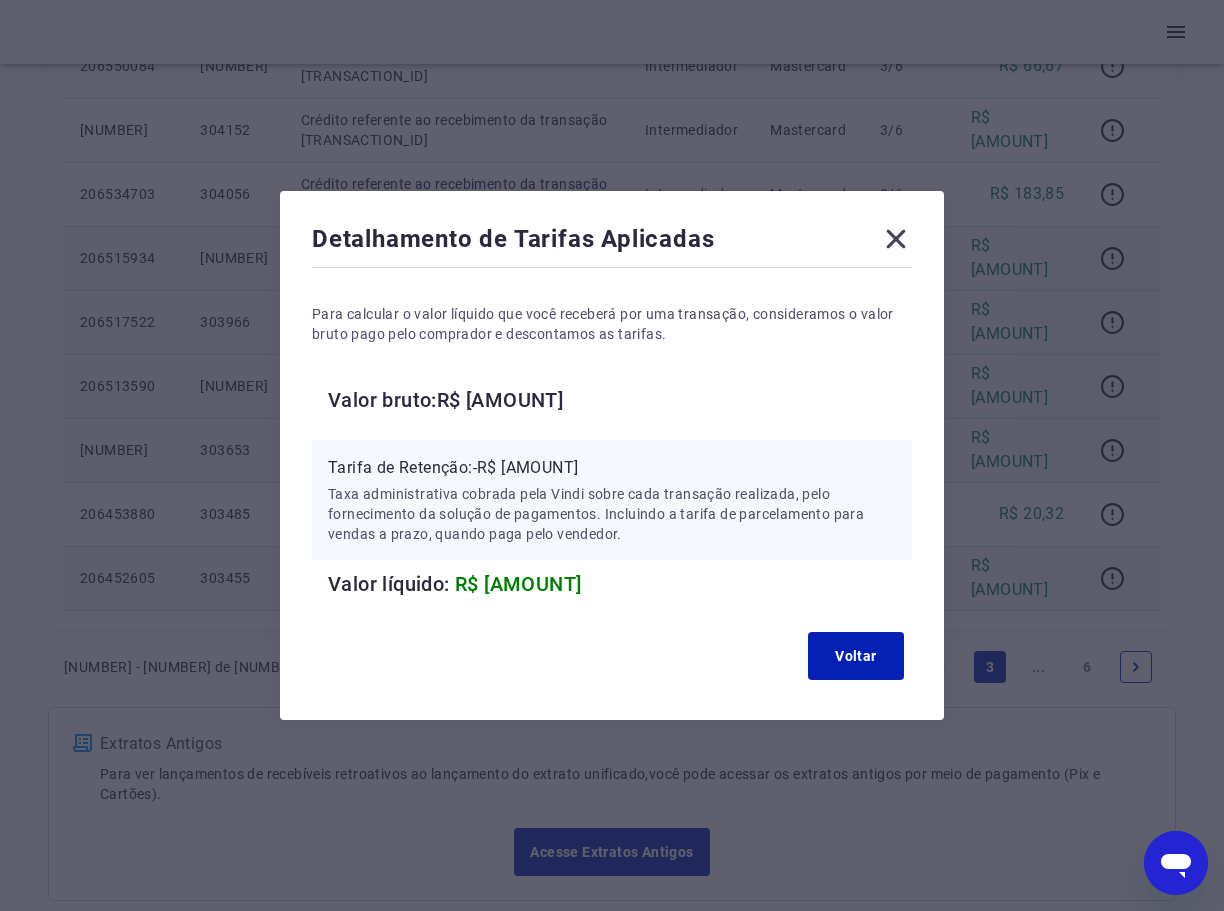 click 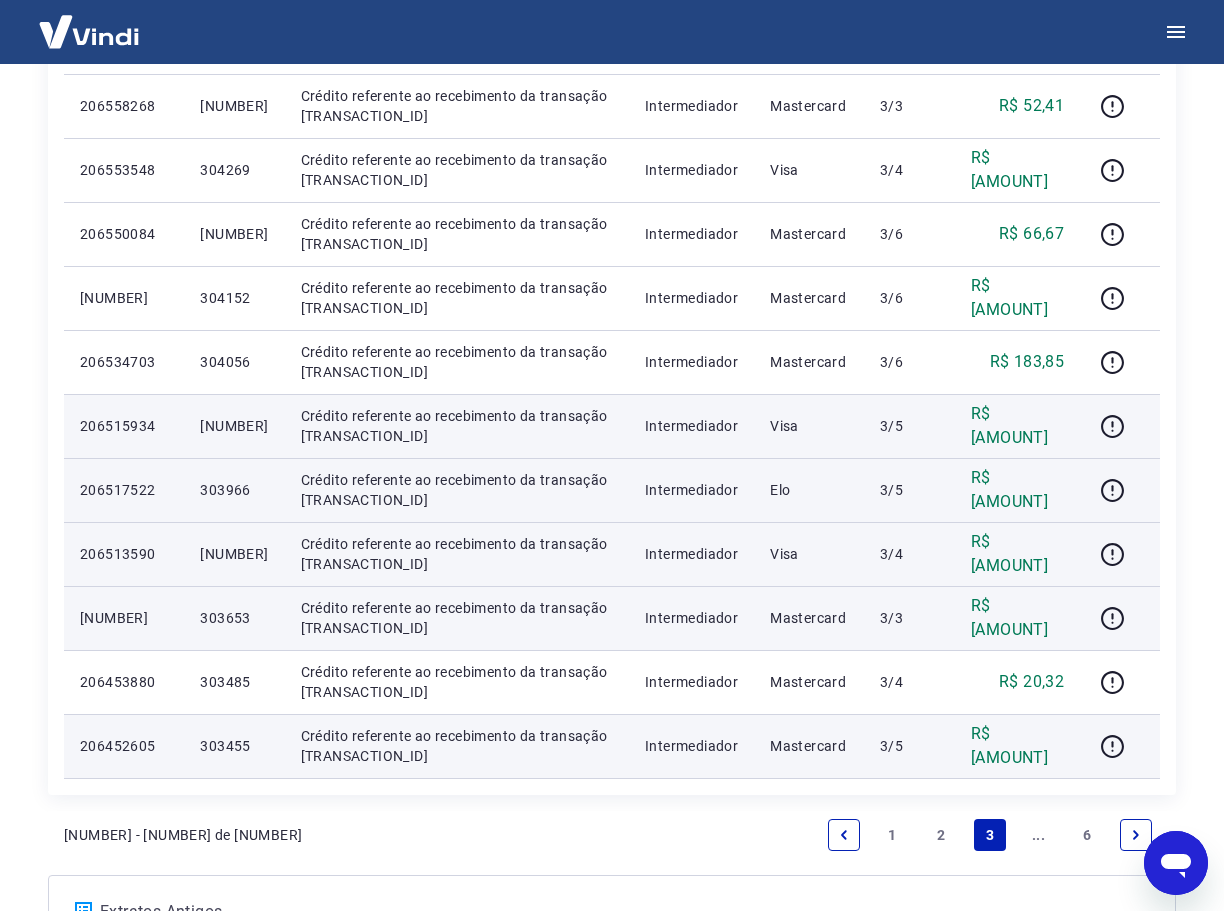 scroll, scrollTop: 943, scrollLeft: 0, axis: vertical 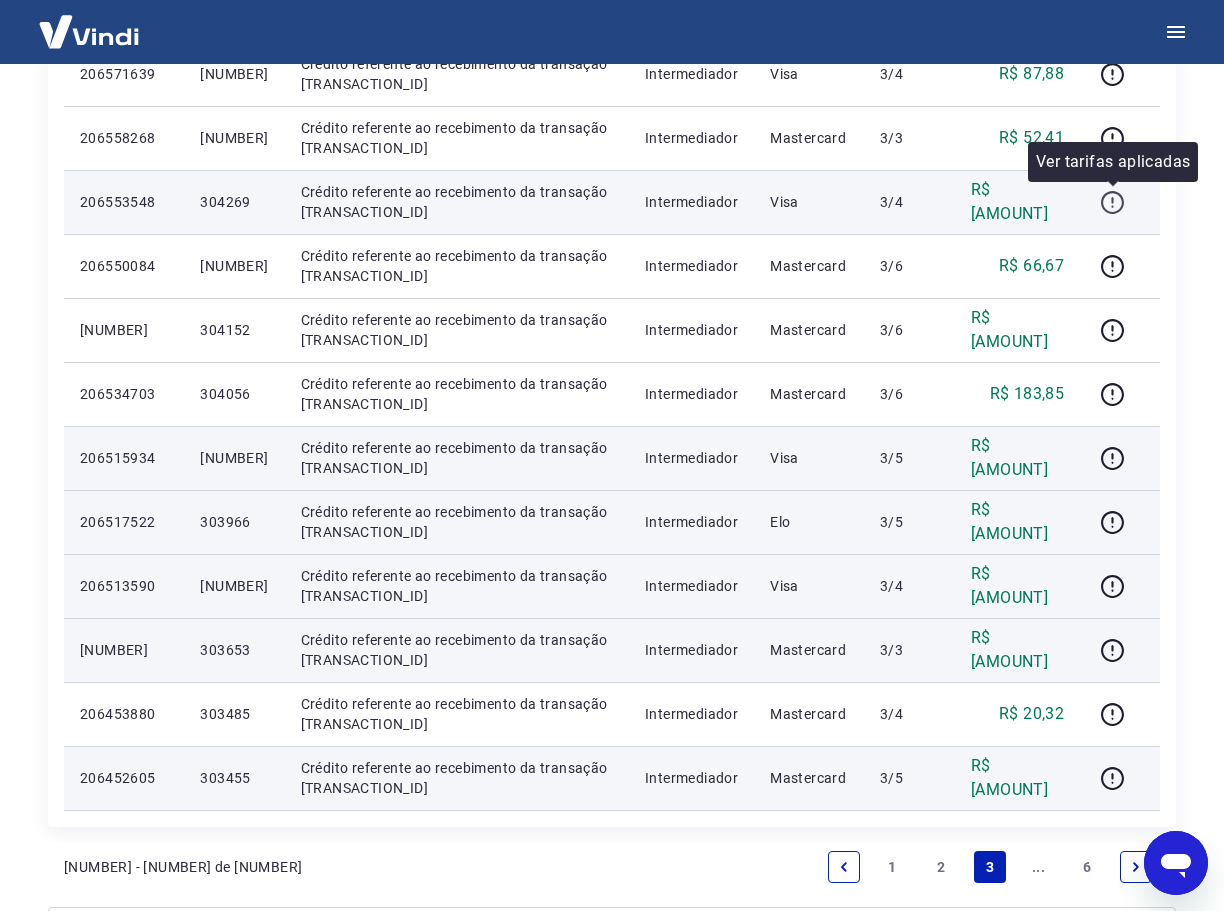 click 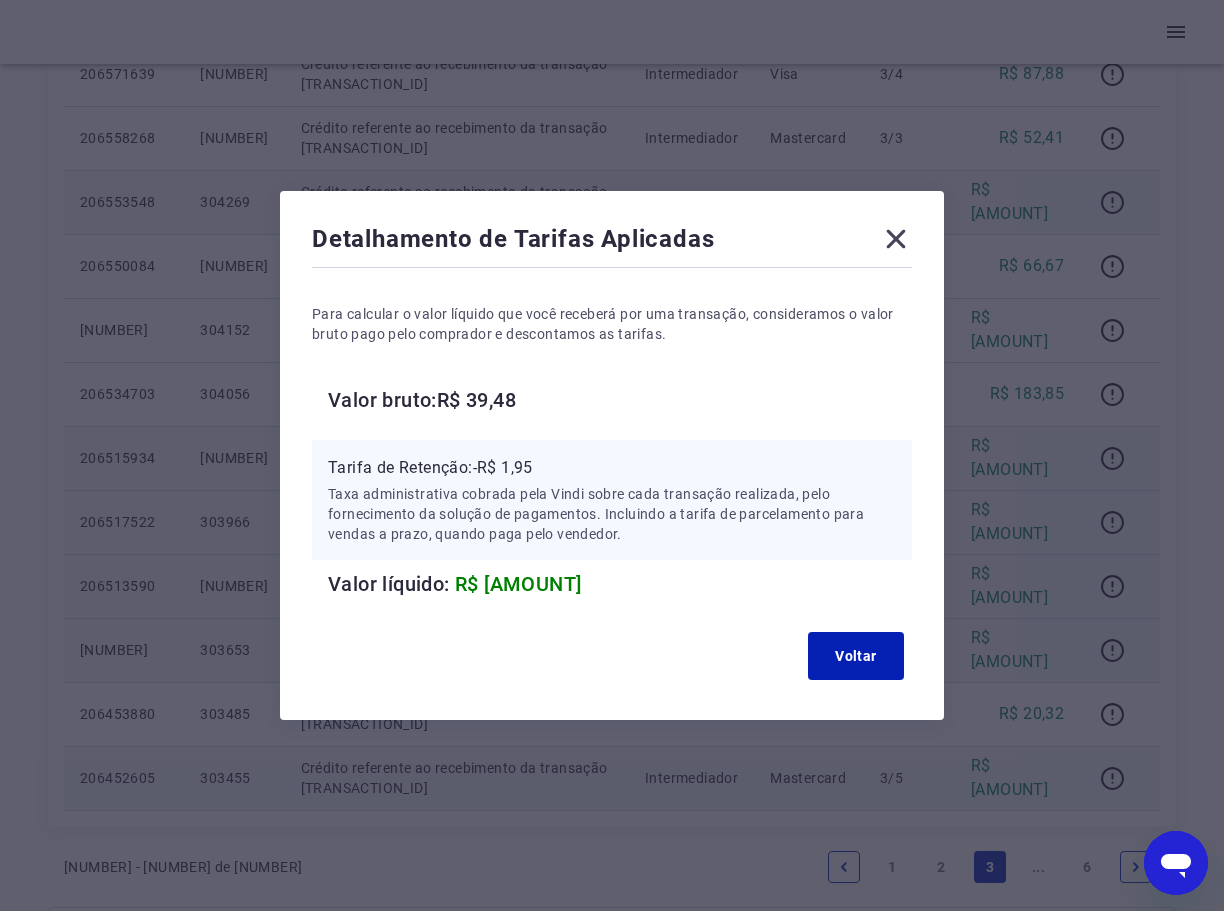 click 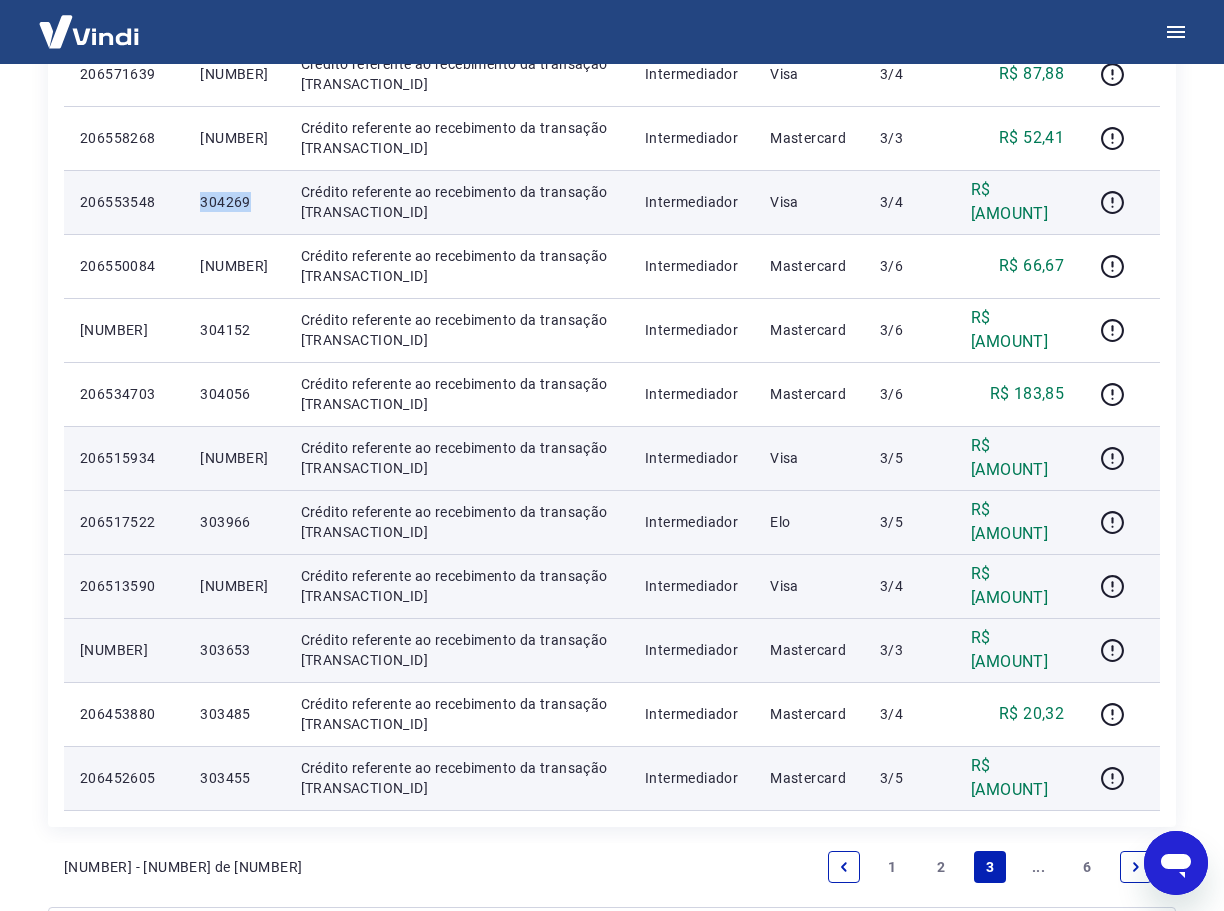 drag, startPoint x: 251, startPoint y: 201, endPoint x: 180, endPoint y: 203, distance: 71.02816 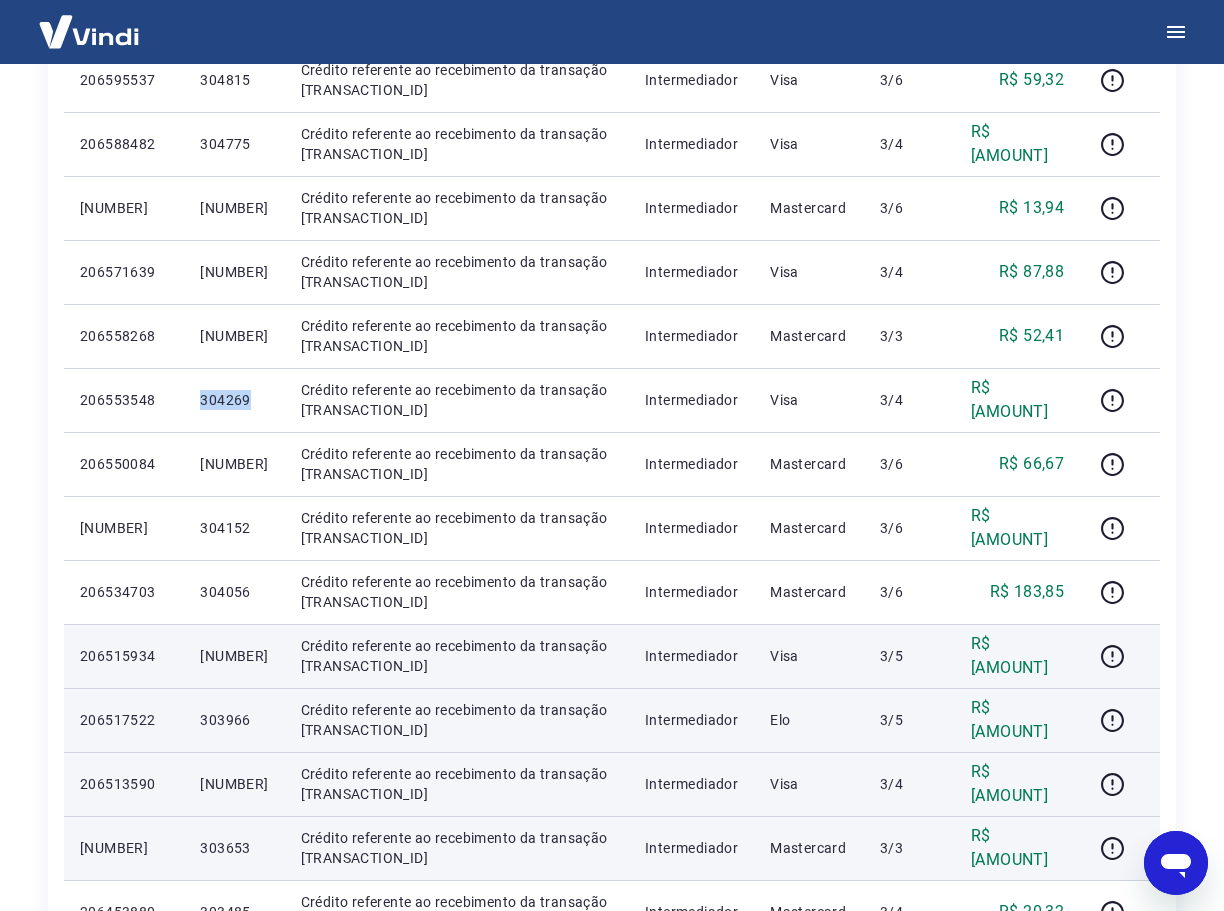 scroll, scrollTop: 743, scrollLeft: 0, axis: vertical 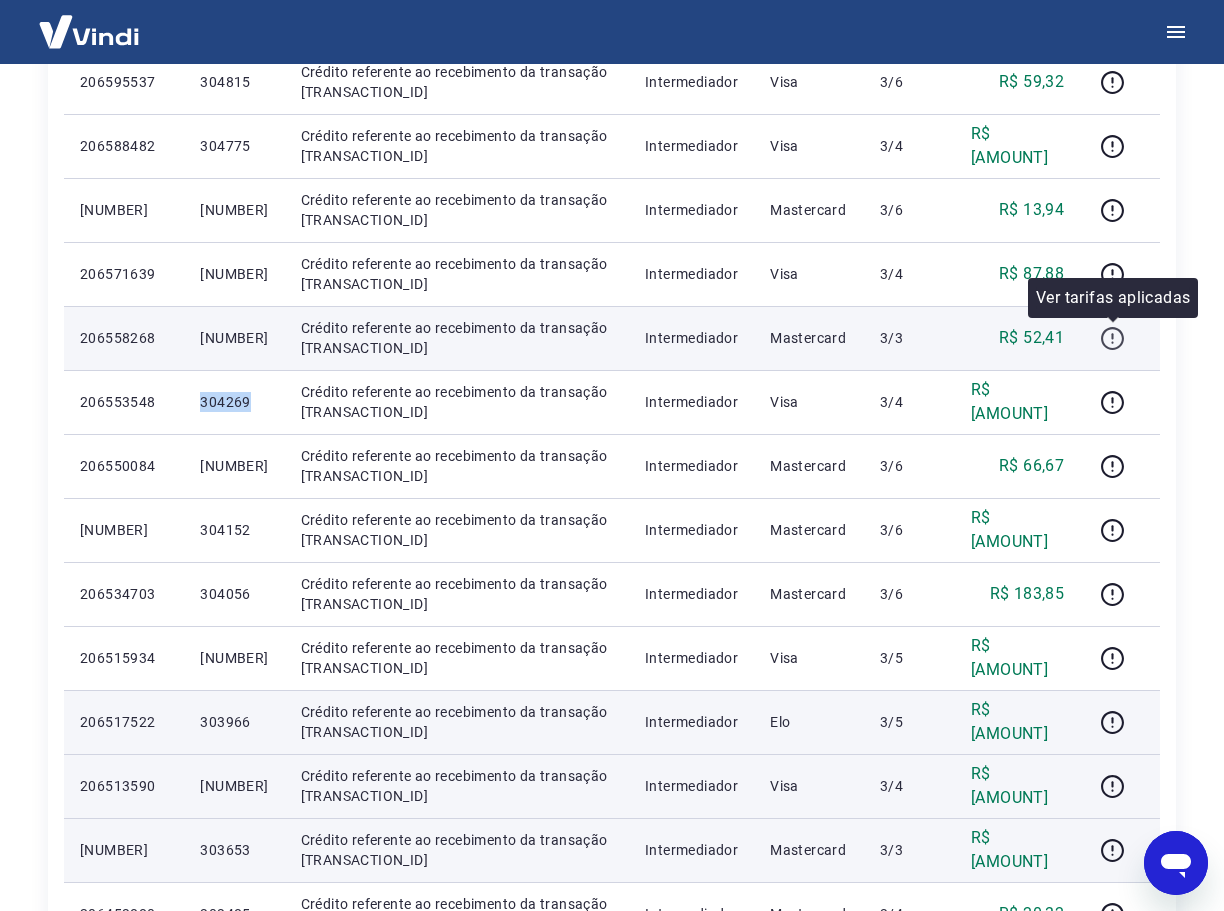 click 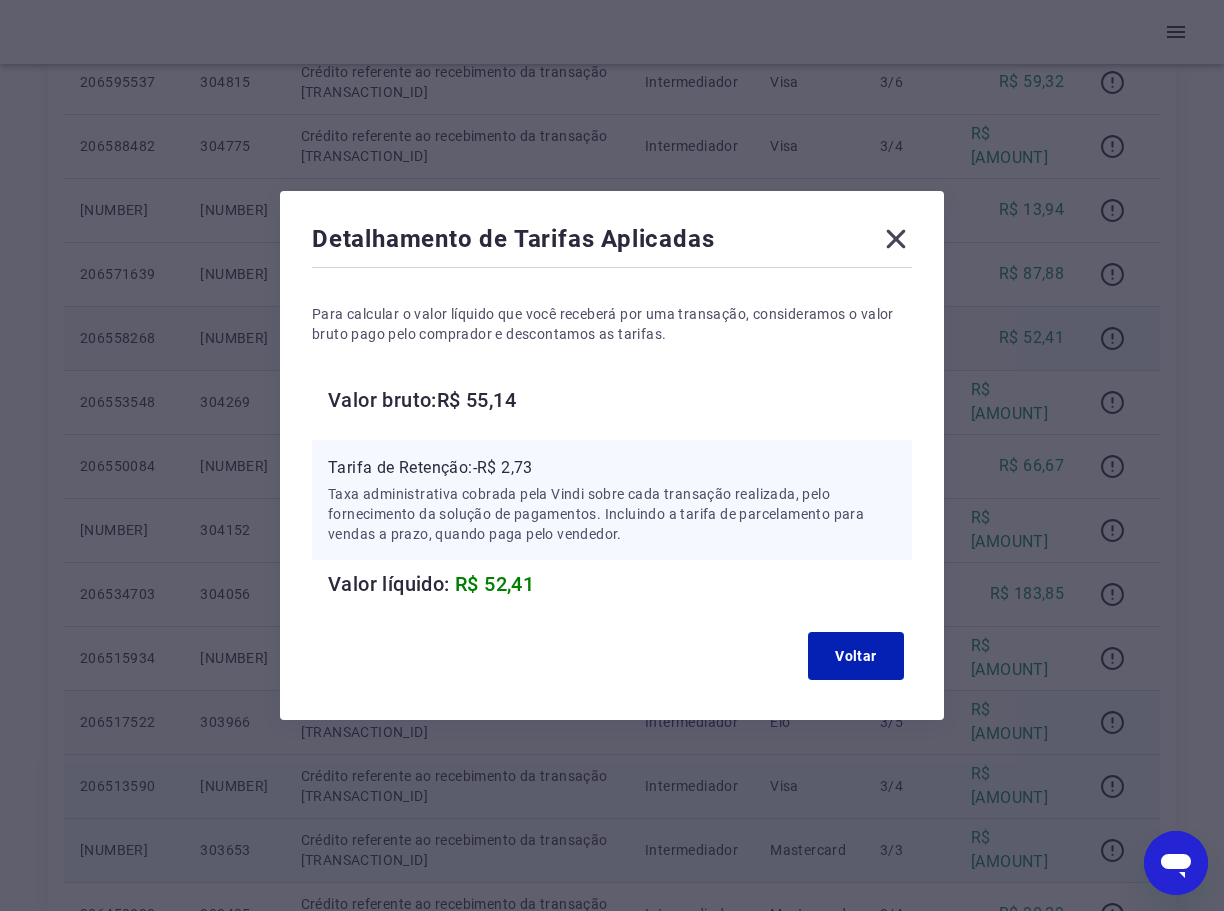 click 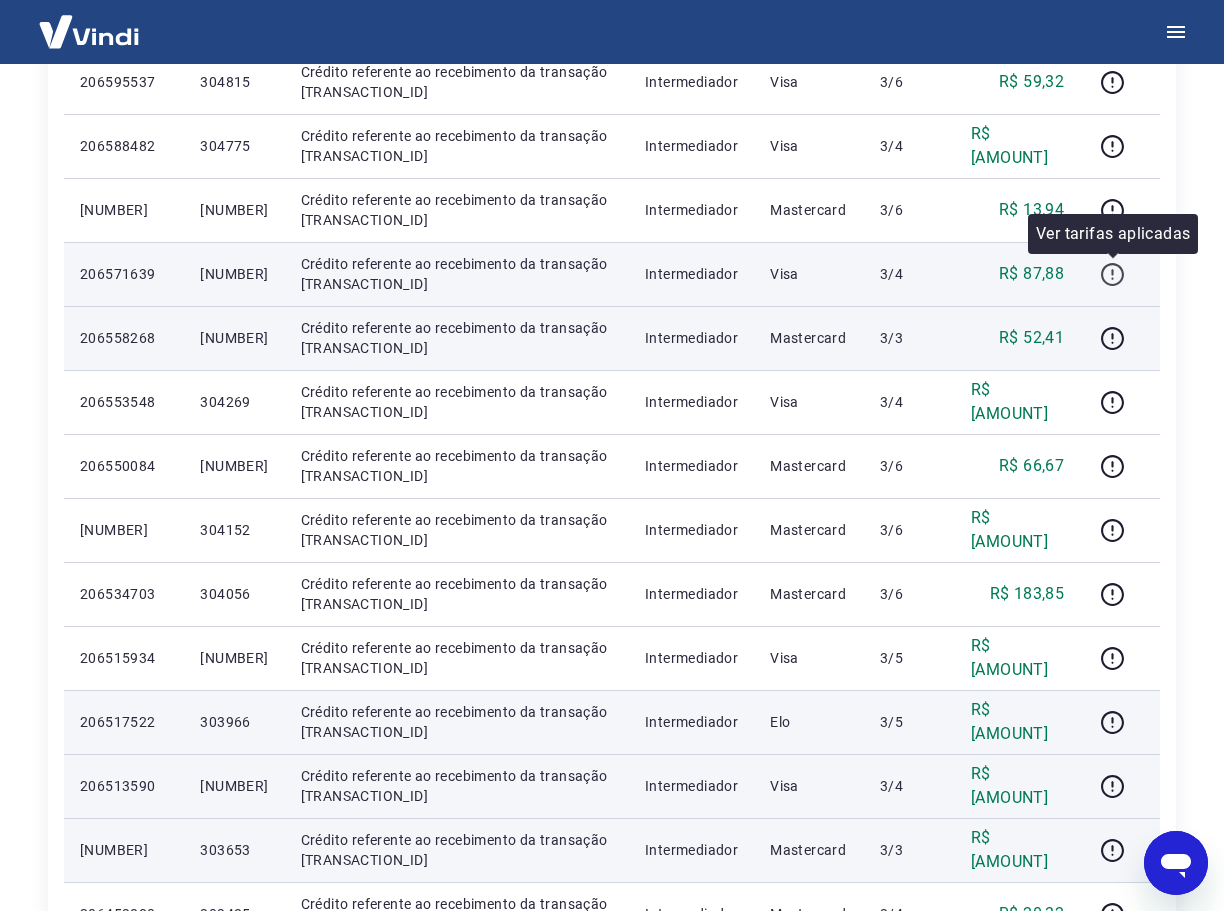 click 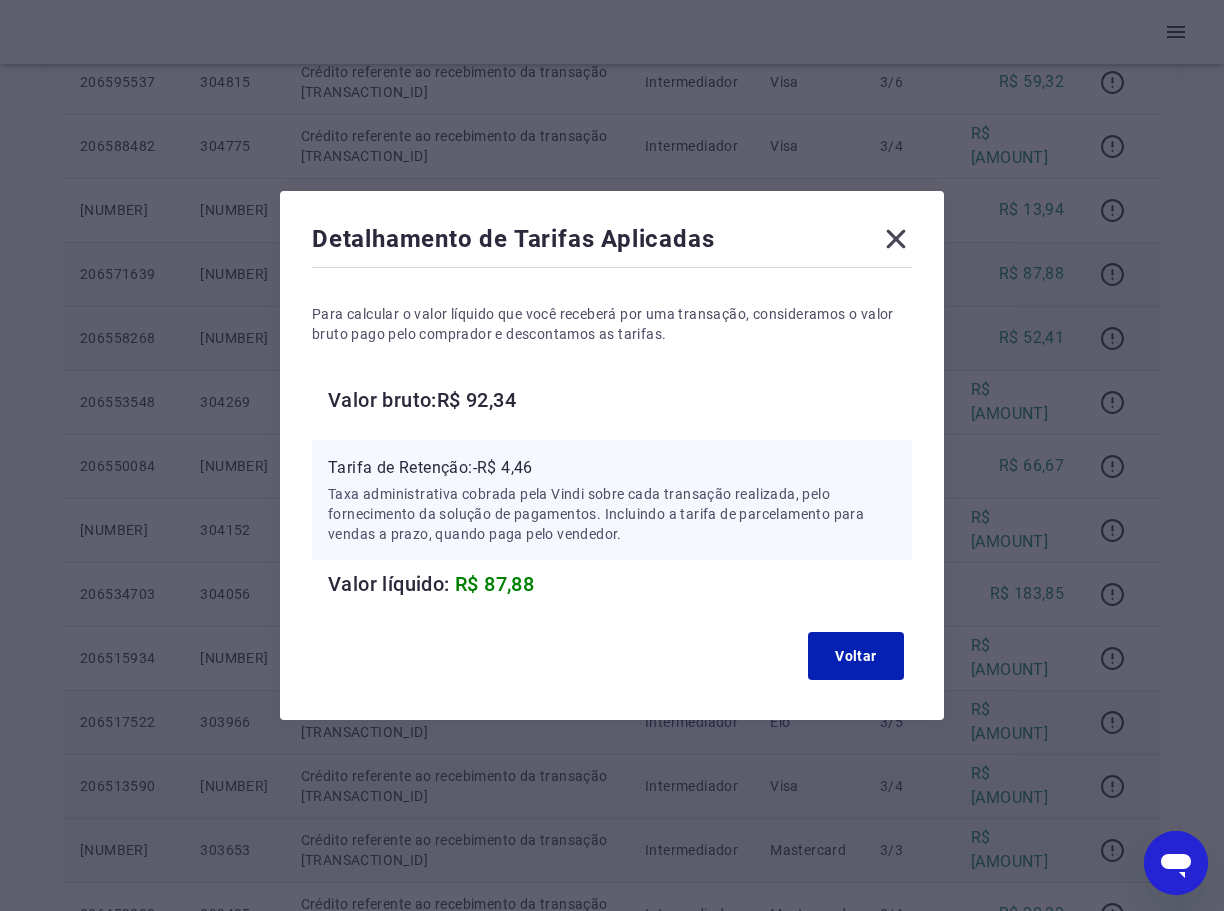 click 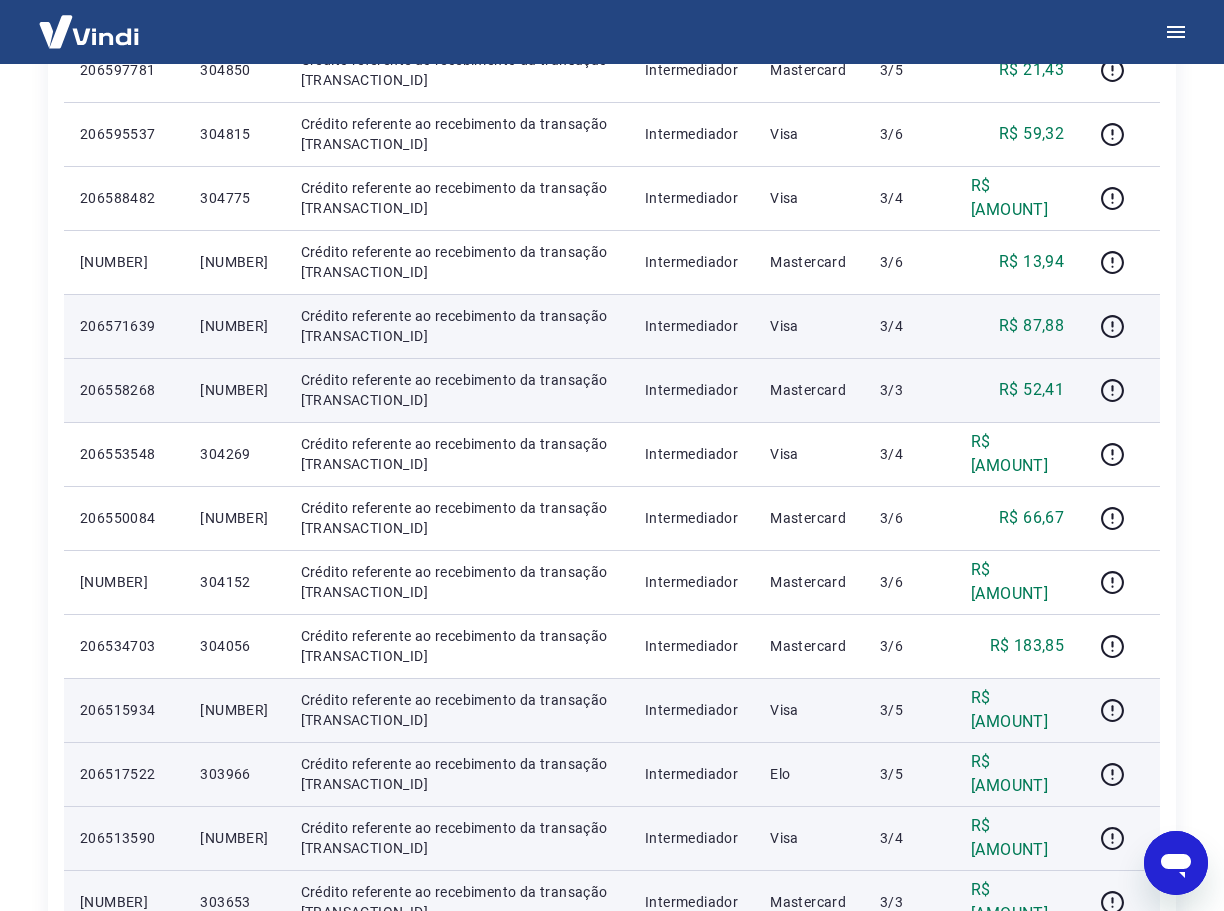 scroll, scrollTop: 643, scrollLeft: 0, axis: vertical 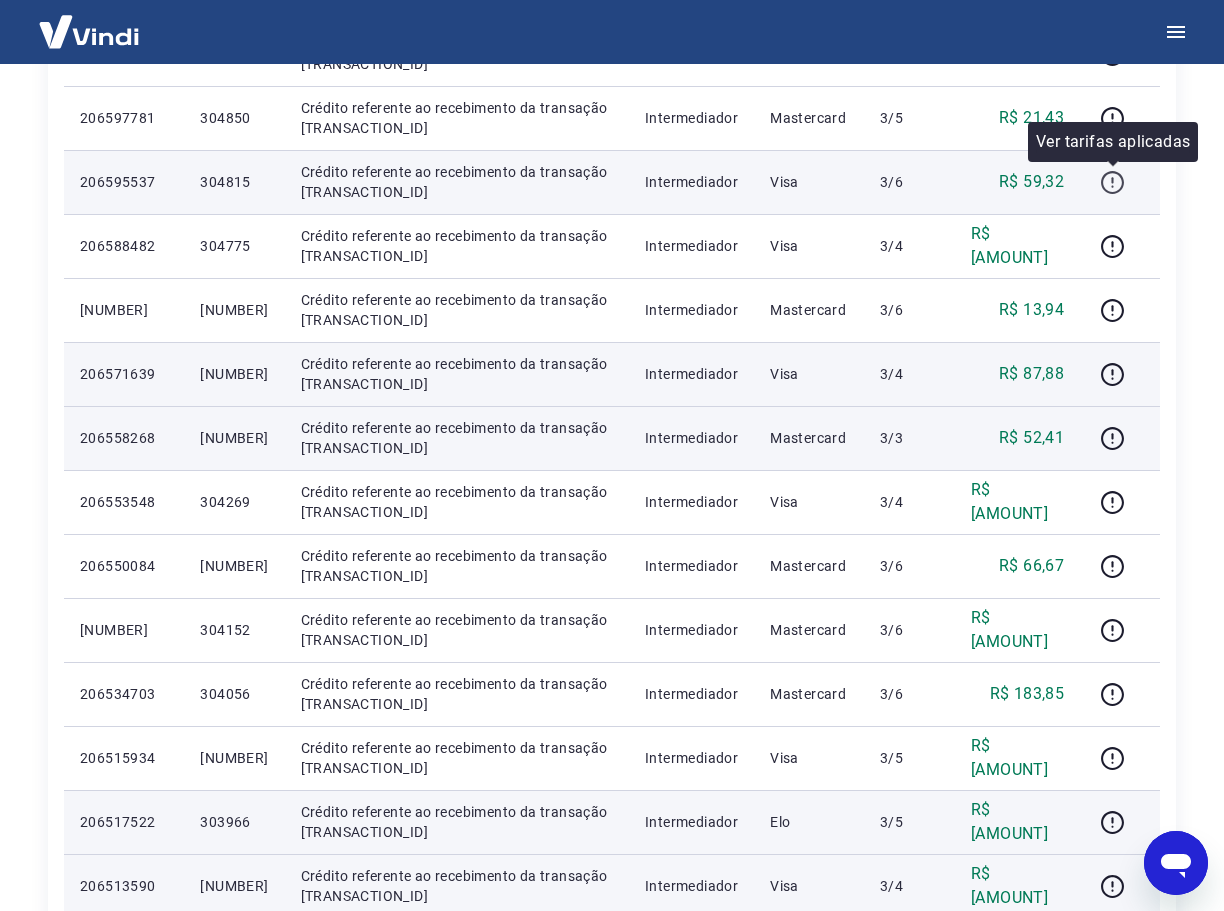 click 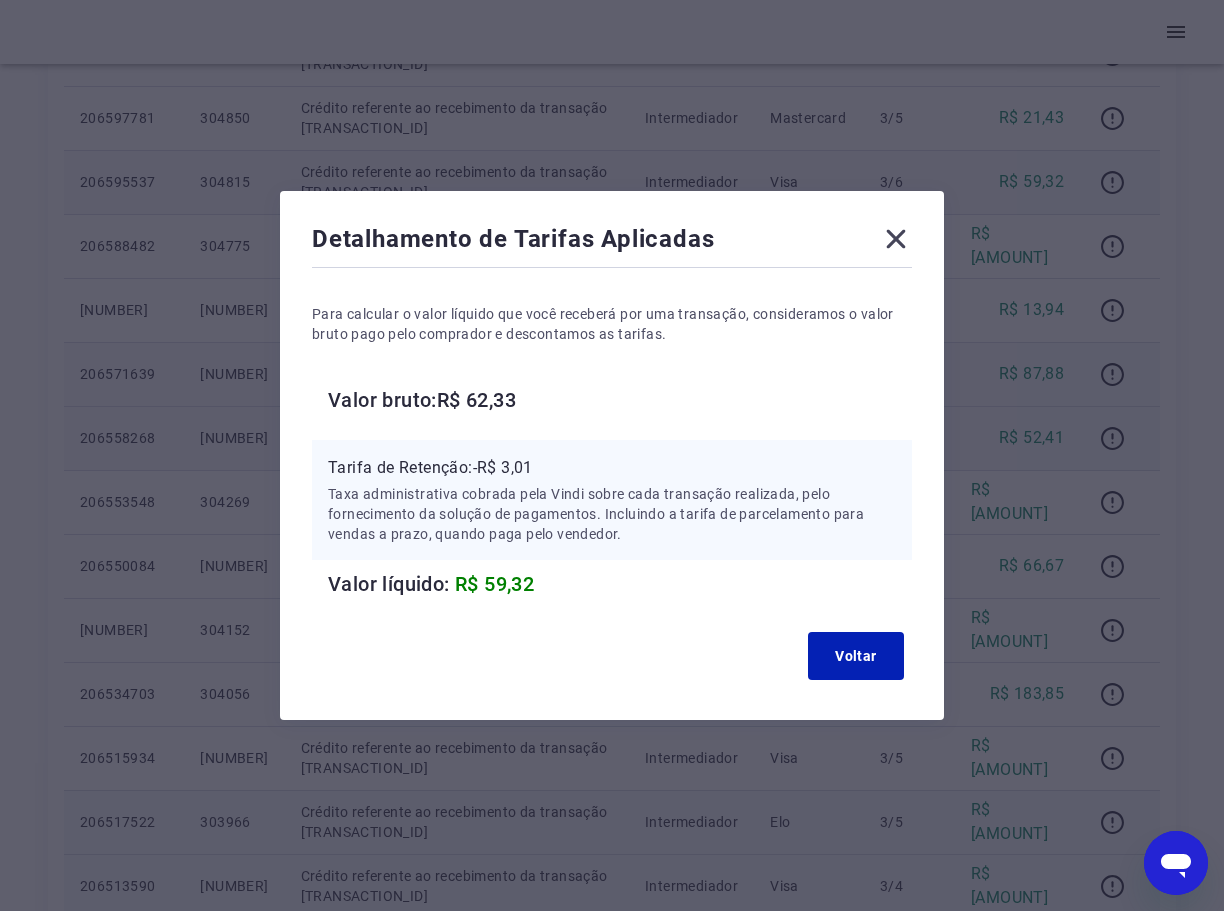click 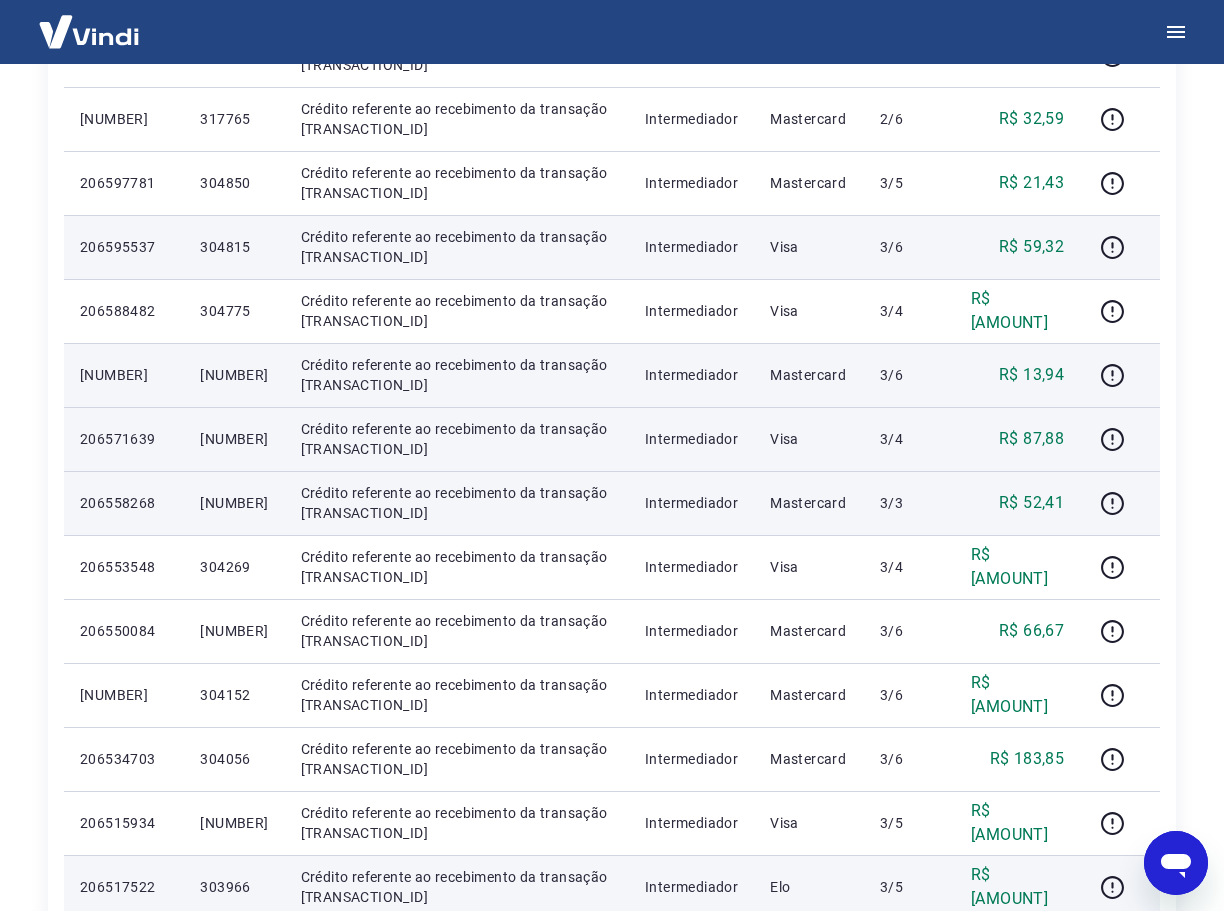 scroll, scrollTop: 543, scrollLeft: 0, axis: vertical 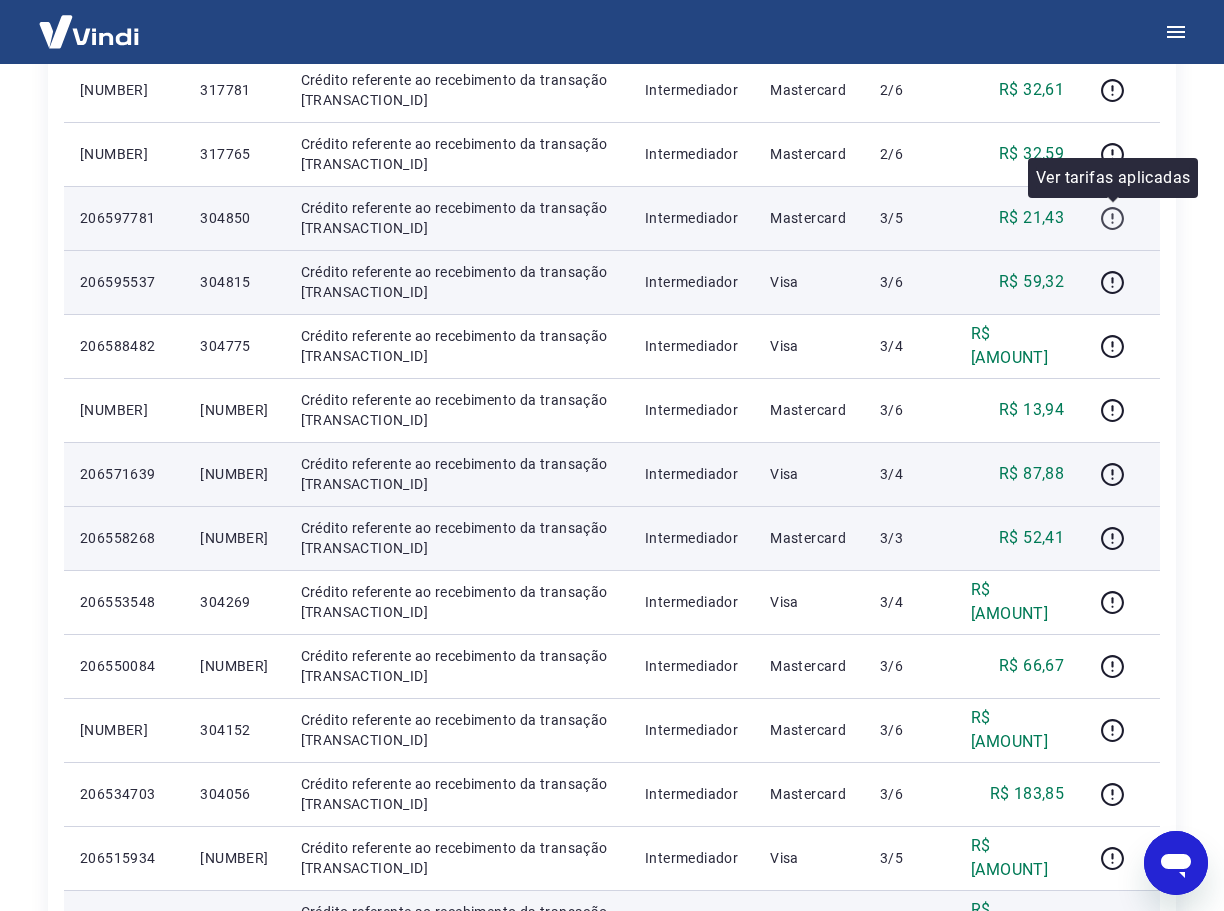 click 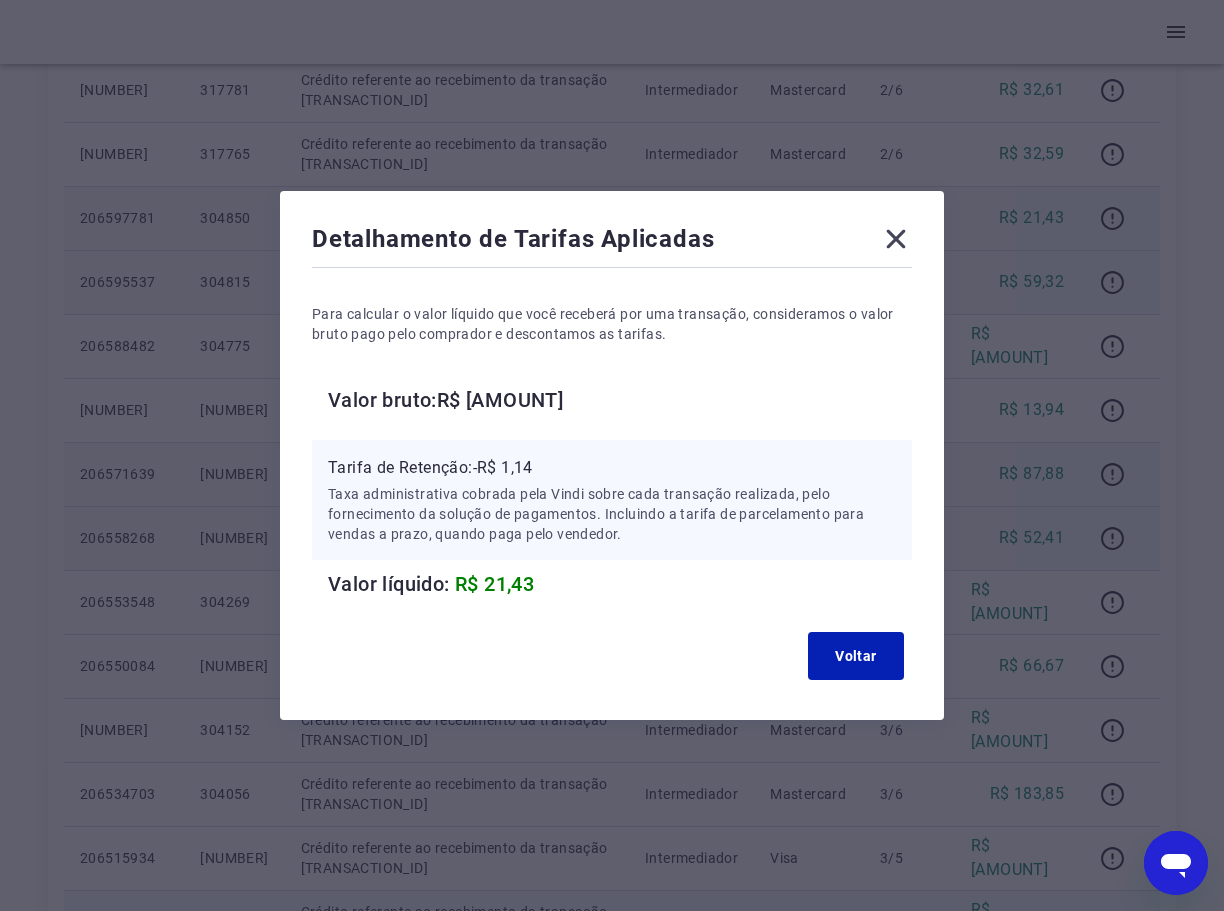 click 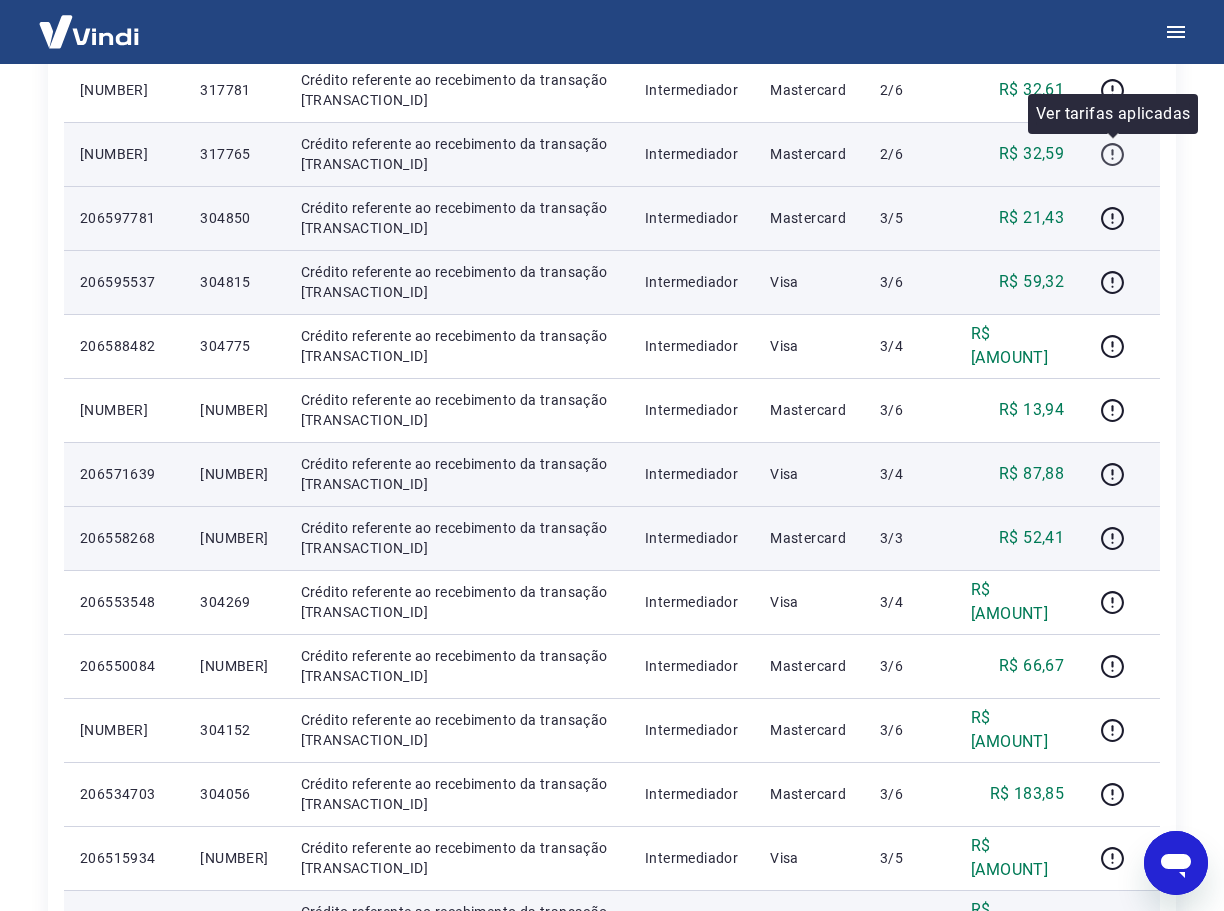 click 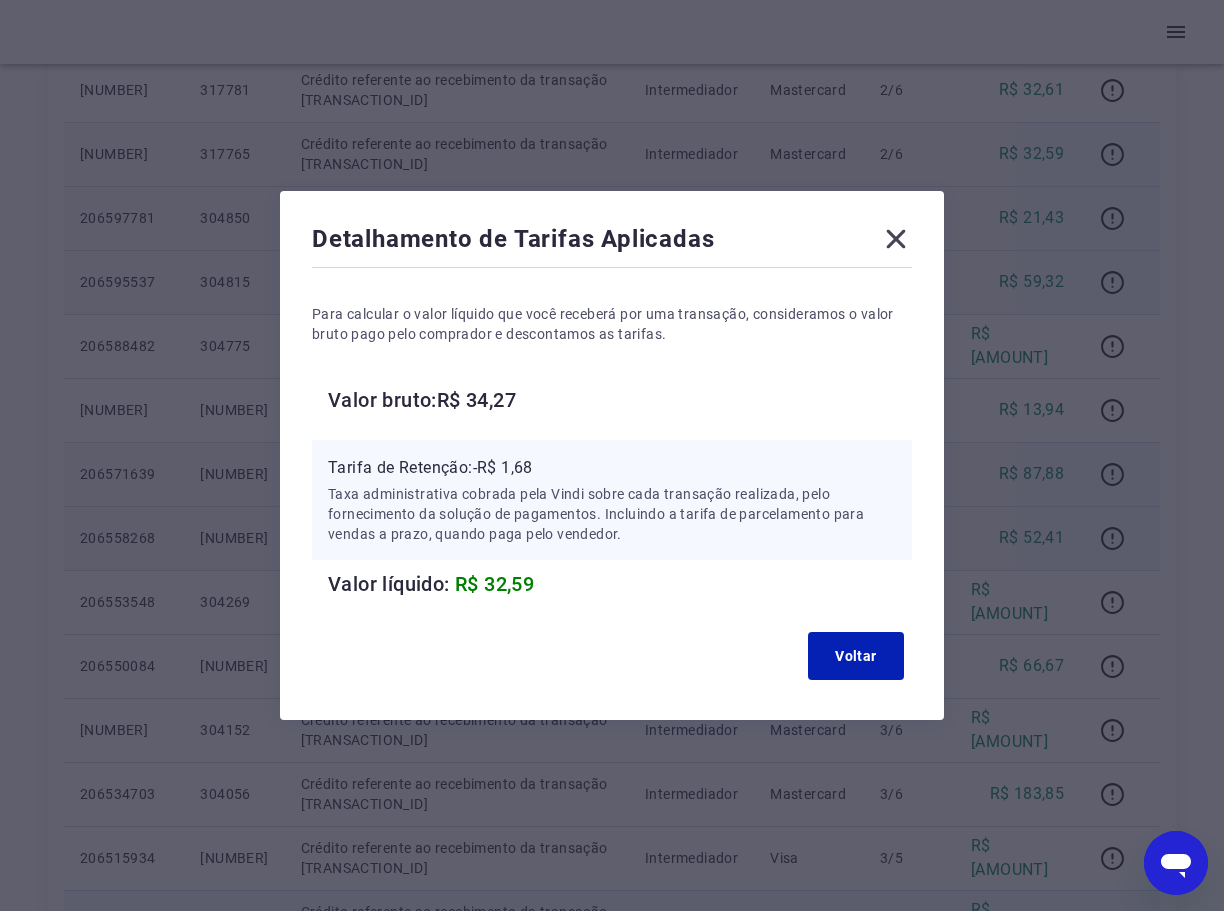 click 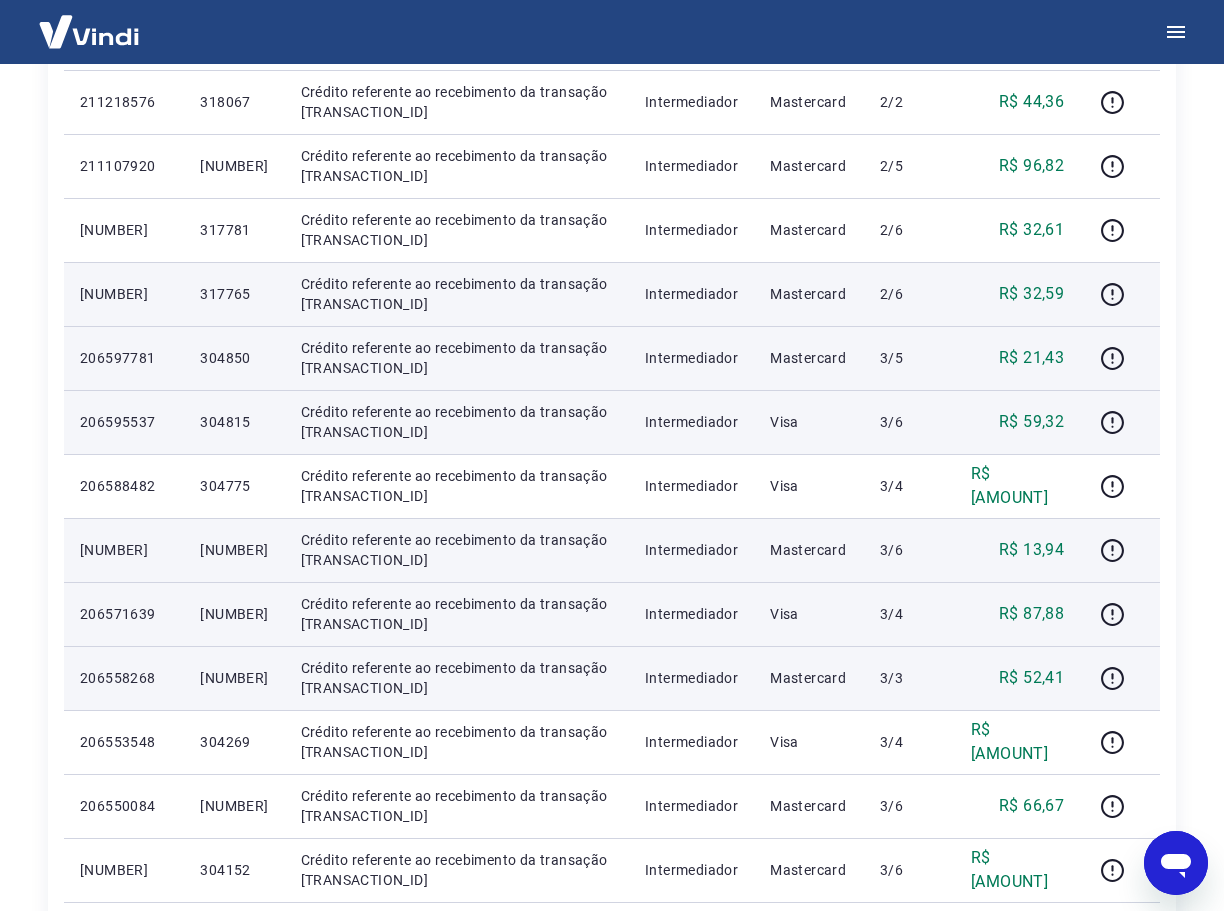 scroll, scrollTop: 343, scrollLeft: 0, axis: vertical 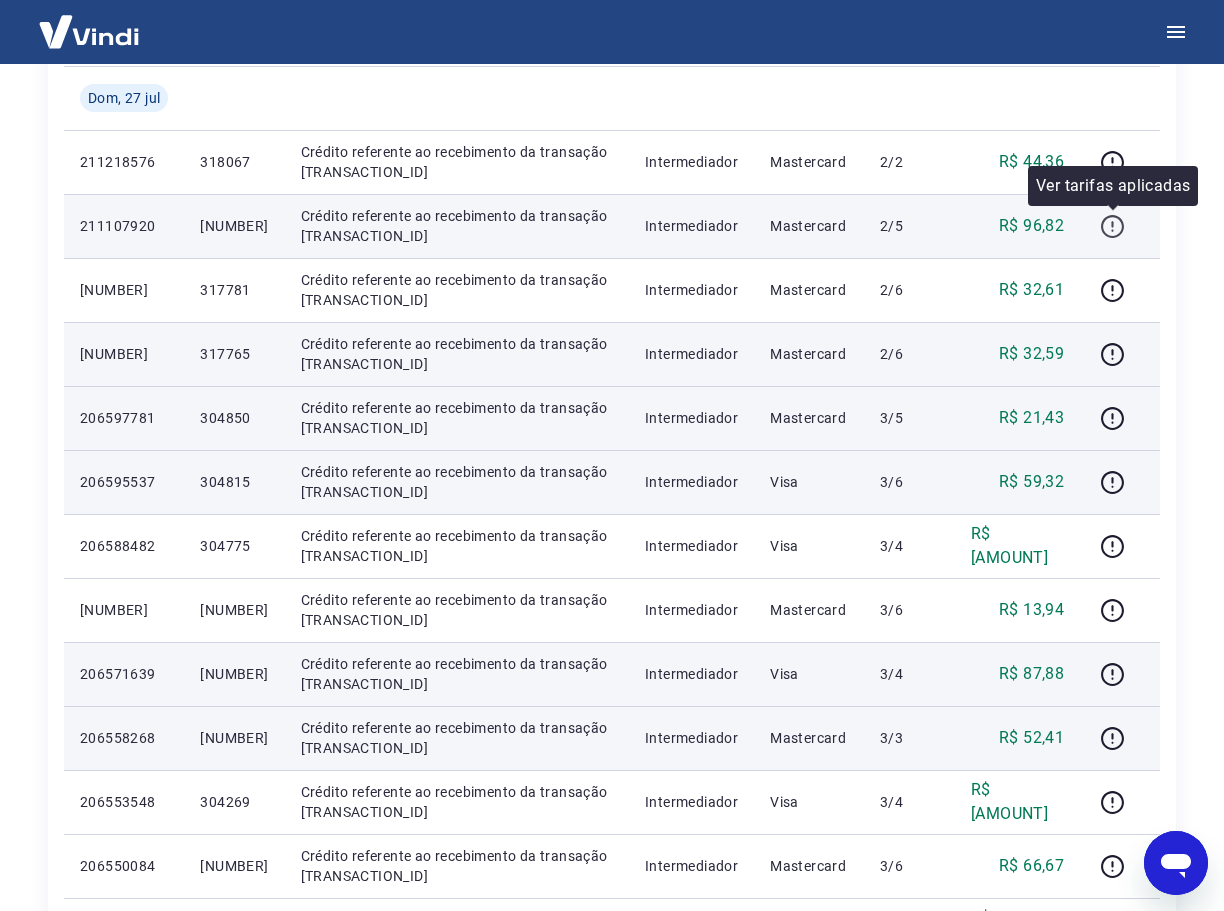click 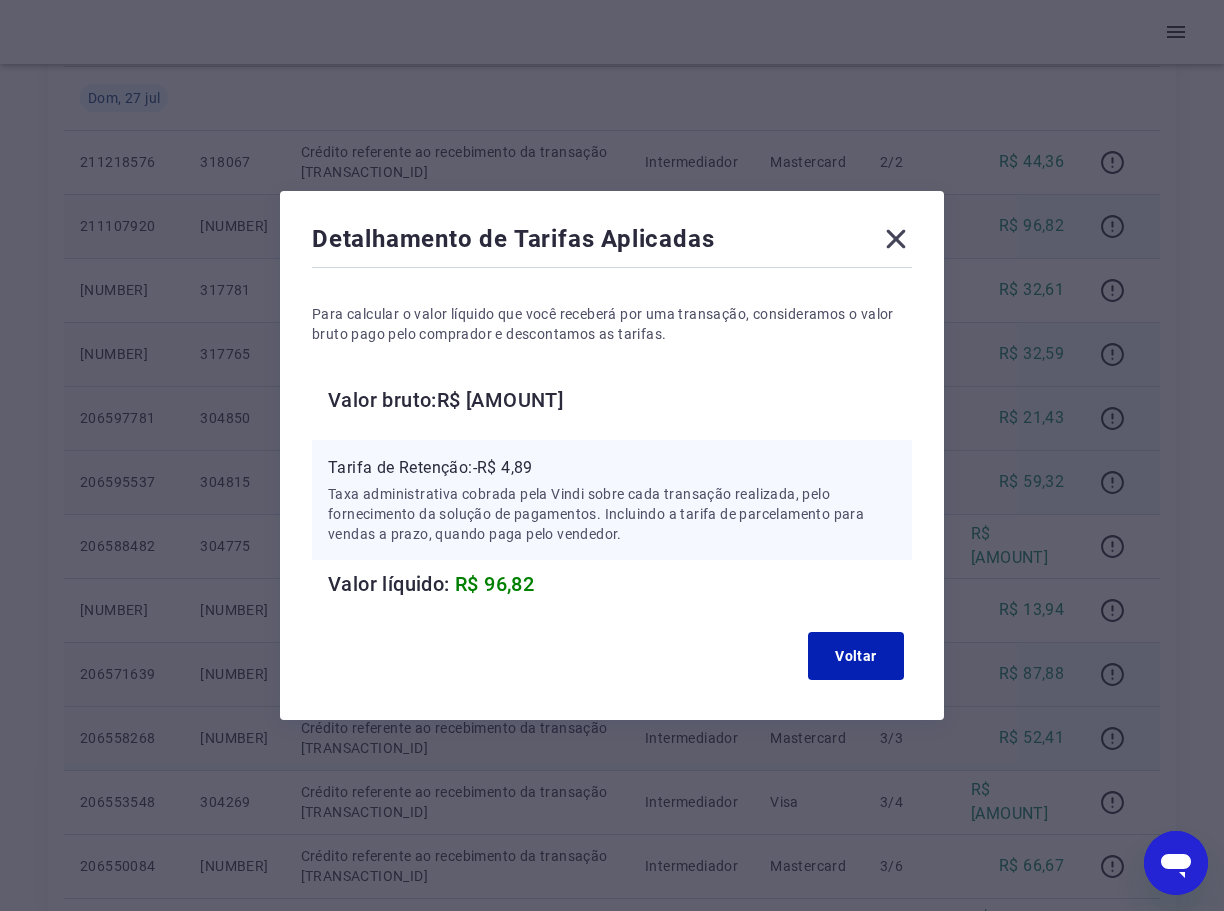 click 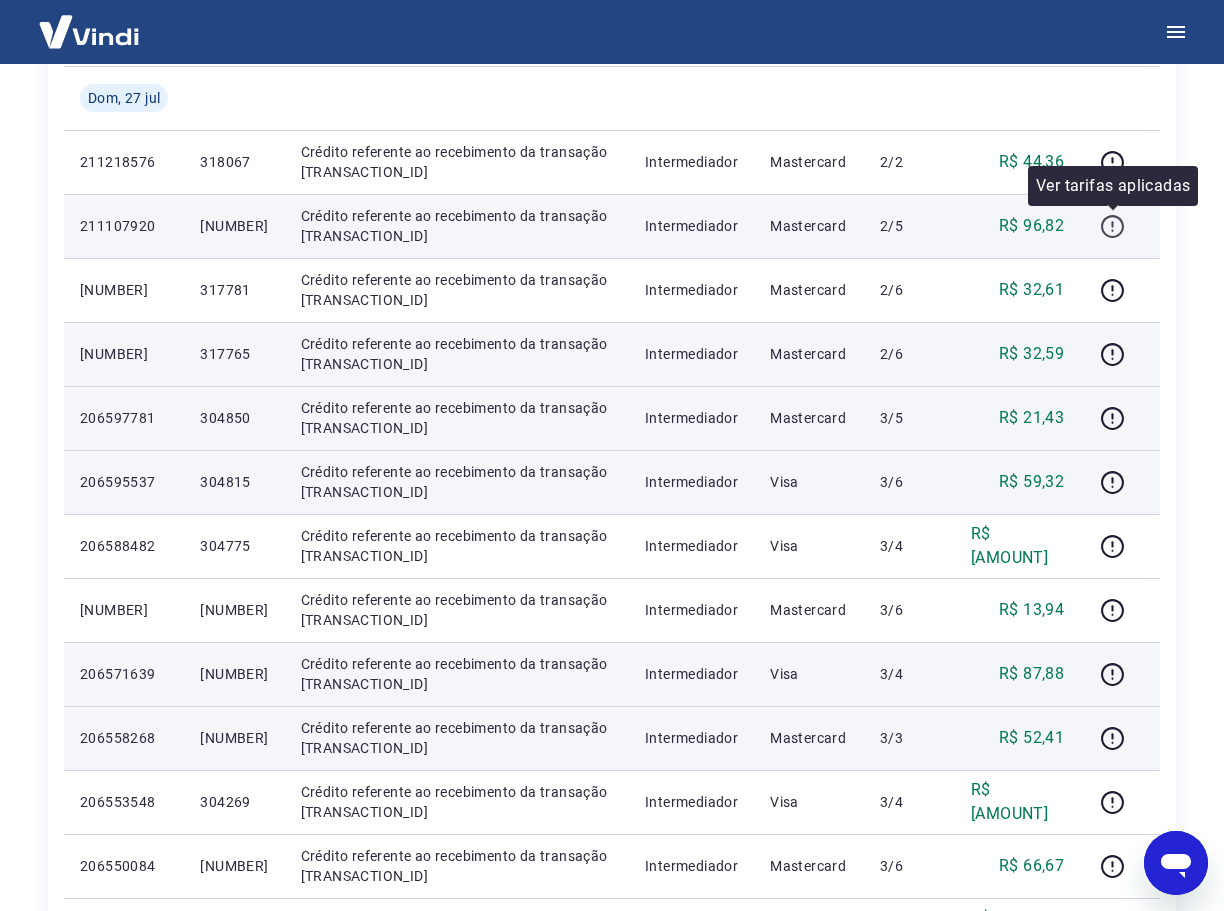 click 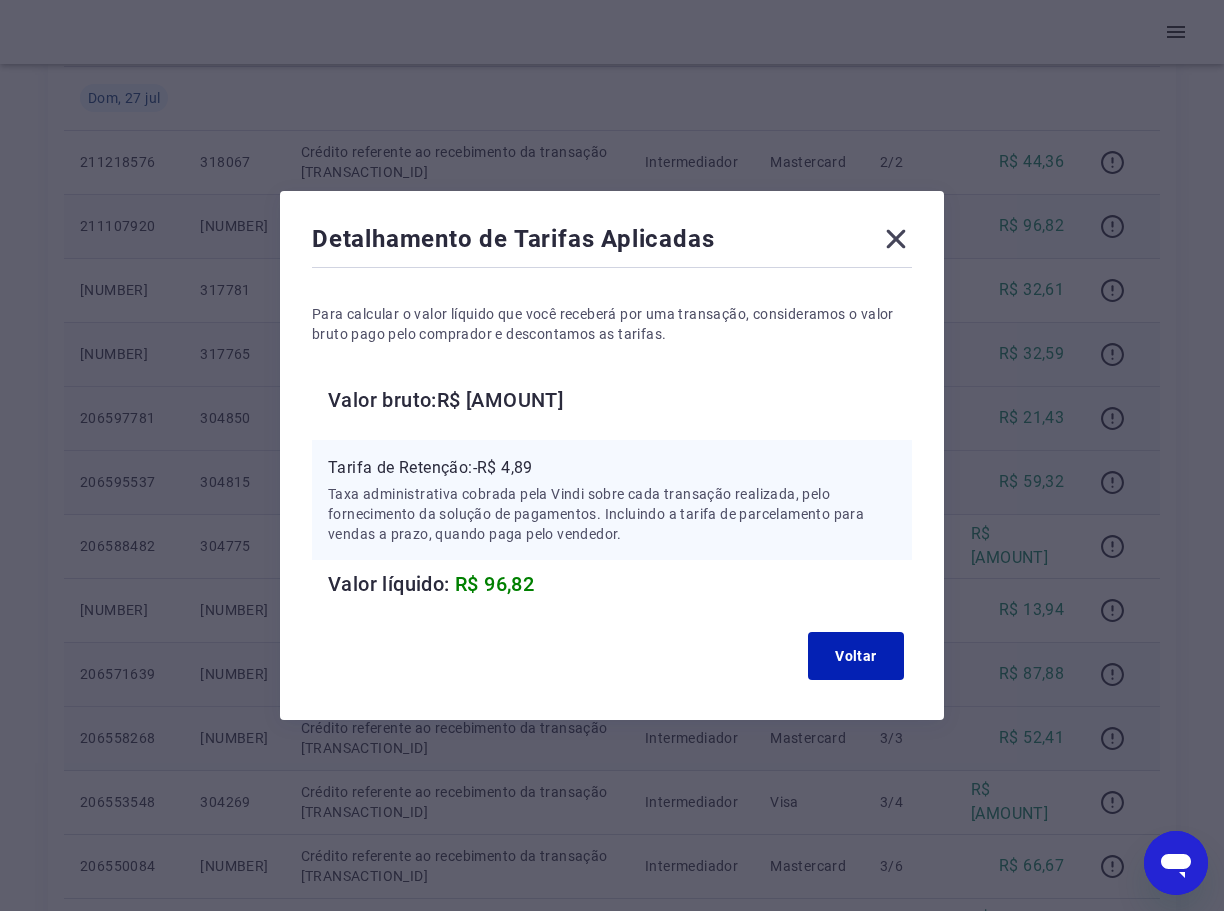 click 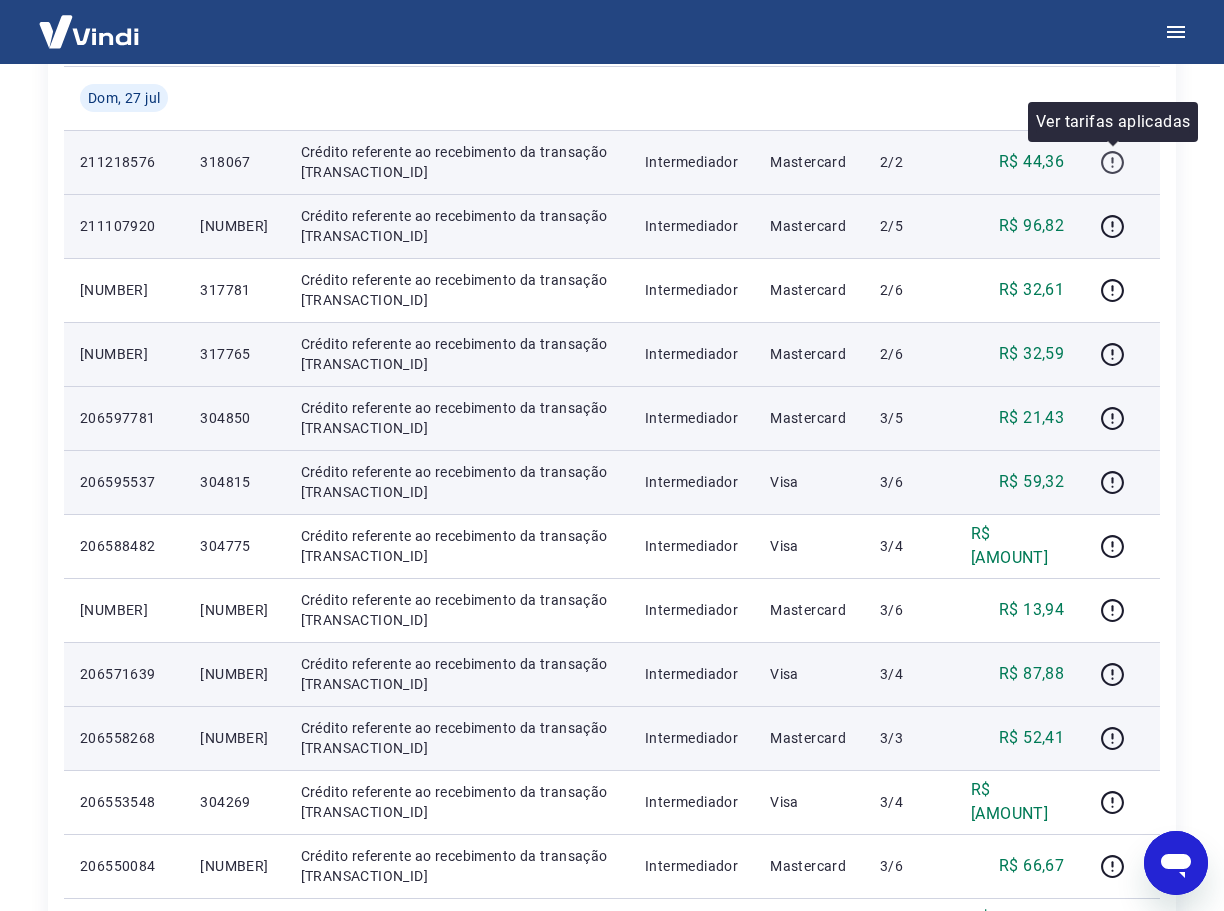 click 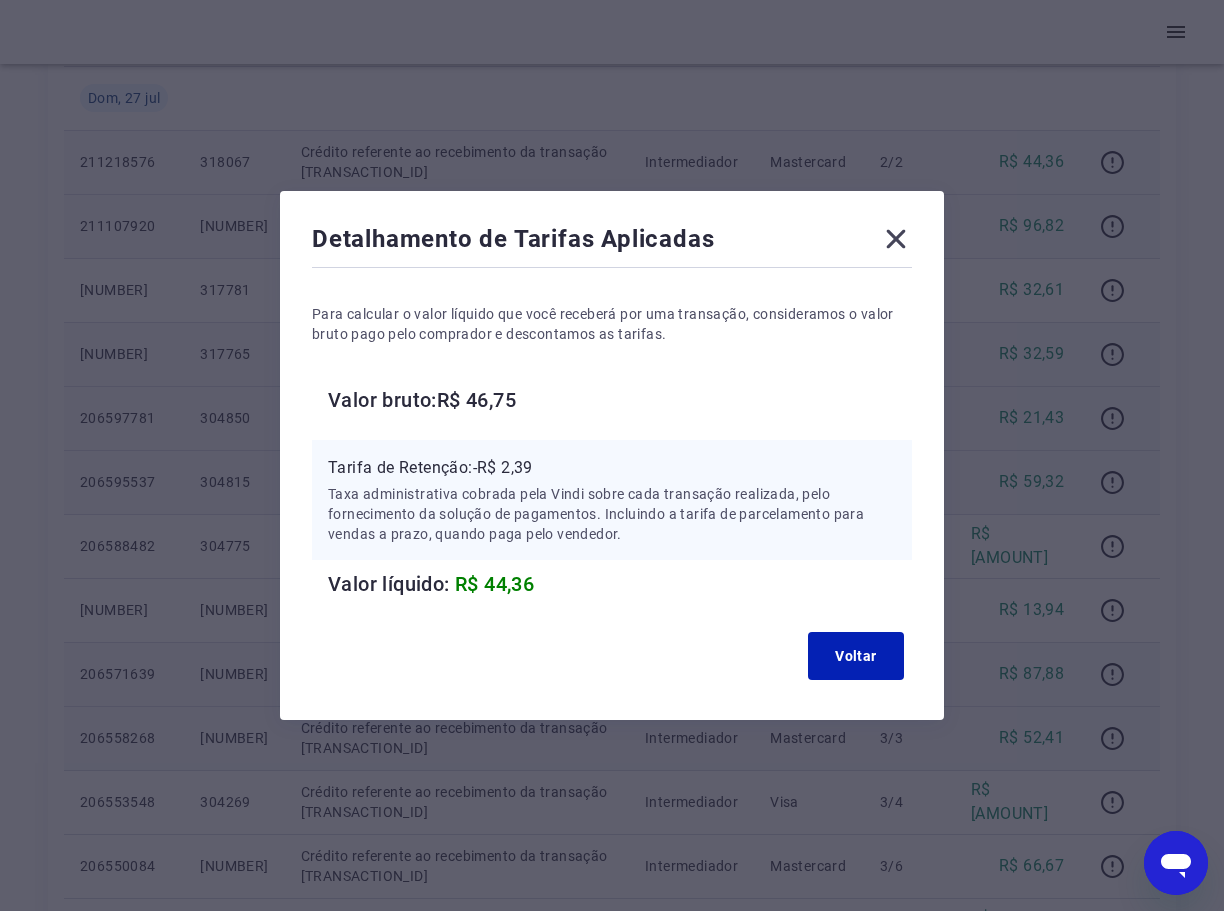 click 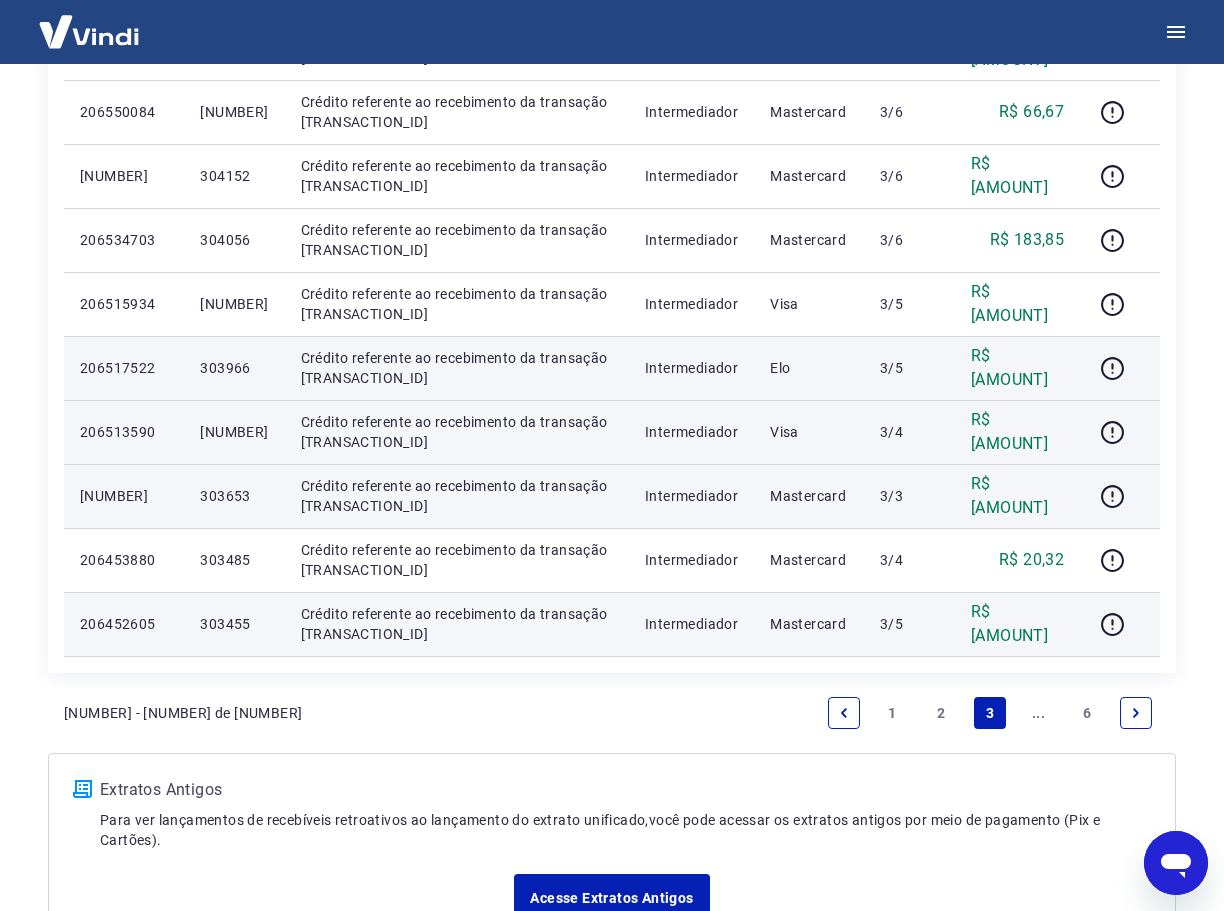 scroll, scrollTop: 1143, scrollLeft: 0, axis: vertical 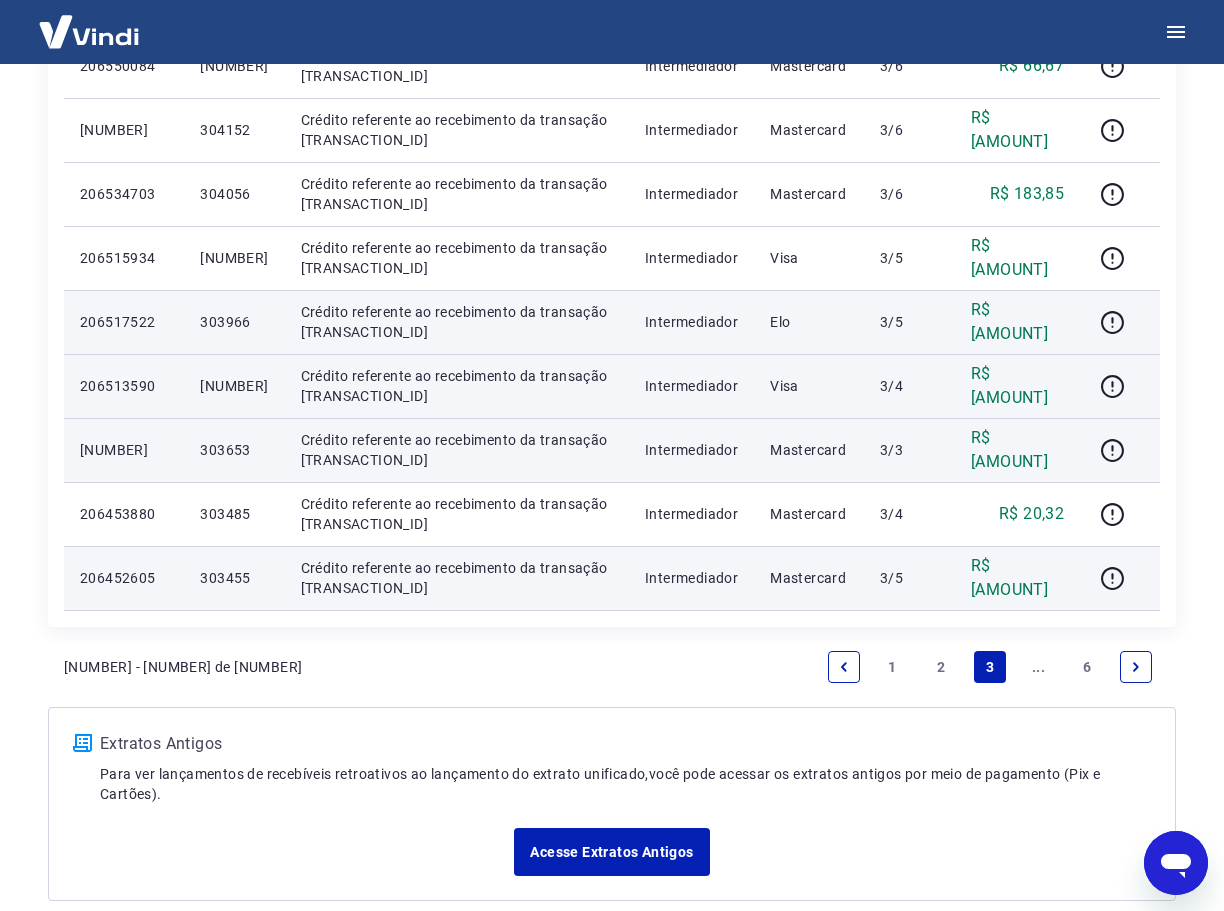 click on "2" at bounding box center (941, 667) 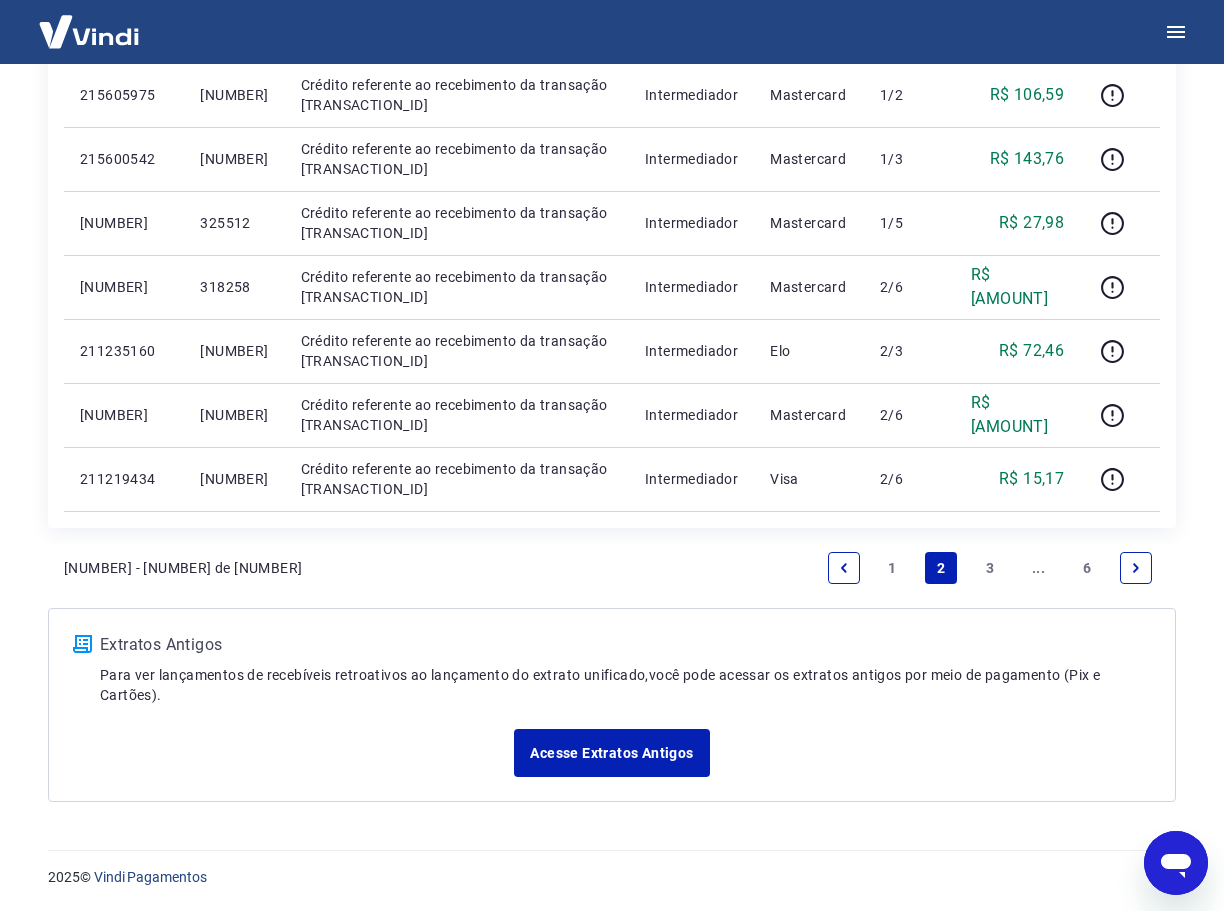 scroll, scrollTop: 1307, scrollLeft: 0, axis: vertical 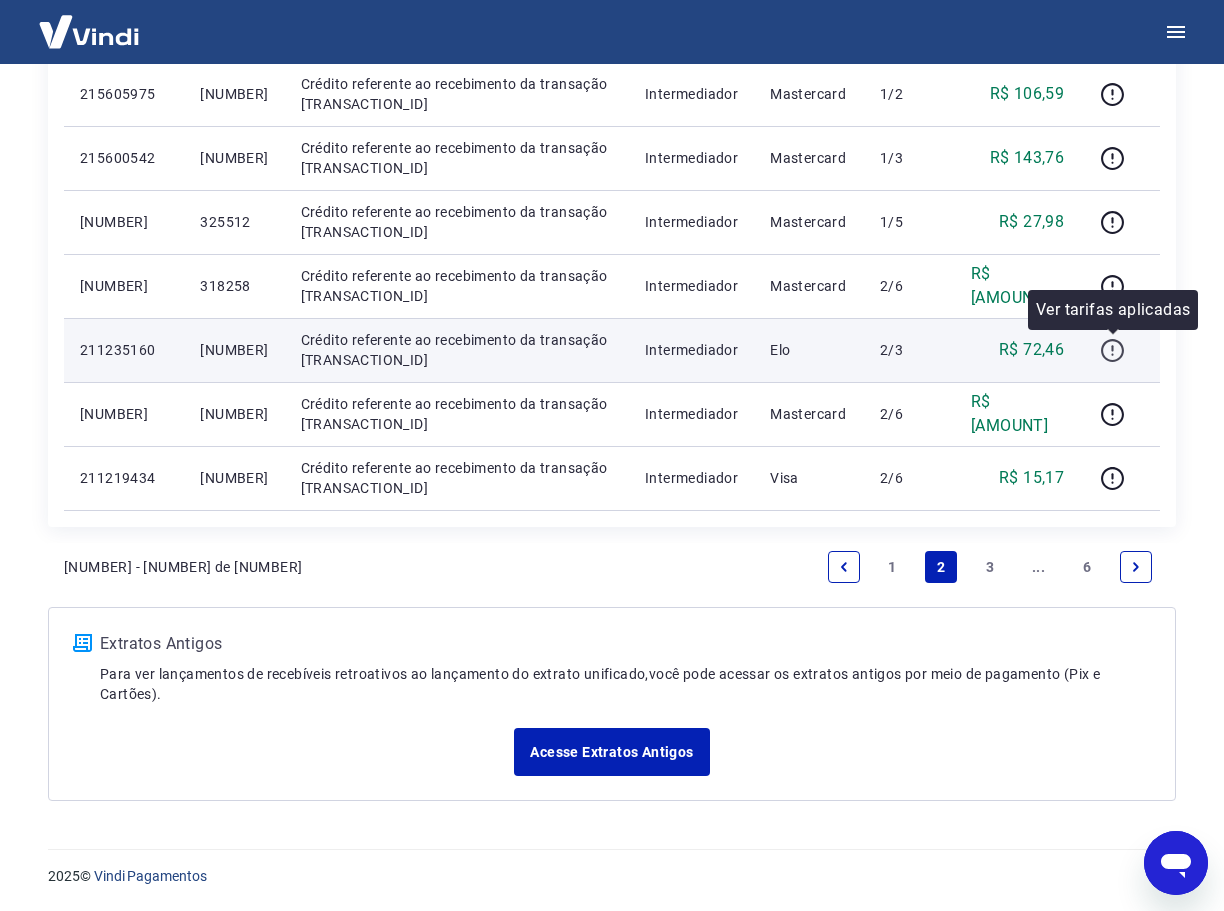 click 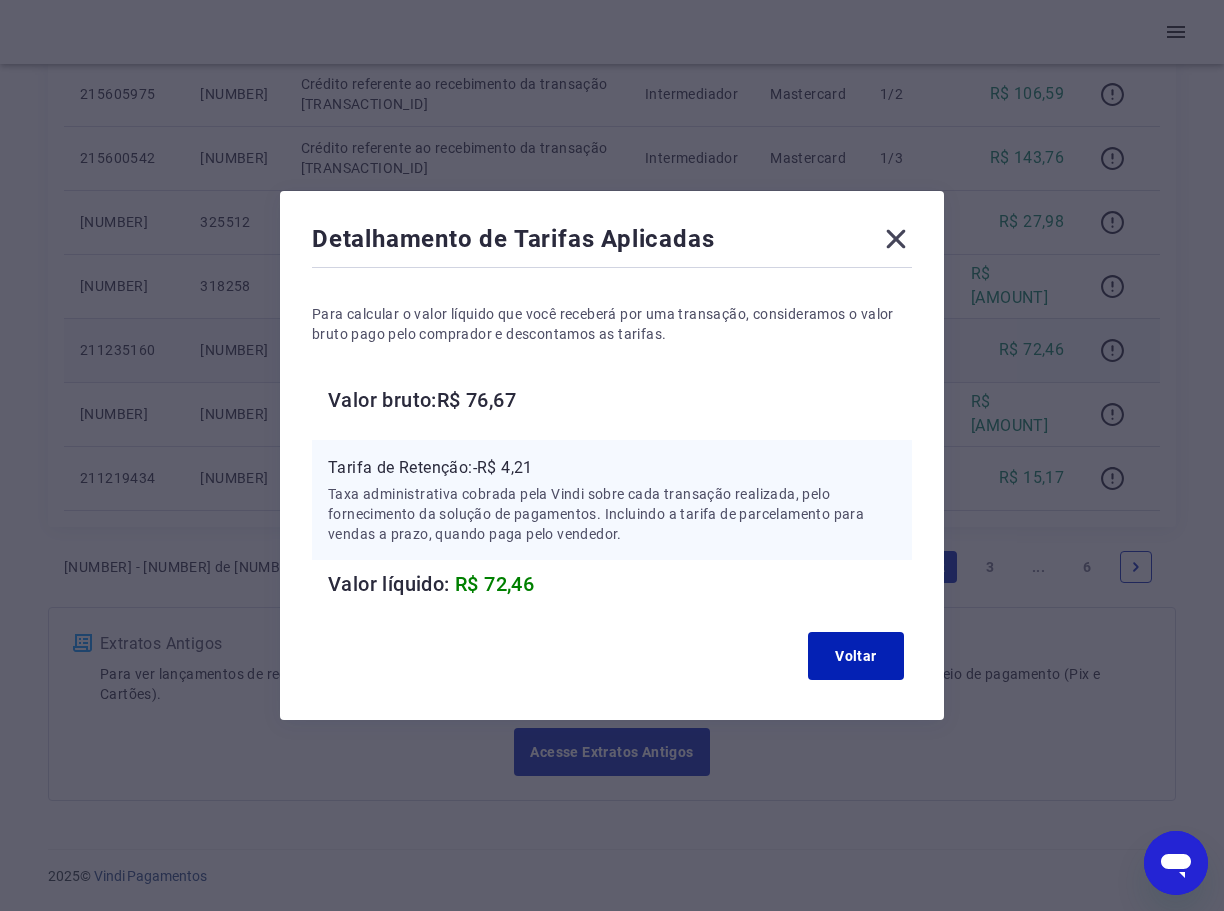 click 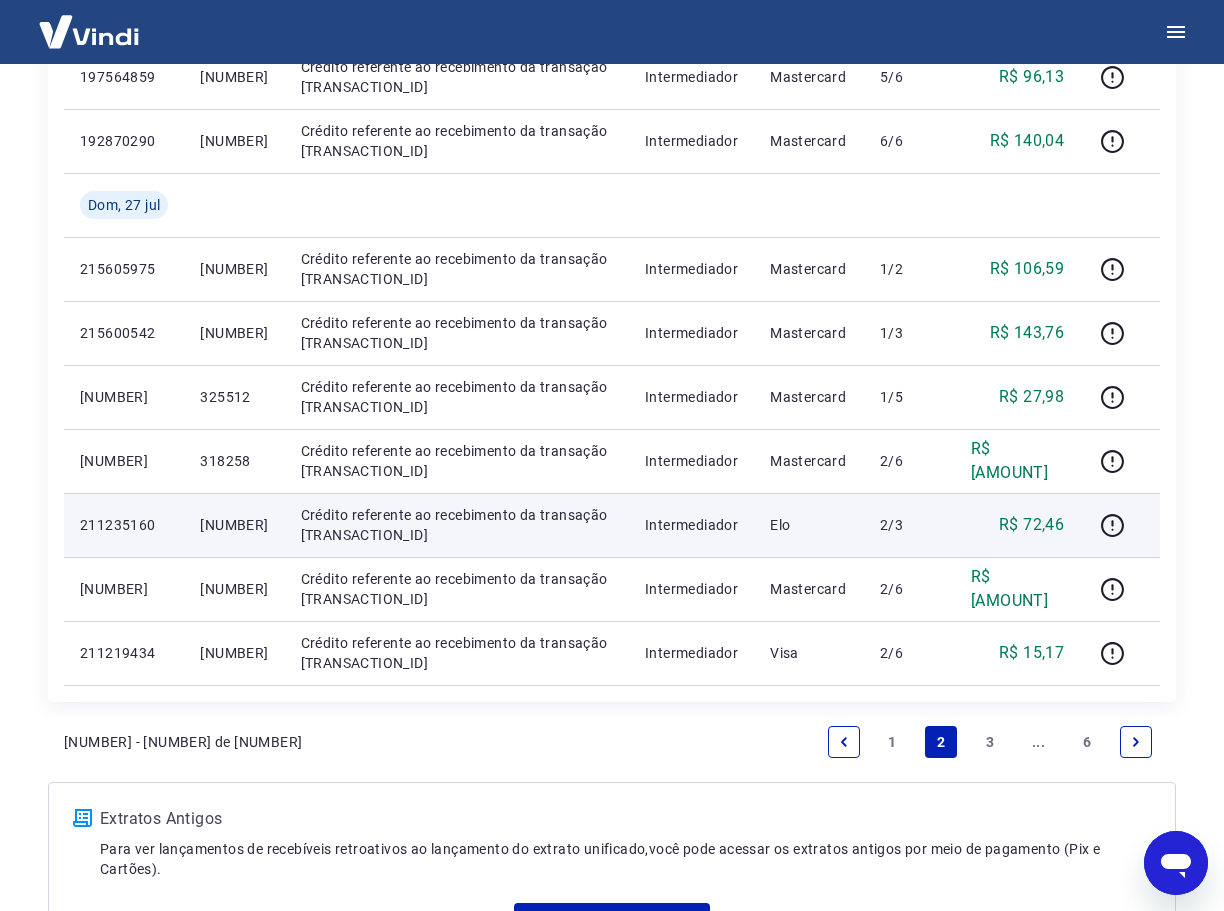scroll, scrollTop: 1107, scrollLeft: 0, axis: vertical 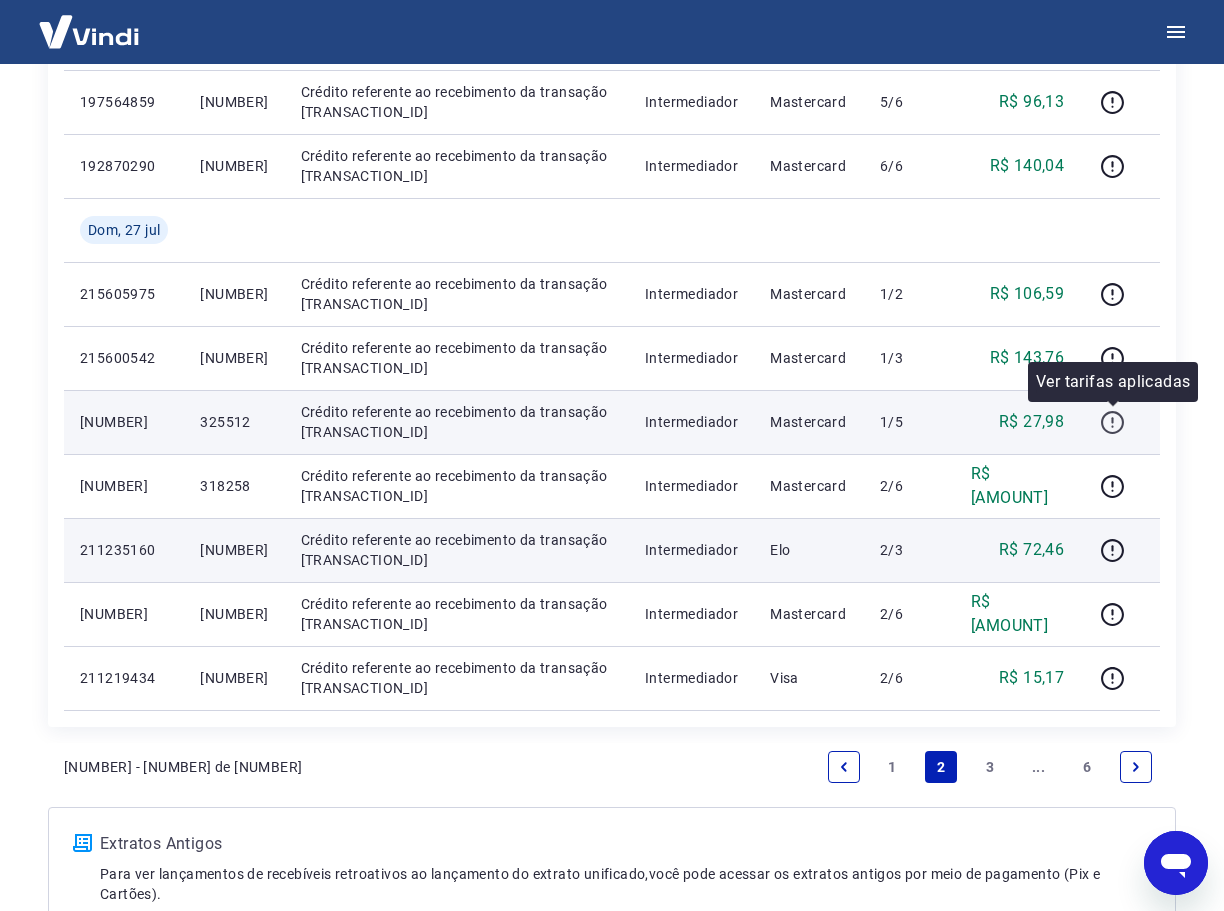 click 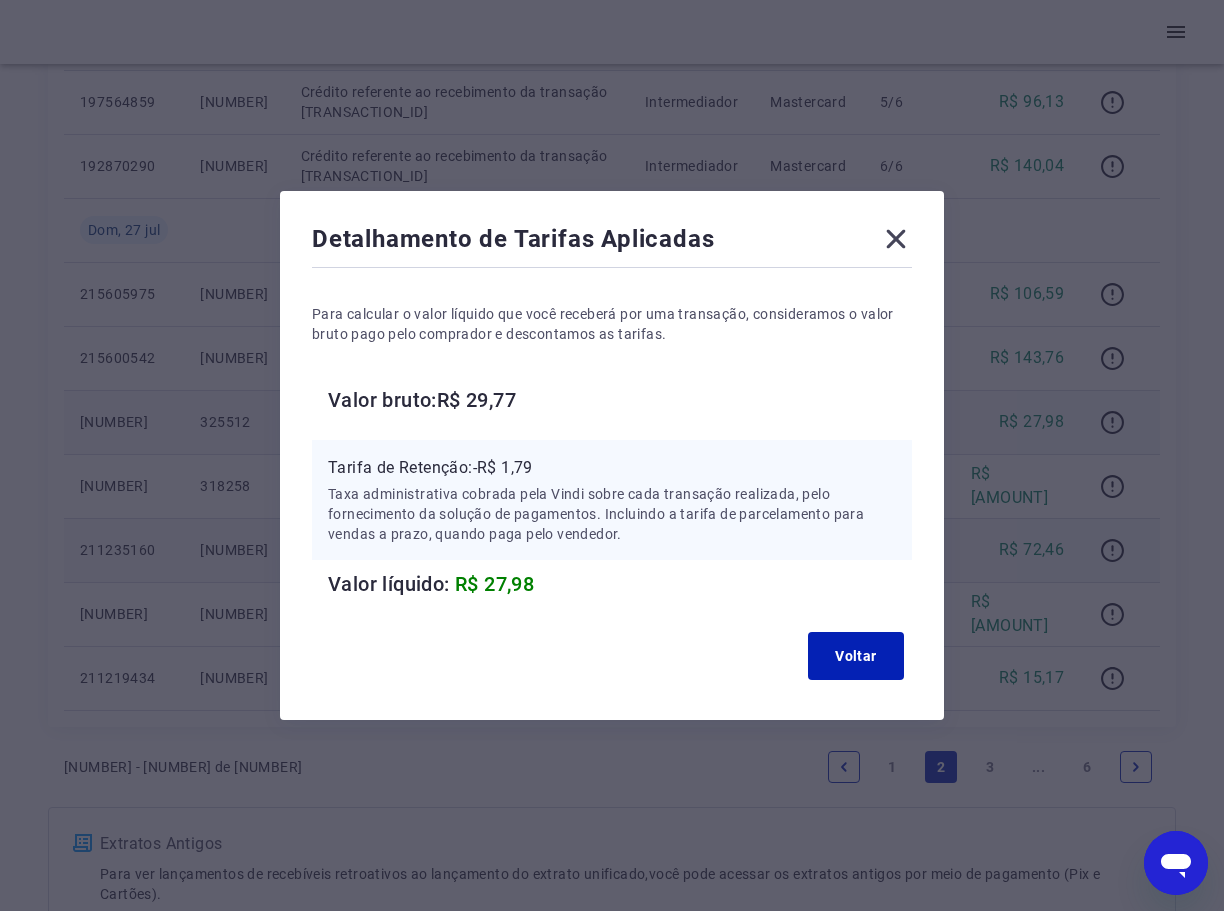 click 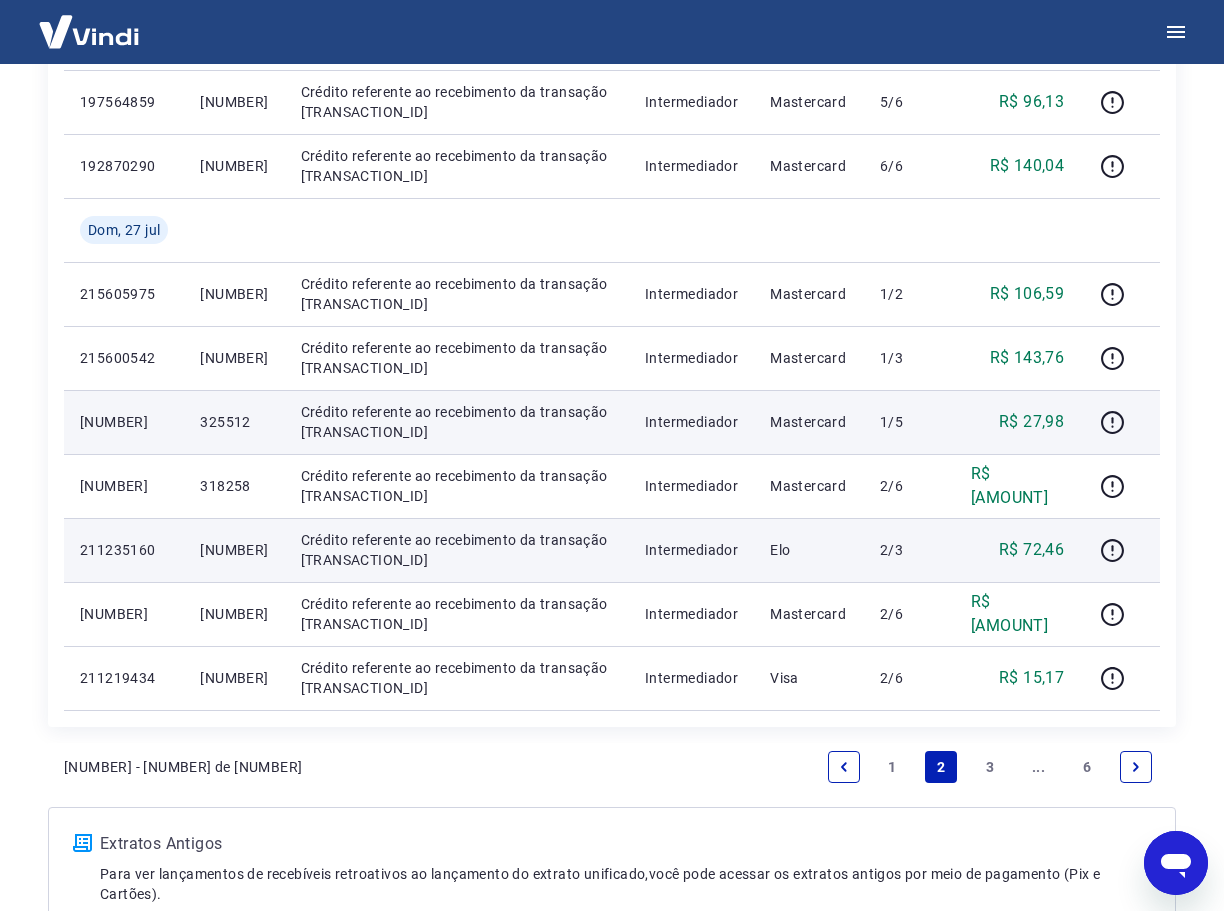 click on "325512" at bounding box center [234, 422] 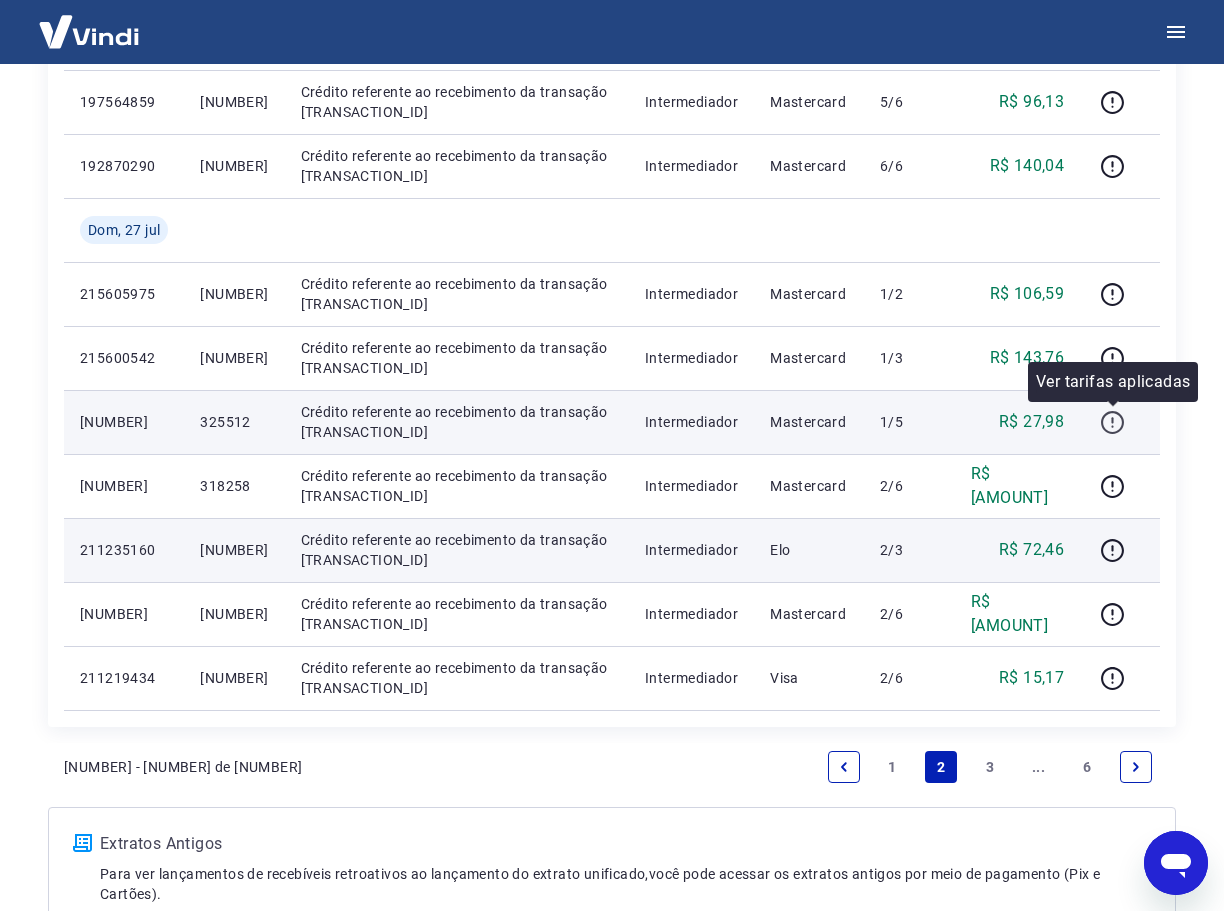 click 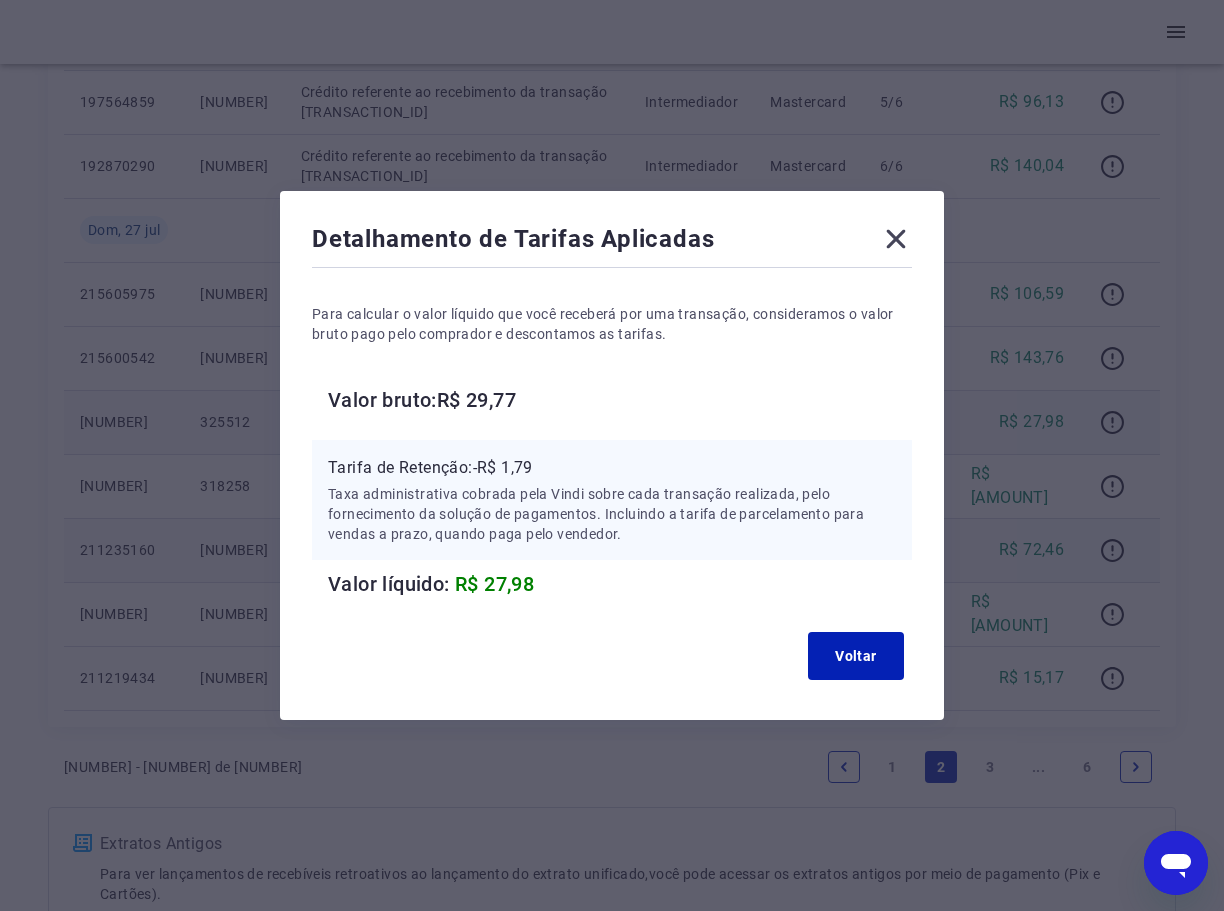 click 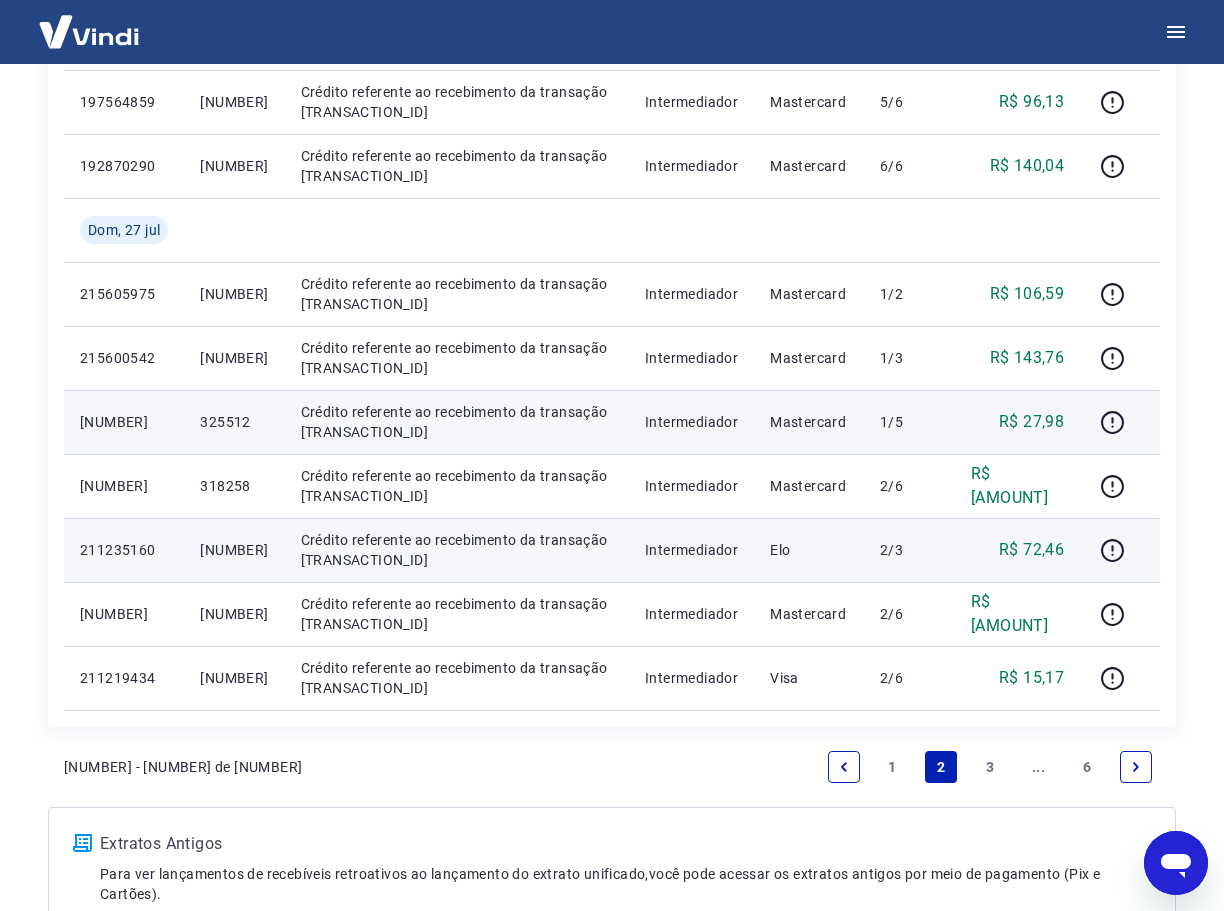 drag, startPoint x: 253, startPoint y: 418, endPoint x: 172, endPoint y: 419, distance: 81.00617 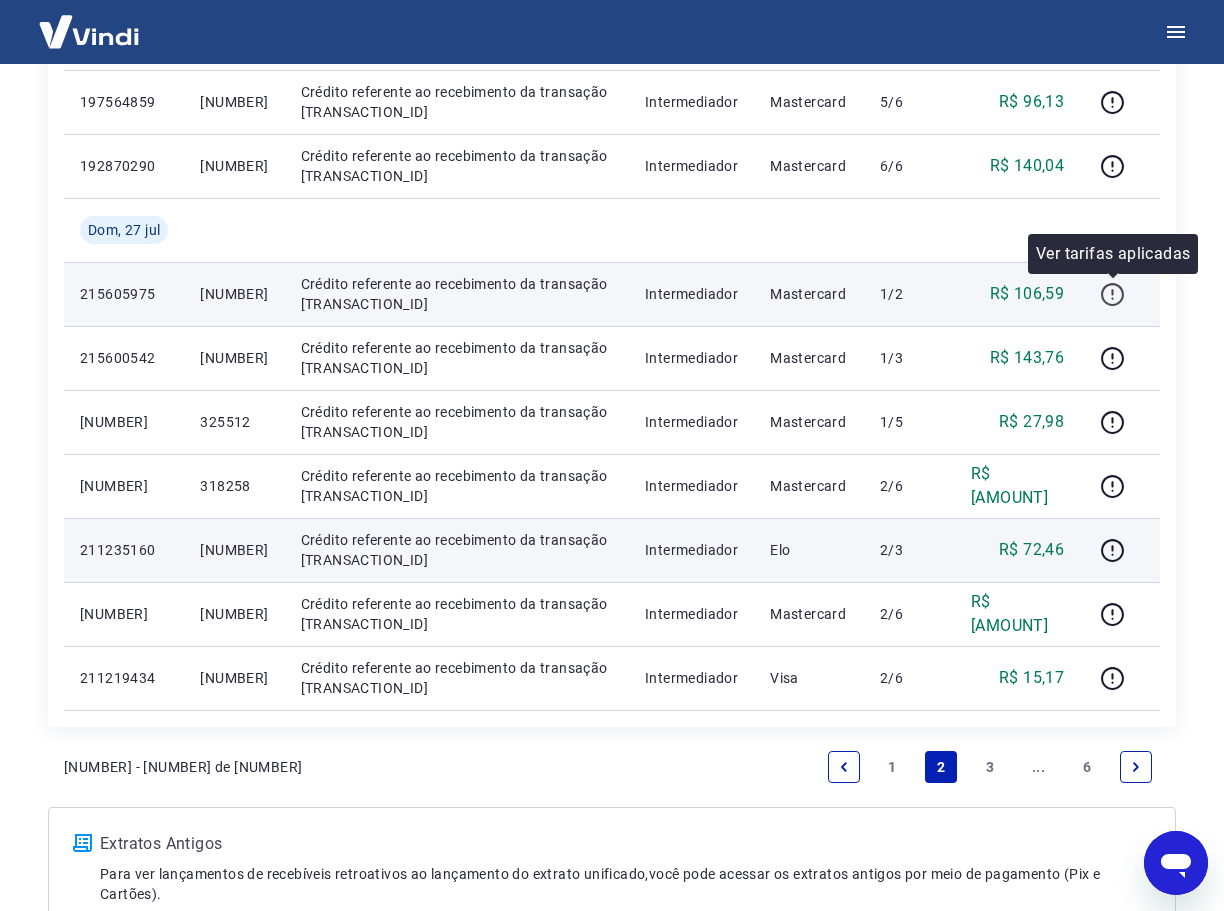 click 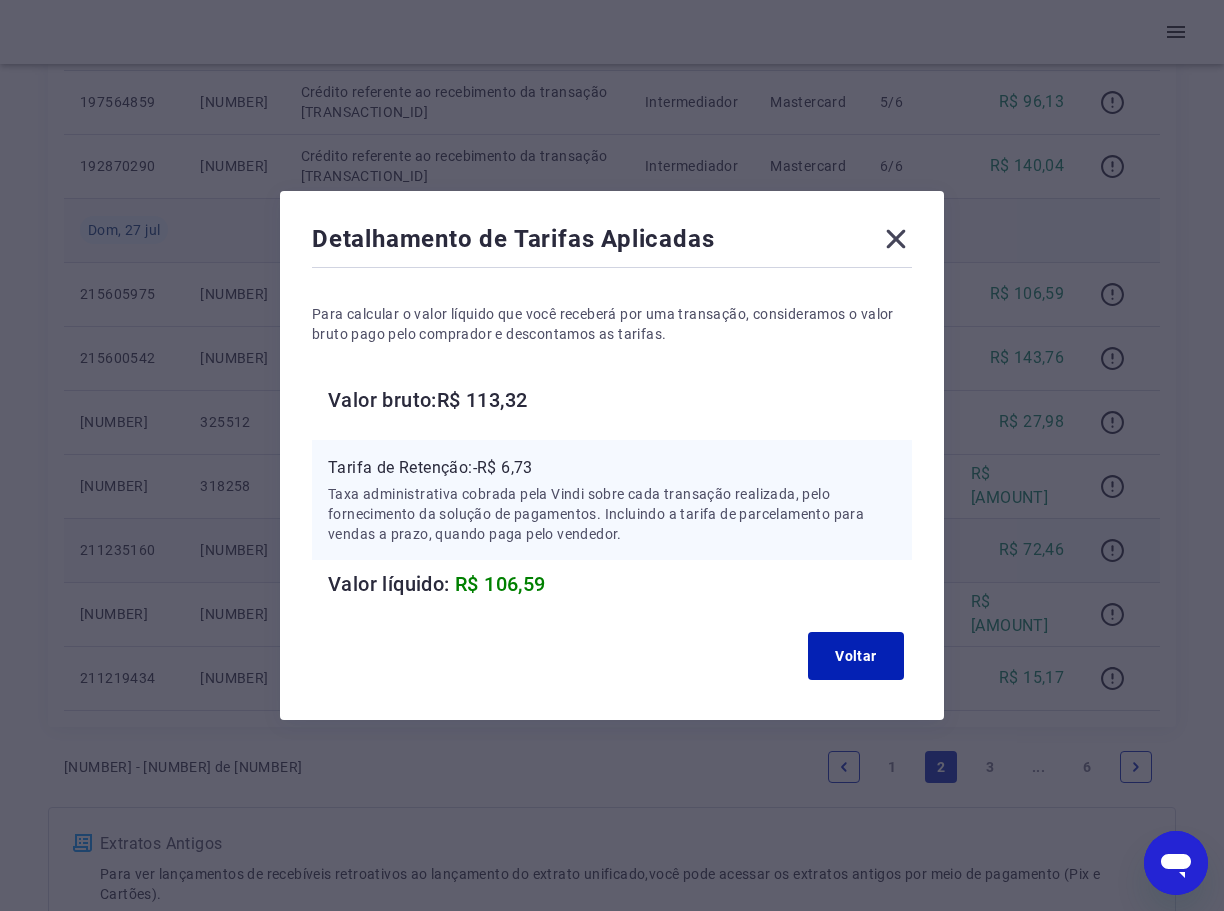 click 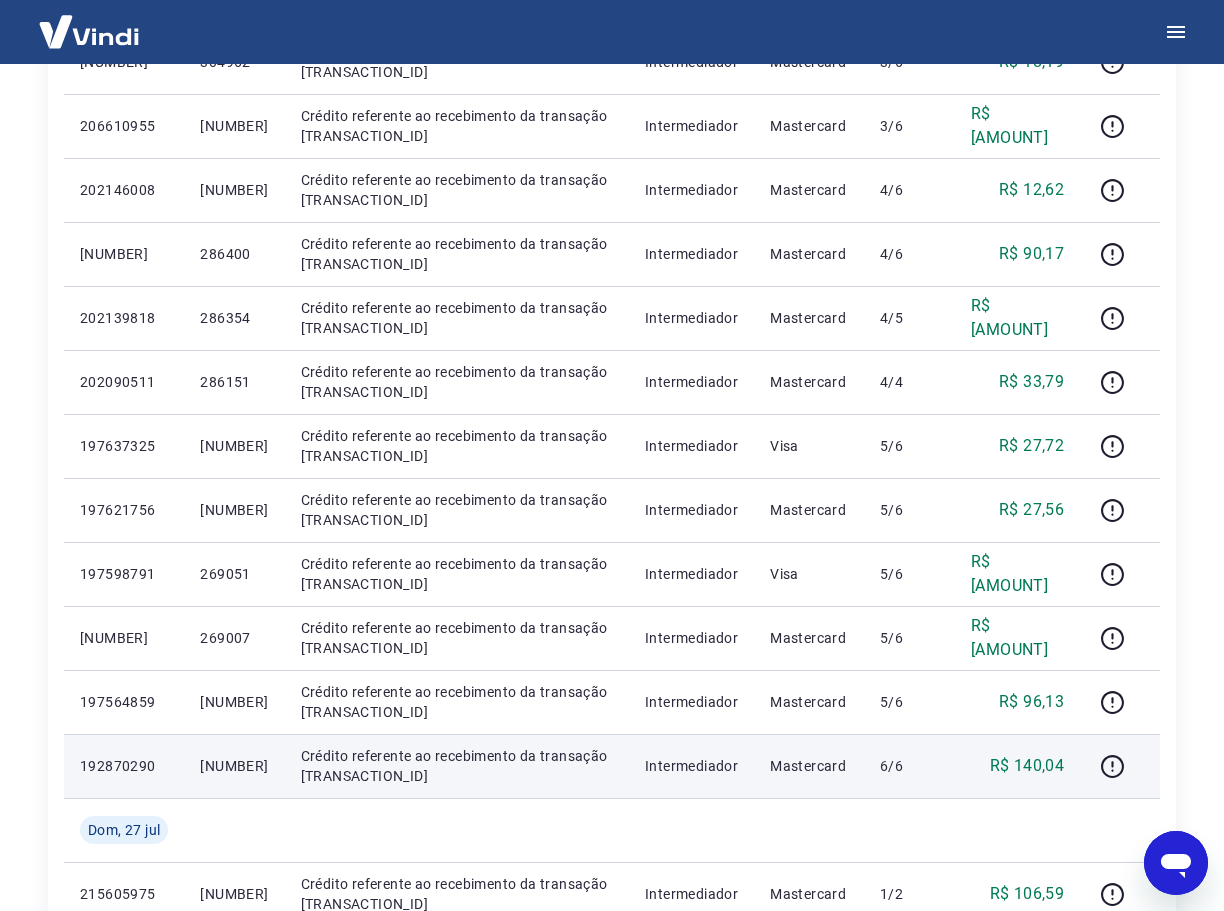 scroll, scrollTop: 407, scrollLeft: 0, axis: vertical 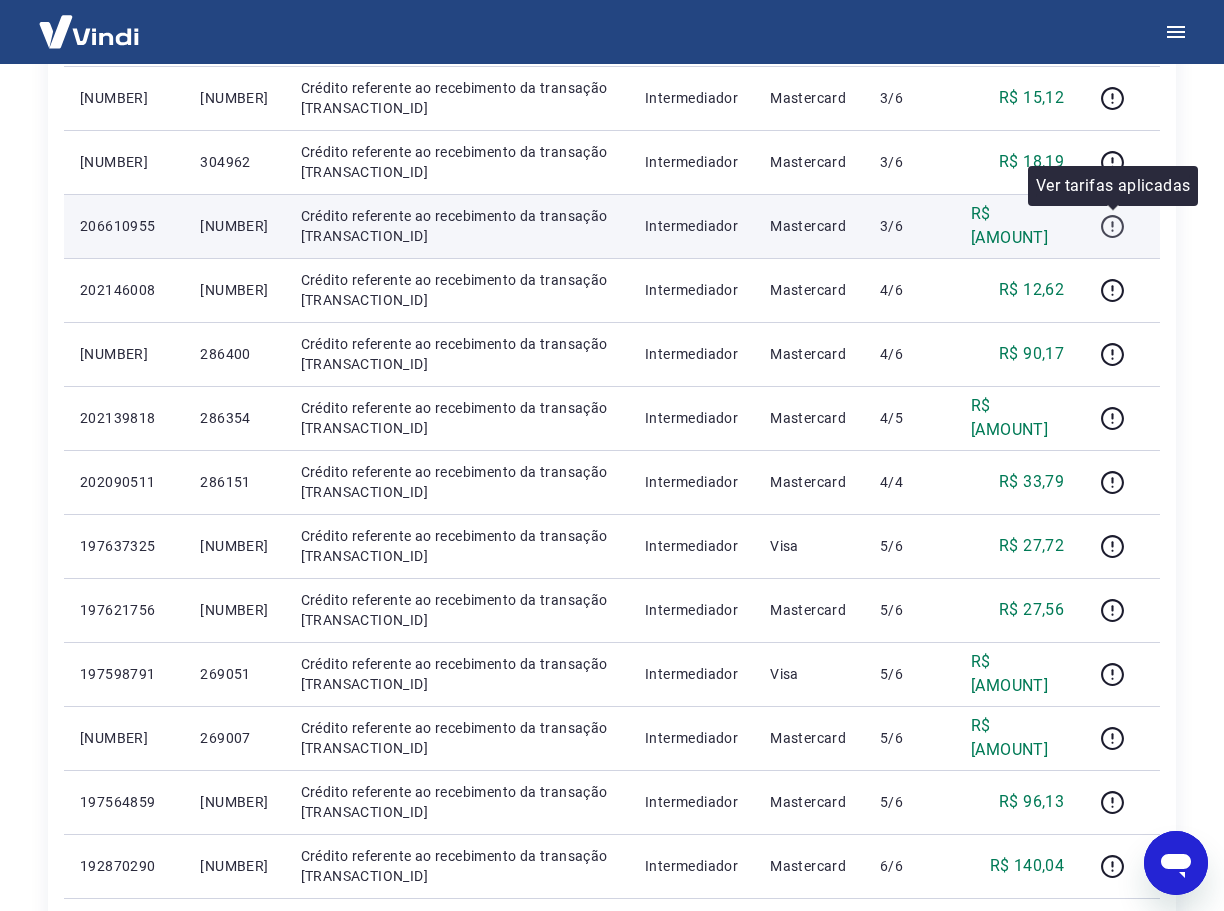 click 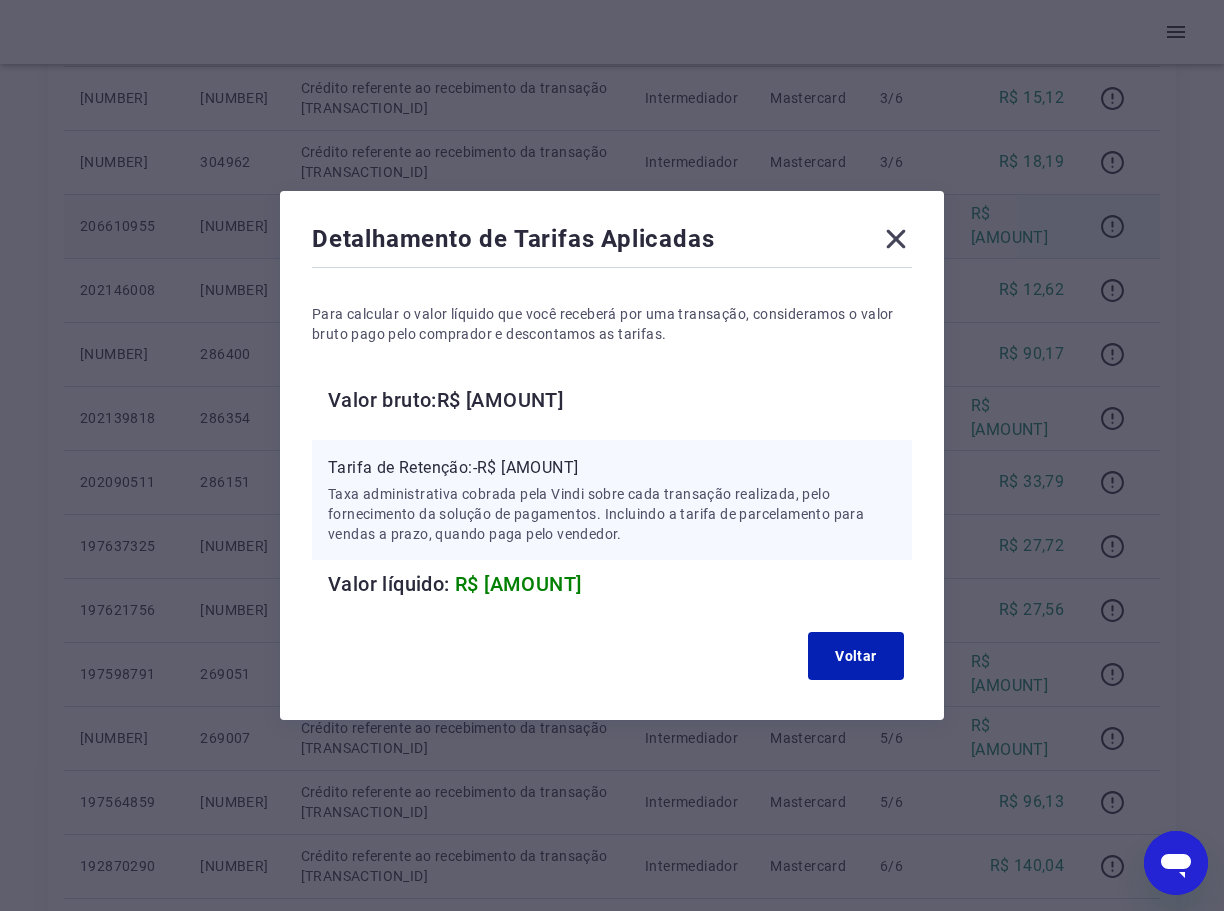 click 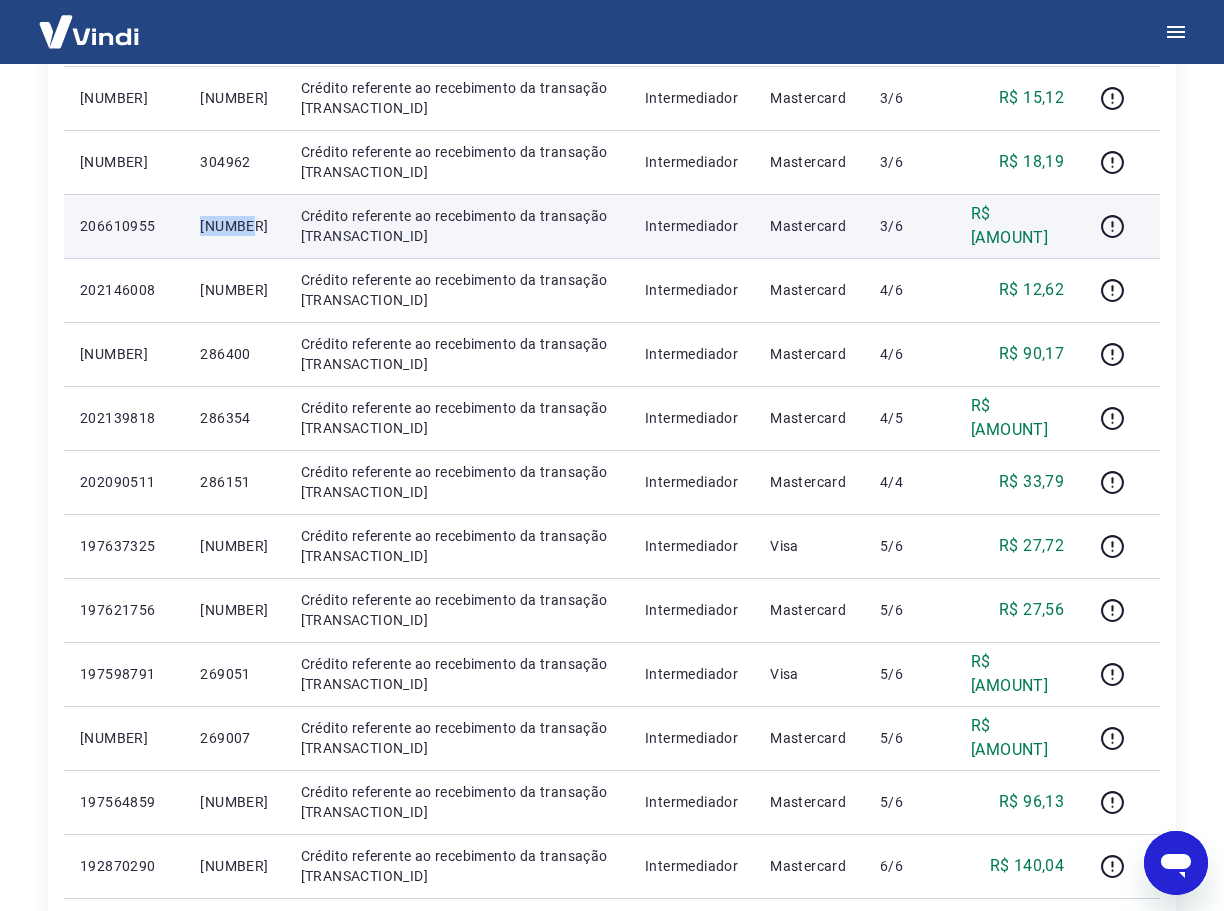 drag, startPoint x: 259, startPoint y: 224, endPoint x: 191, endPoint y: 227, distance: 68.06615 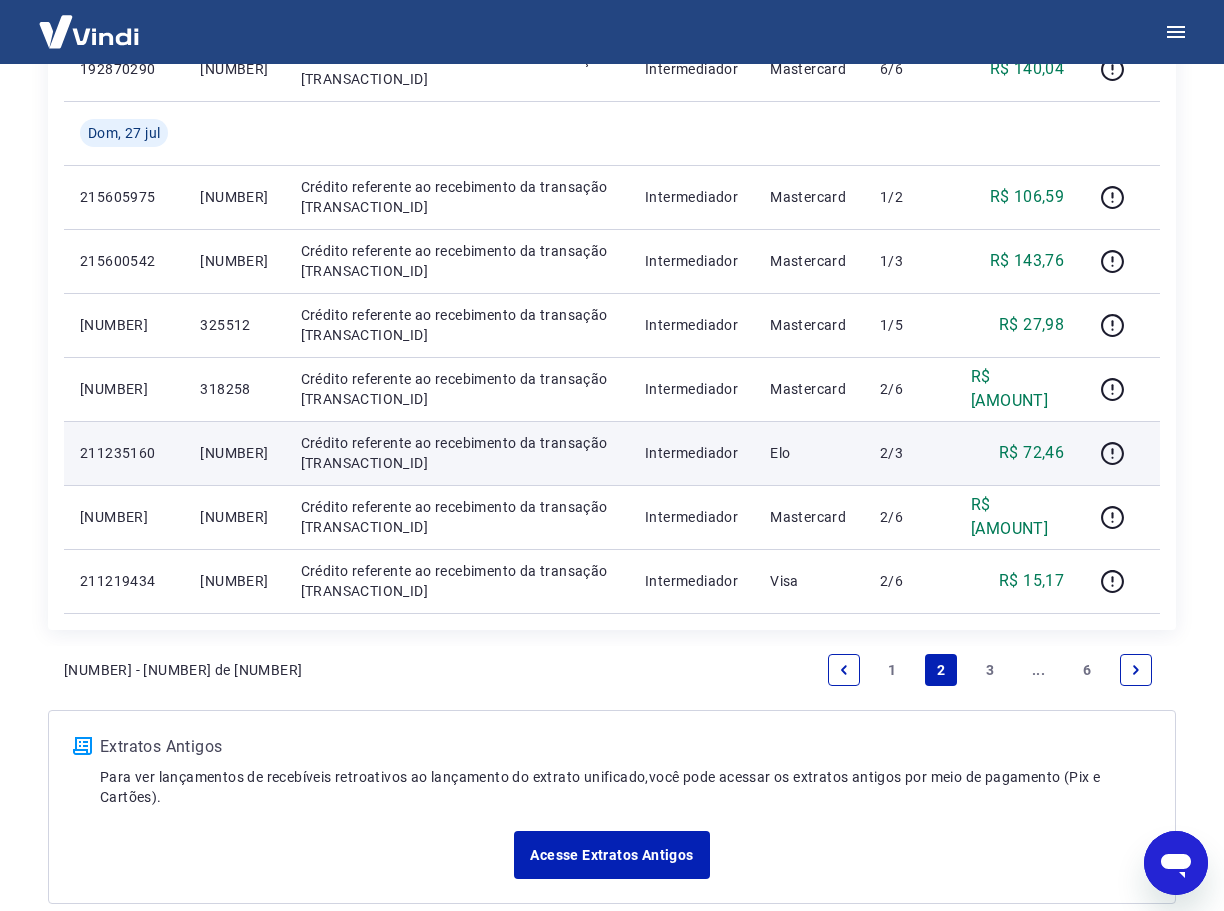 scroll, scrollTop: 1207, scrollLeft: 0, axis: vertical 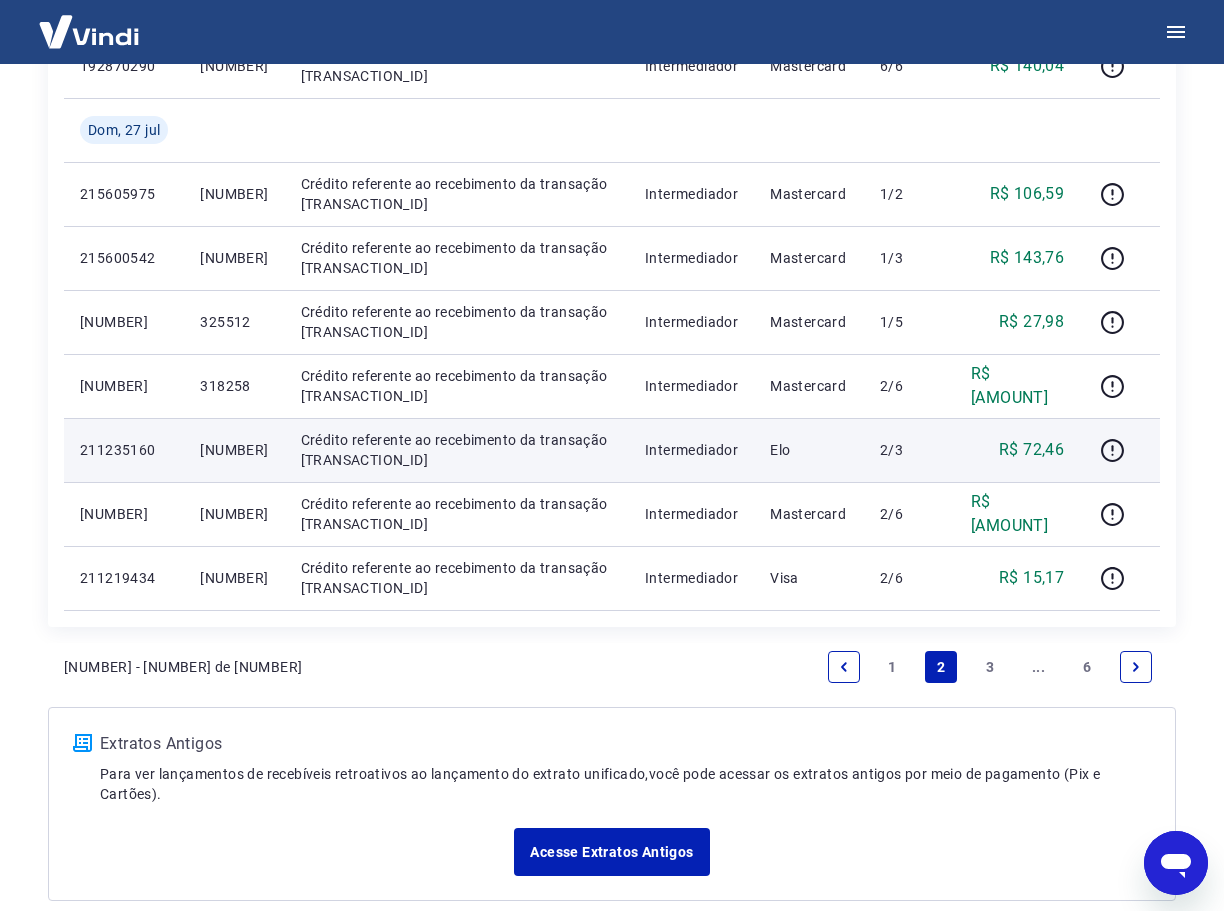 click on "1" at bounding box center [893, 667] 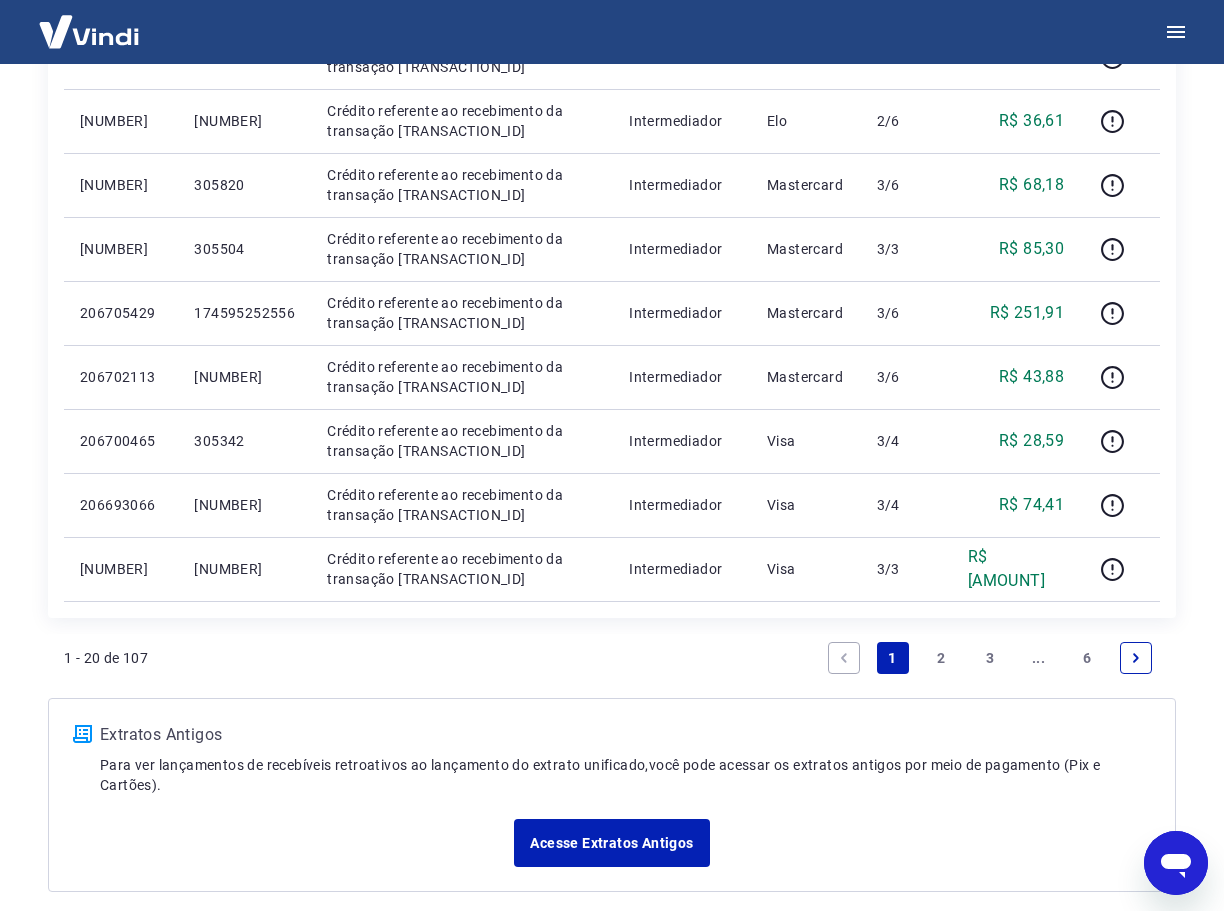 scroll, scrollTop: 1200, scrollLeft: 0, axis: vertical 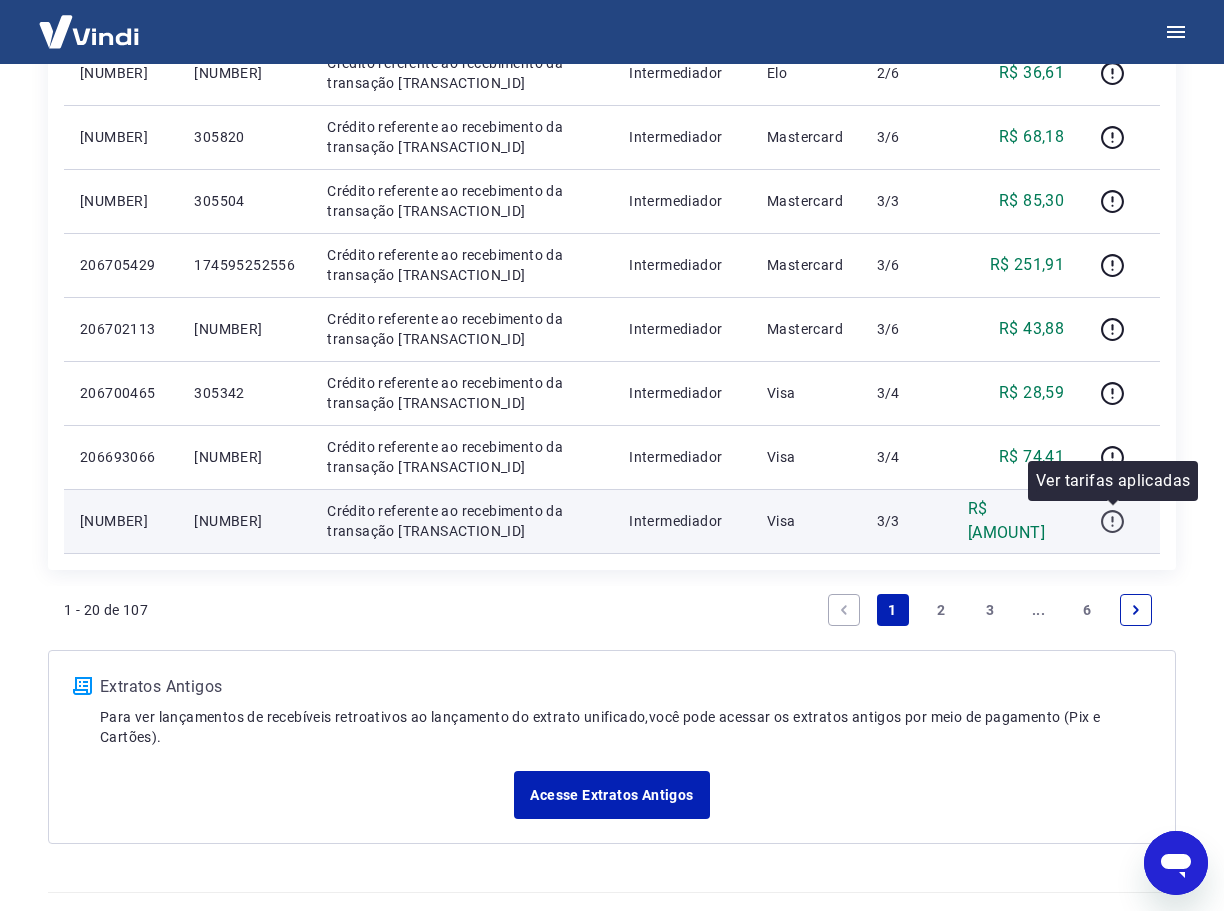 click 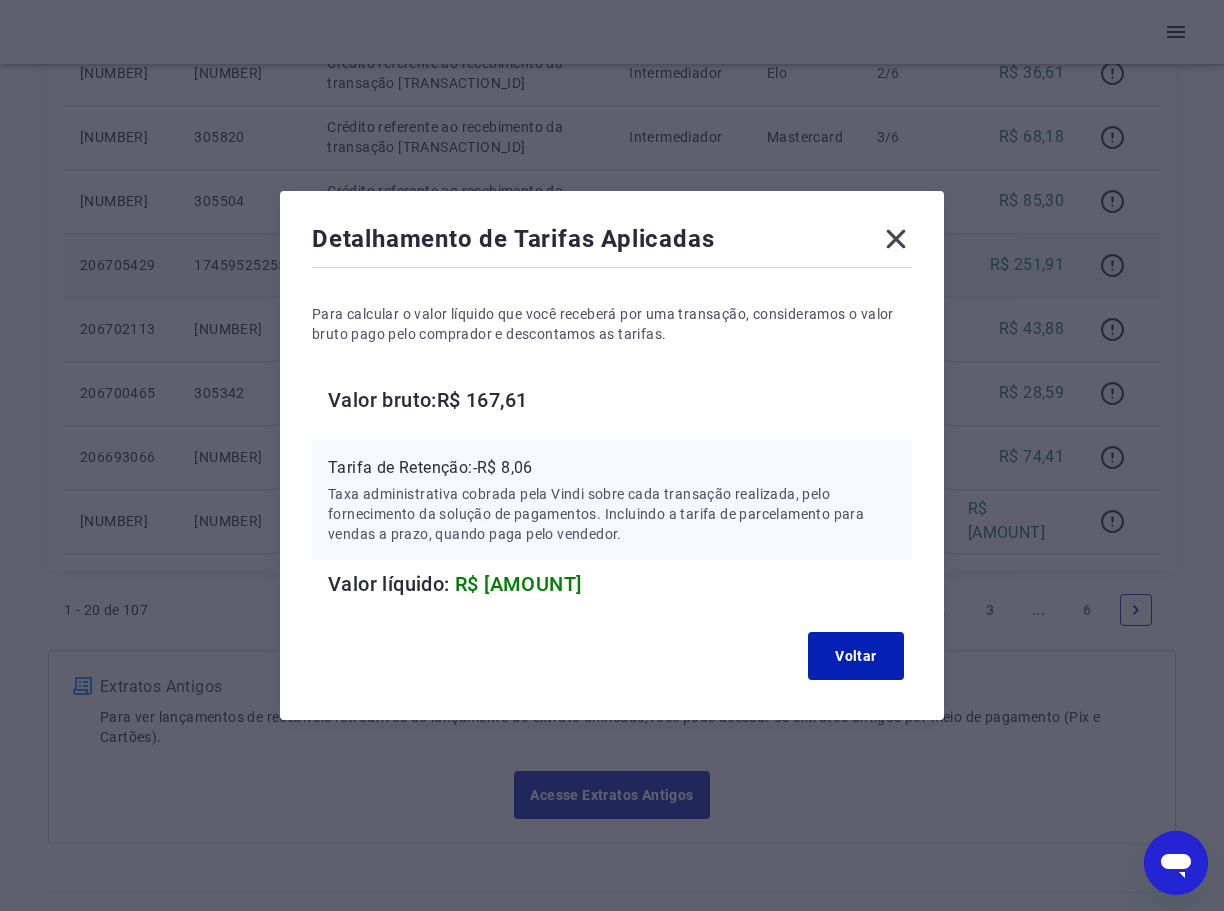 click 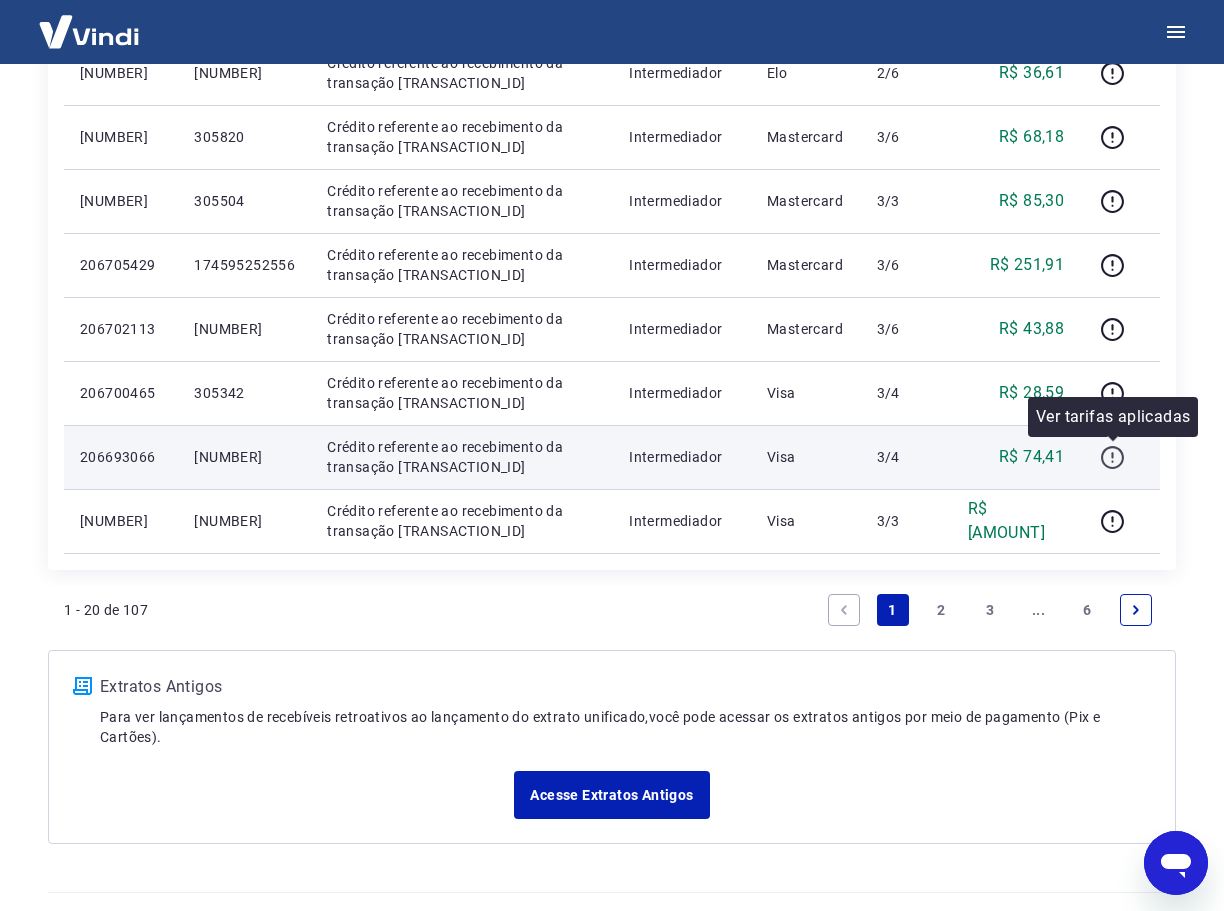 click 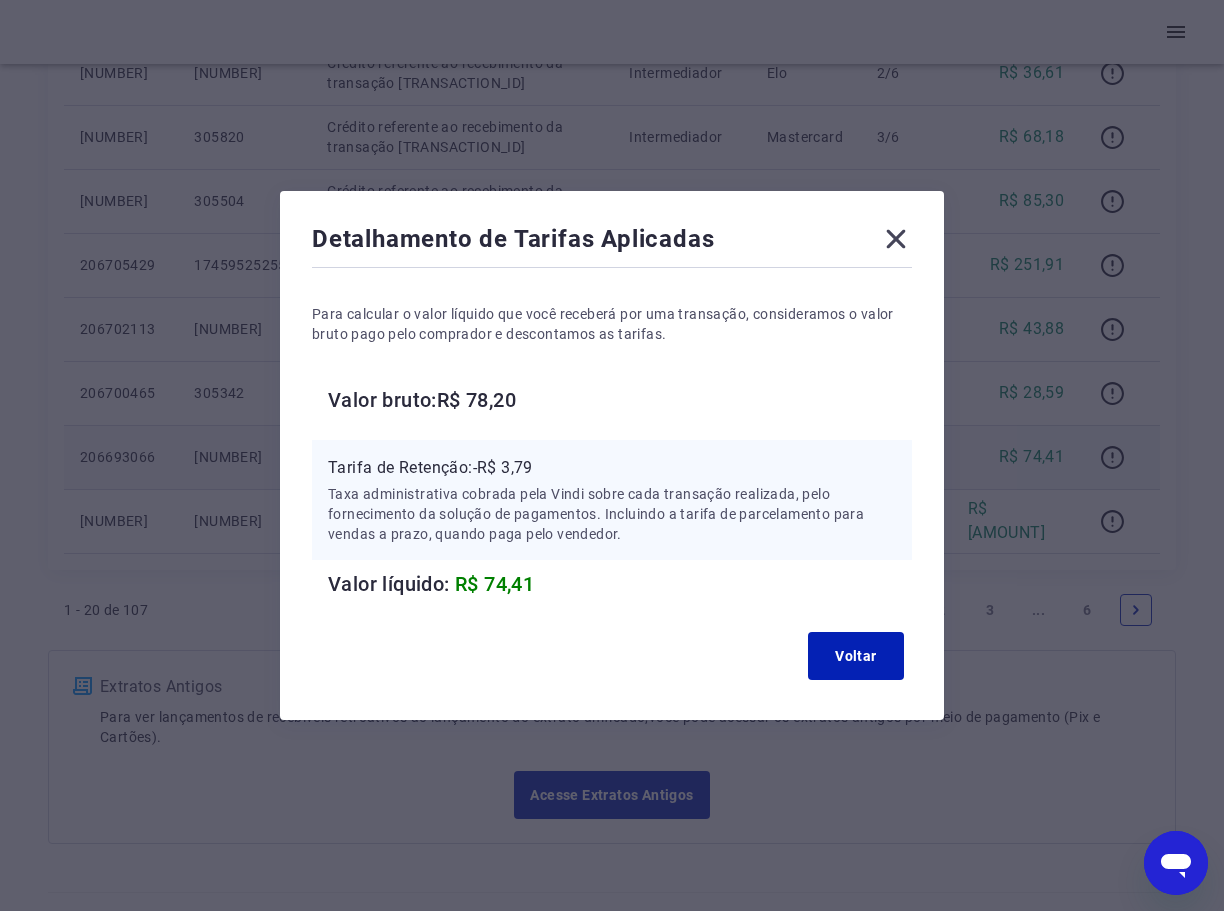 click 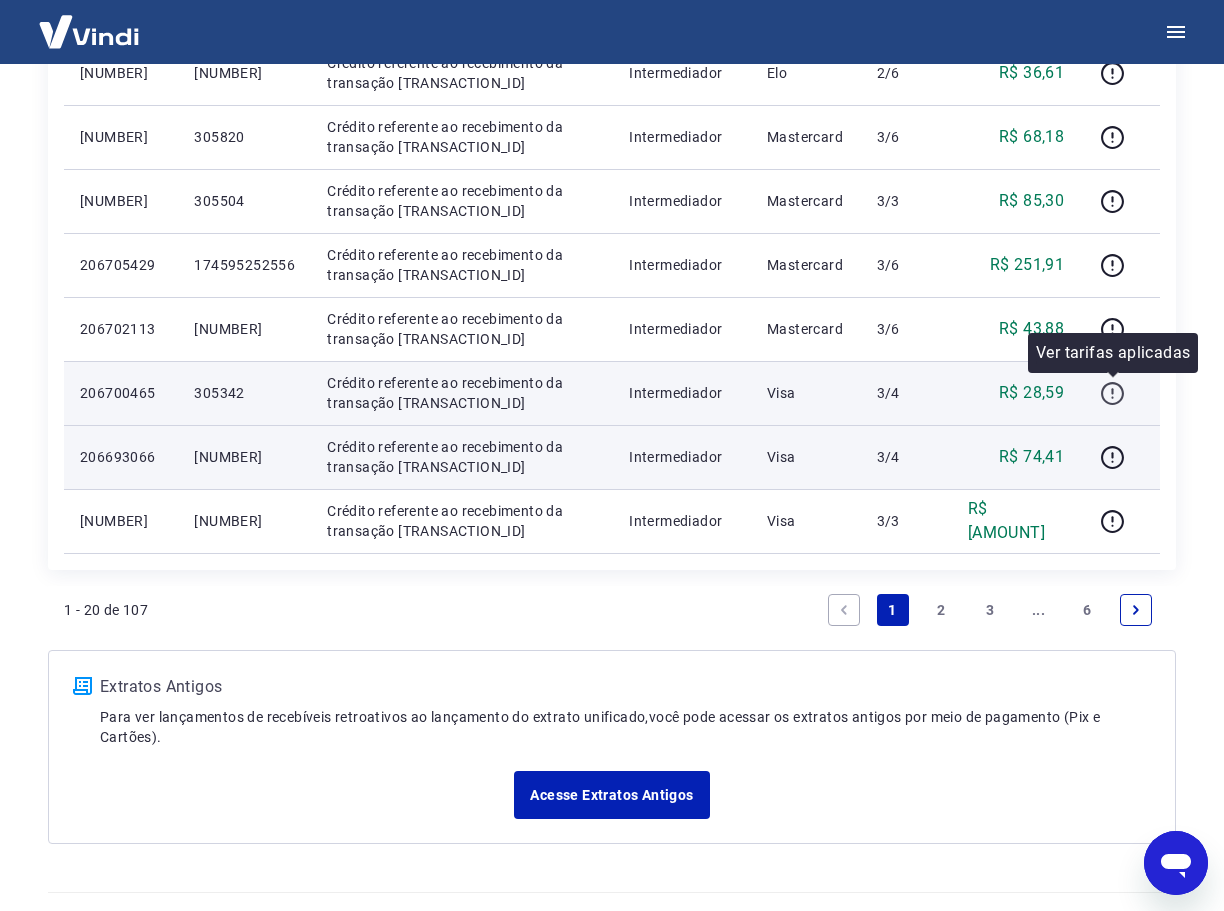 click 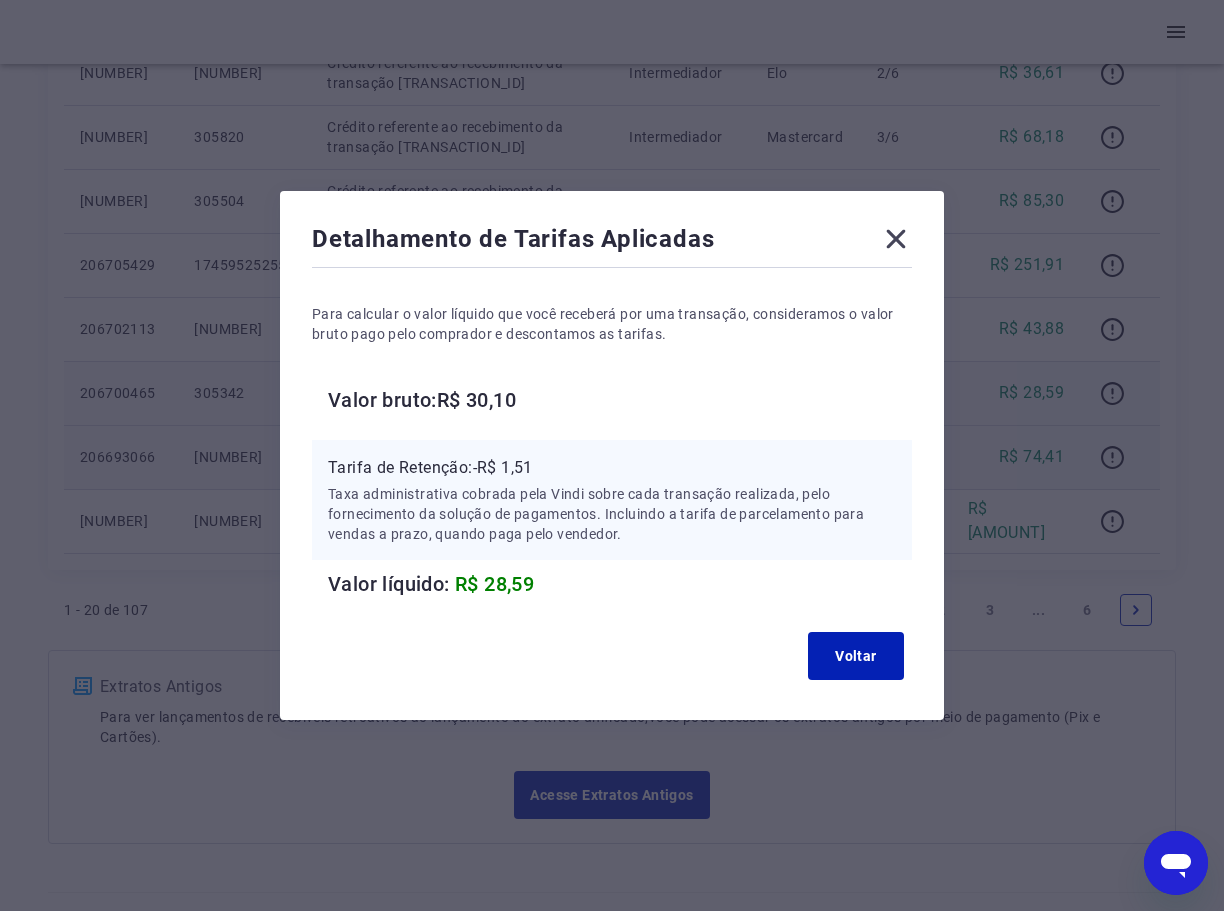 click 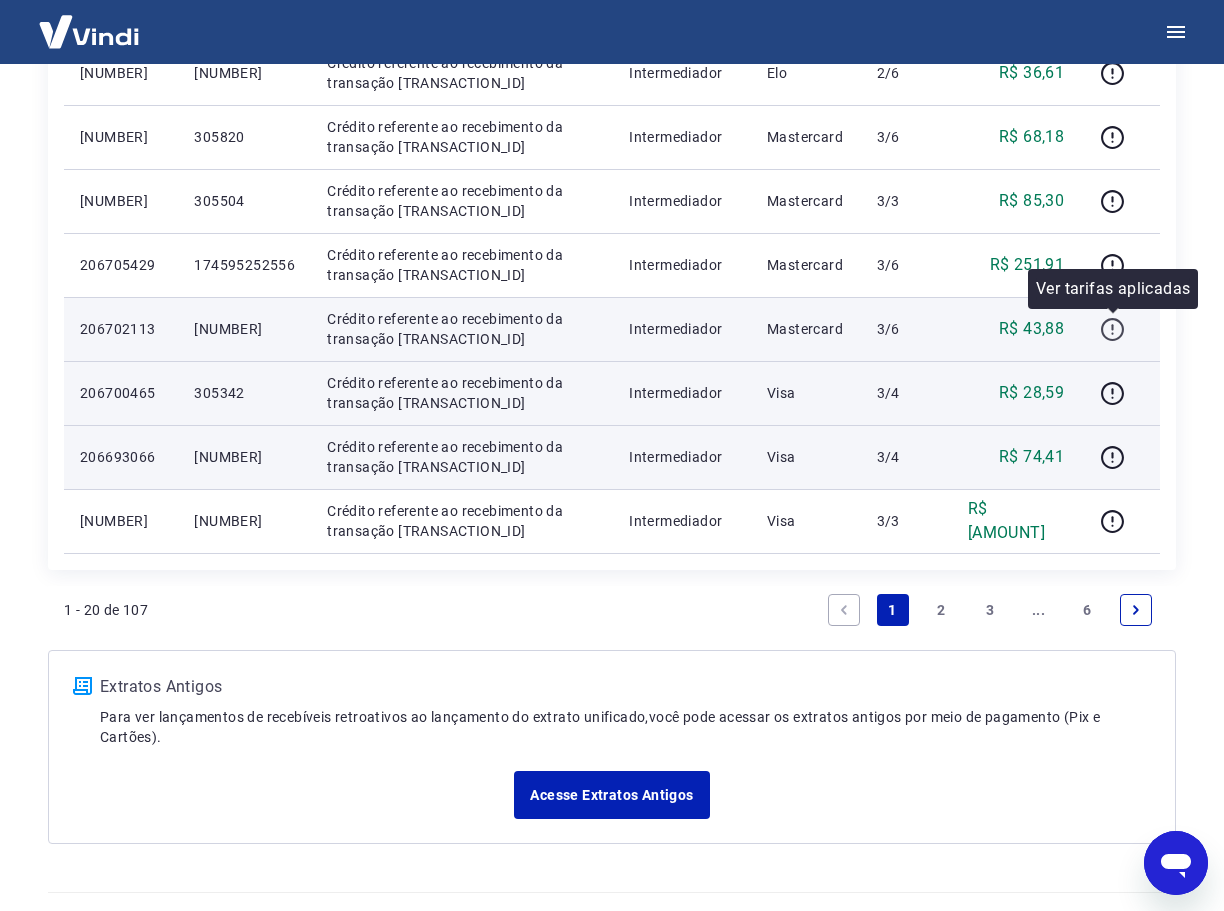 click 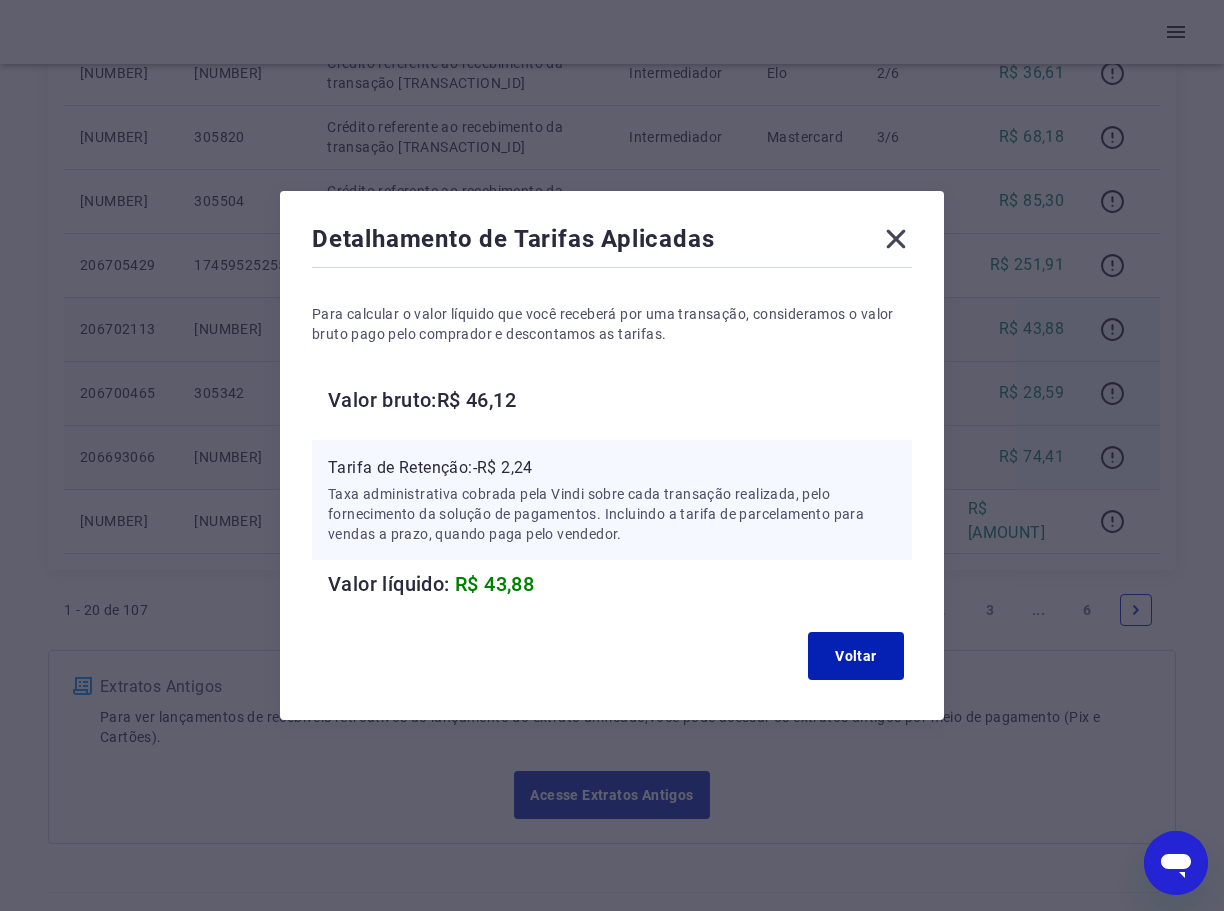 click 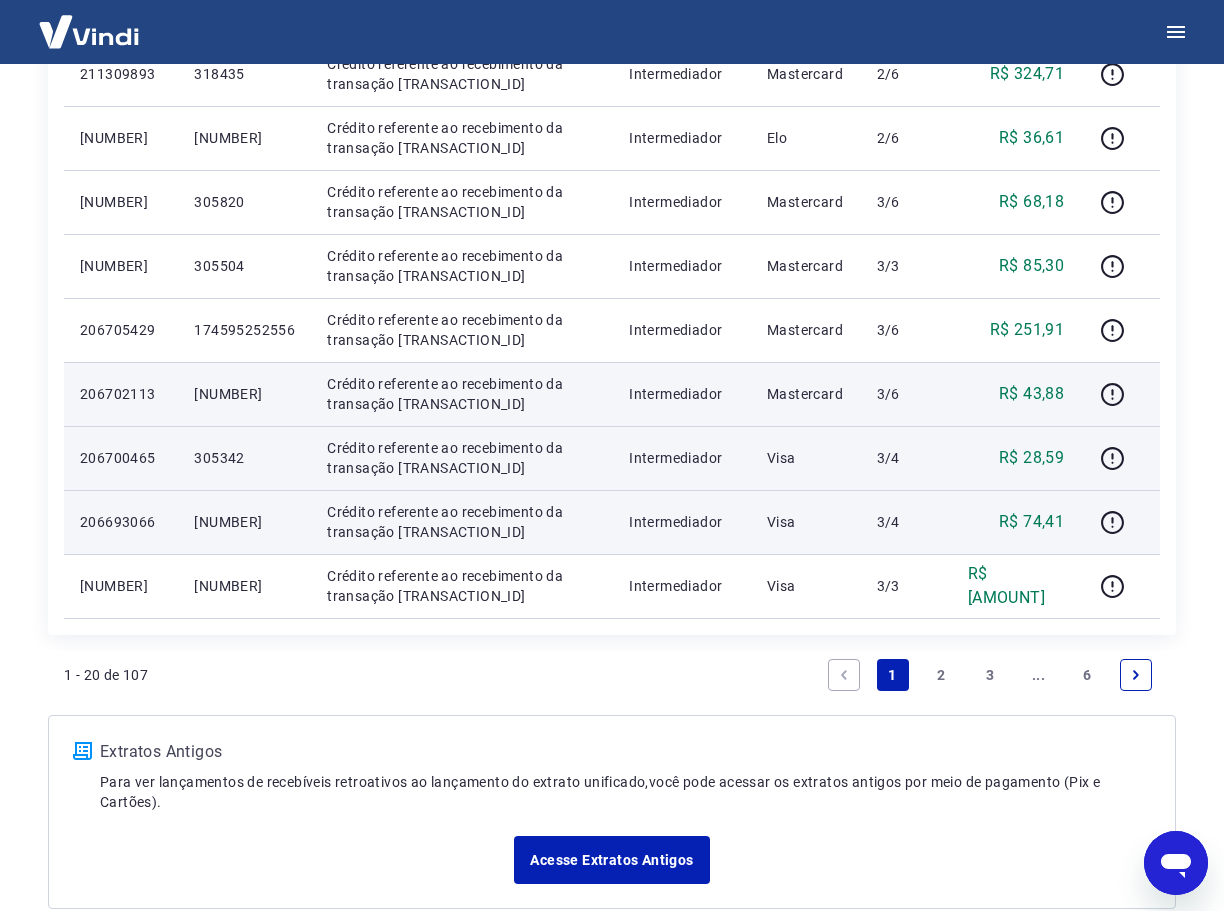 scroll, scrollTop: 1100, scrollLeft: 0, axis: vertical 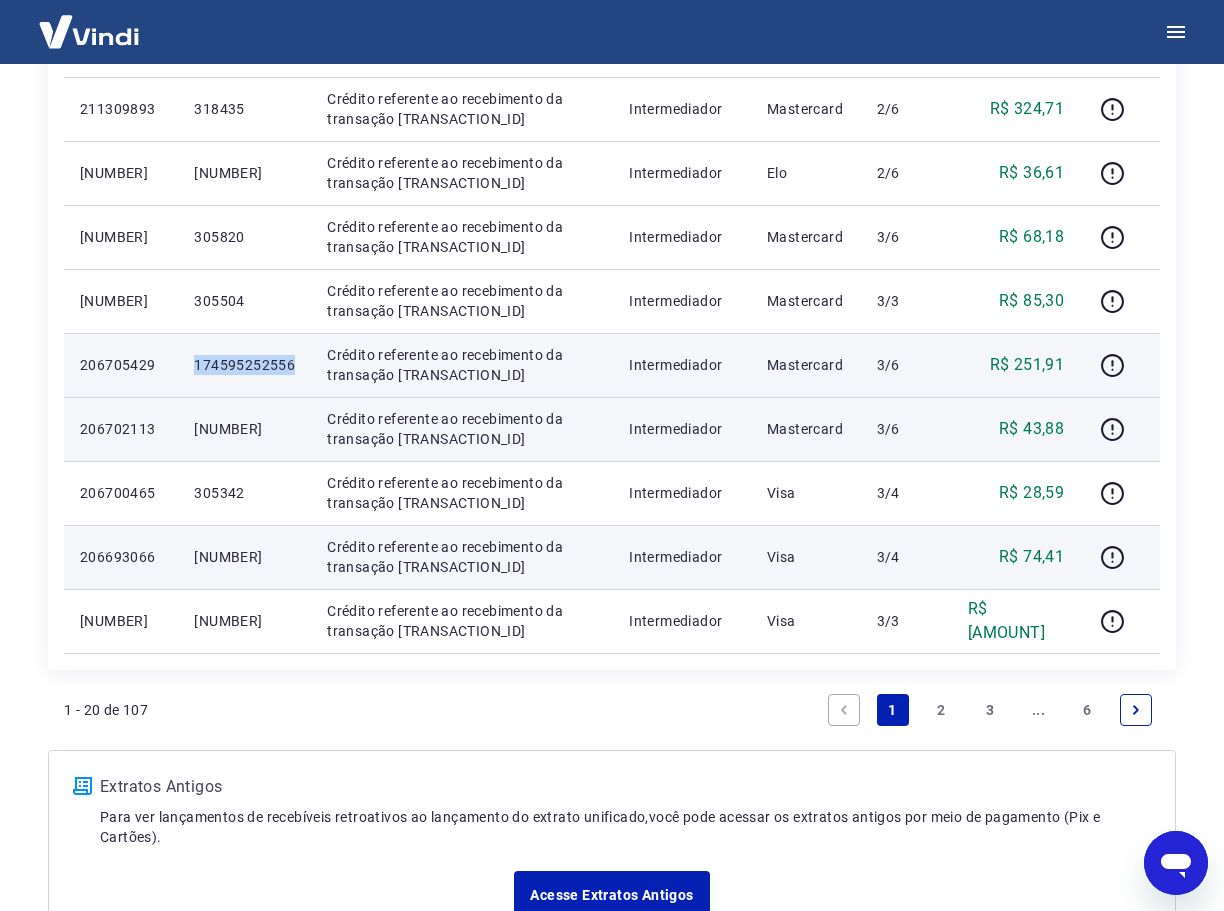 drag, startPoint x: 298, startPoint y: 366, endPoint x: 186, endPoint y: 364, distance: 112.01785 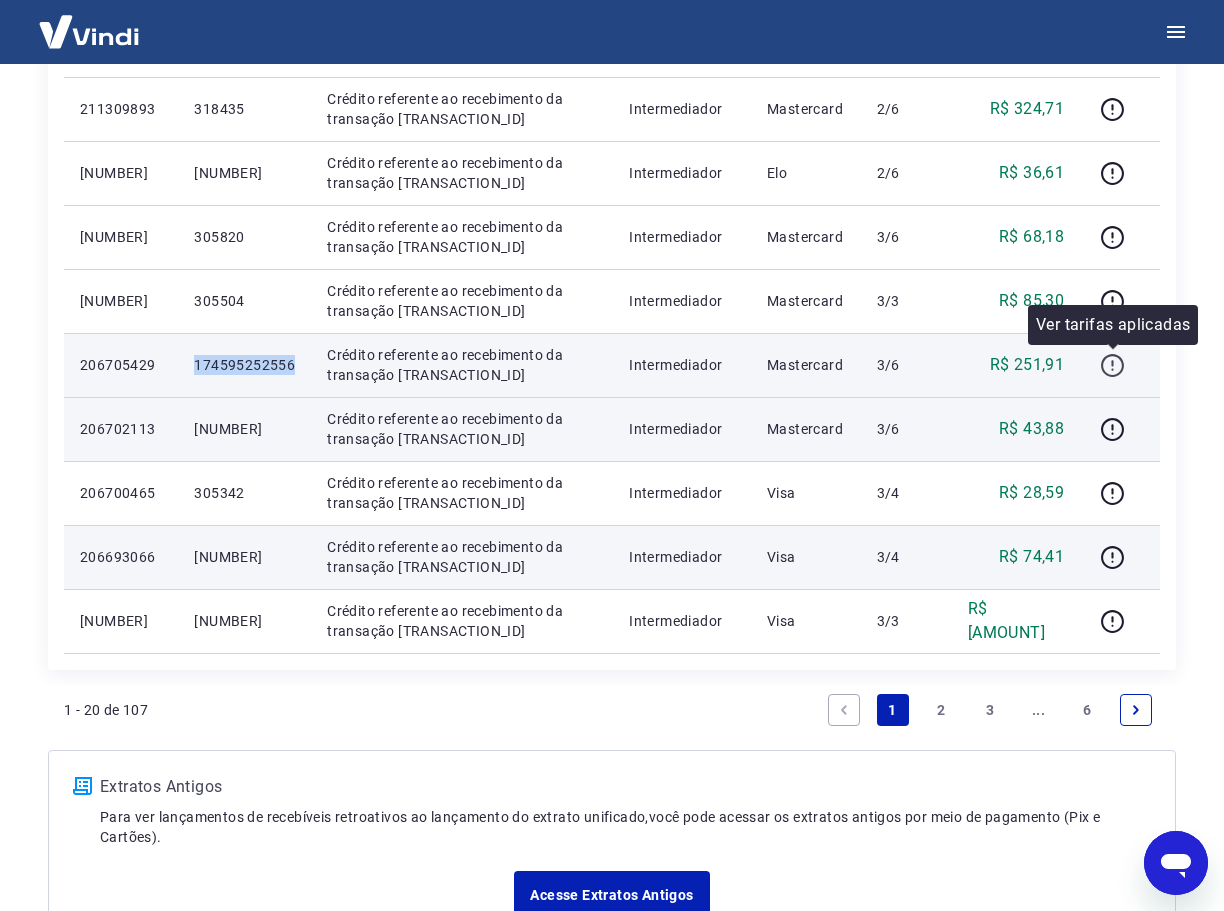 click 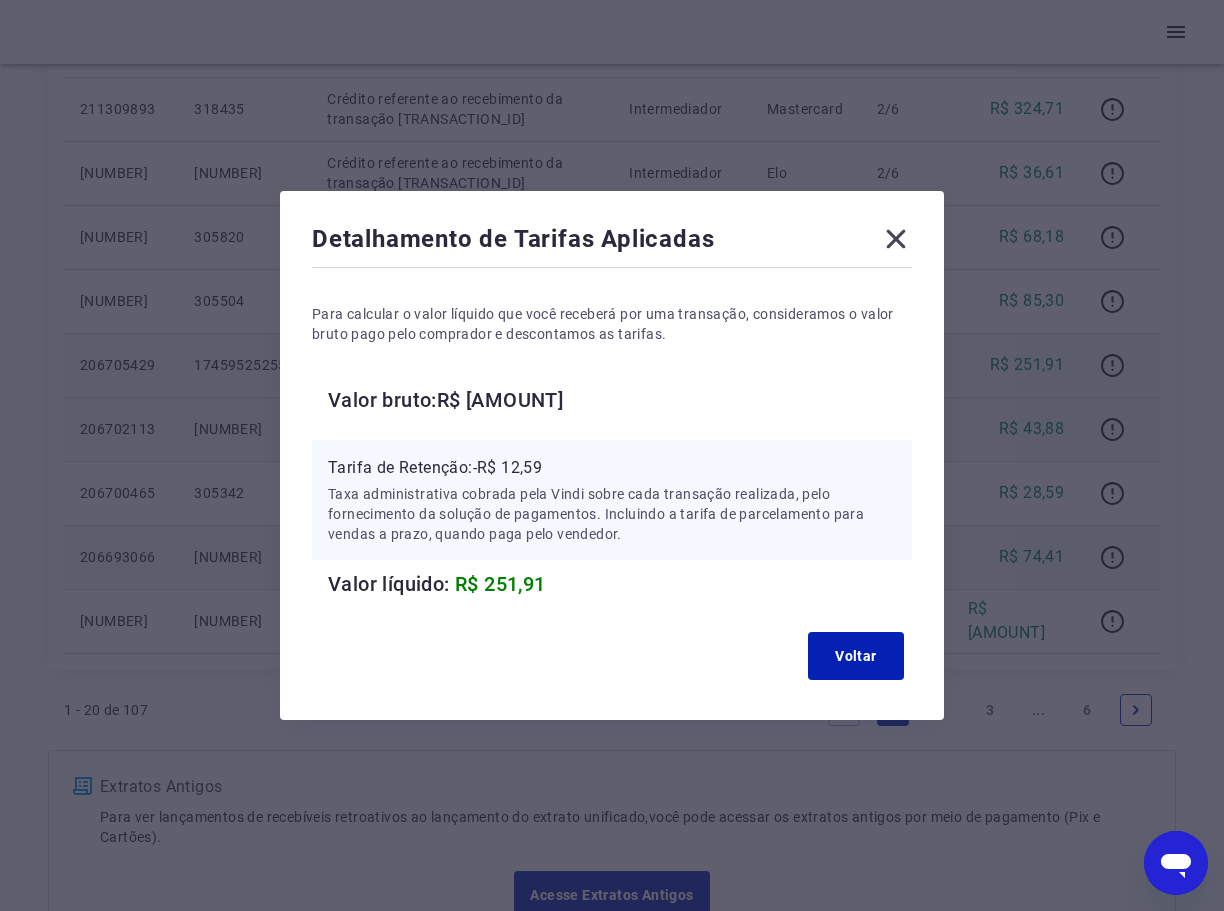click 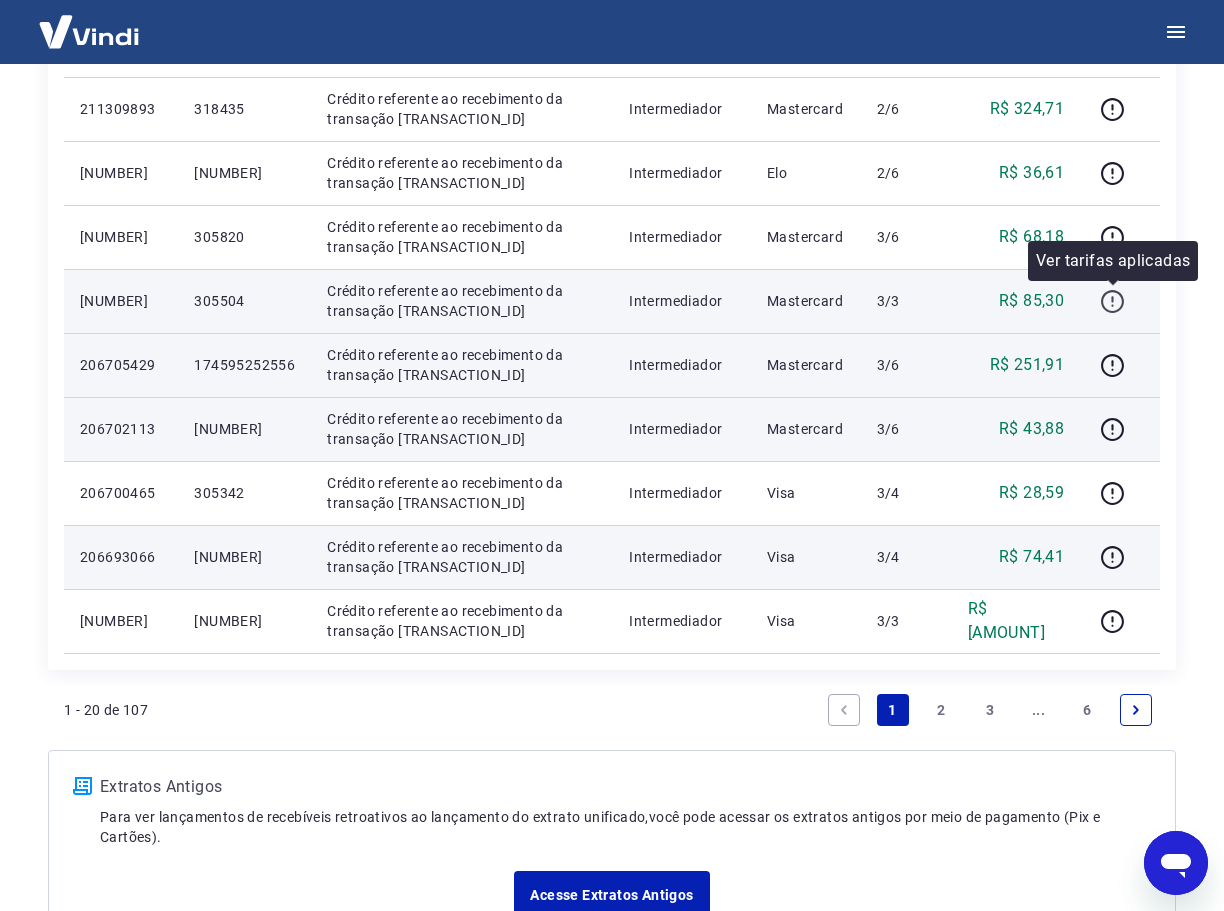 click 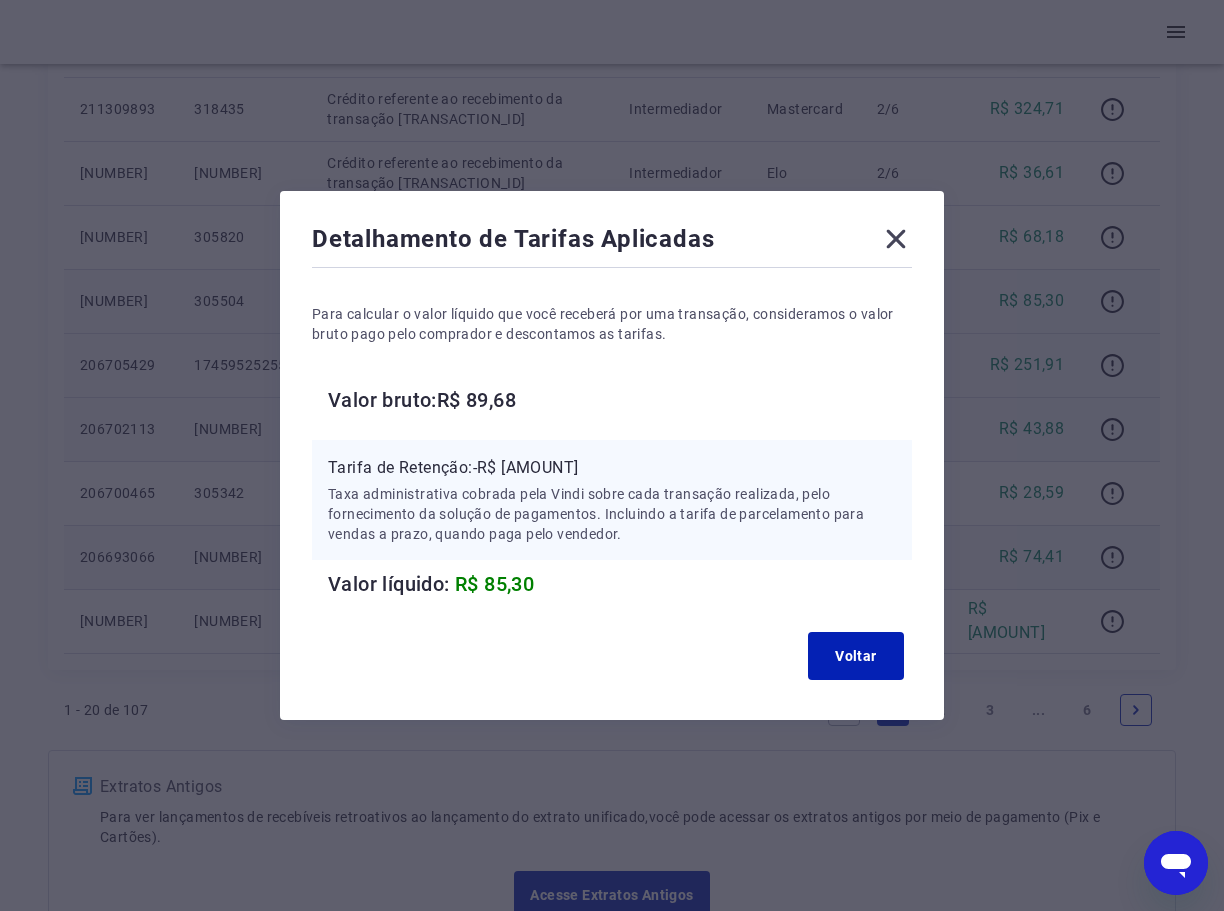 click 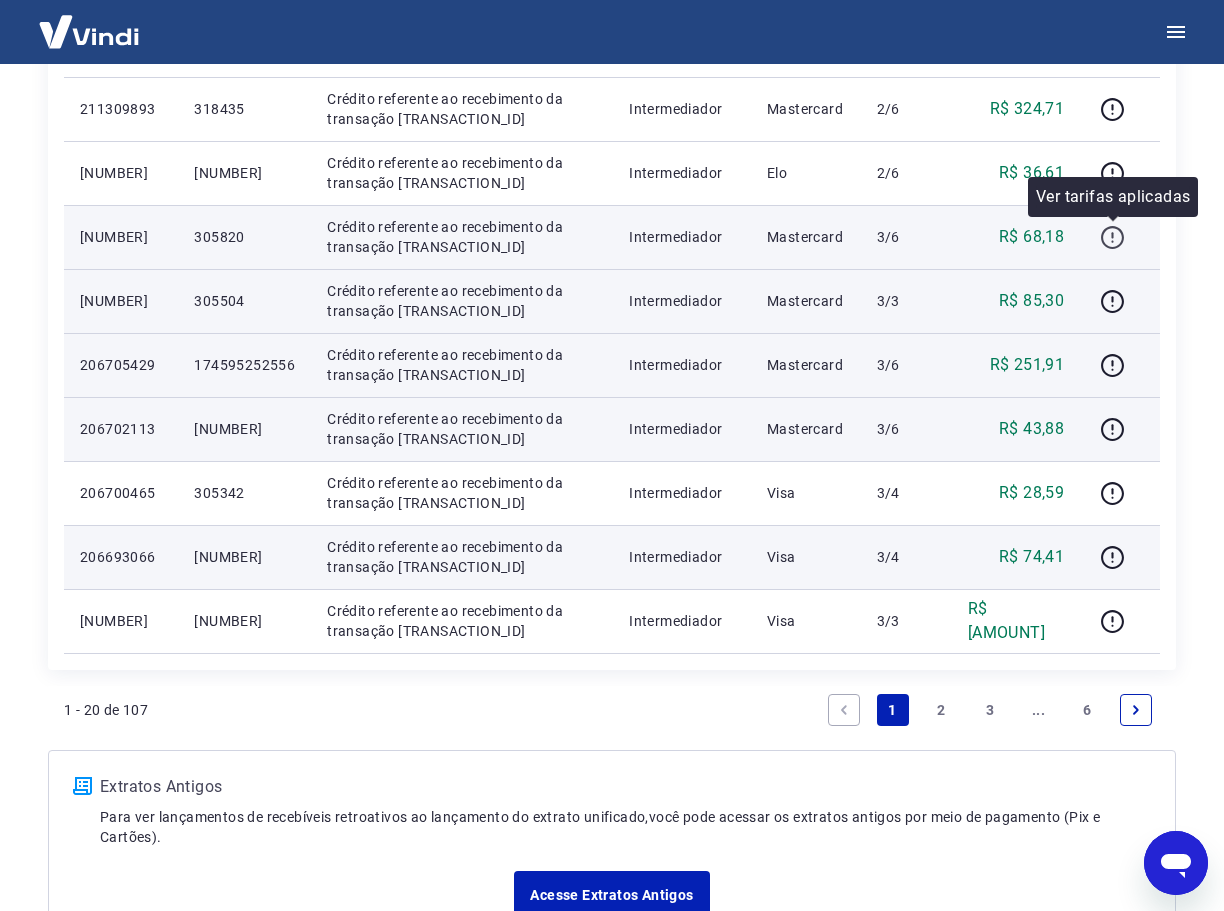 click 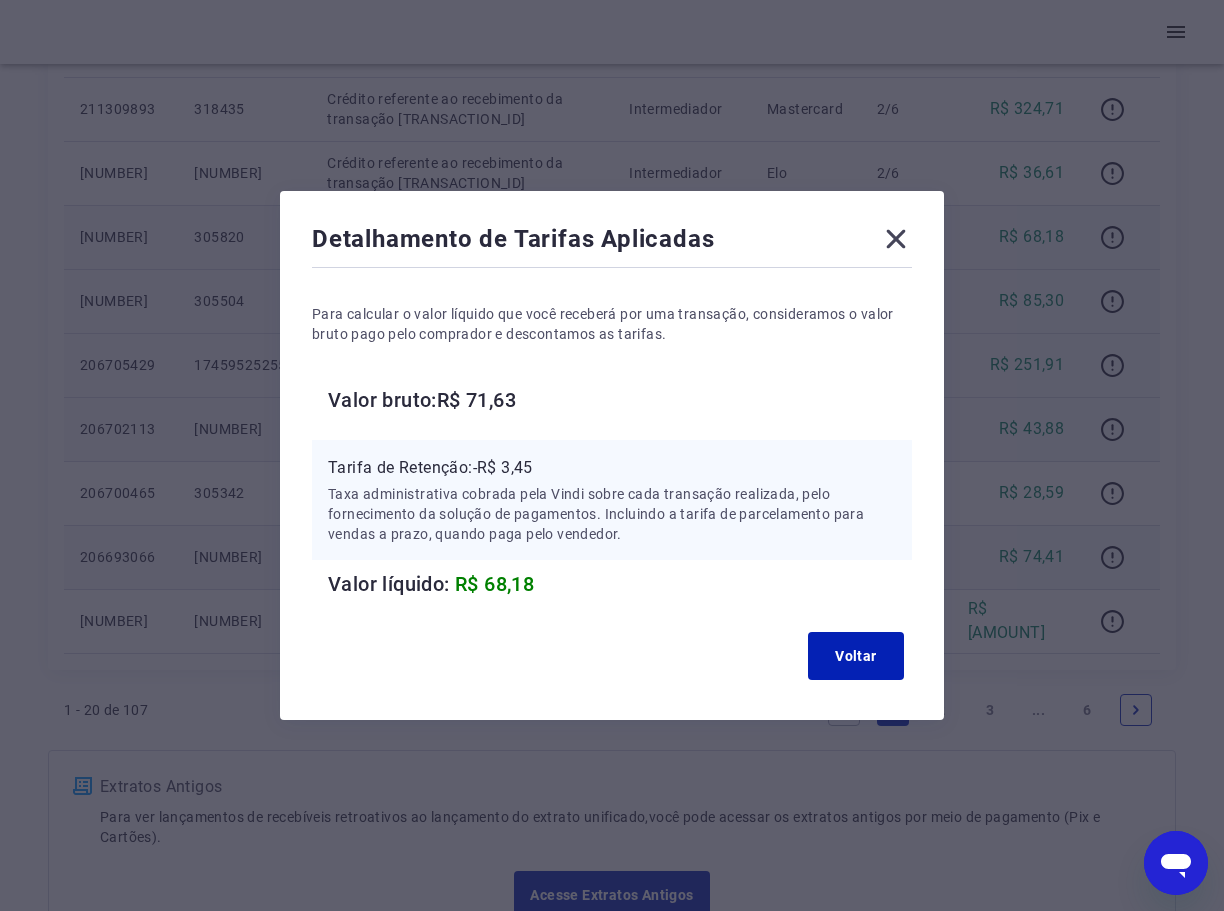 click 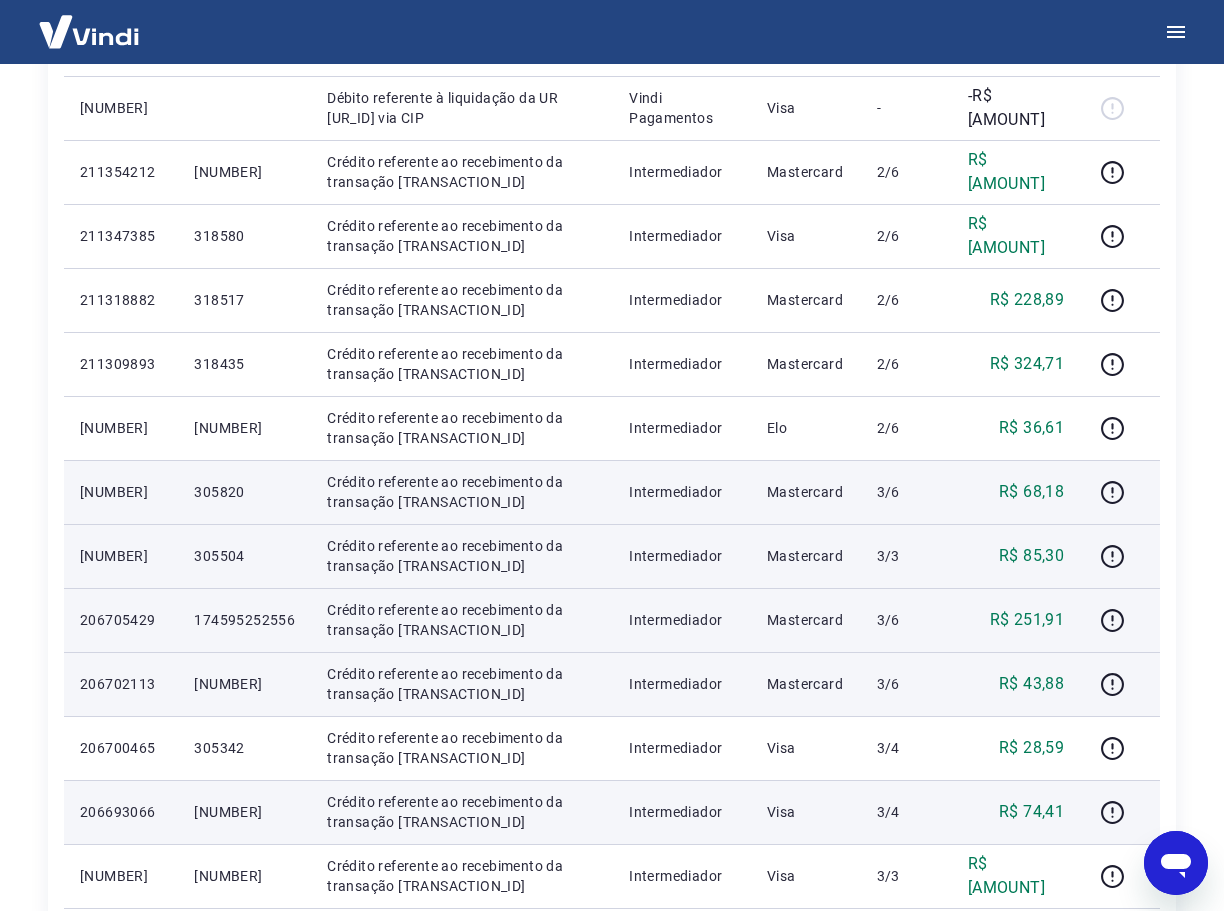scroll, scrollTop: 800, scrollLeft: 0, axis: vertical 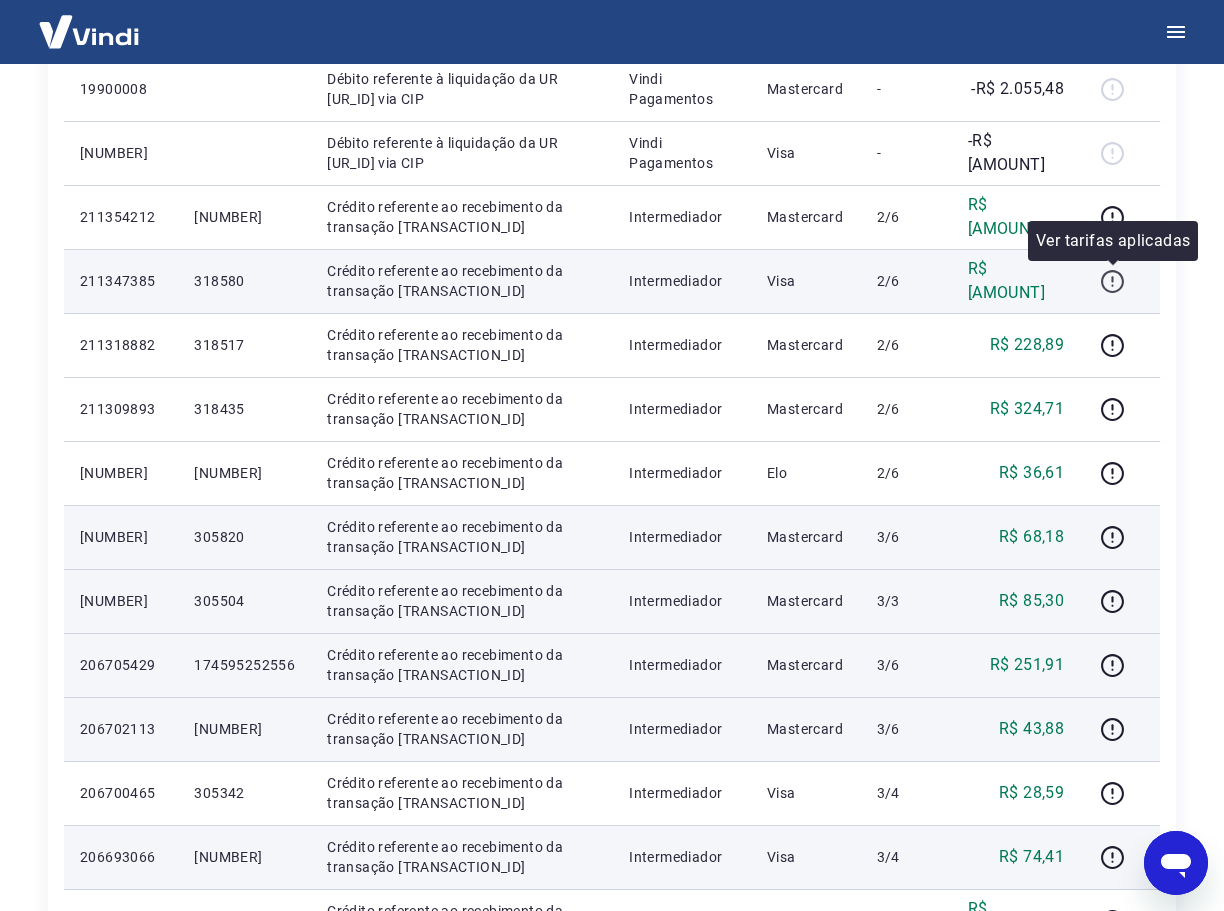 click 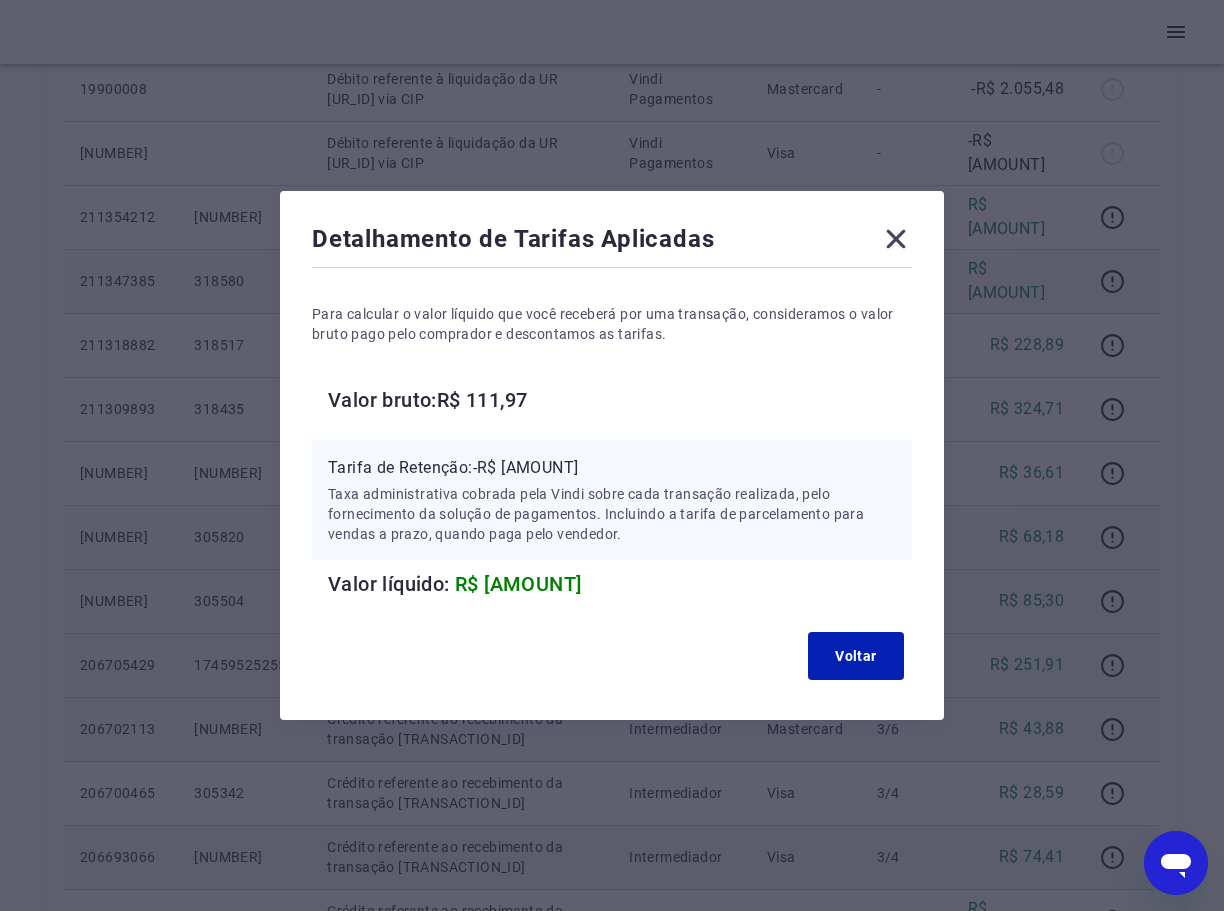 click 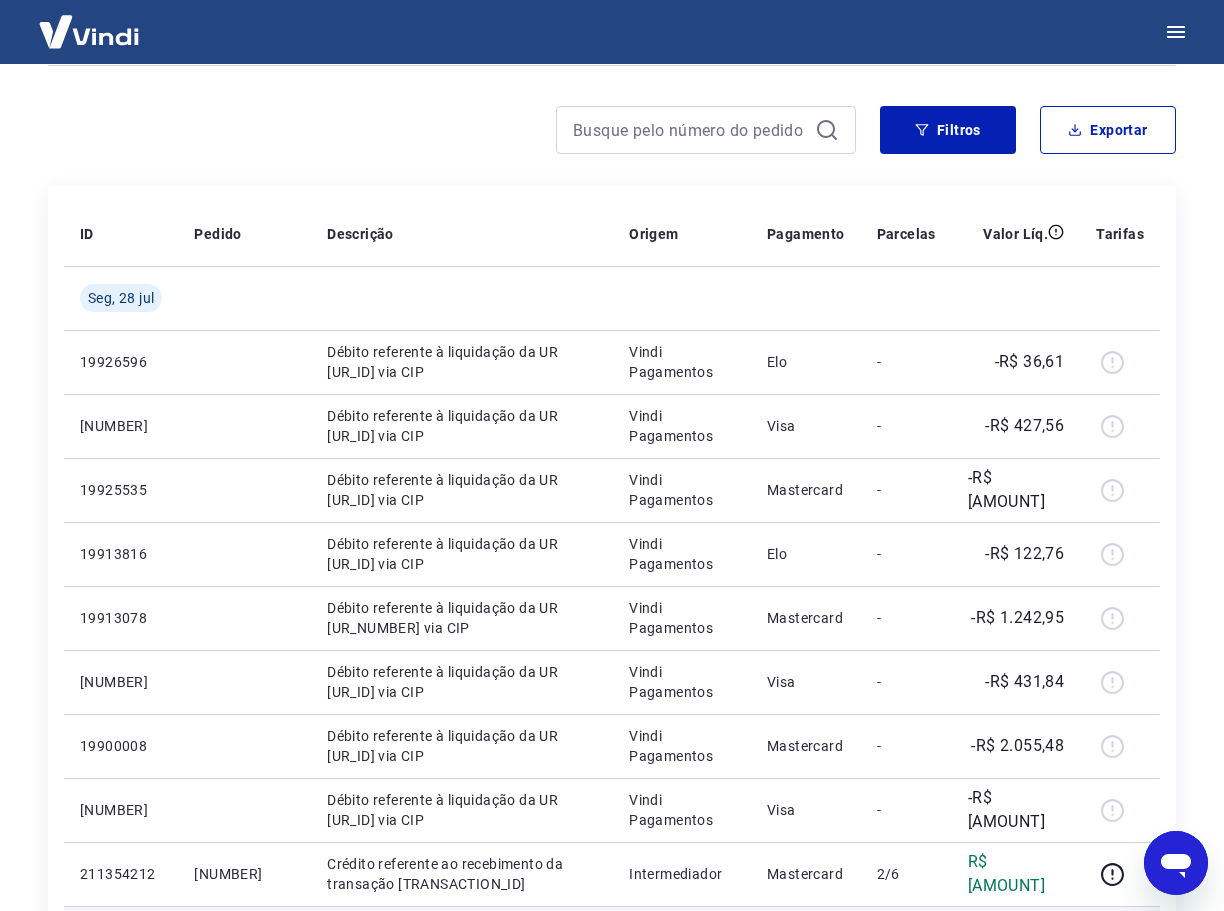 scroll, scrollTop: 0, scrollLeft: 0, axis: both 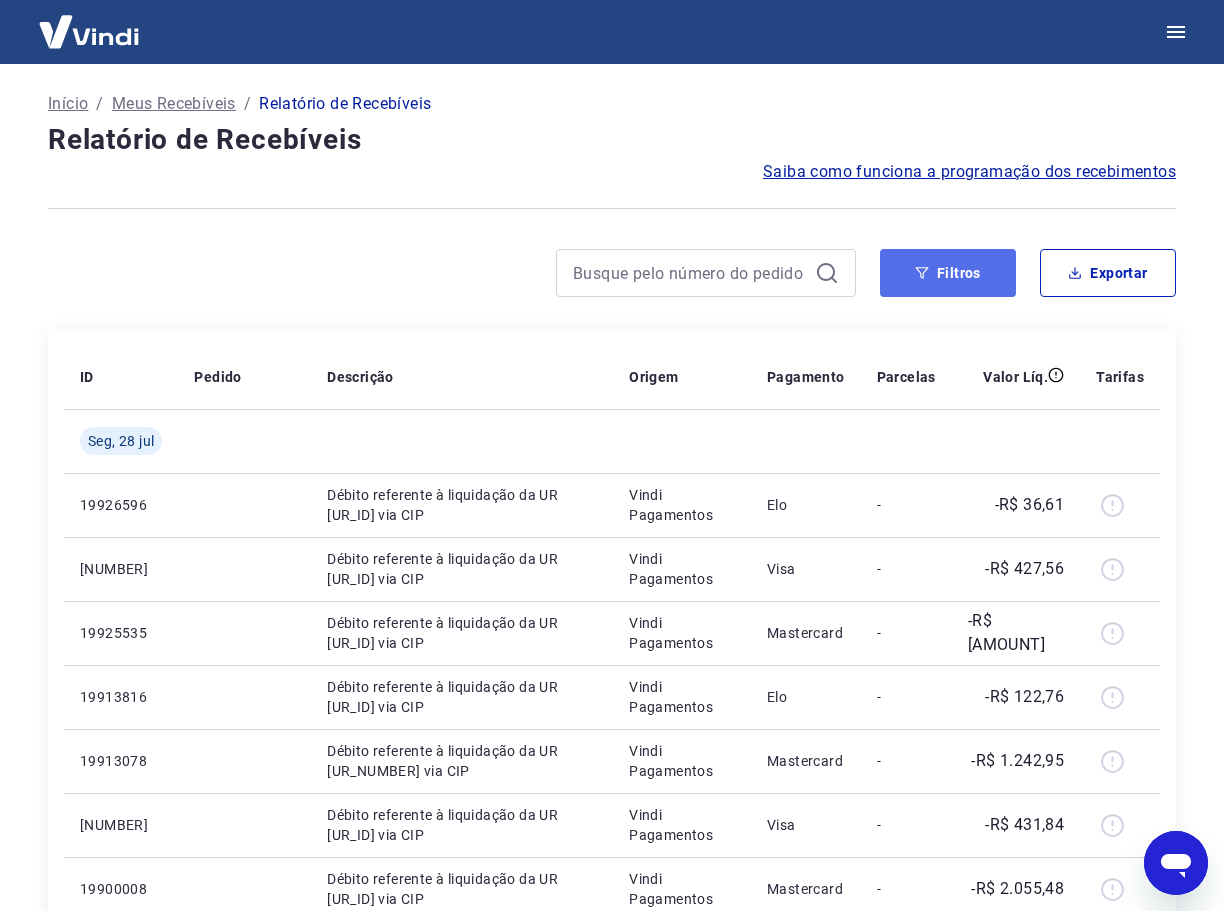 click on "Filtros" at bounding box center [948, 273] 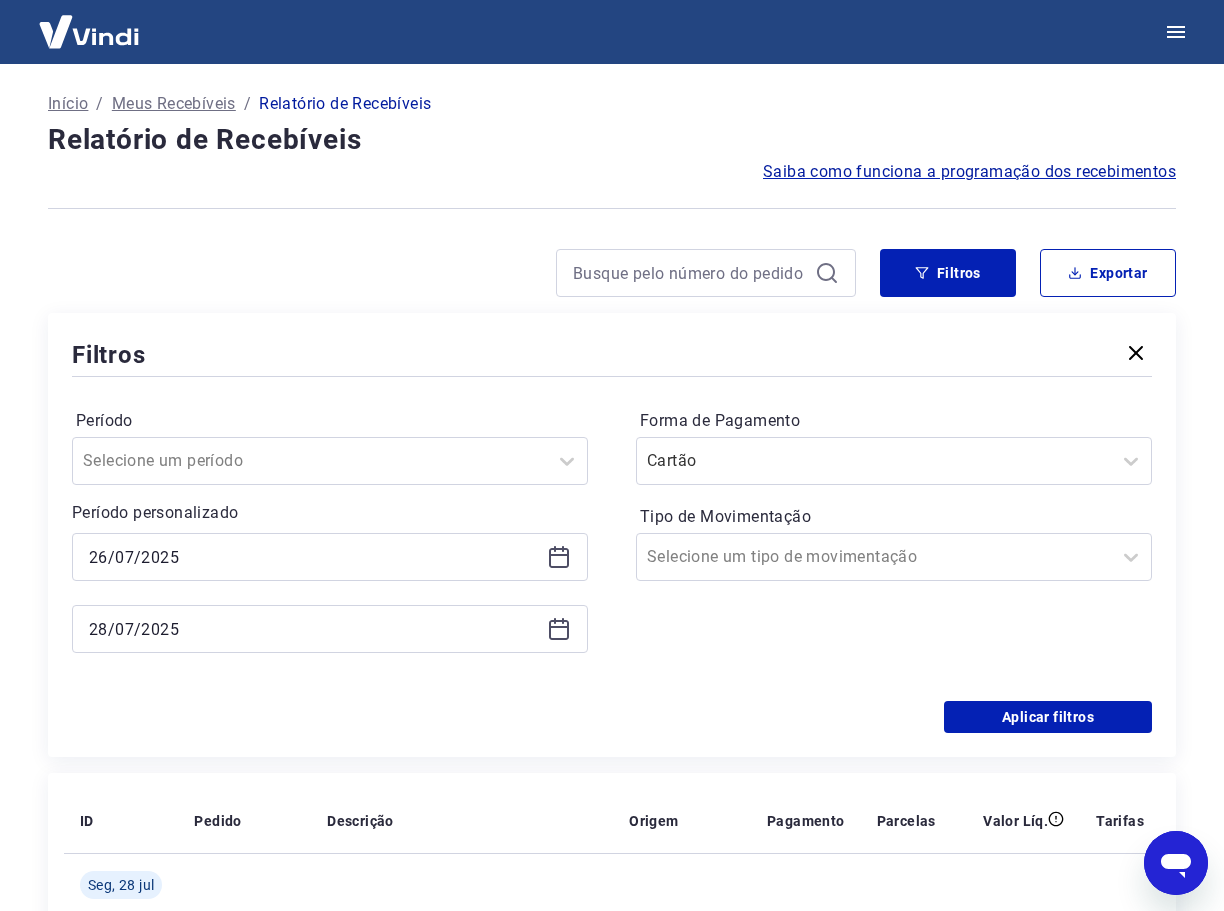 click 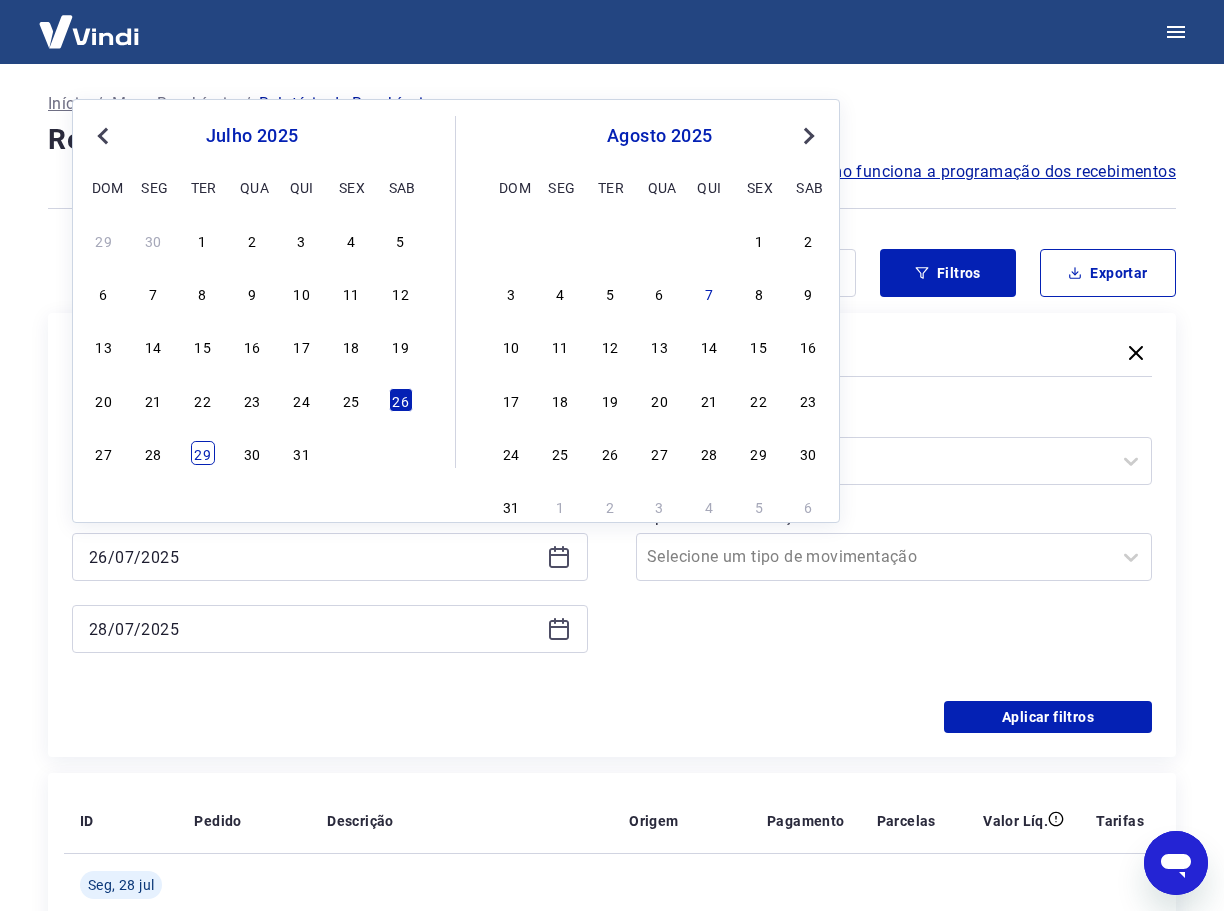 click on "29" at bounding box center [203, 453] 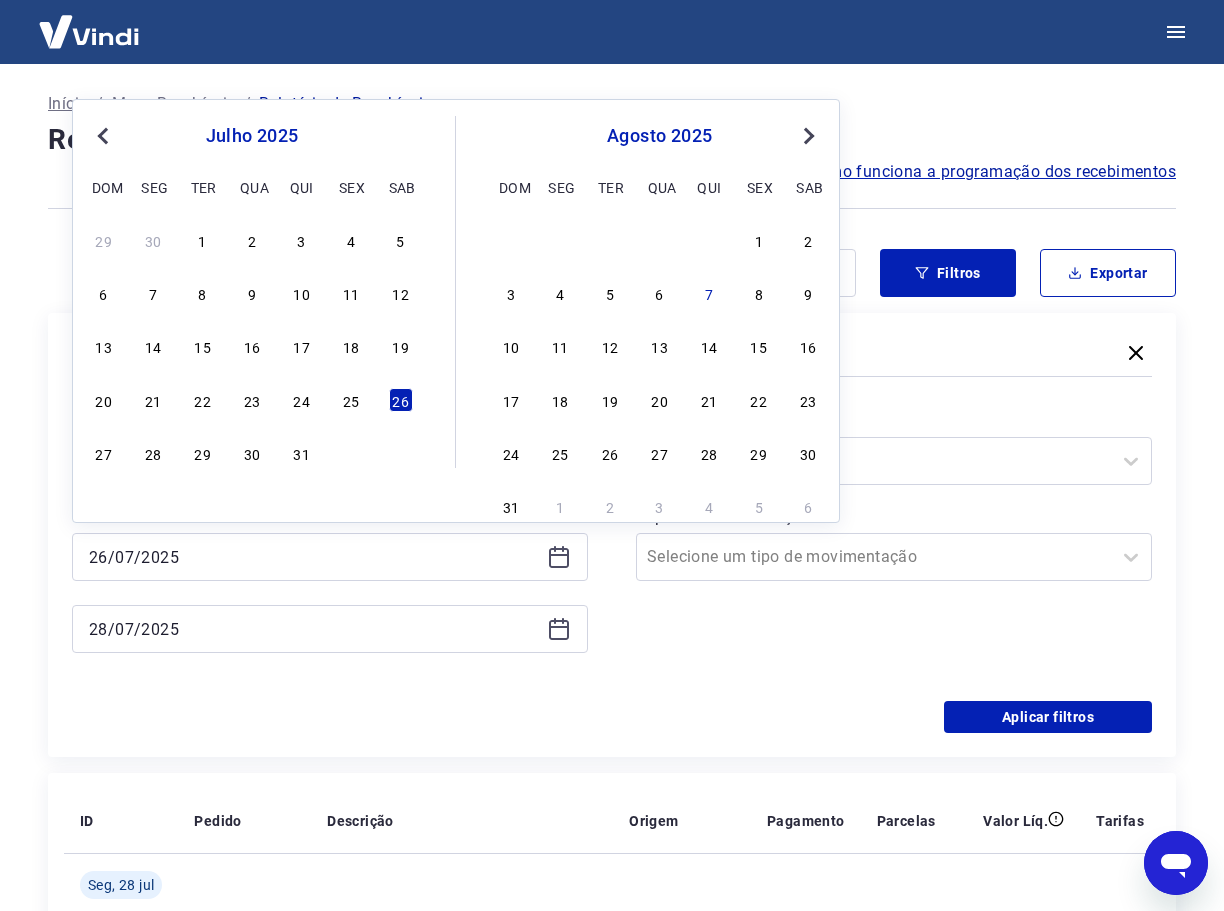 type on "29/07/2025" 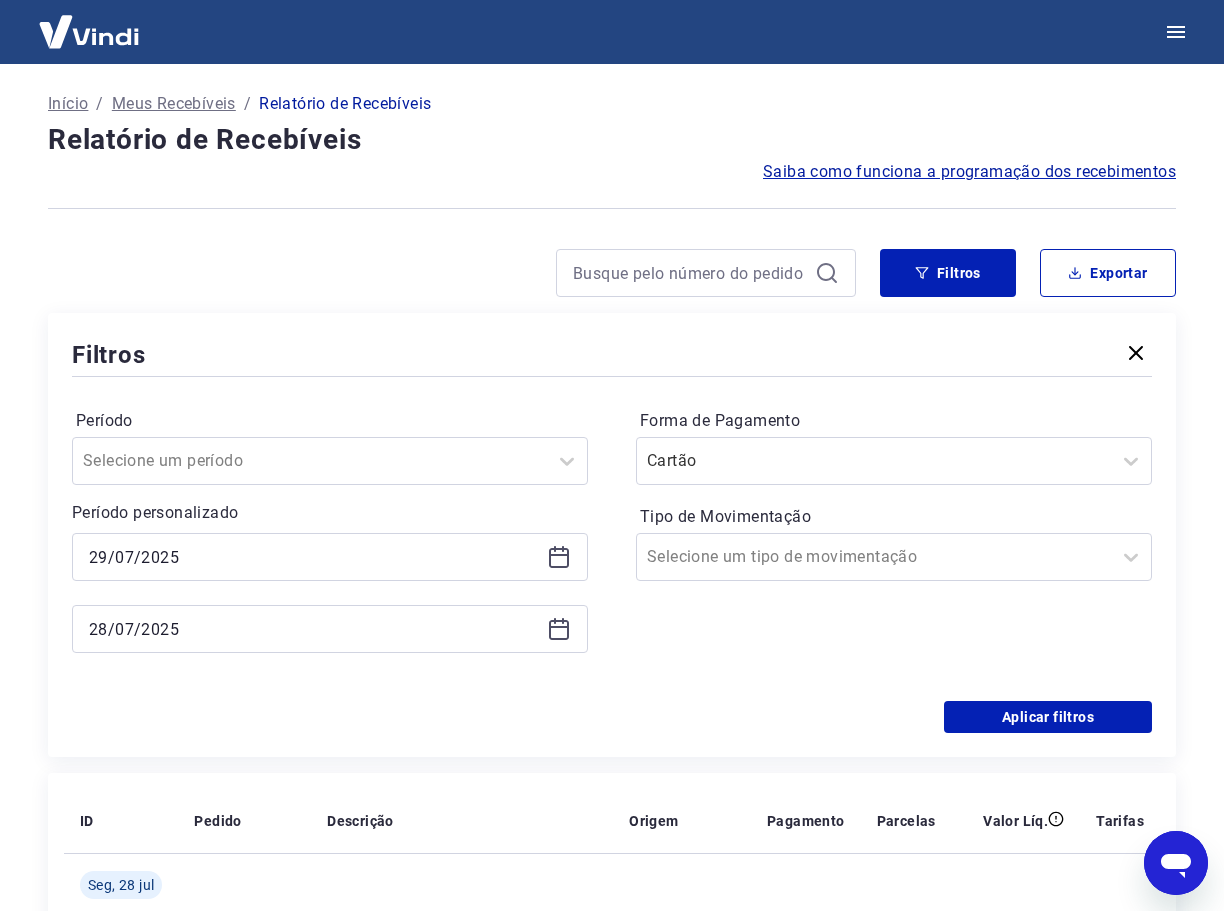 click 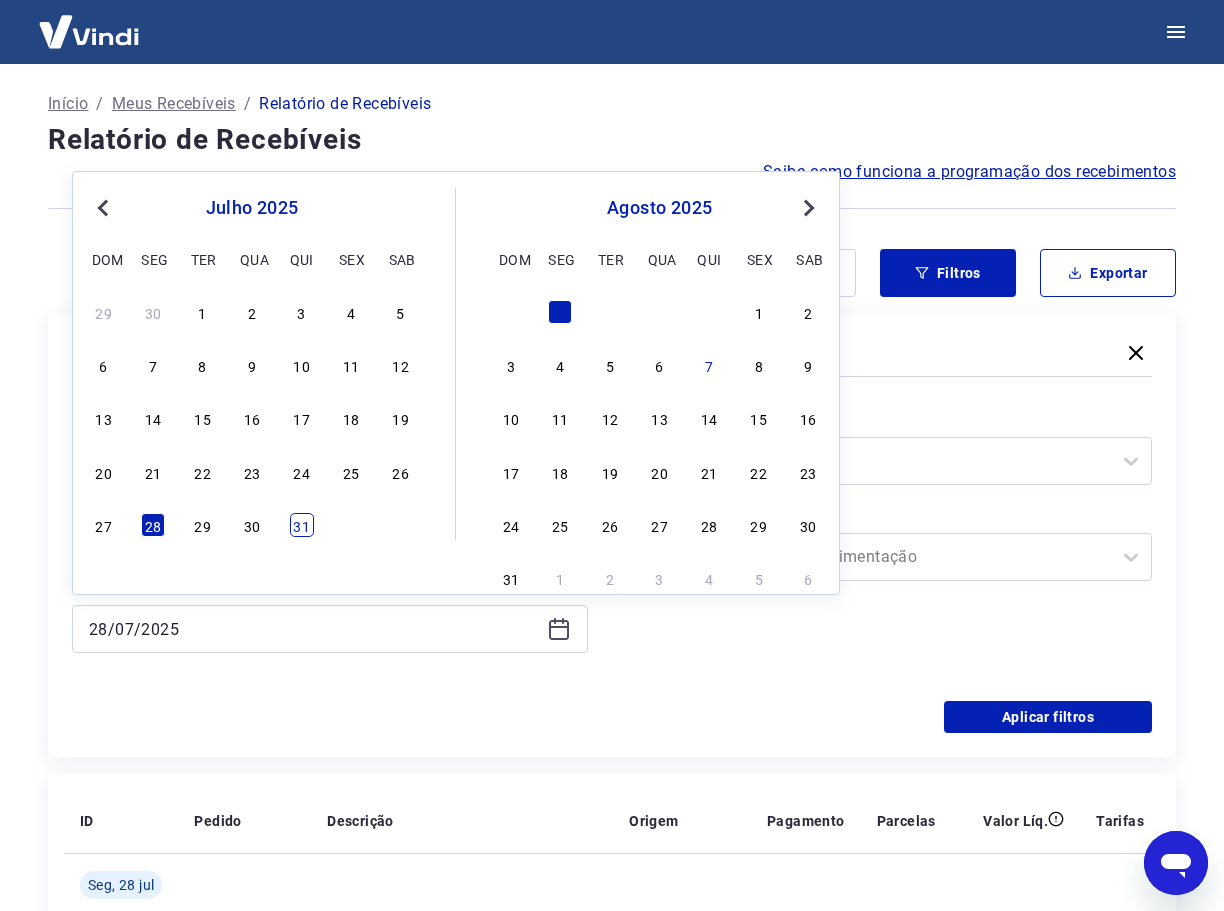 click on "31" at bounding box center [302, 525] 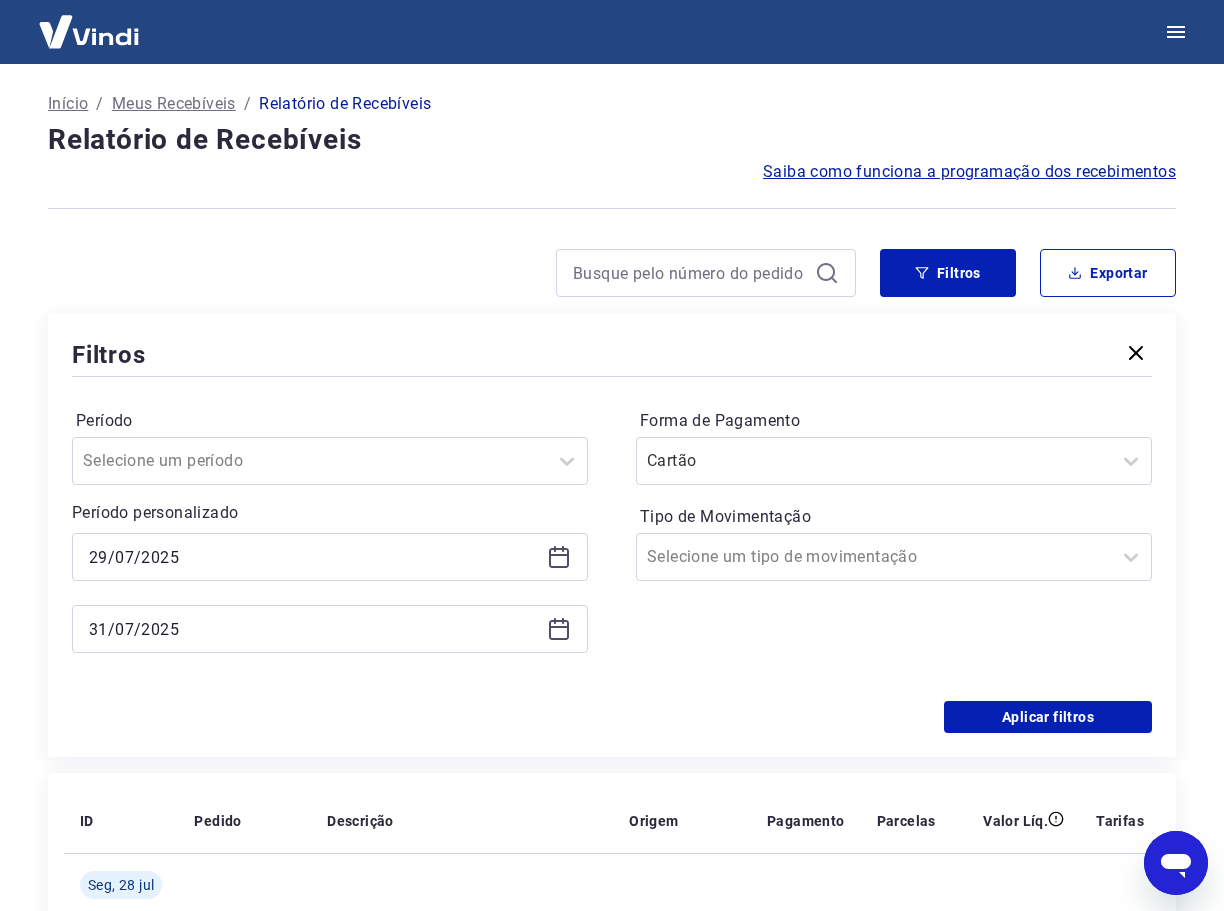 type on "31/07/2025" 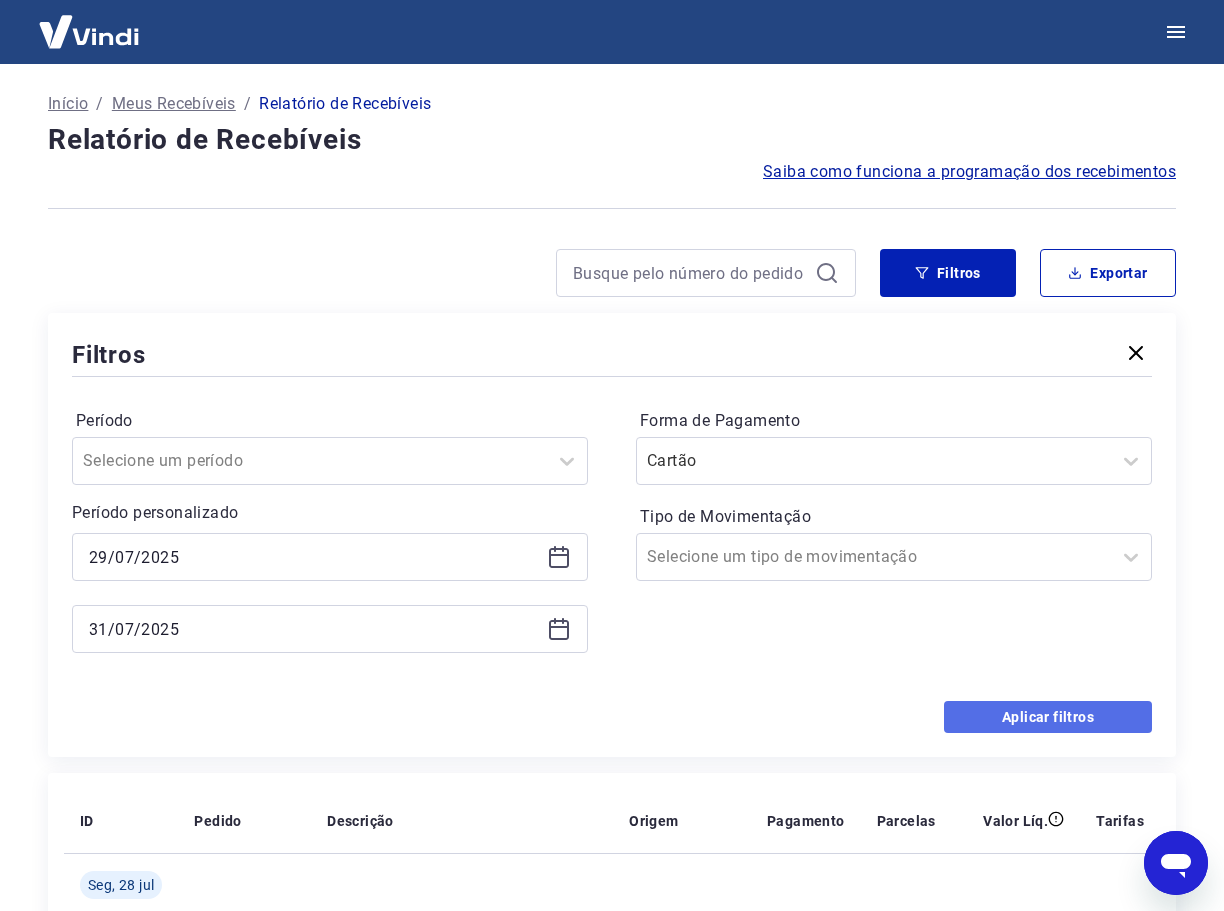 click on "Aplicar filtros" at bounding box center [1048, 717] 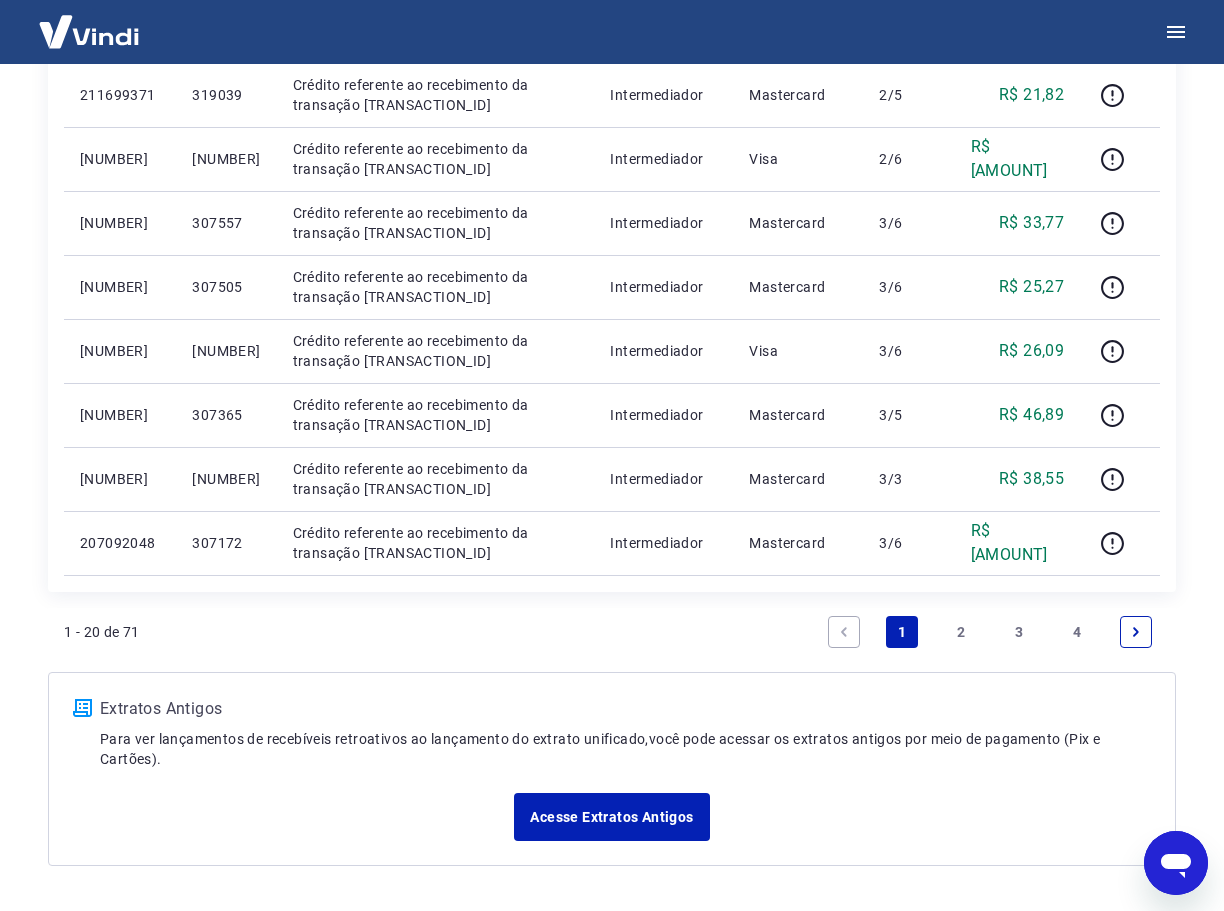 scroll, scrollTop: 1200, scrollLeft: 0, axis: vertical 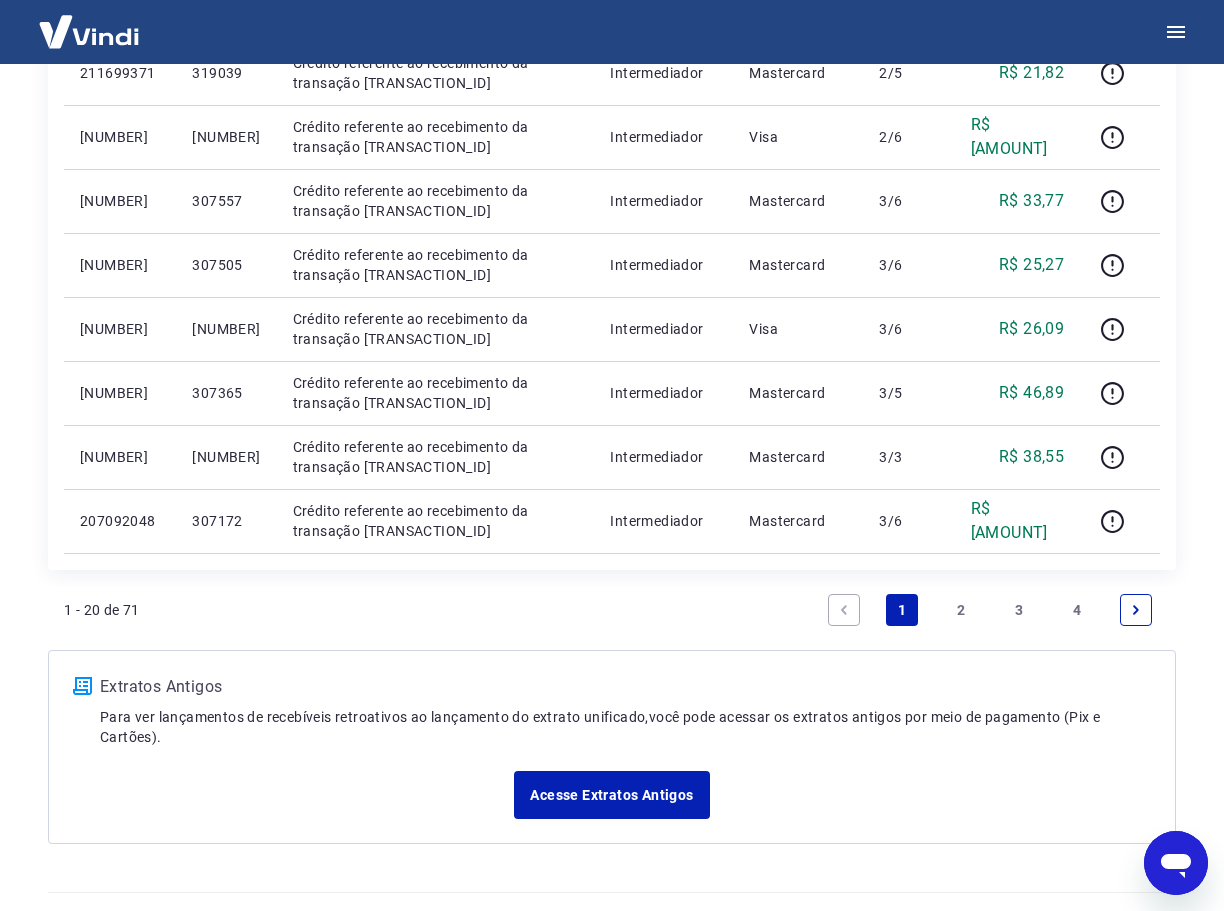 click on "4" at bounding box center [1078, 610] 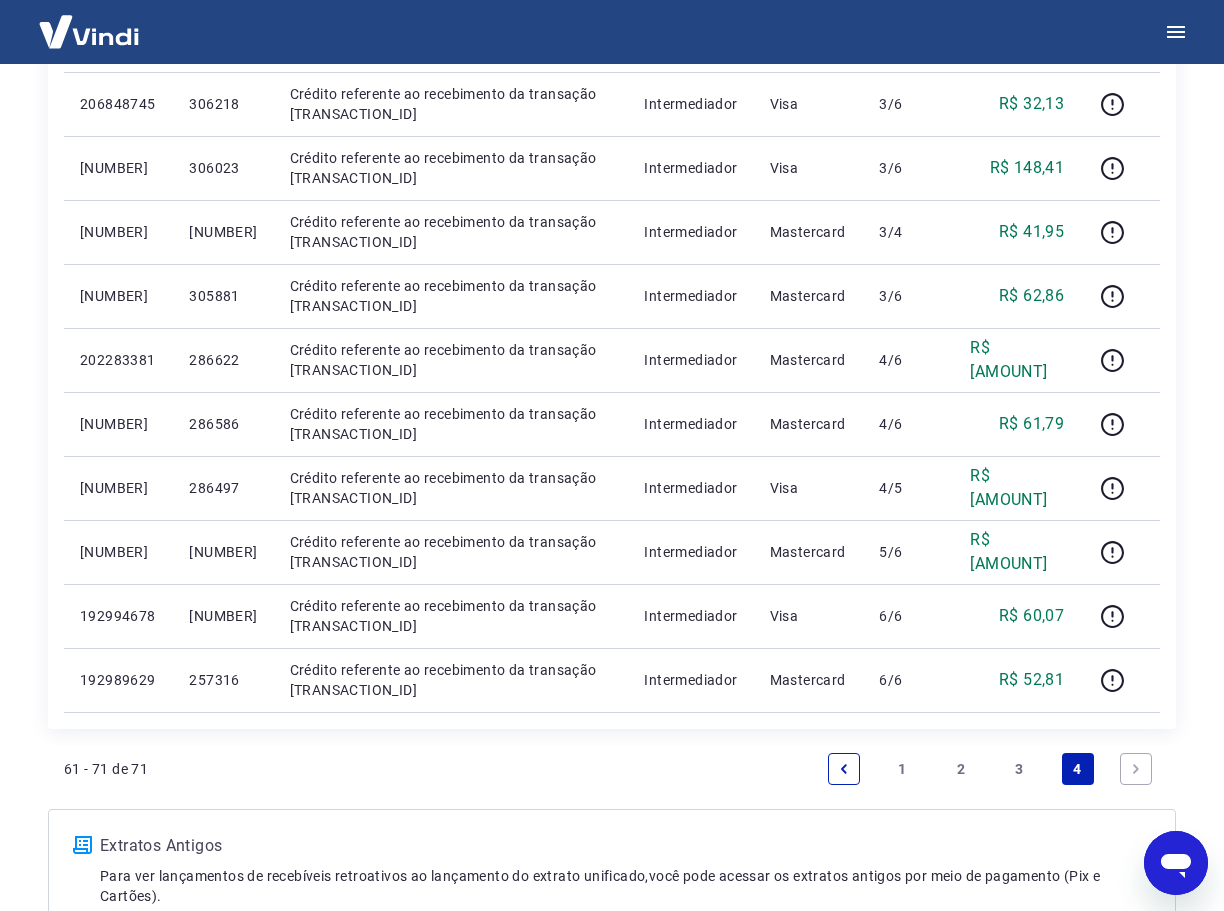 scroll, scrollTop: 500, scrollLeft: 0, axis: vertical 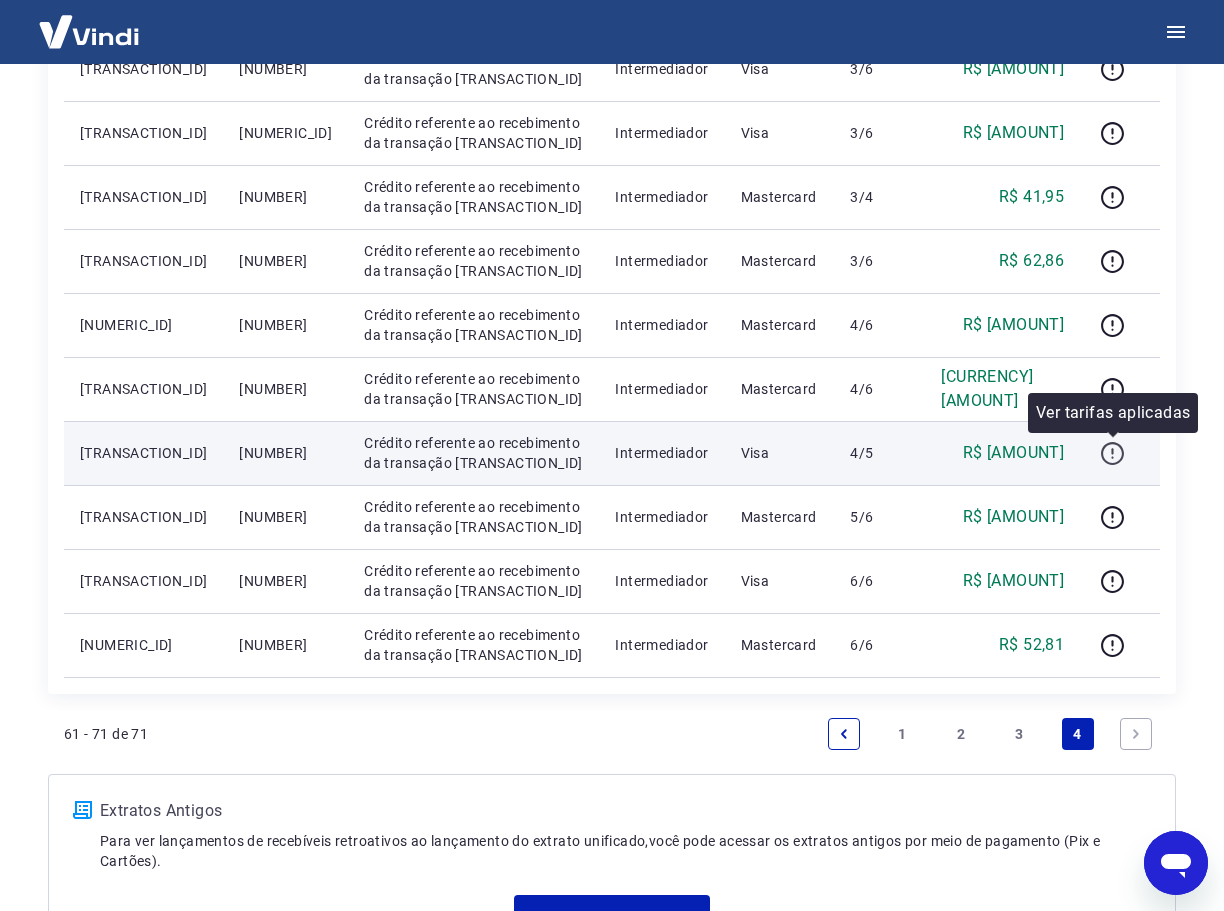 click 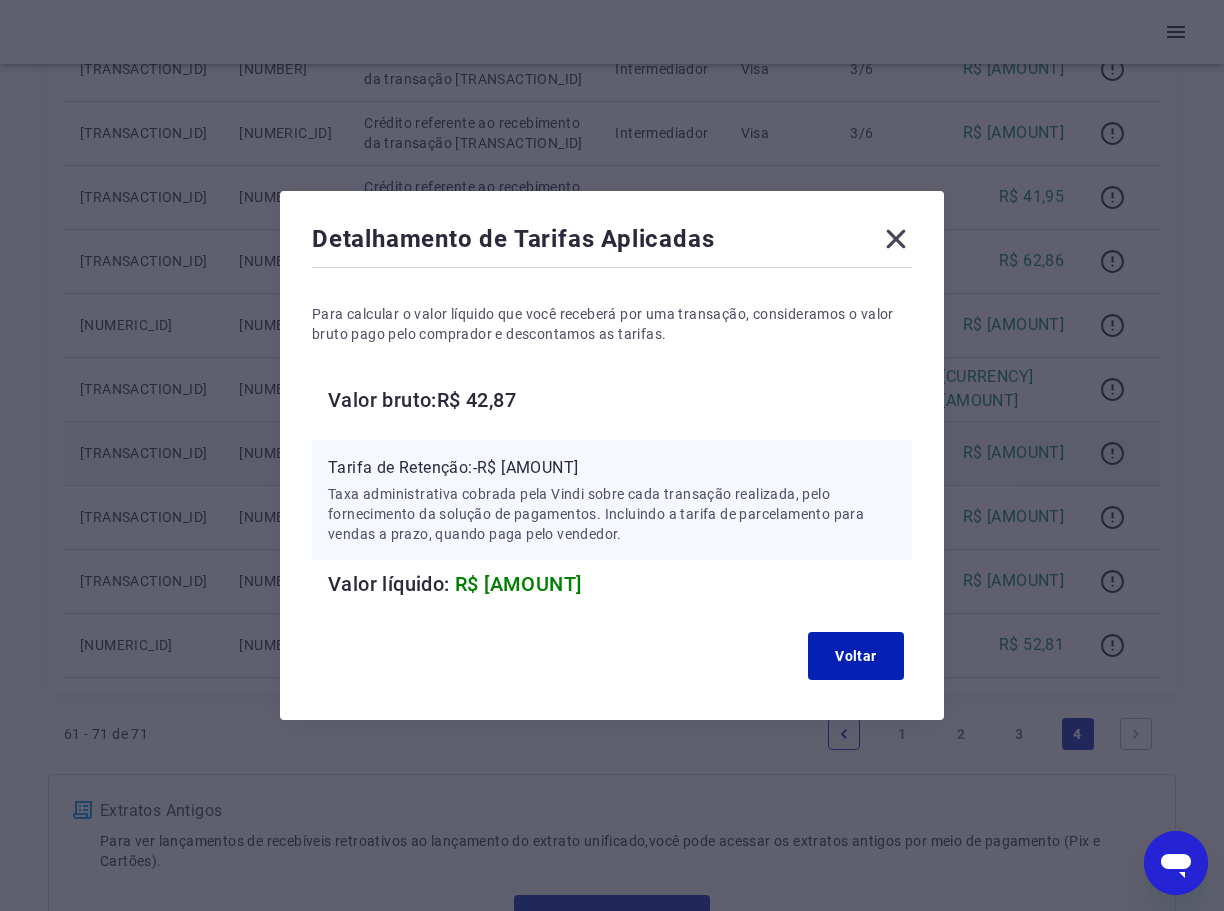 click 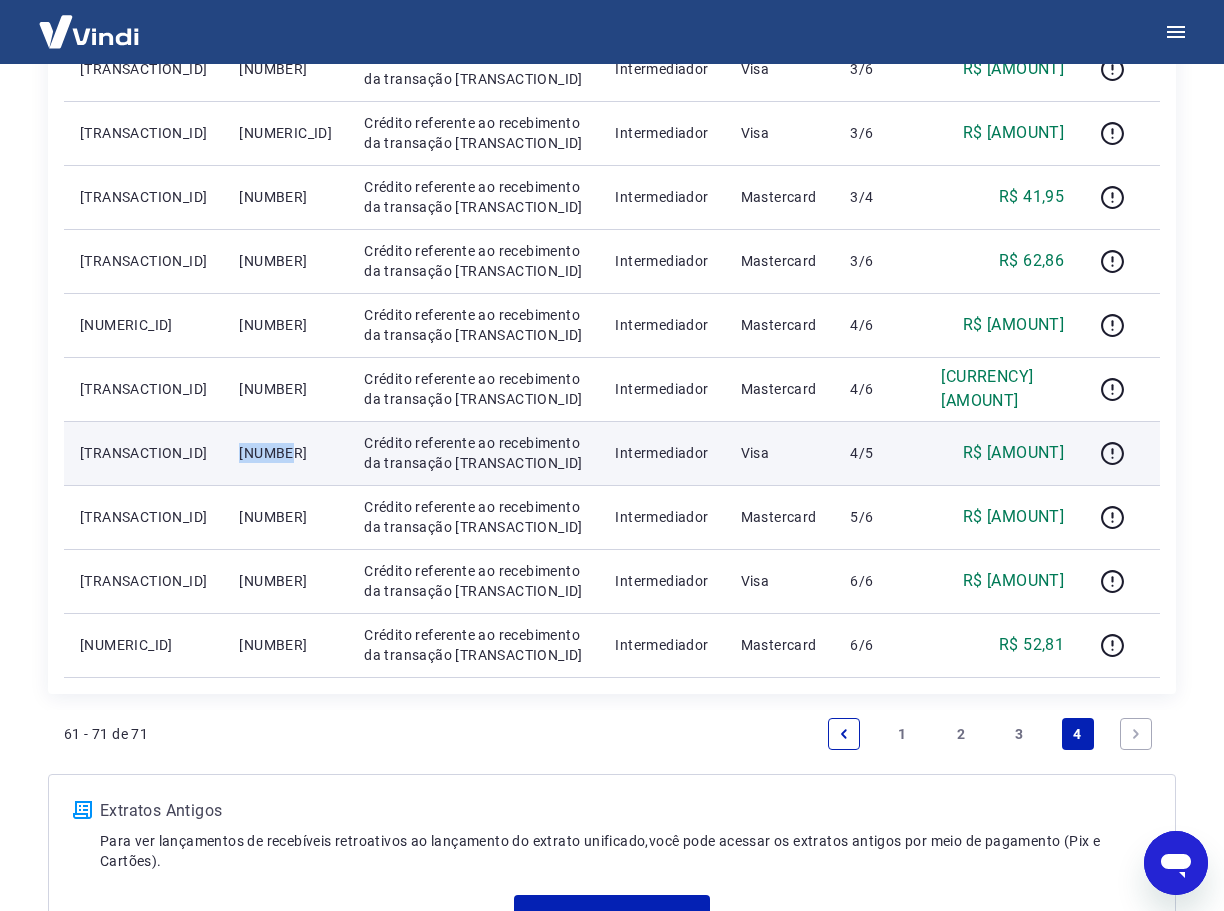 drag, startPoint x: 241, startPoint y: 453, endPoint x: 175, endPoint y: 453, distance: 66 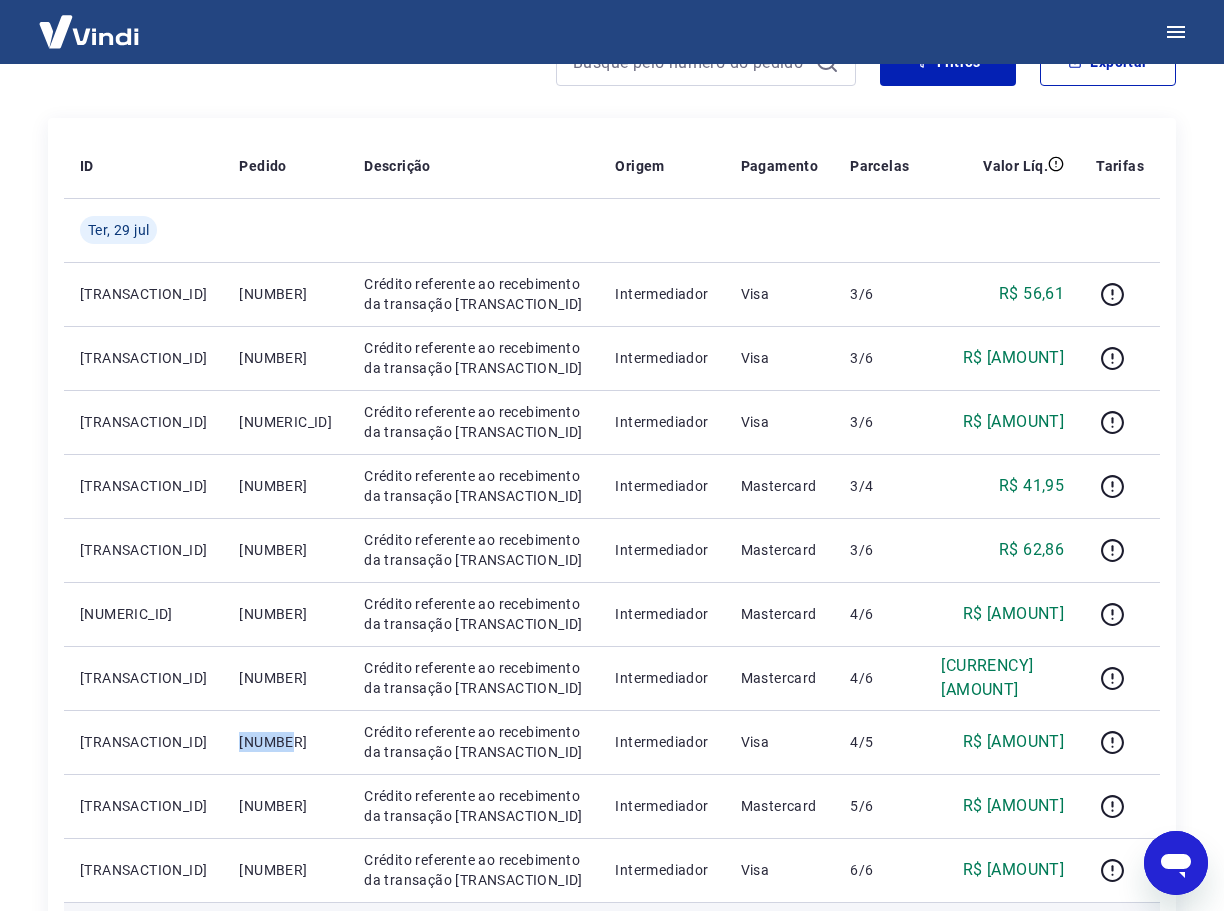 scroll, scrollTop: 200, scrollLeft: 0, axis: vertical 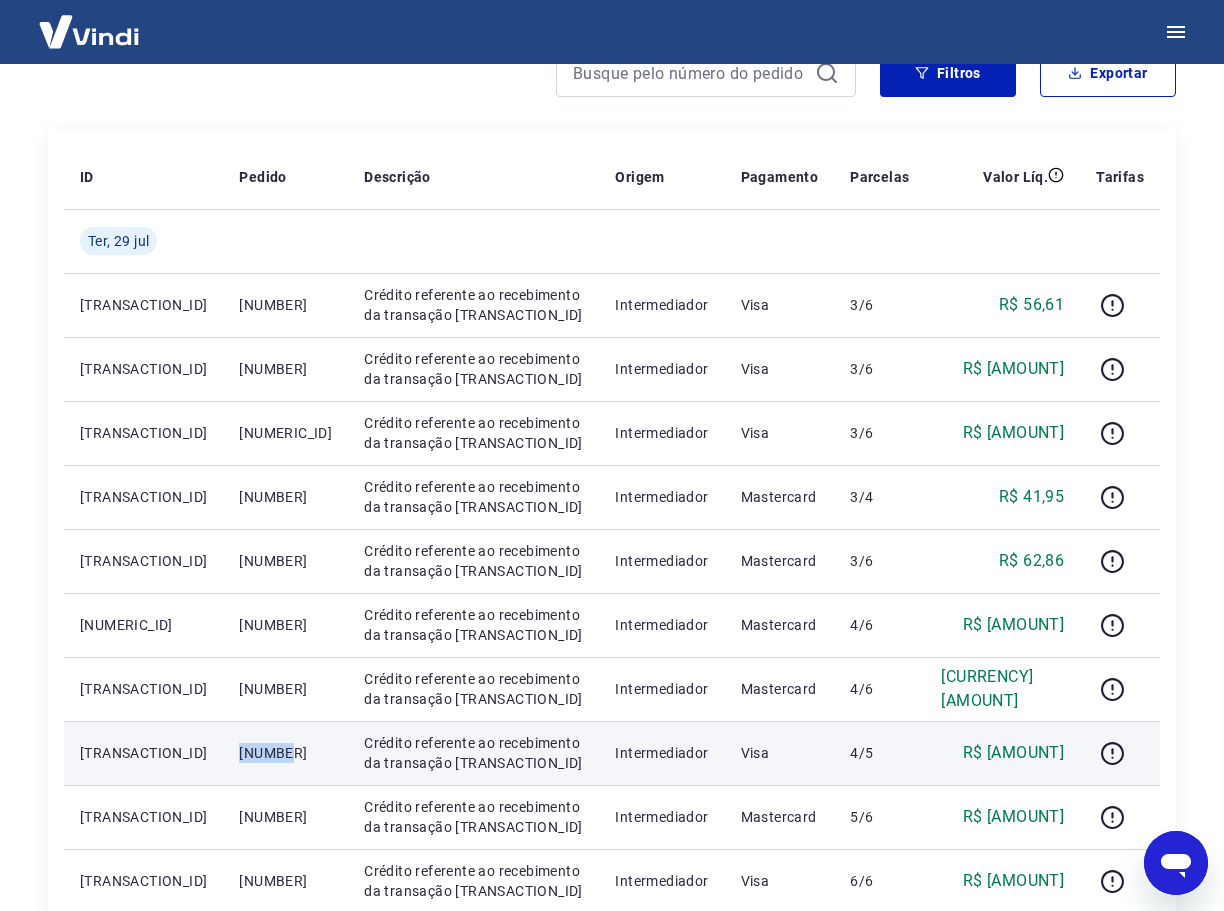 copy on "[NUMBER]" 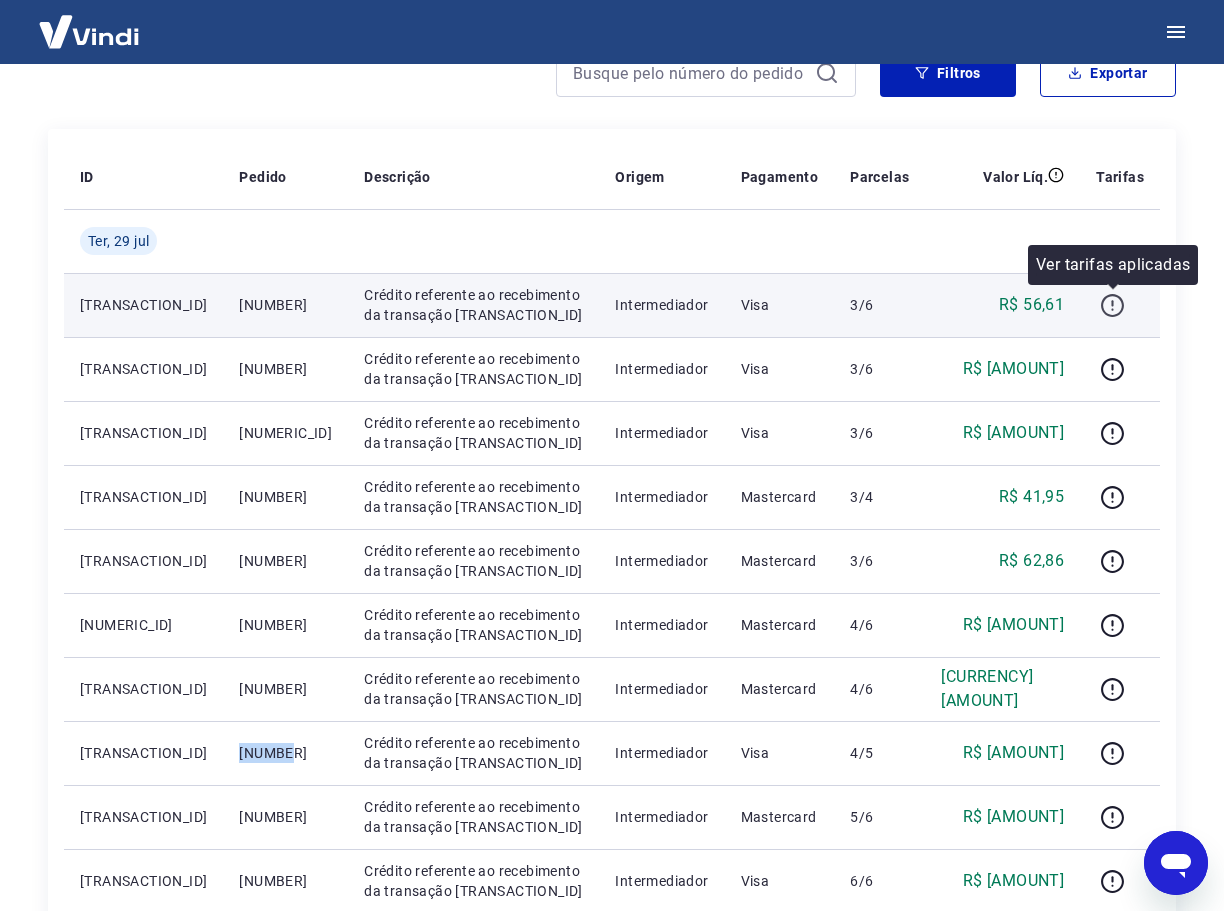 click 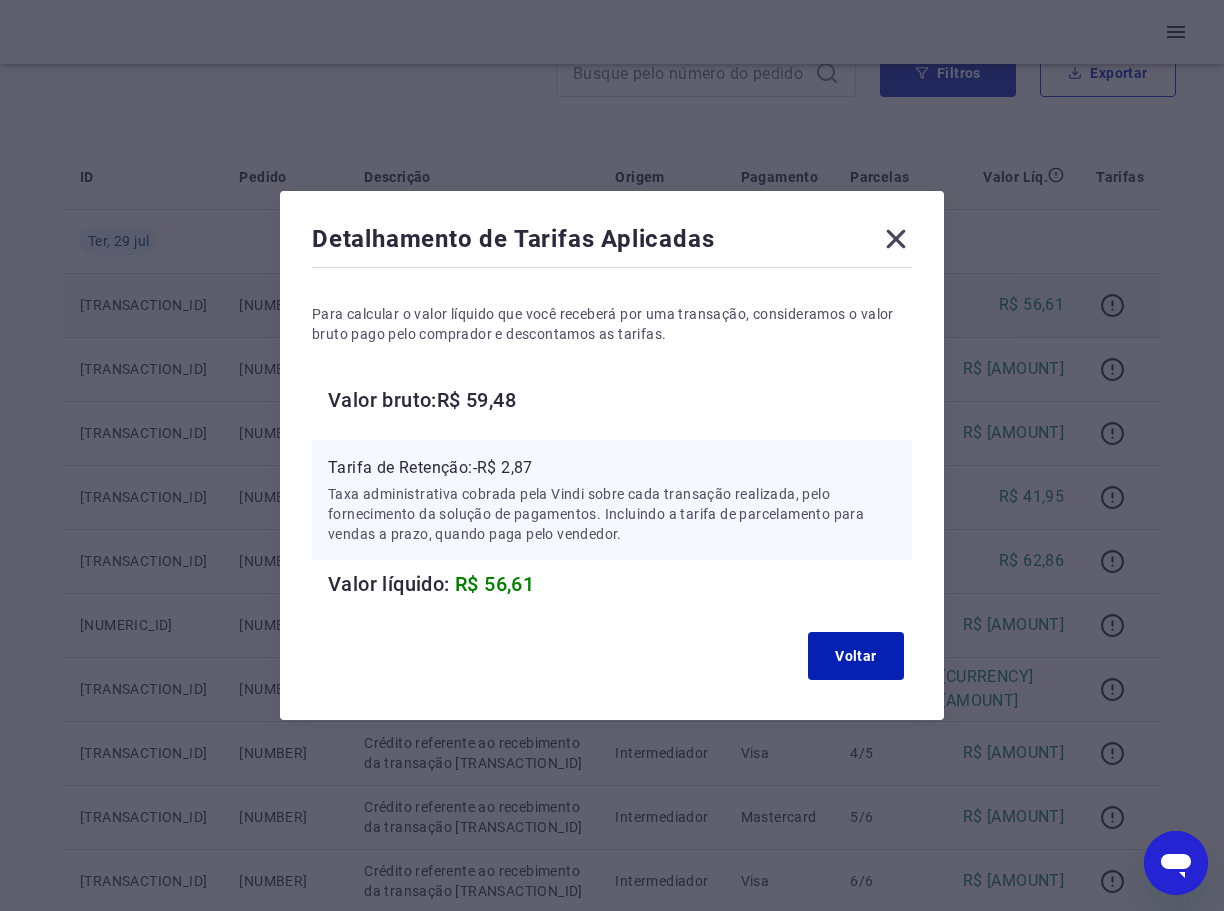 click 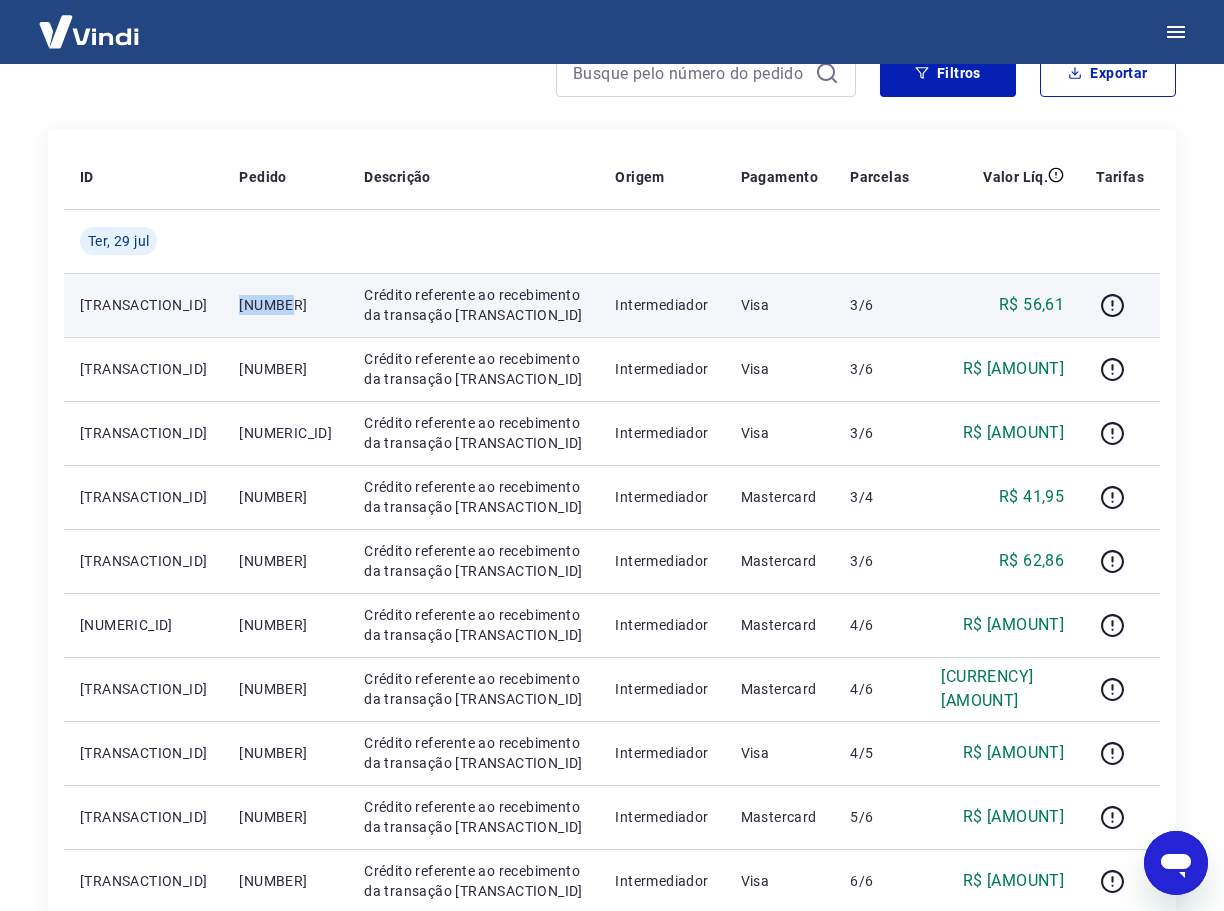 drag, startPoint x: 252, startPoint y: 303, endPoint x: 184, endPoint y: 311, distance: 68.46897 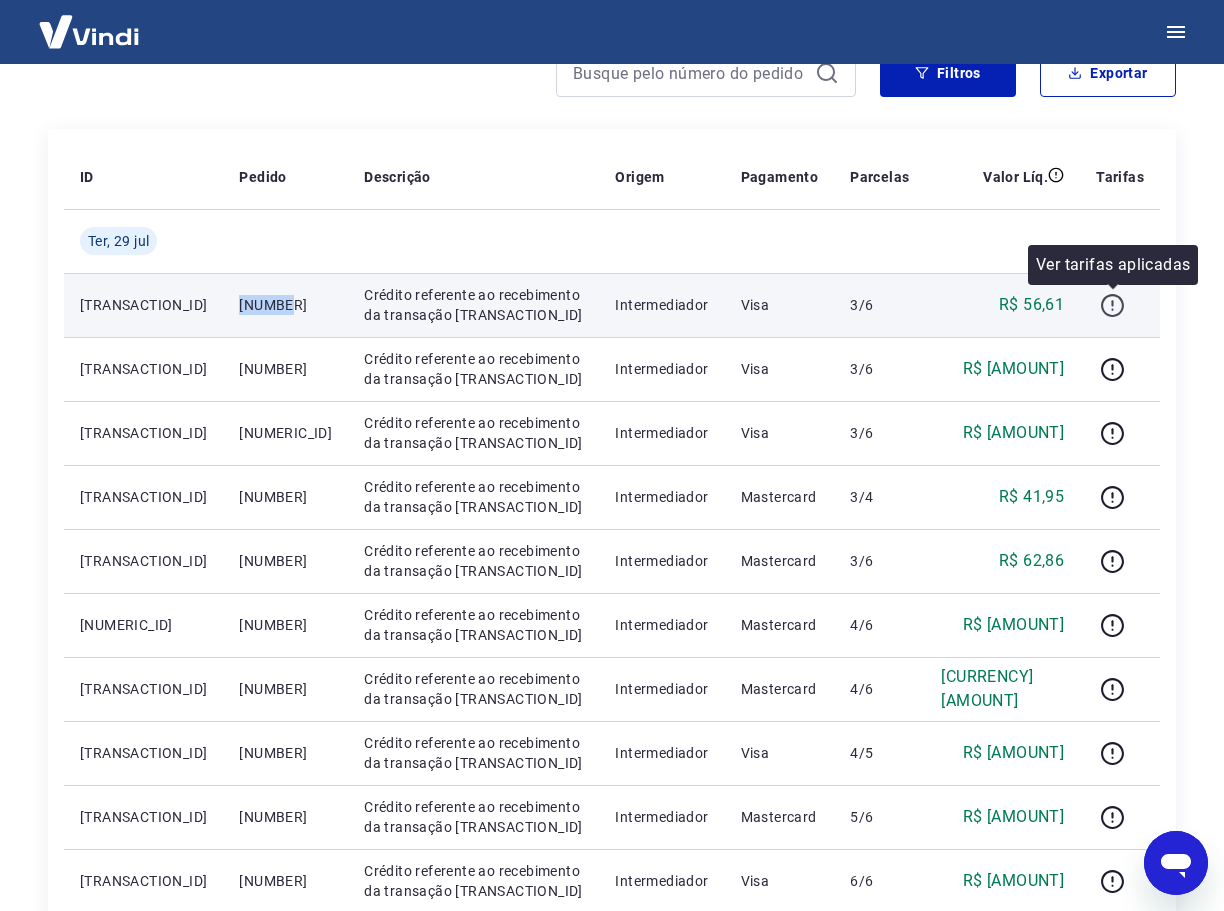 click 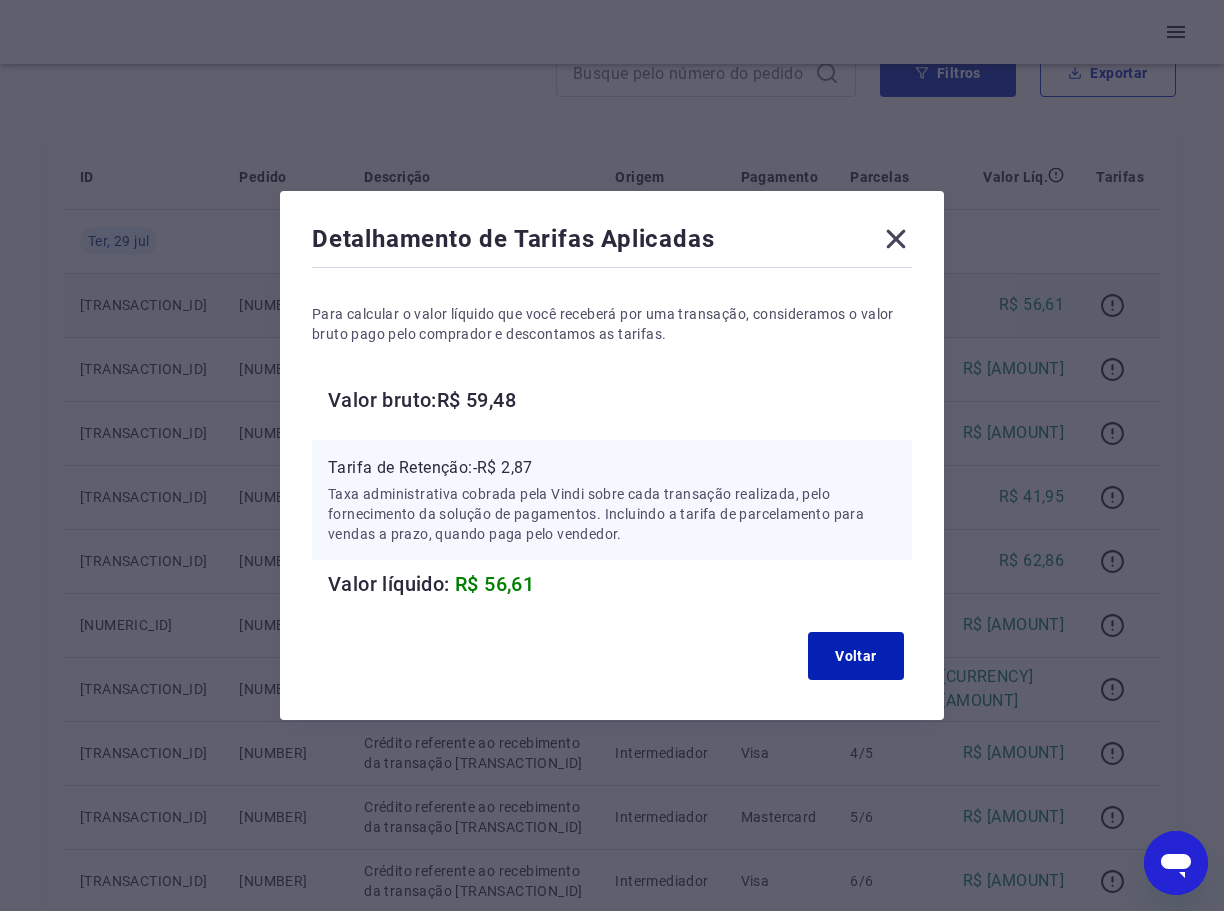 click 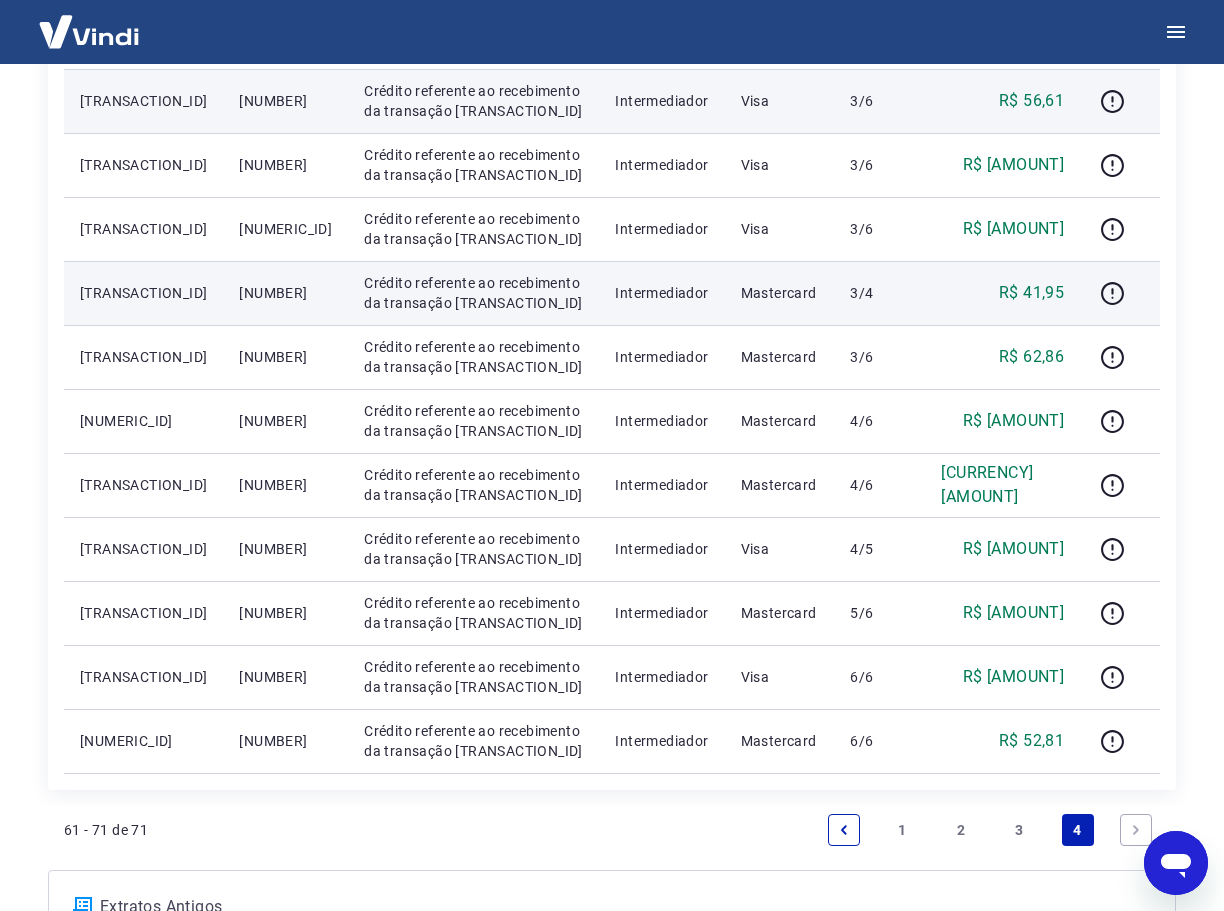 scroll, scrollTop: 667, scrollLeft: 0, axis: vertical 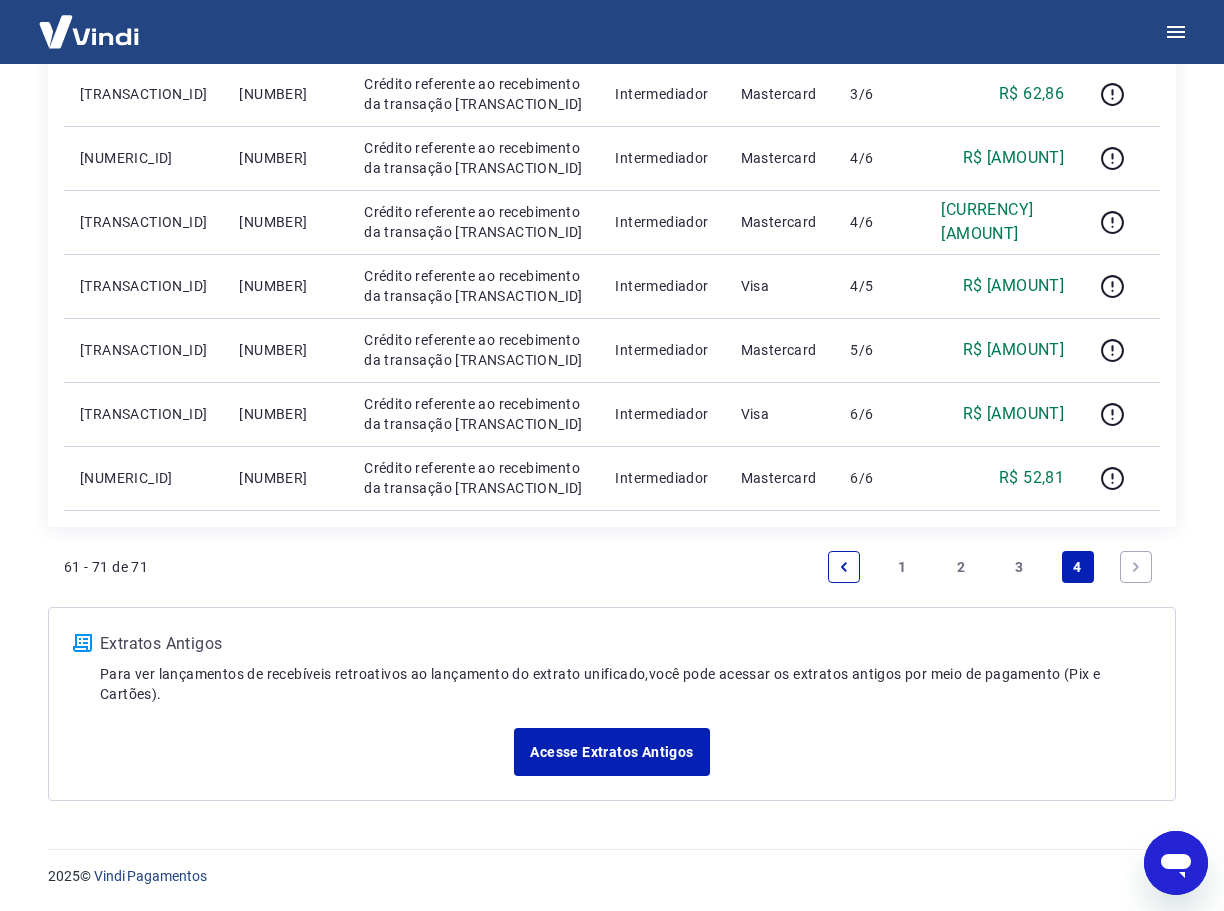 click on "3" at bounding box center (1019, 567) 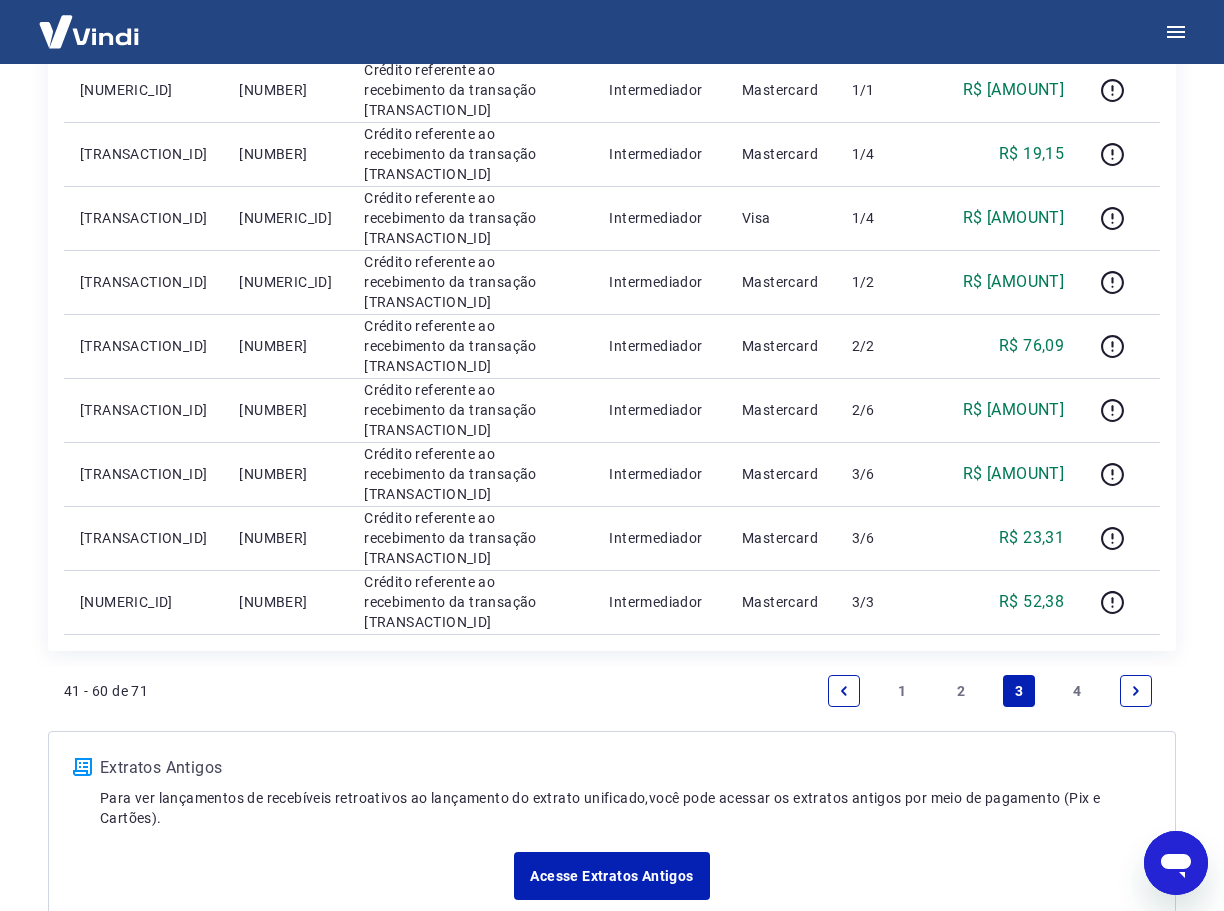 scroll, scrollTop: 1200, scrollLeft: 0, axis: vertical 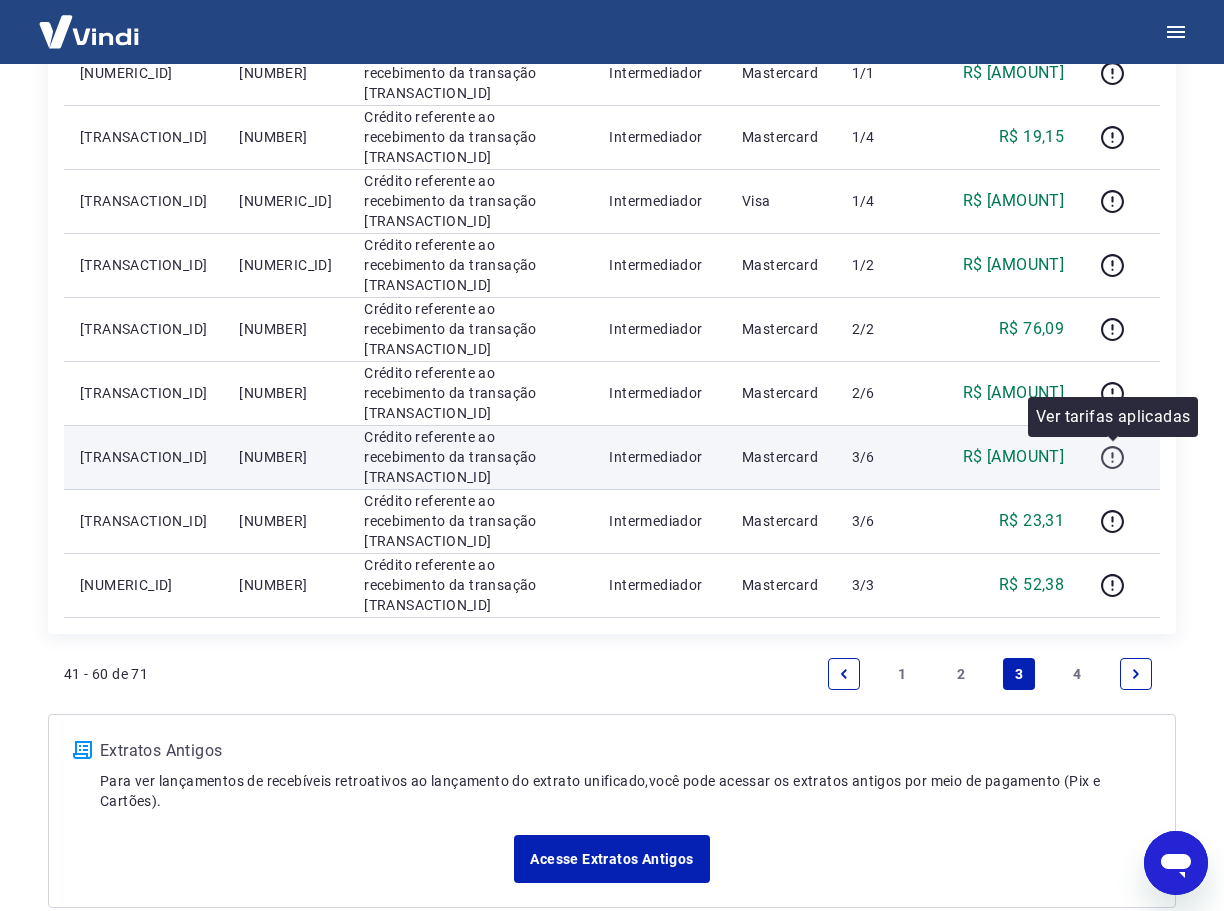 click 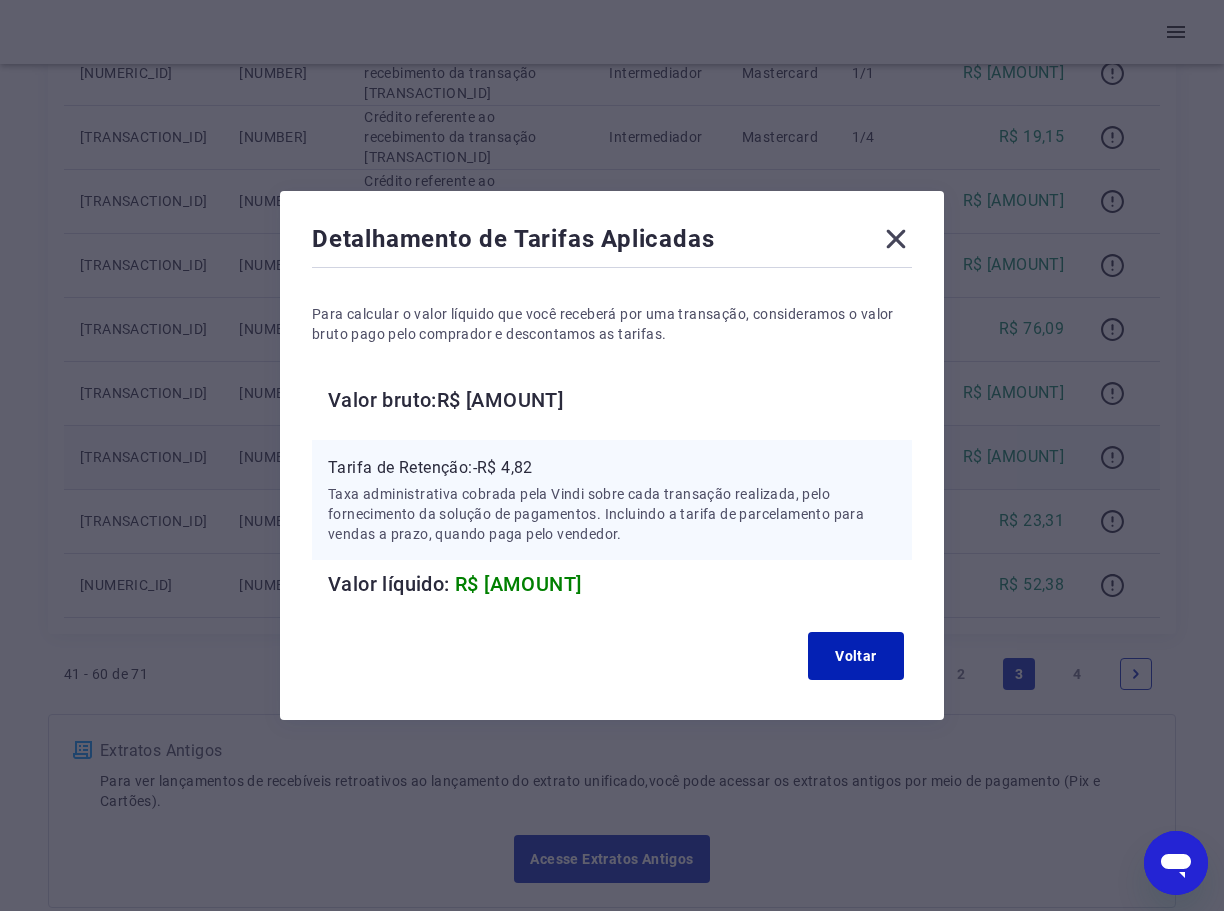 click 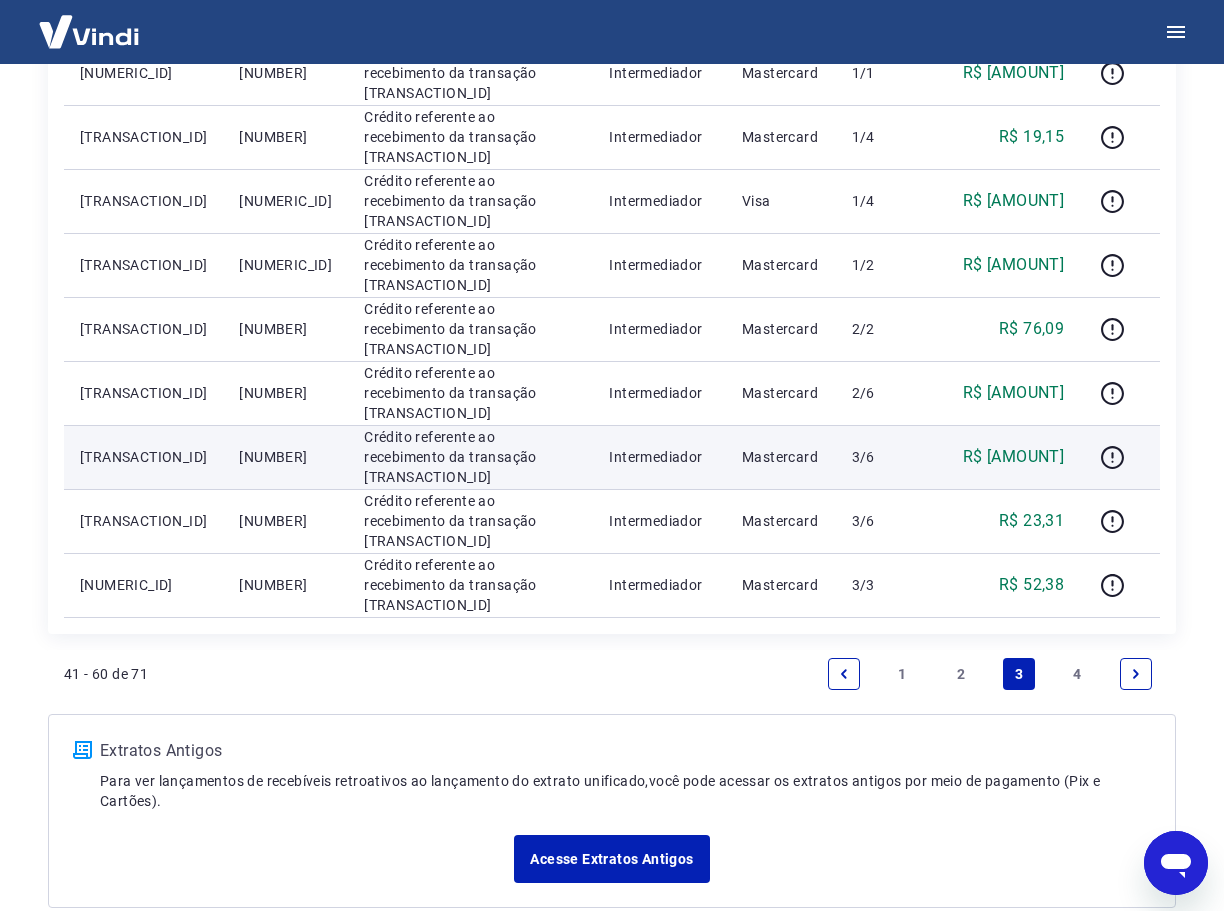 scroll, scrollTop: 1100, scrollLeft: 0, axis: vertical 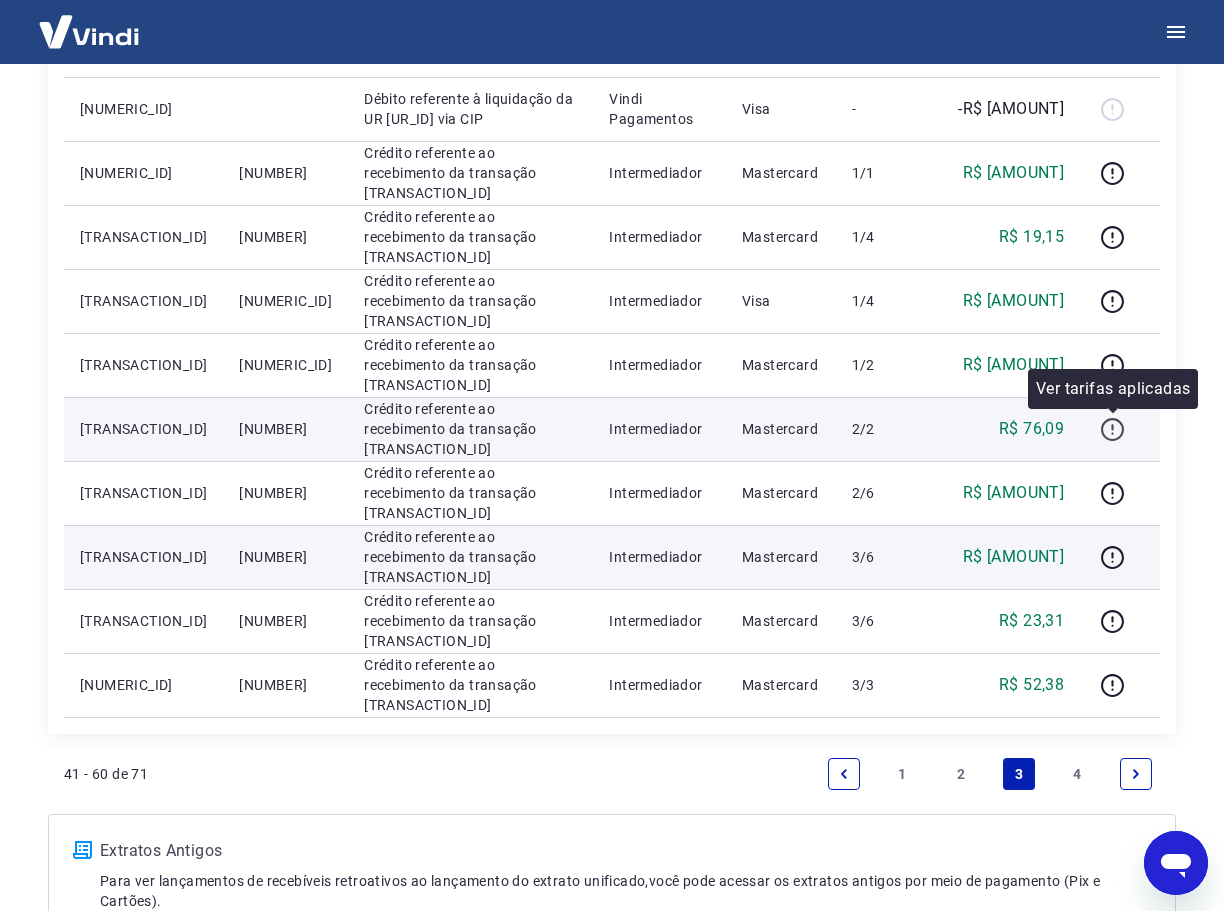 click 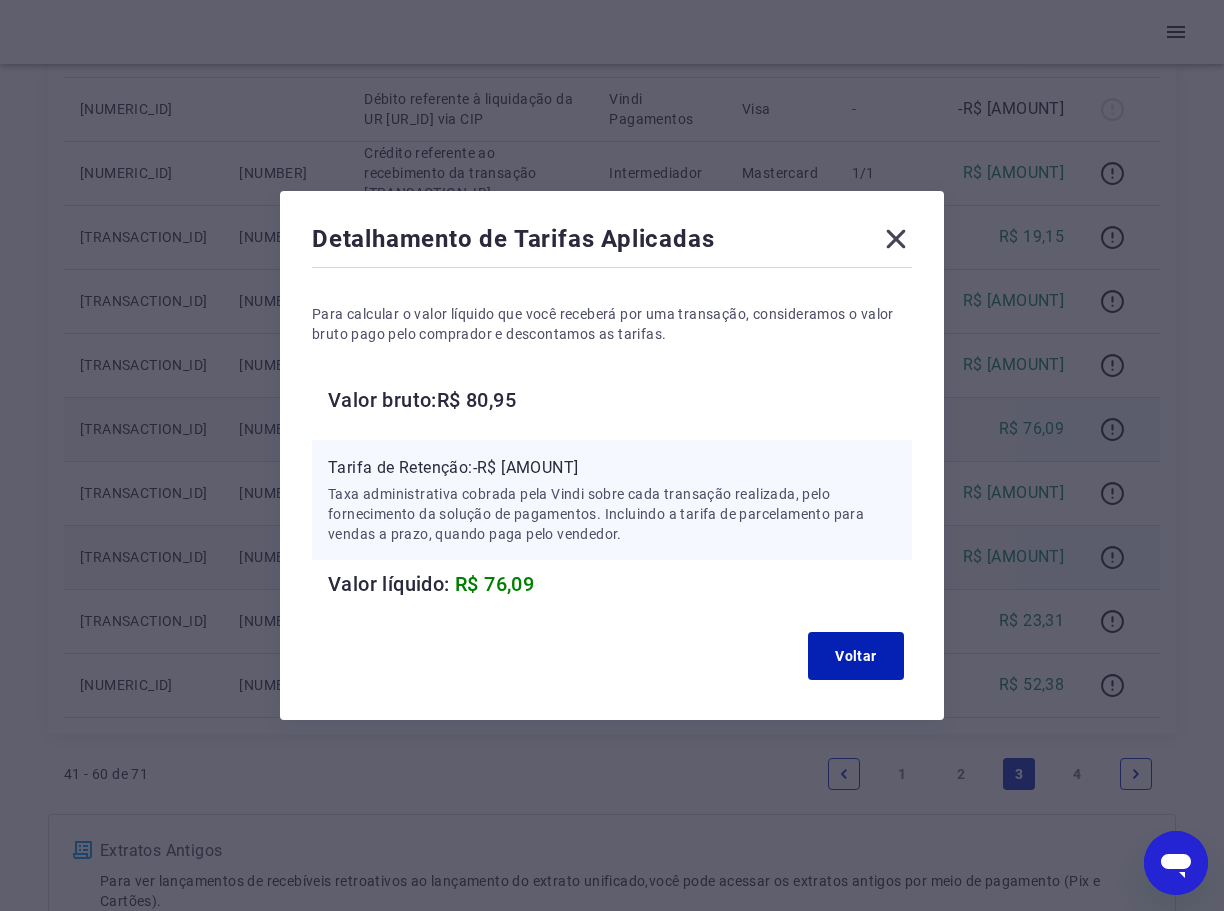 click 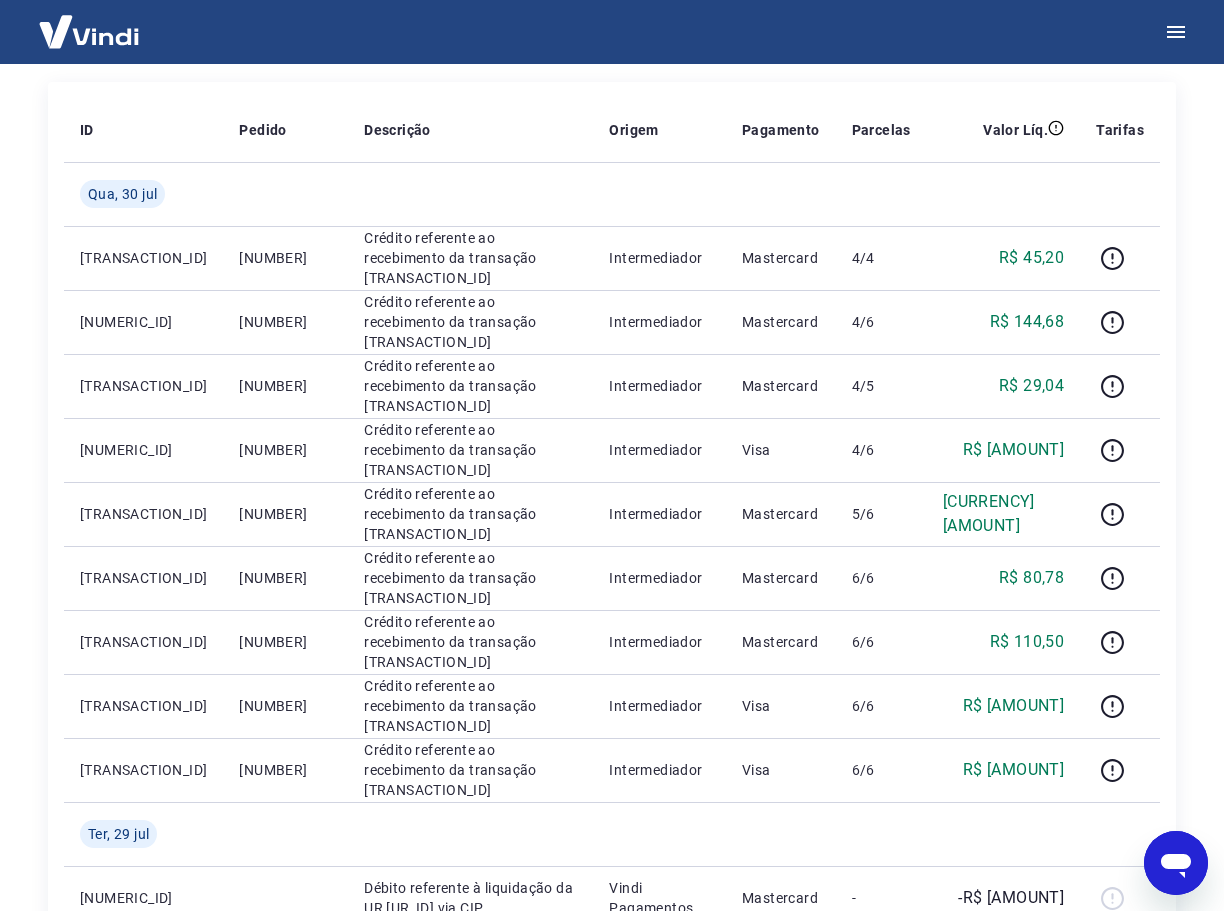 scroll, scrollTop: 200, scrollLeft: 0, axis: vertical 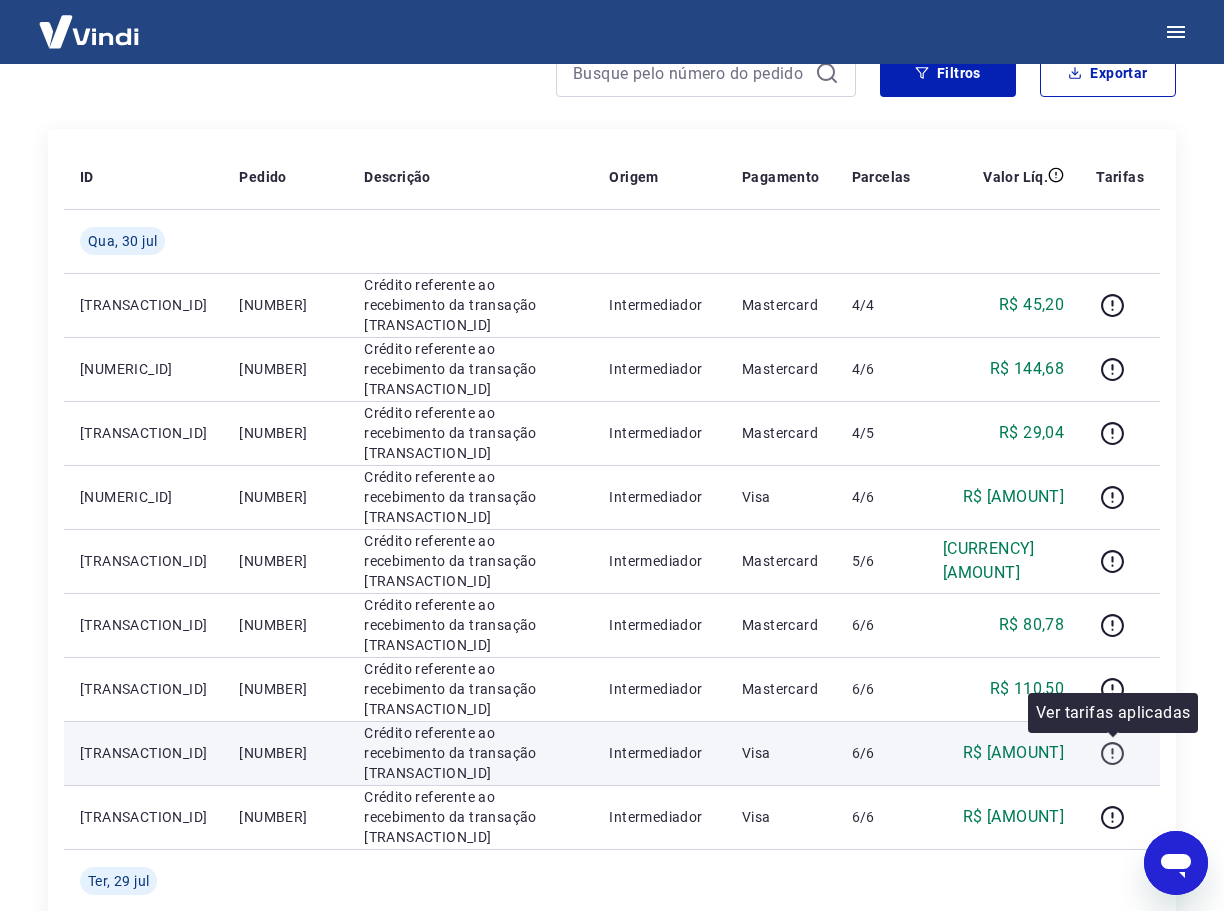 click 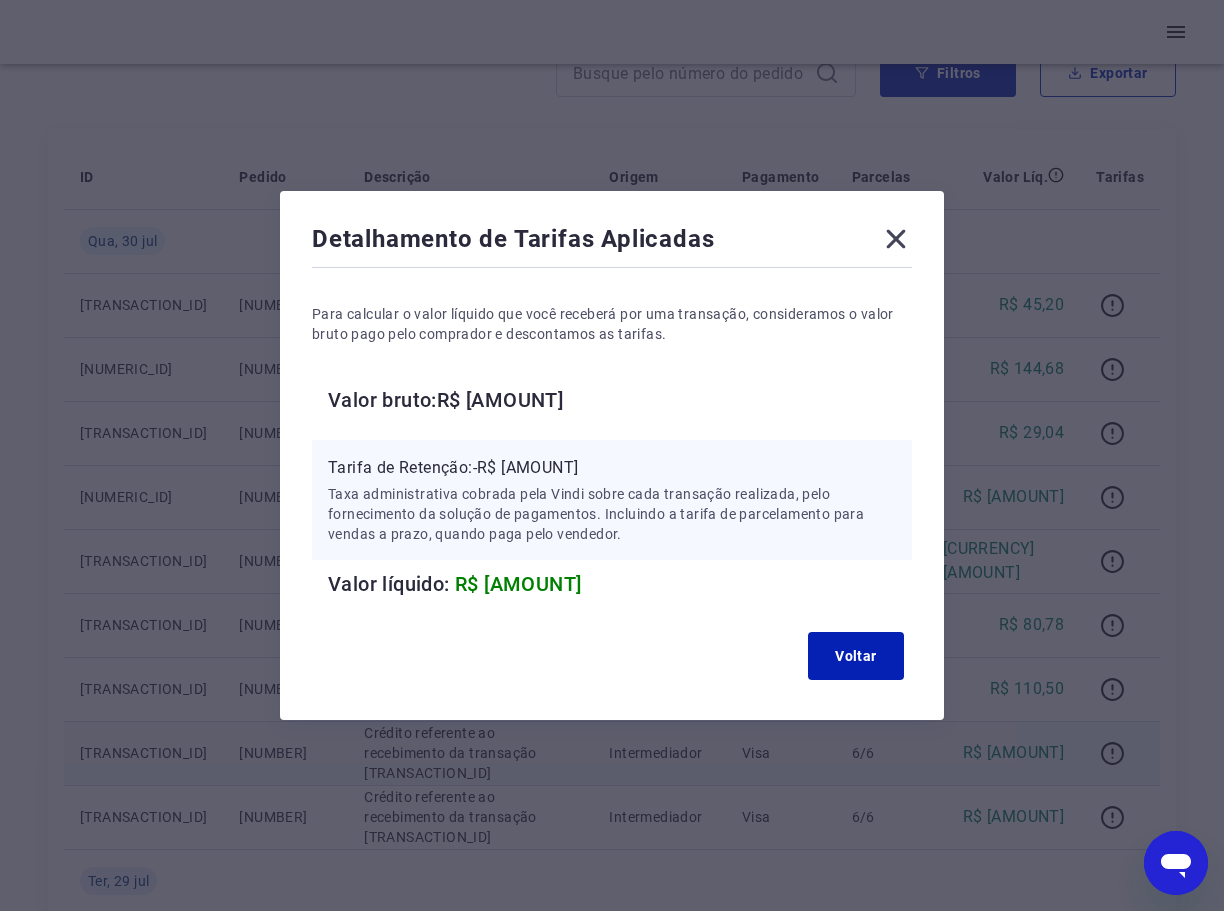 click 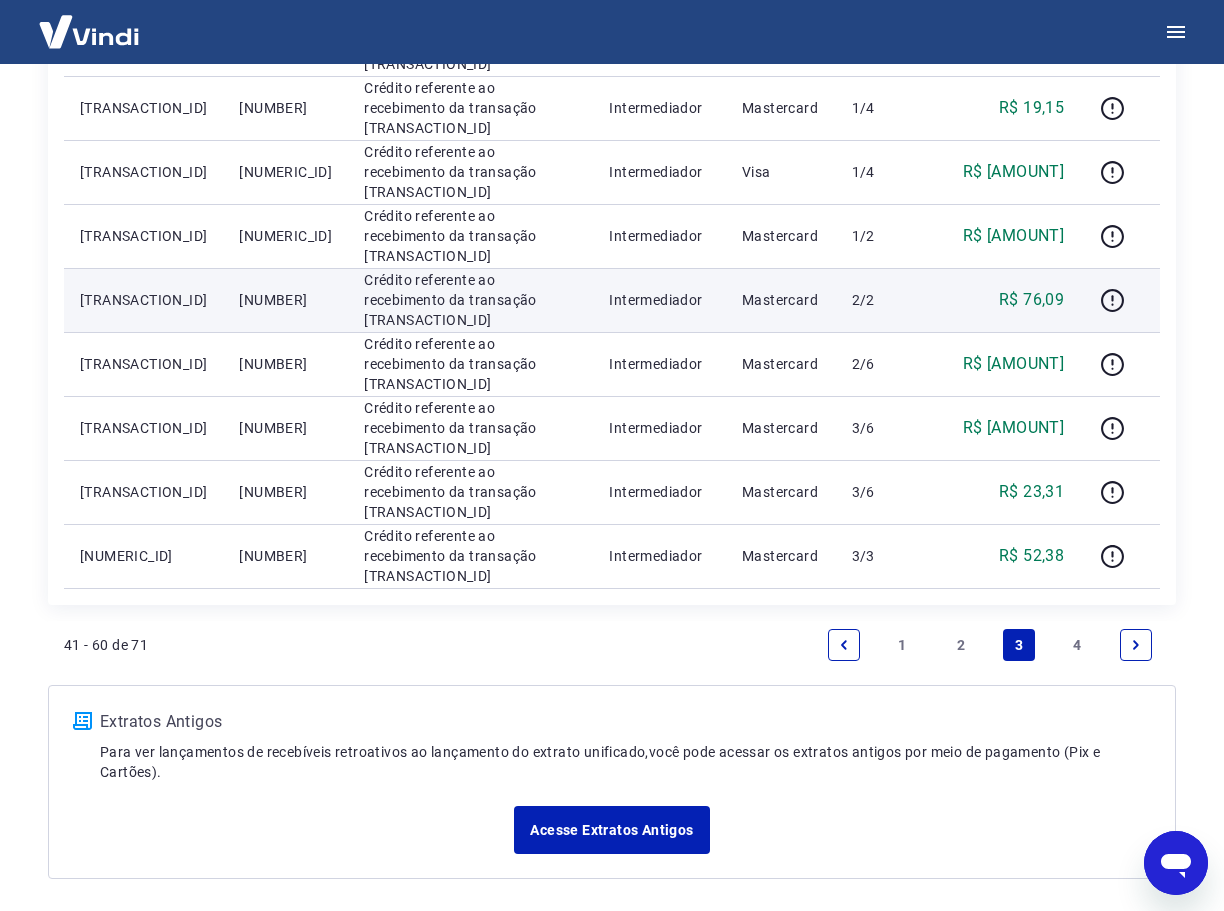 scroll, scrollTop: 1307, scrollLeft: 0, axis: vertical 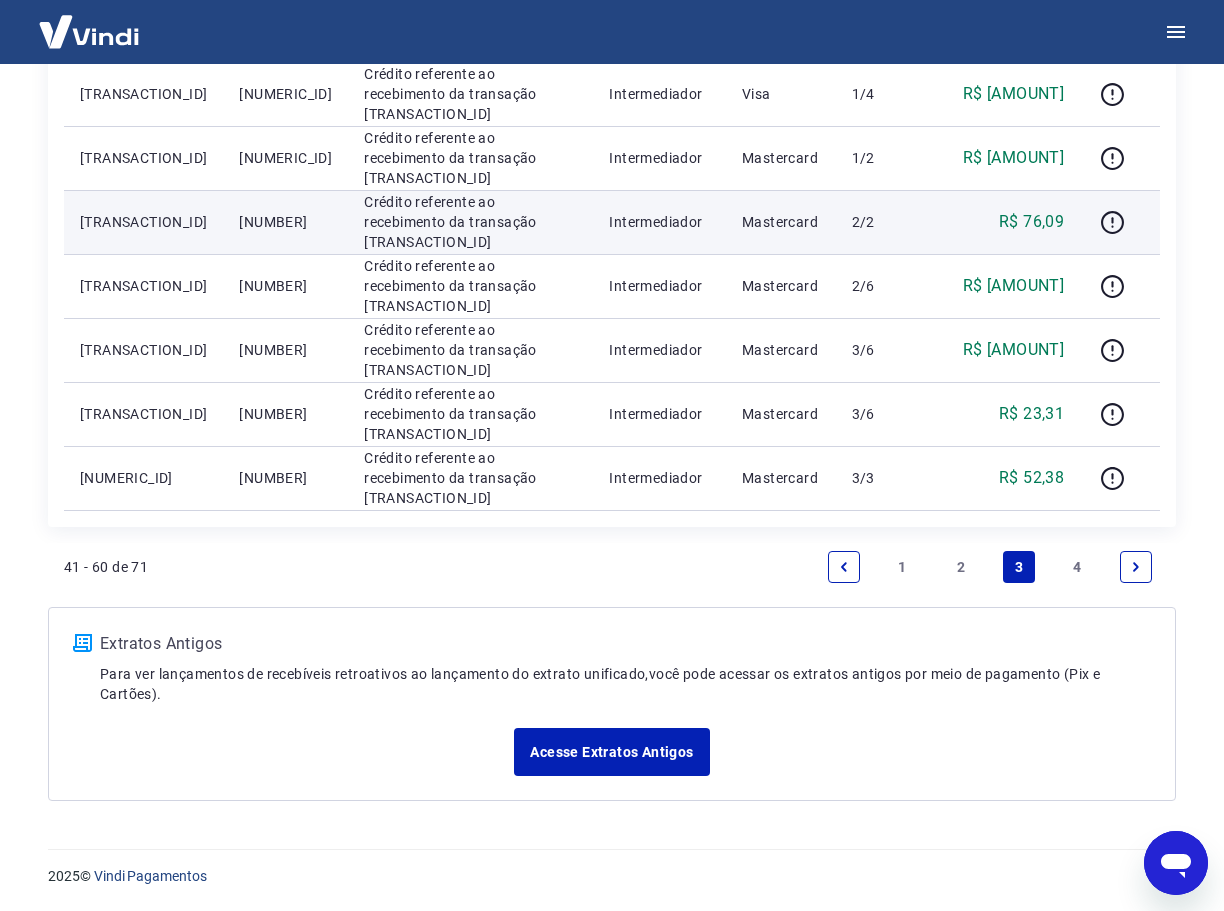 click on "2" at bounding box center [961, 567] 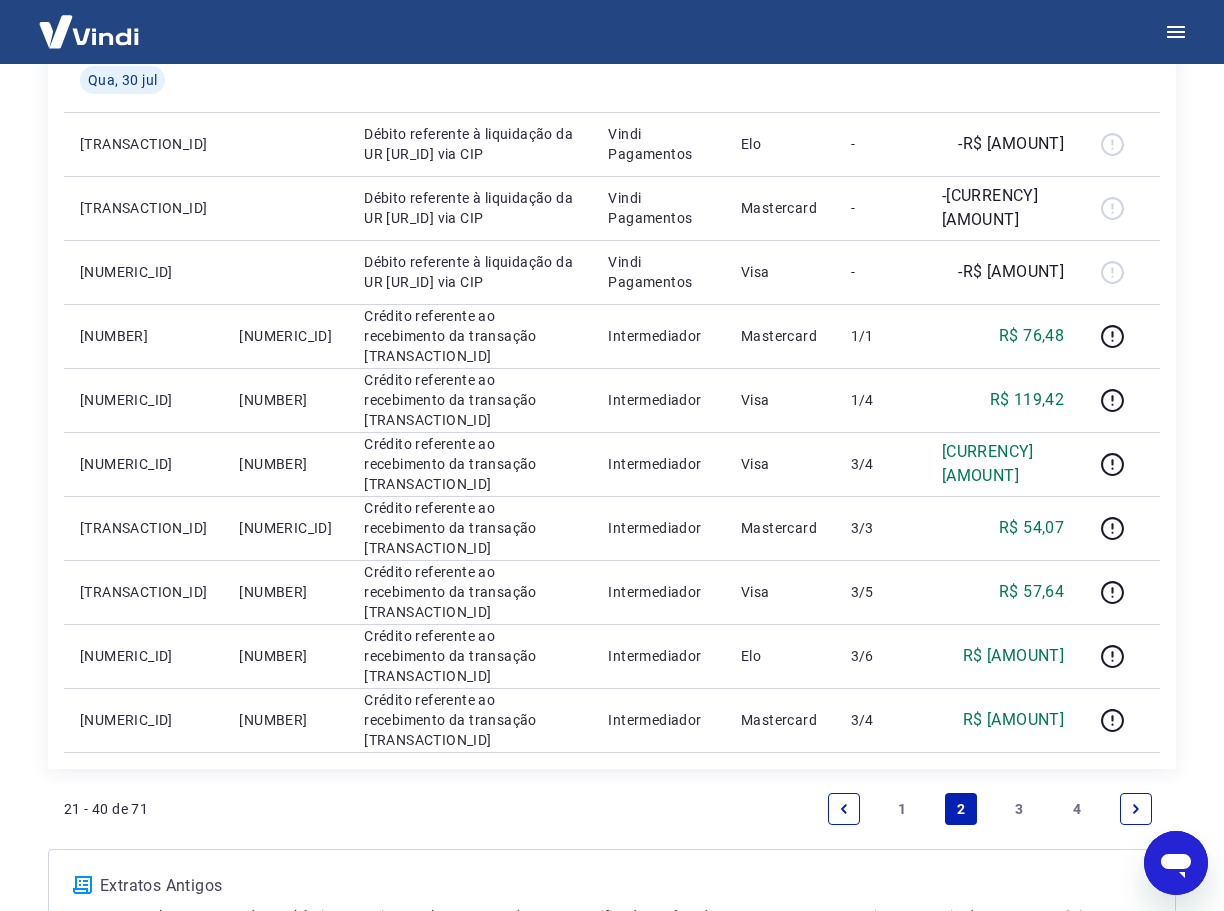 scroll, scrollTop: 1100, scrollLeft: 0, axis: vertical 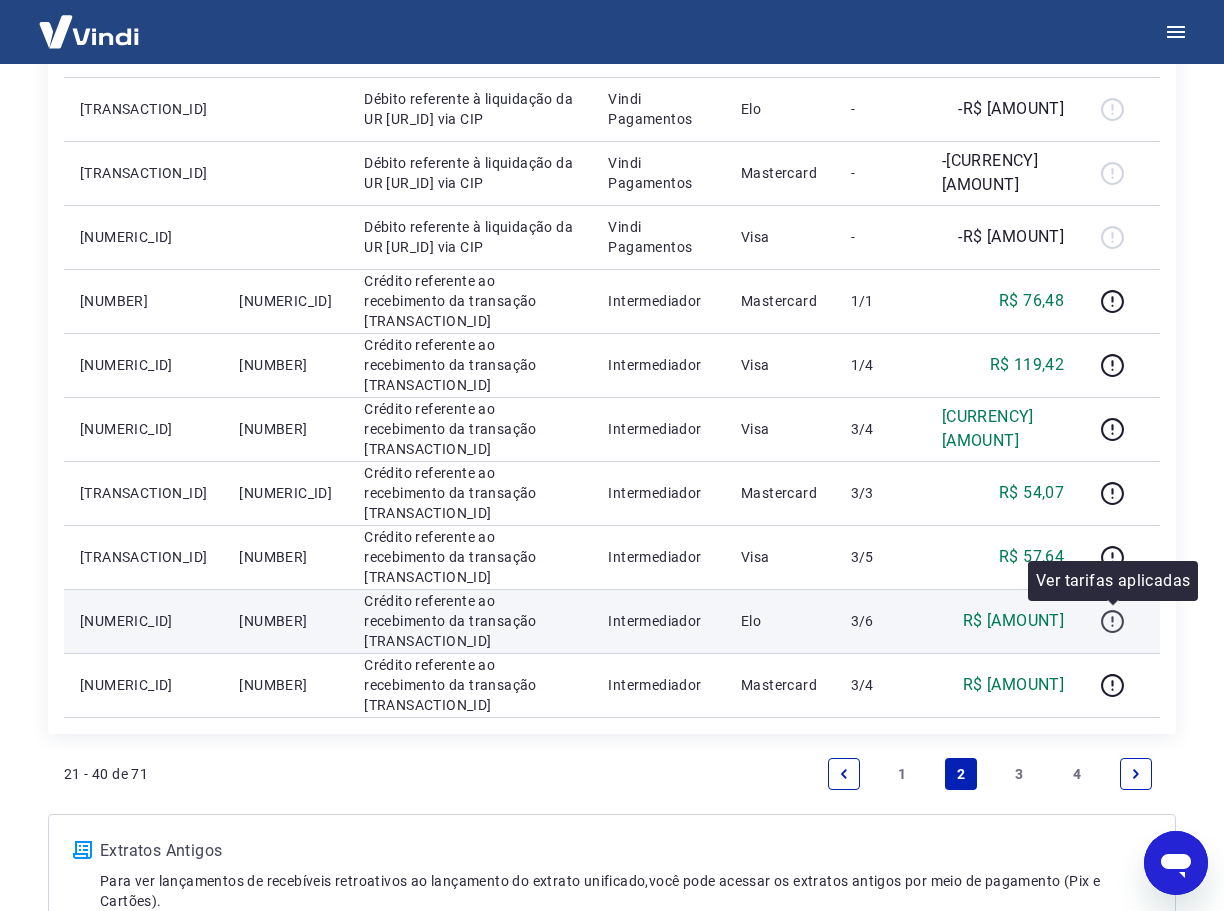 click 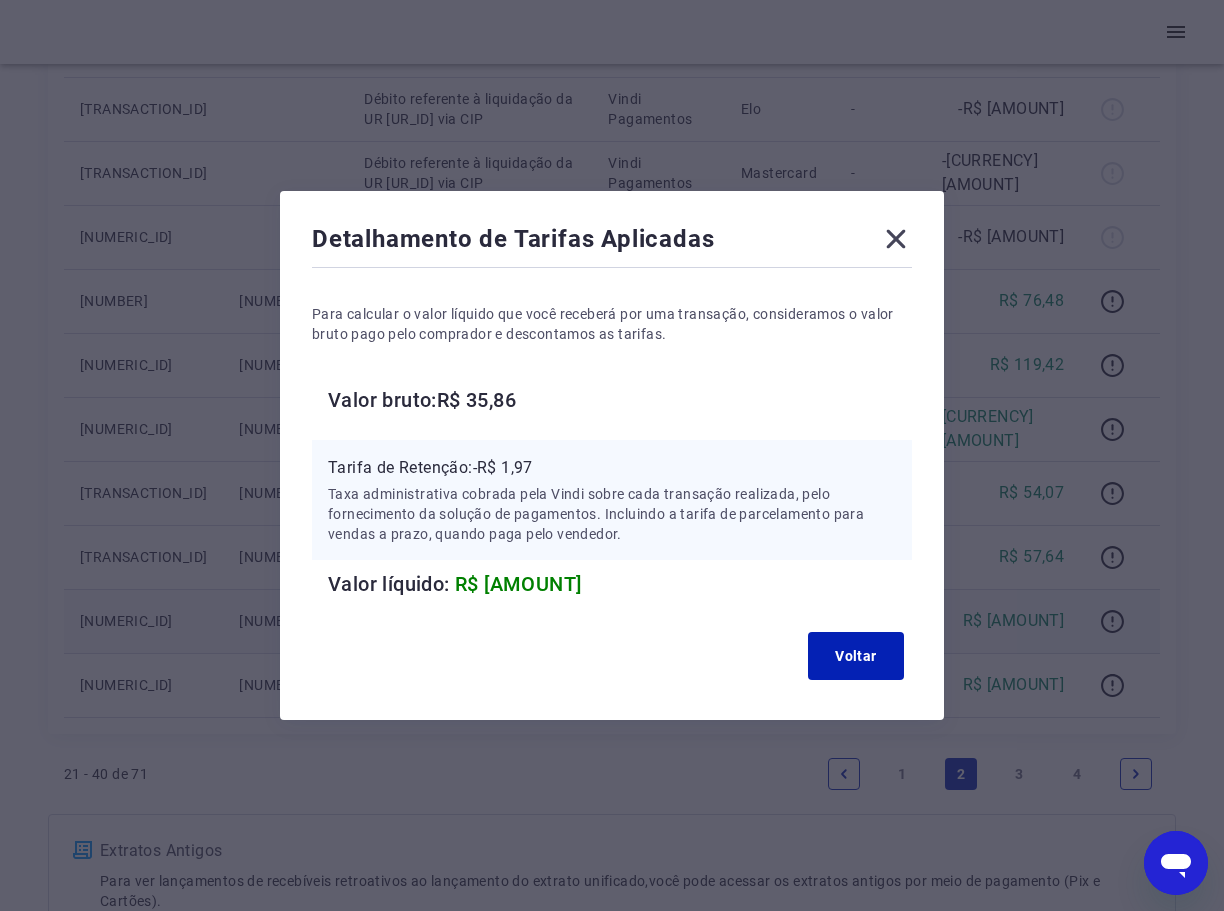click 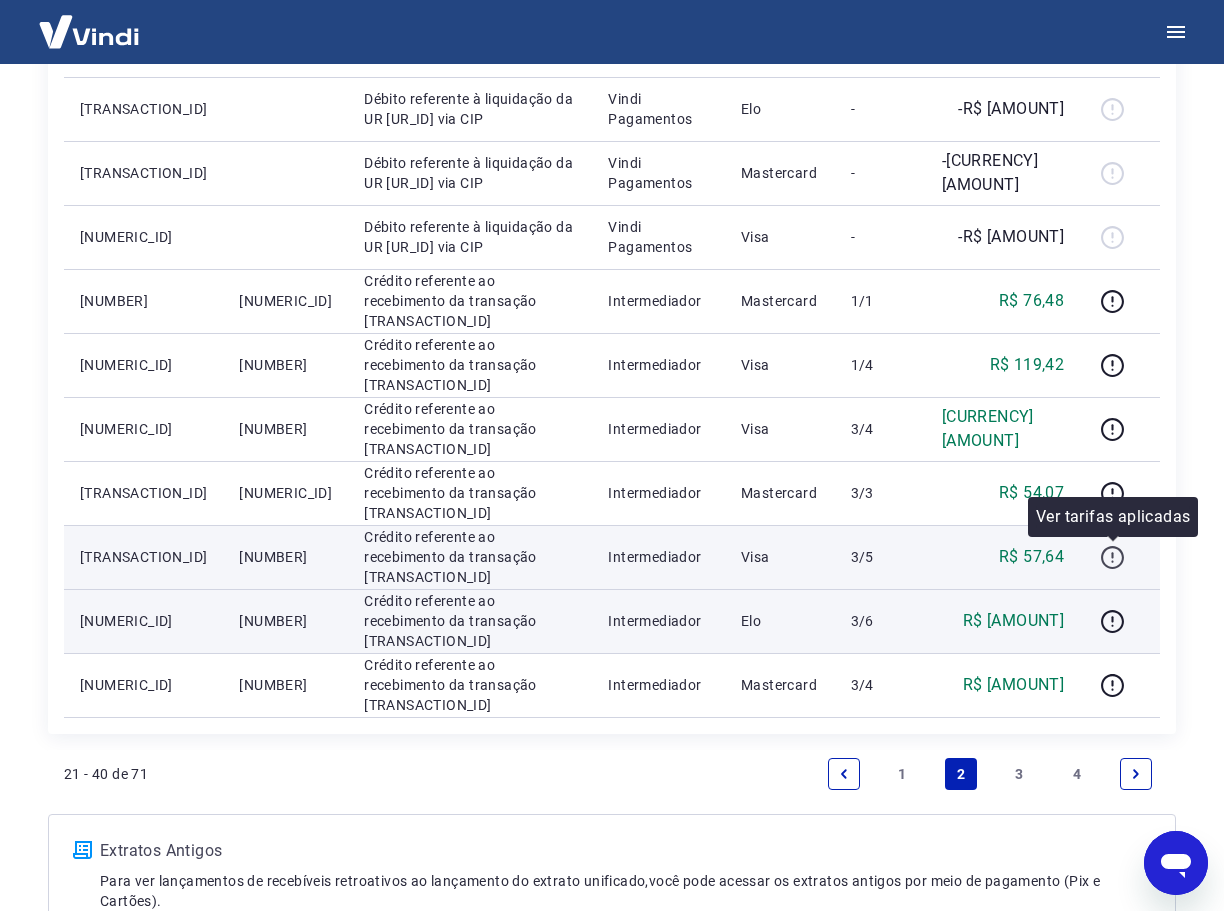 click 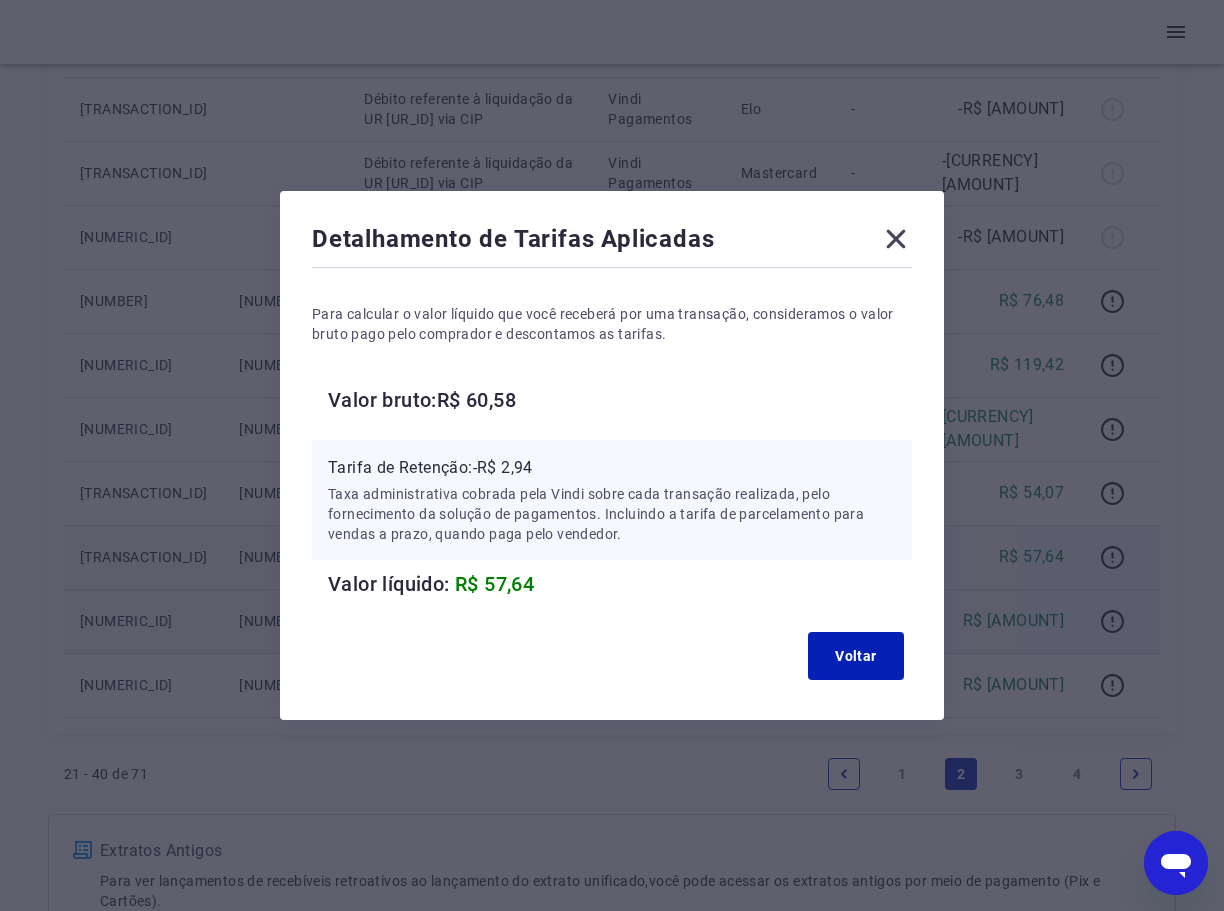 click 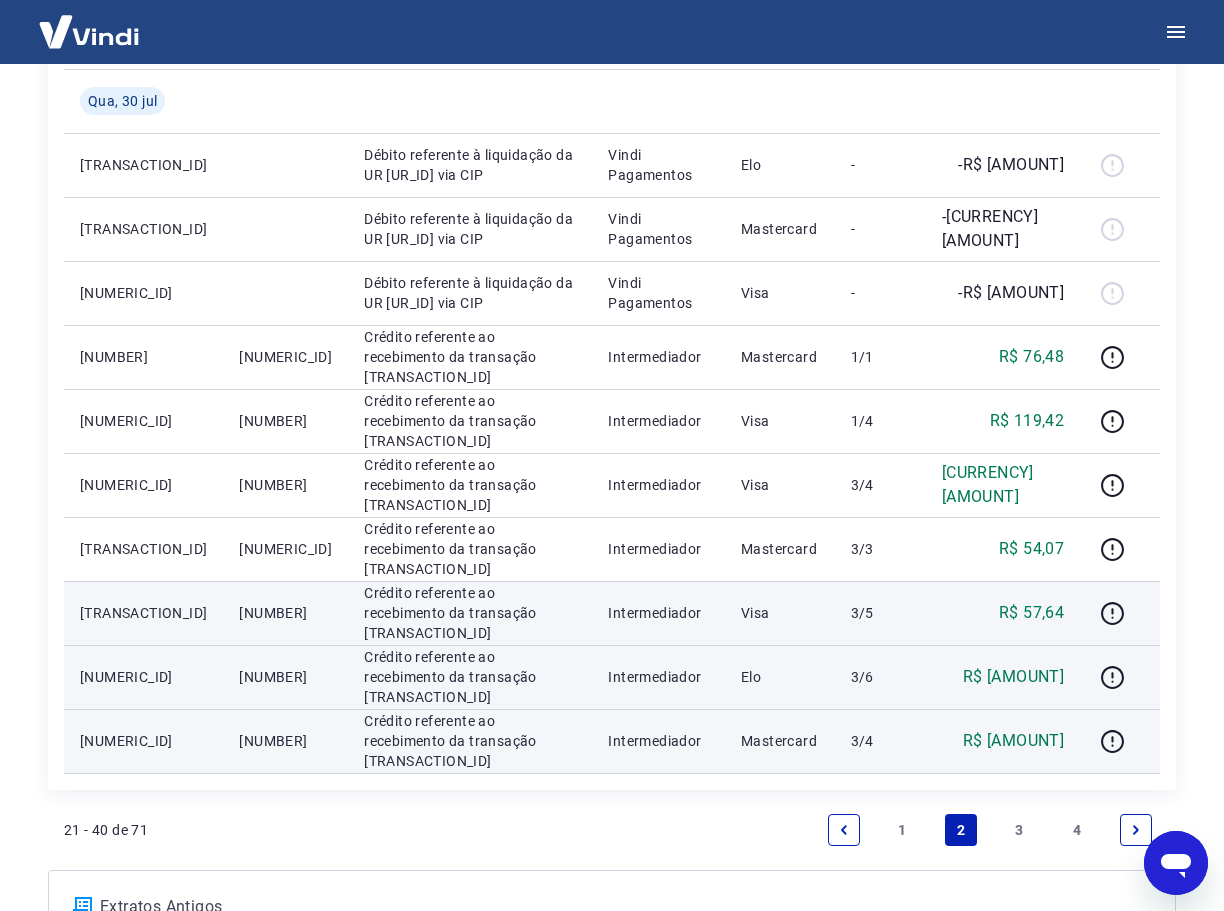 scroll, scrollTop: 1000, scrollLeft: 0, axis: vertical 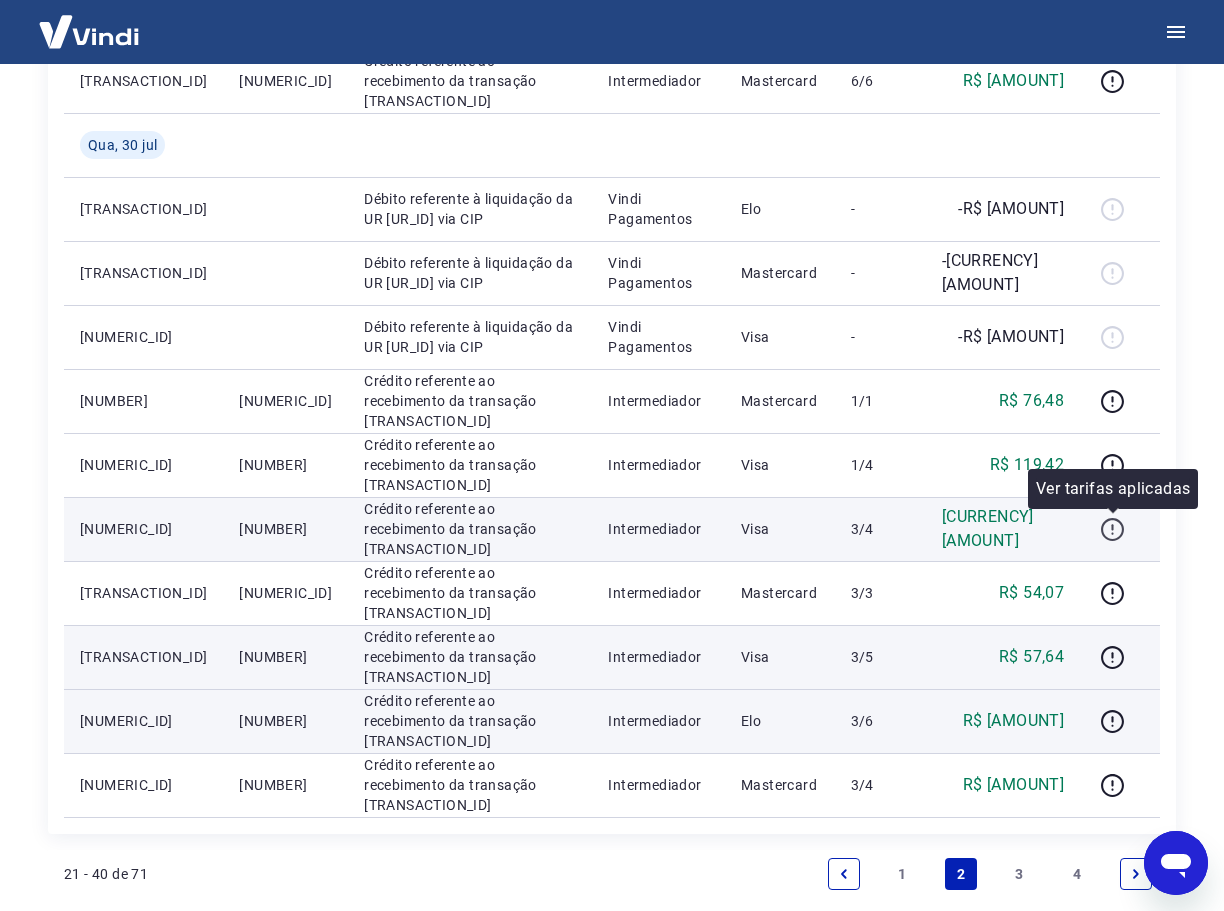 click 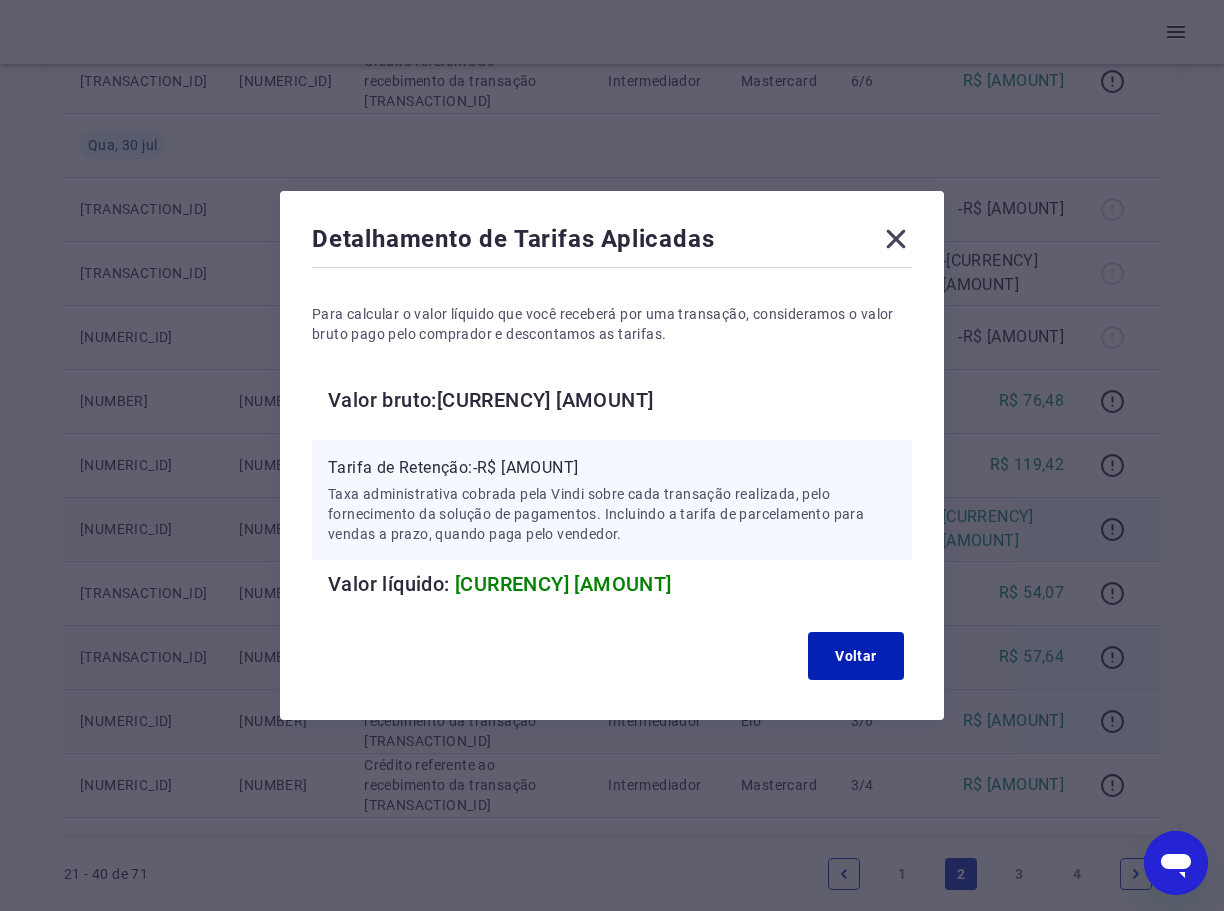 click 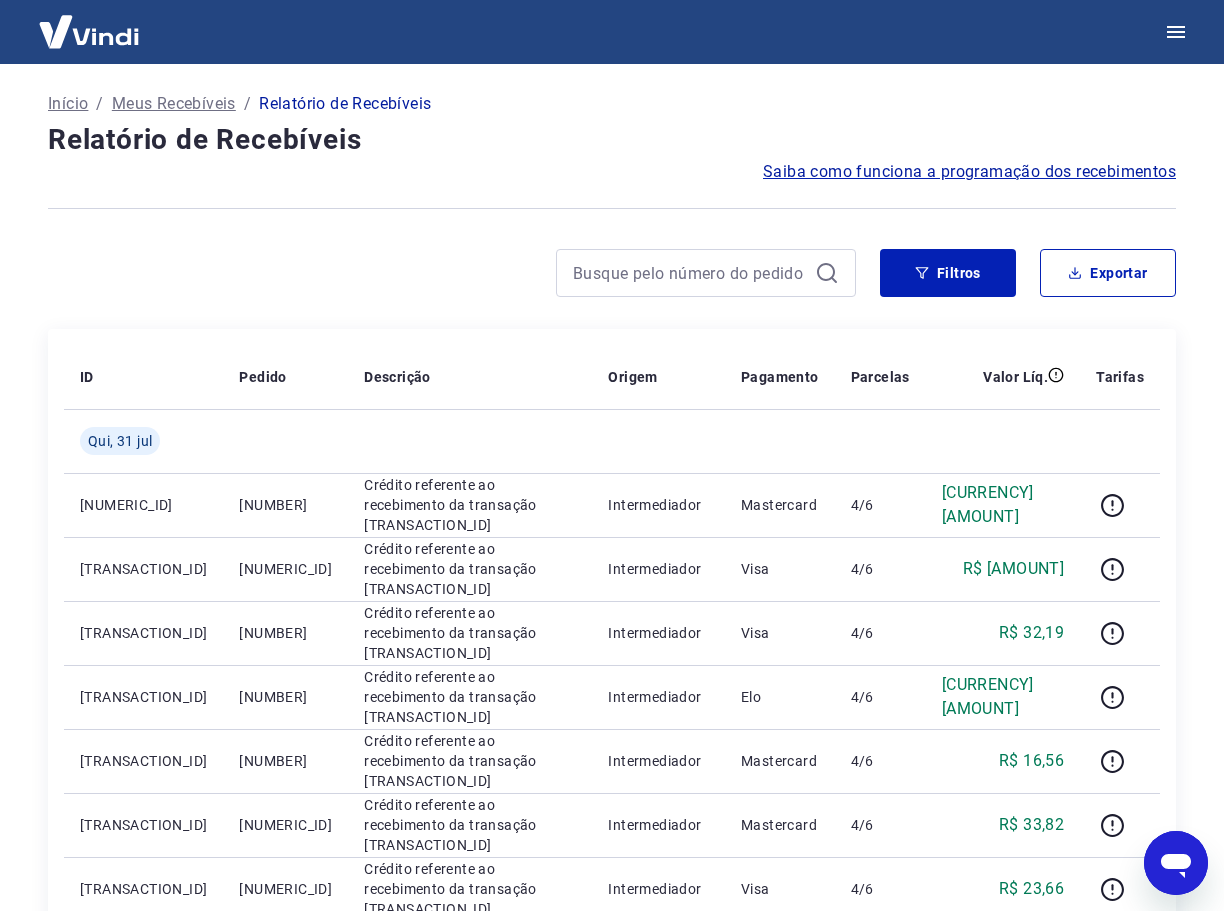 scroll, scrollTop: 0, scrollLeft: 0, axis: both 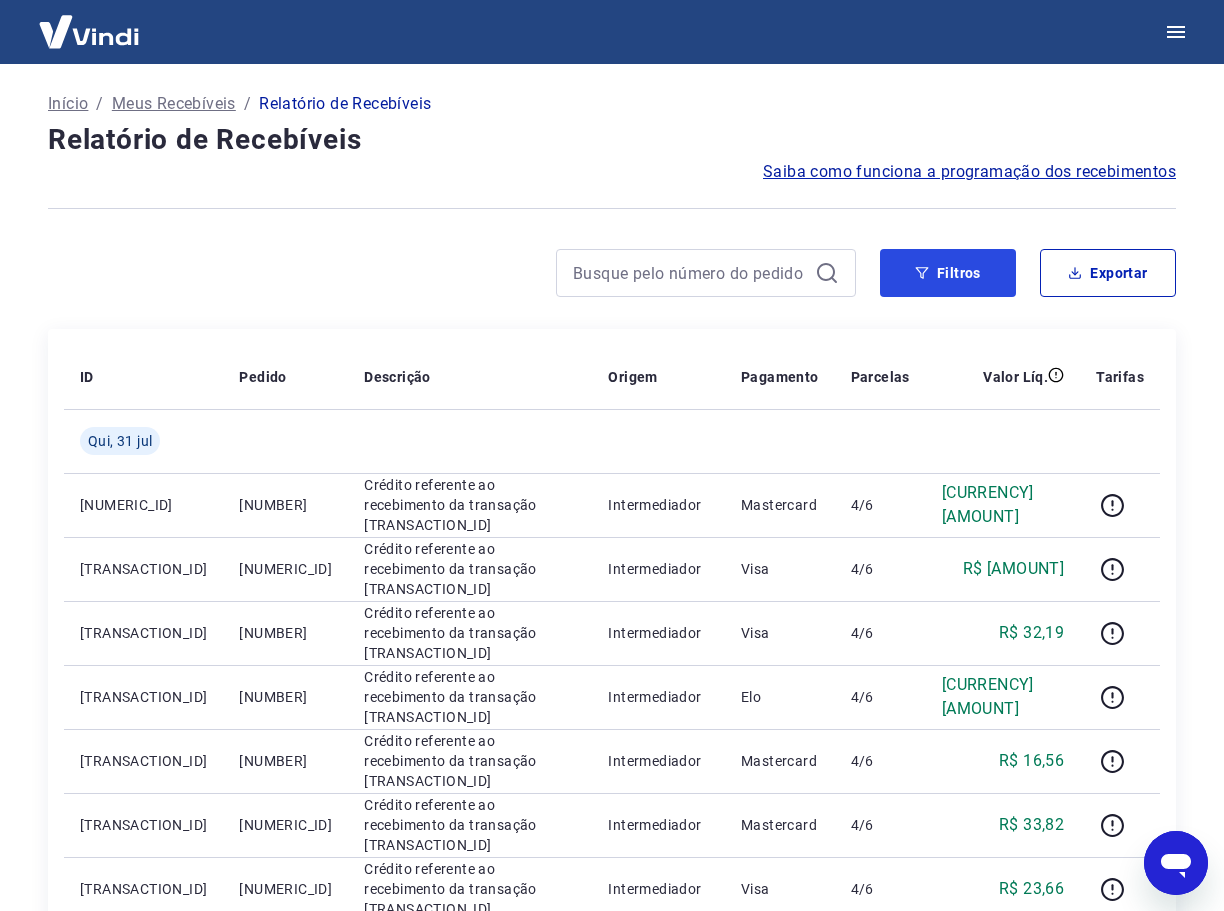 drag, startPoint x: 956, startPoint y: 268, endPoint x: 586, endPoint y: 303, distance: 371.65173 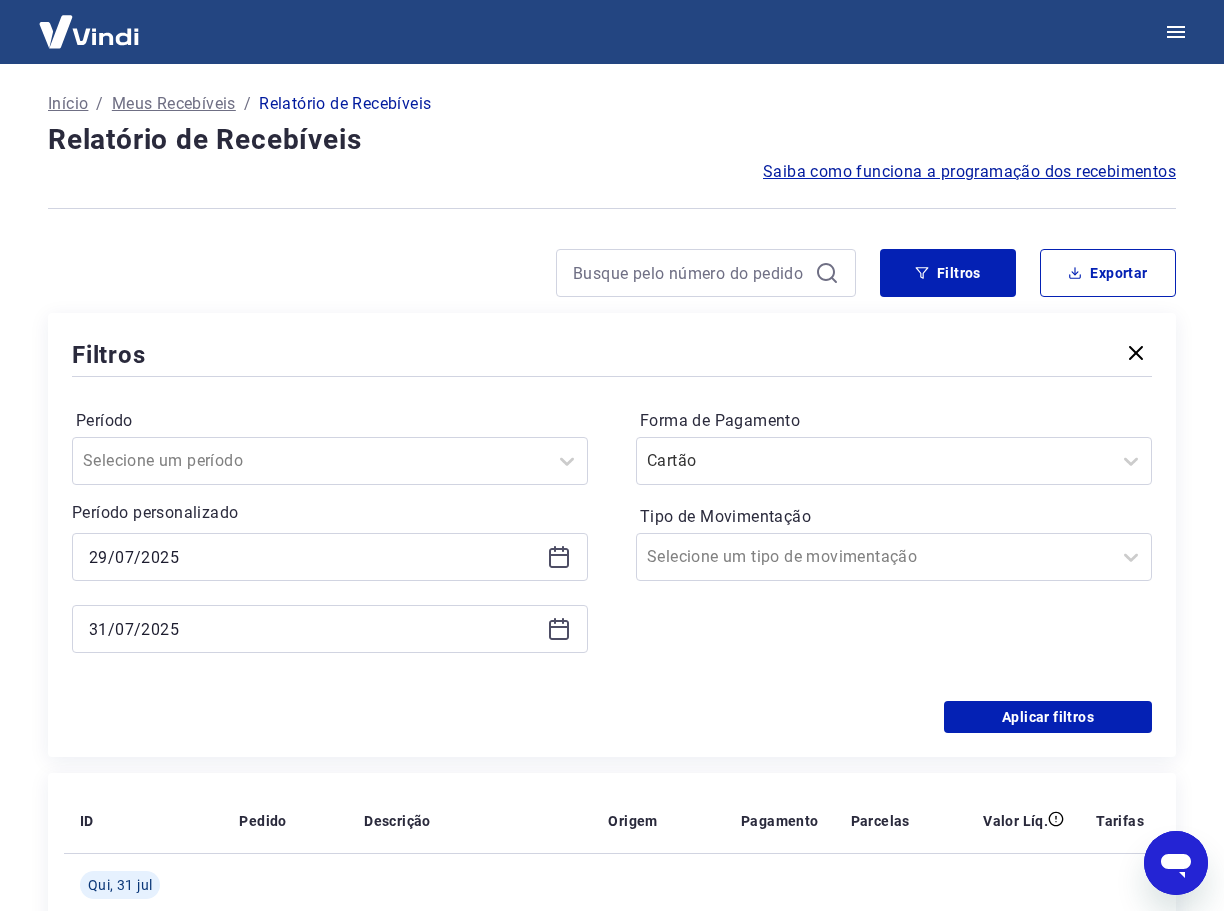 click 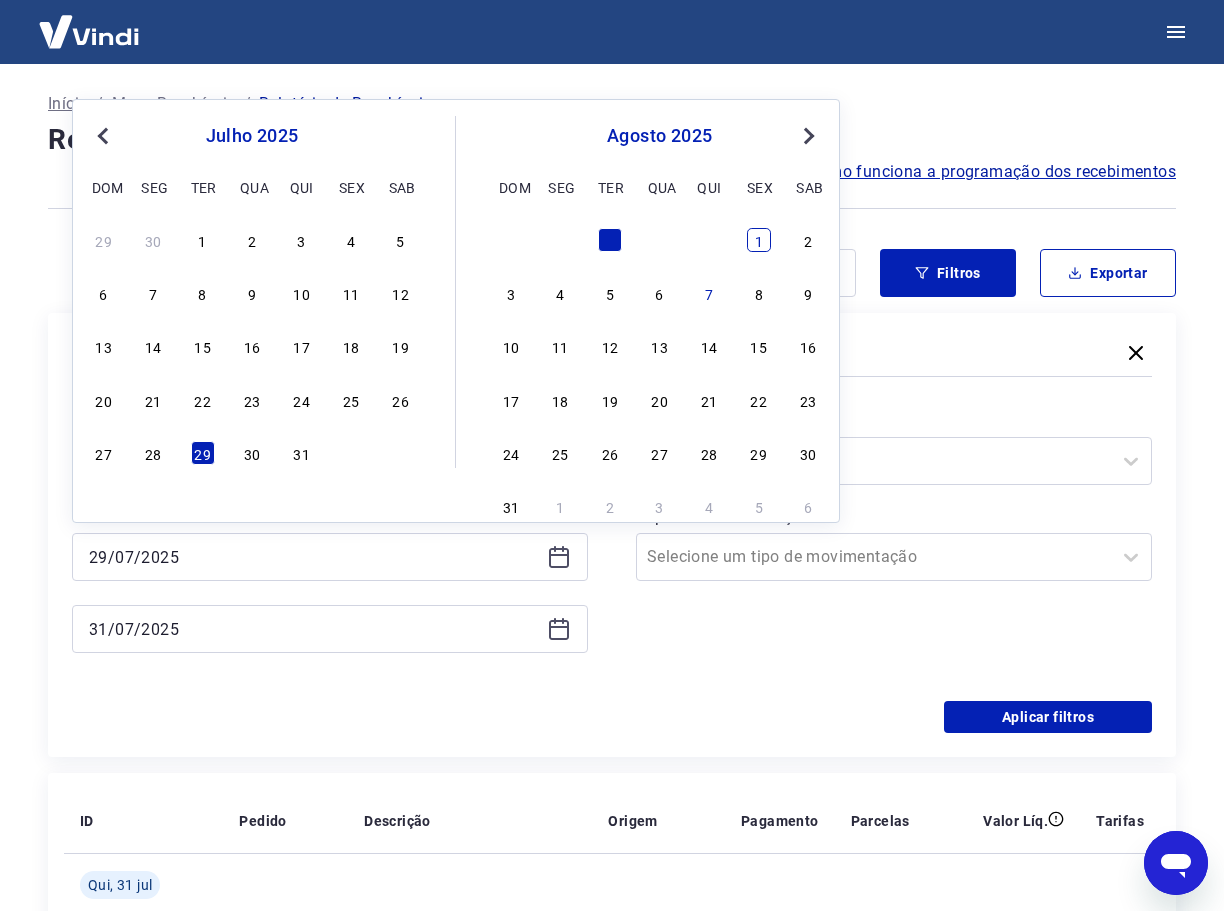 click on "1" at bounding box center (759, 240) 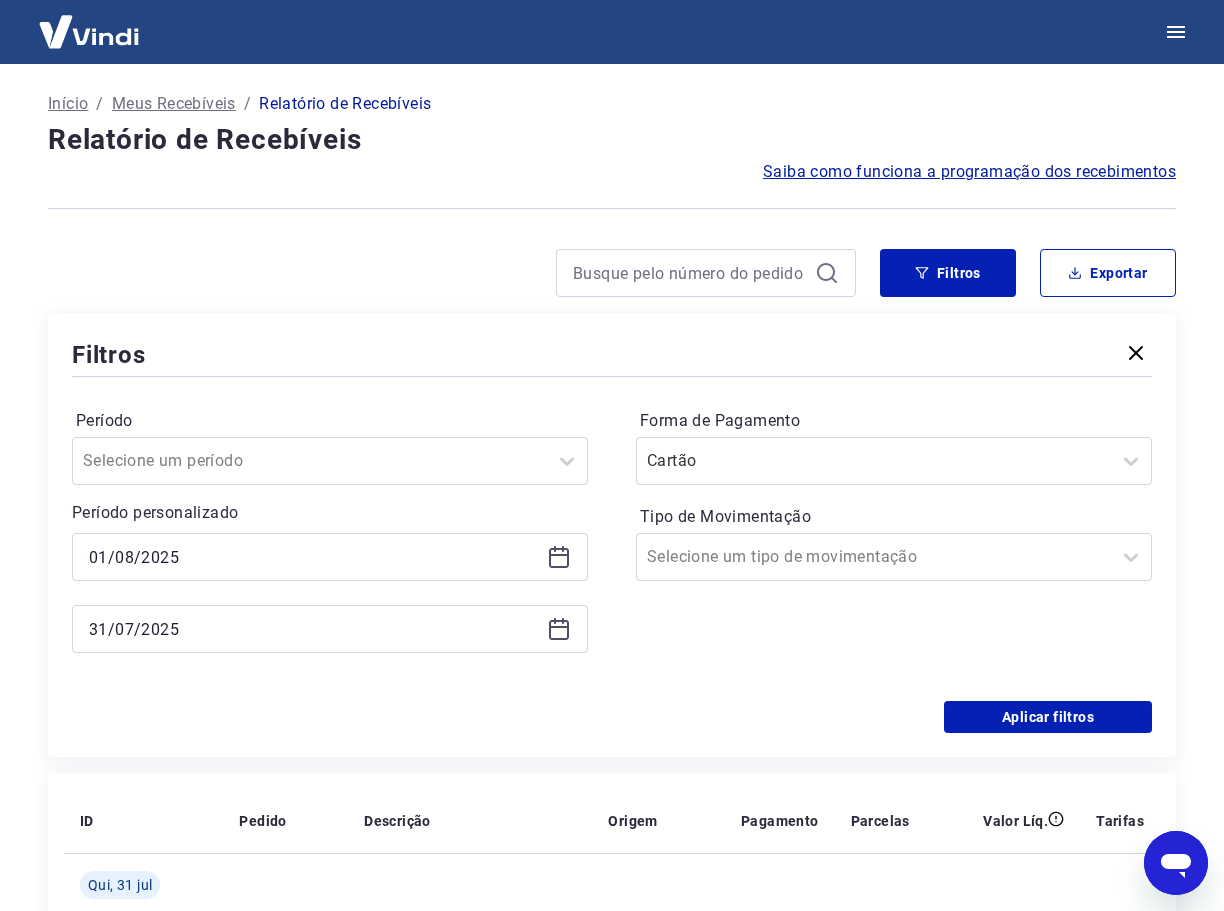 type on "01/08/2025" 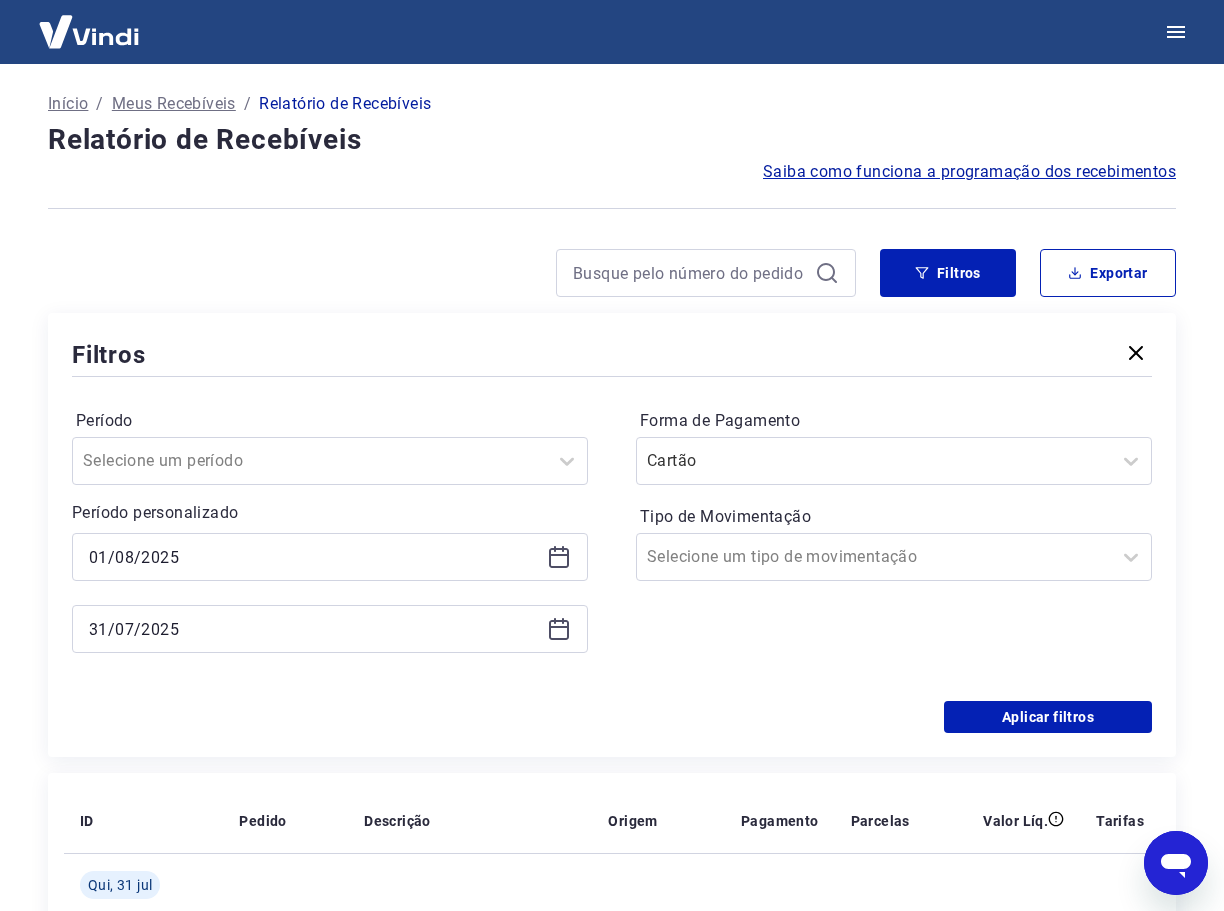click 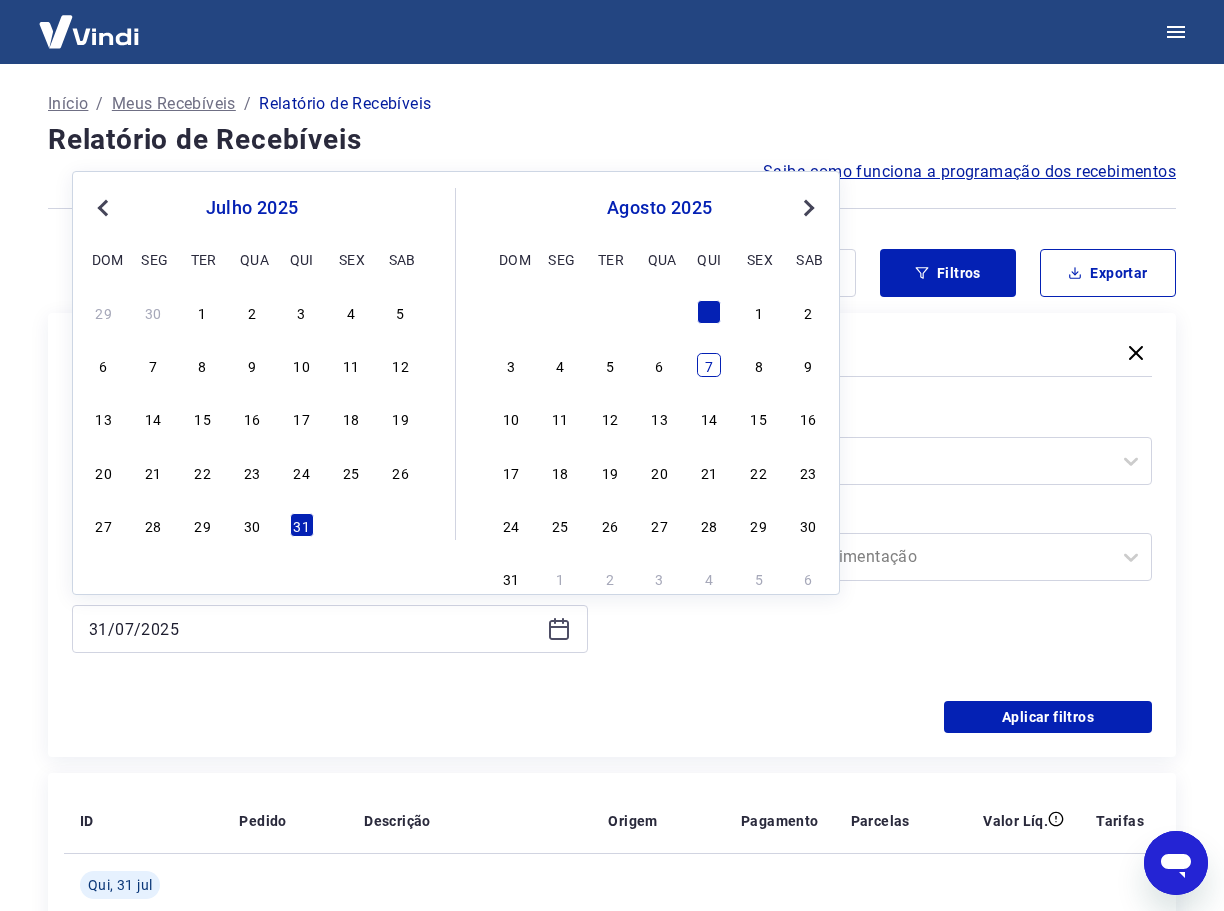 click on "7" at bounding box center [709, 365] 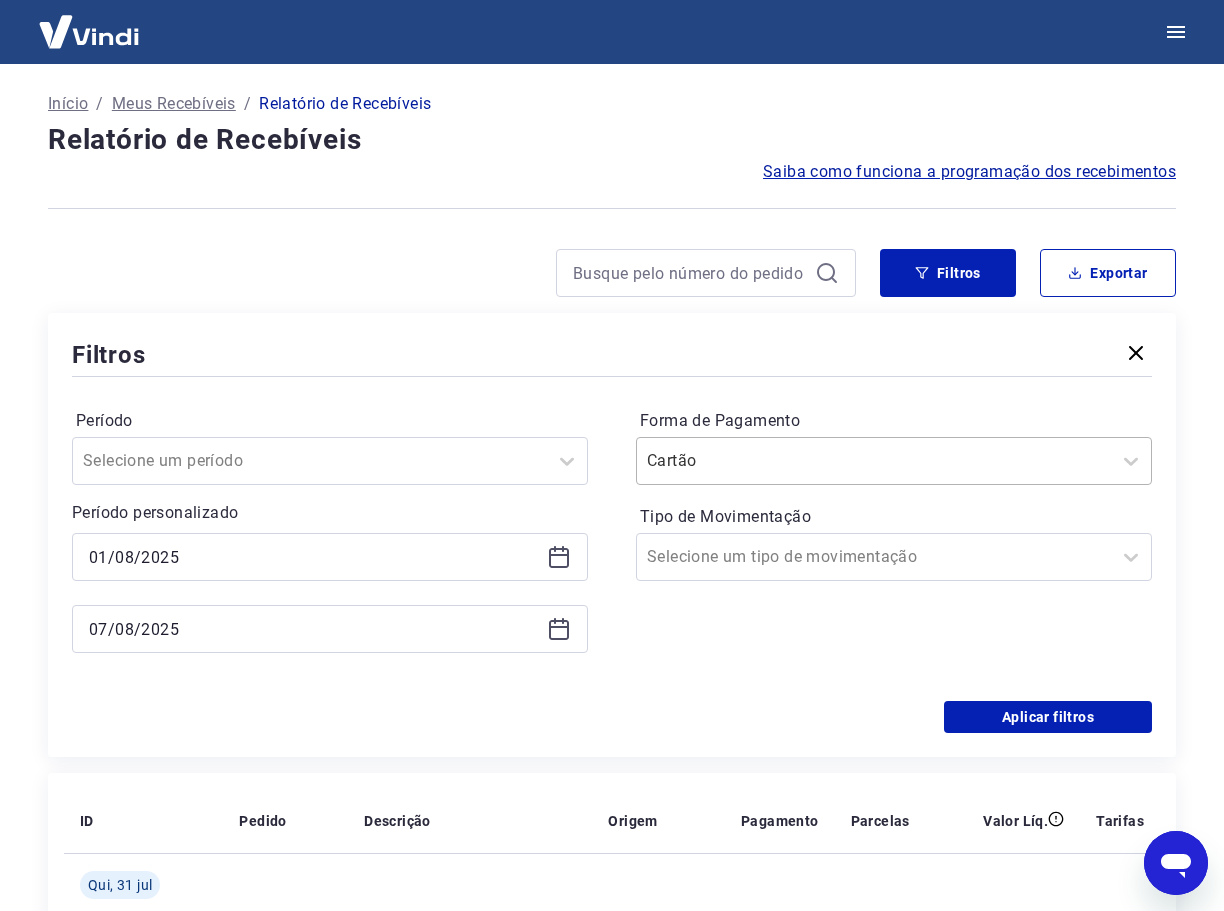 type on "07/08/2025" 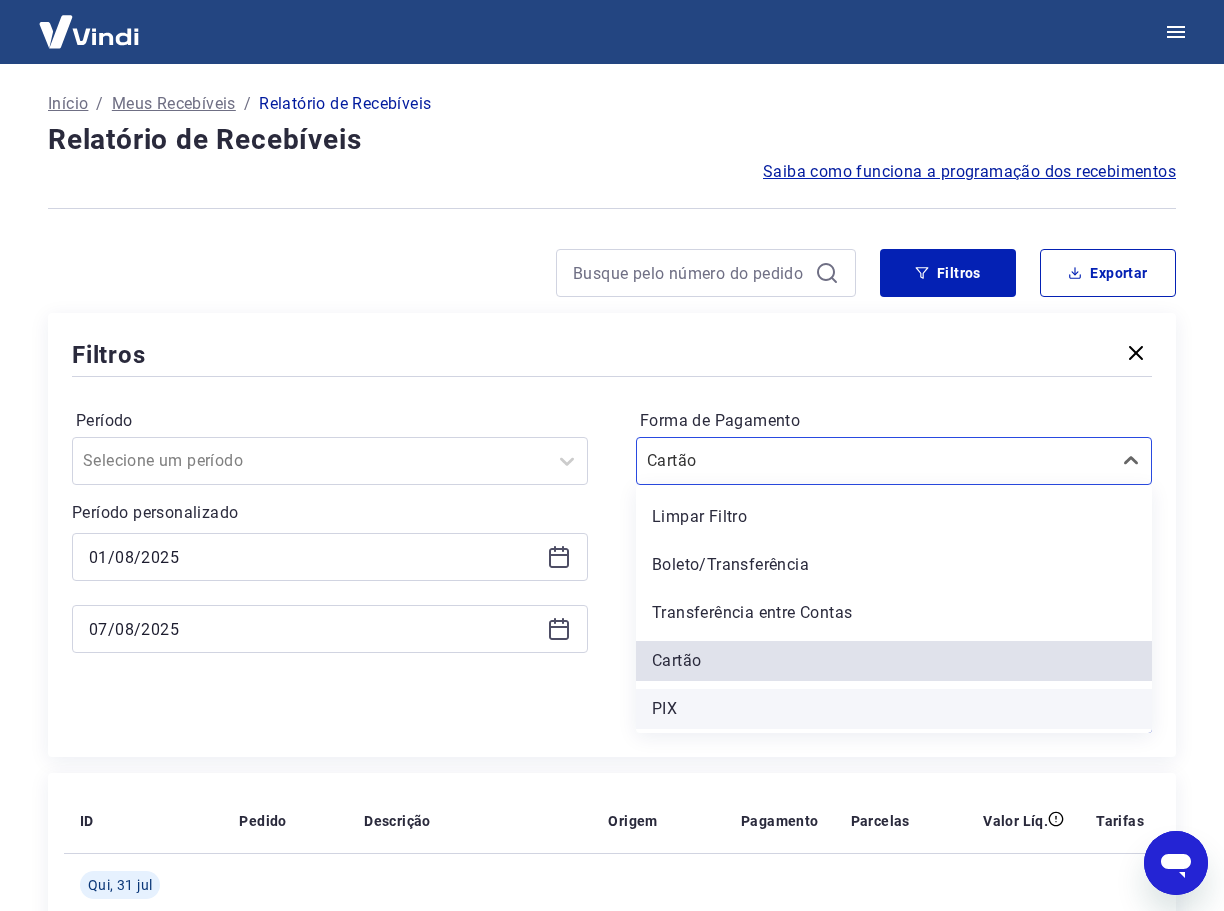 click on "PIX" at bounding box center [894, 709] 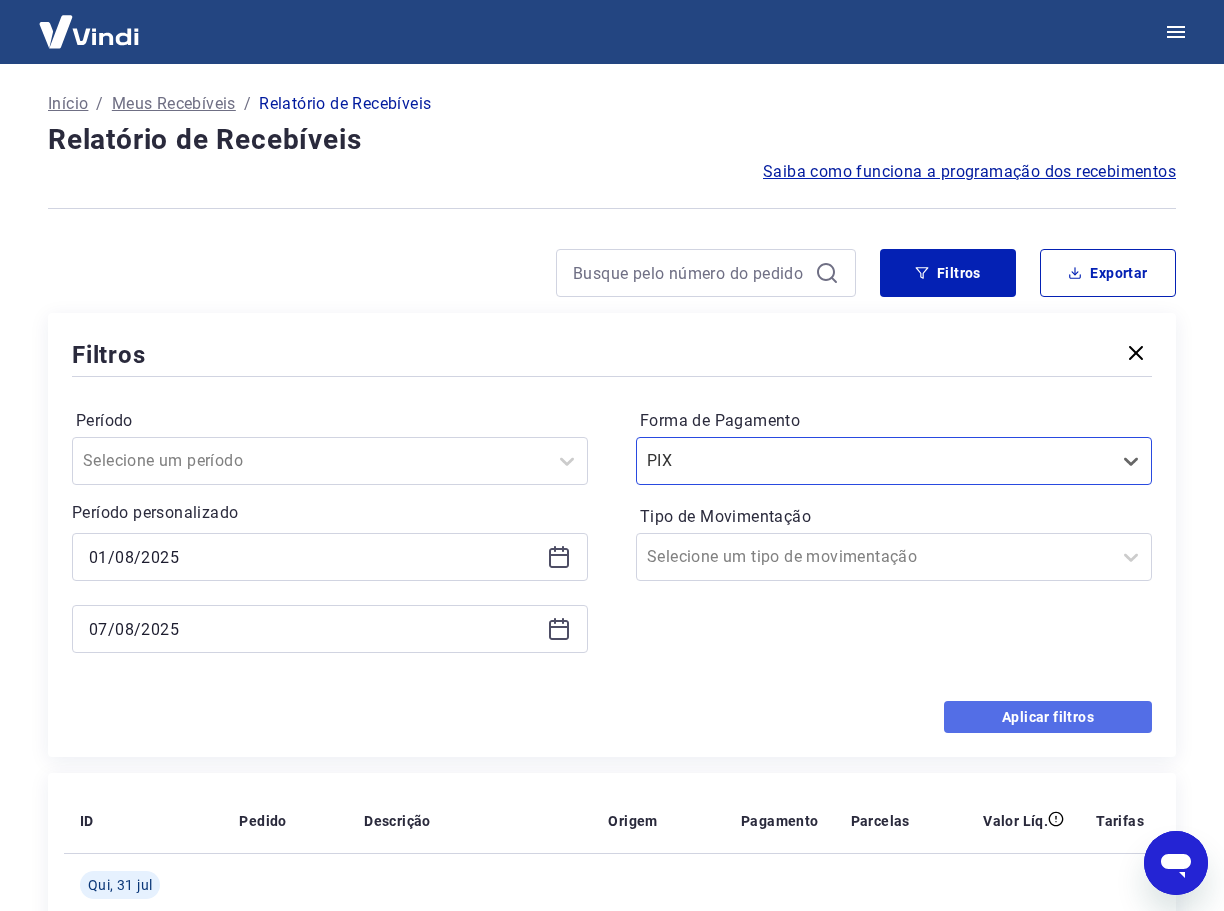 click on "Aplicar filtros" at bounding box center [1048, 717] 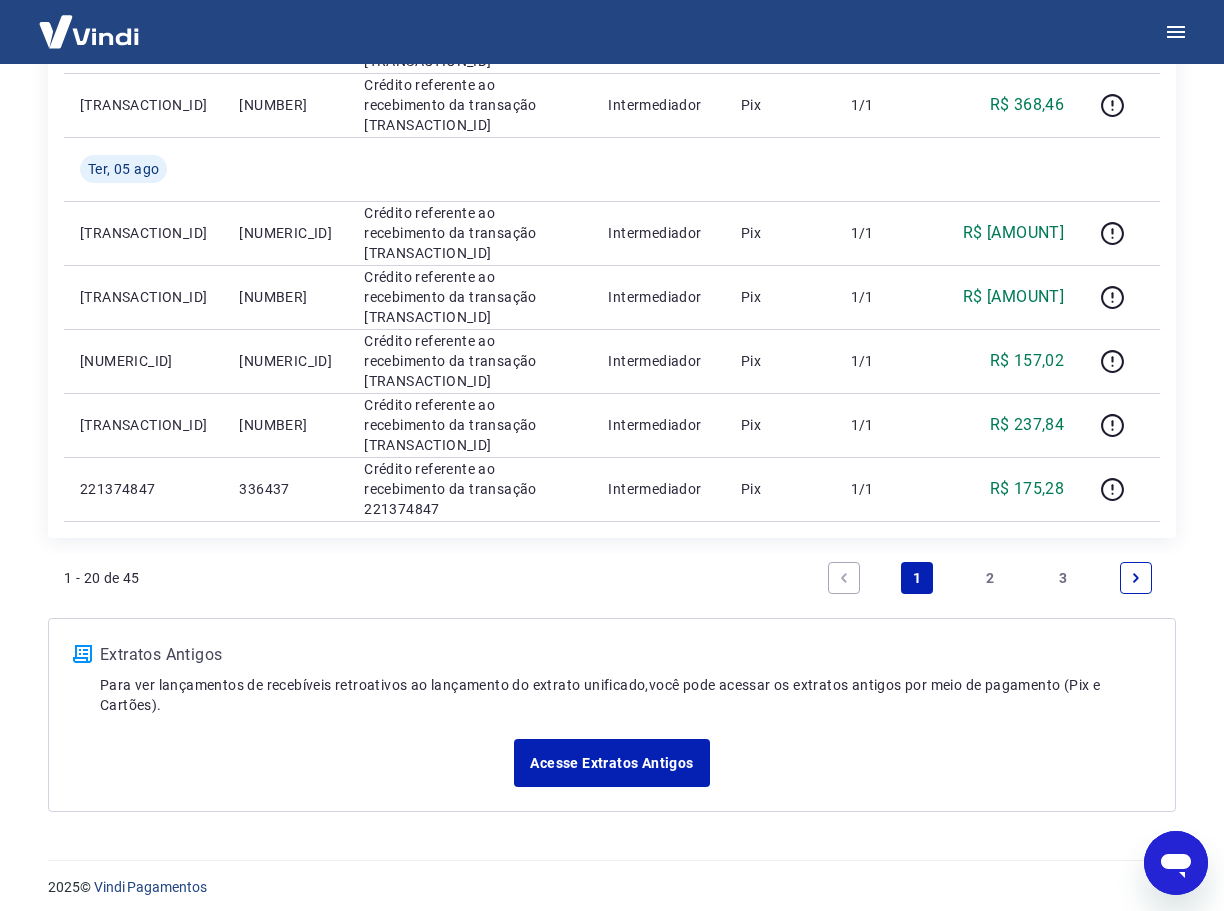 scroll, scrollTop: 1371, scrollLeft: 0, axis: vertical 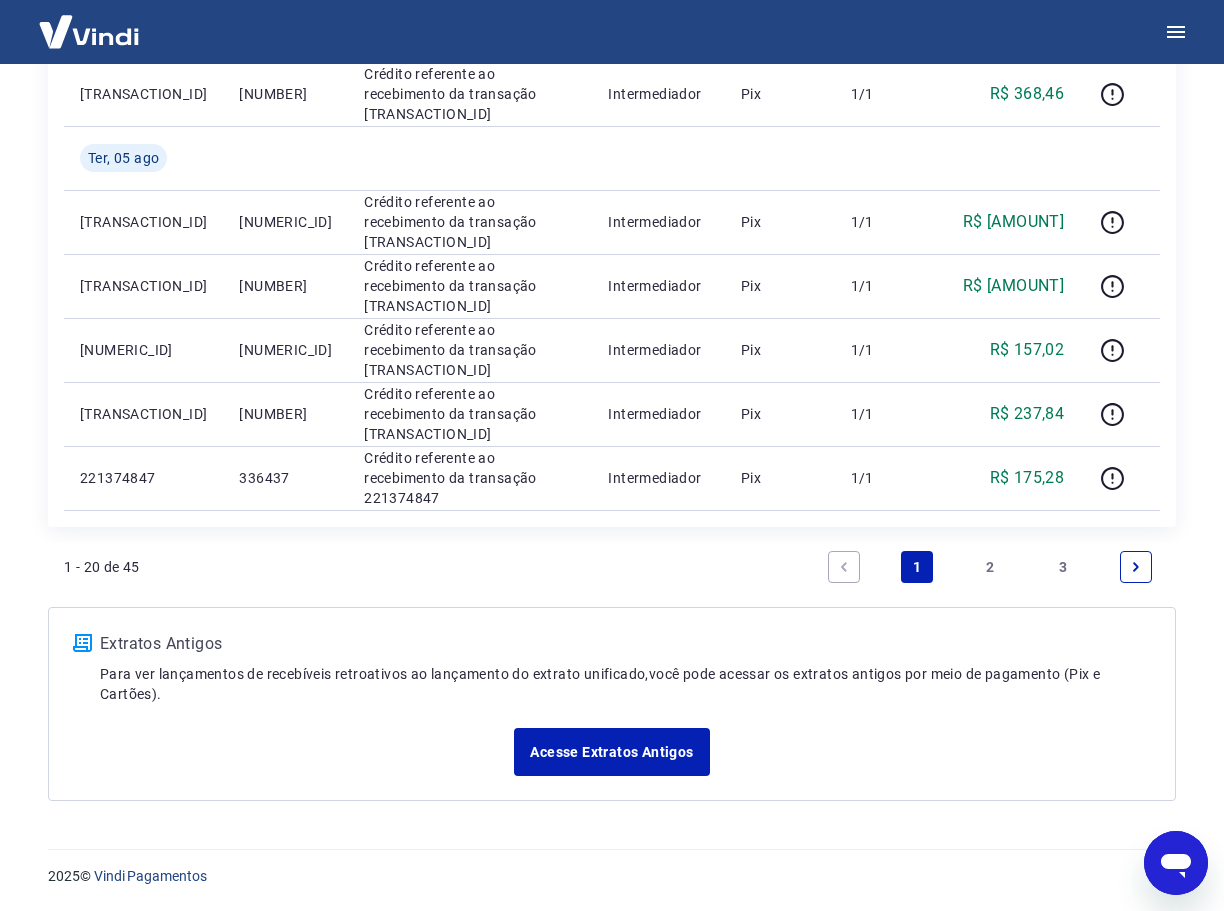 click on "3" at bounding box center (1063, 567) 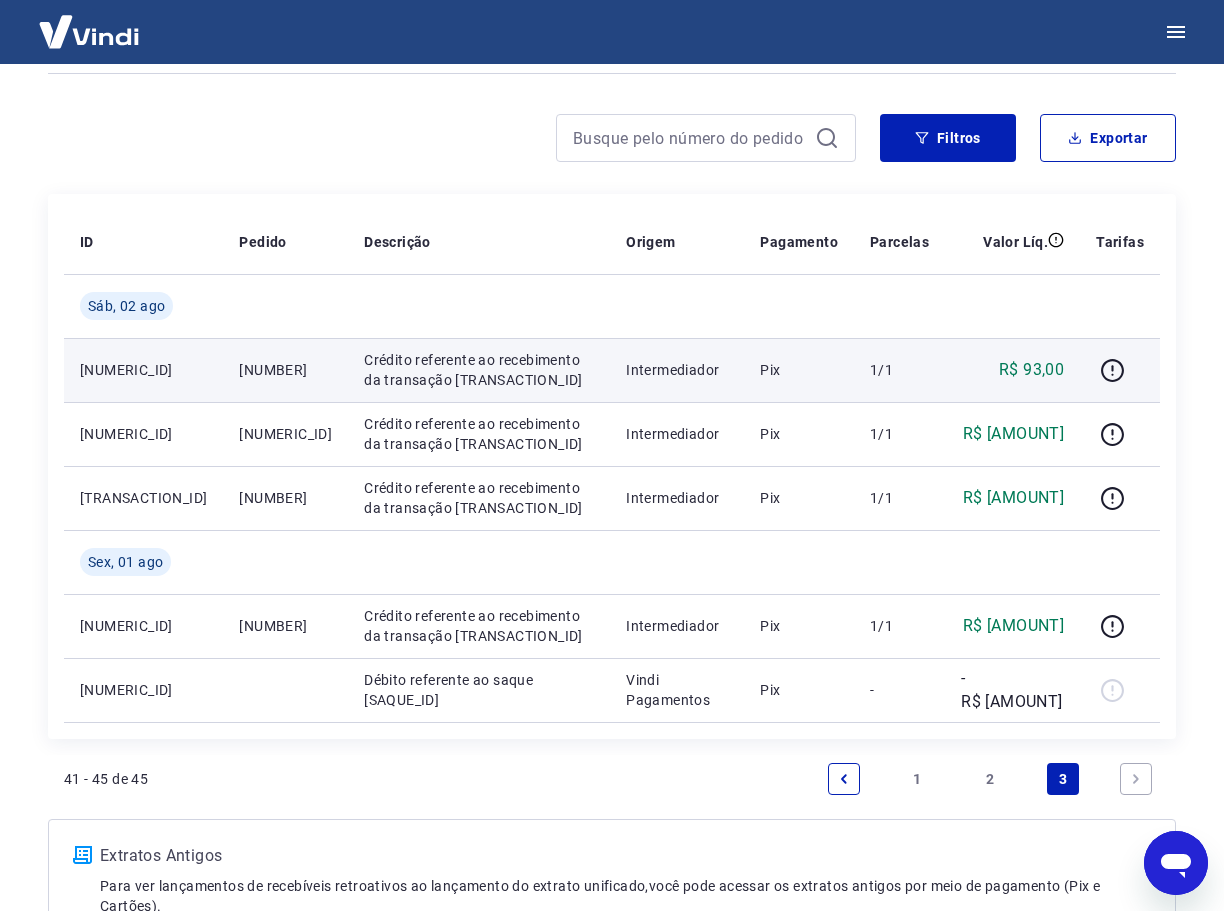 scroll, scrollTop: 100, scrollLeft: 0, axis: vertical 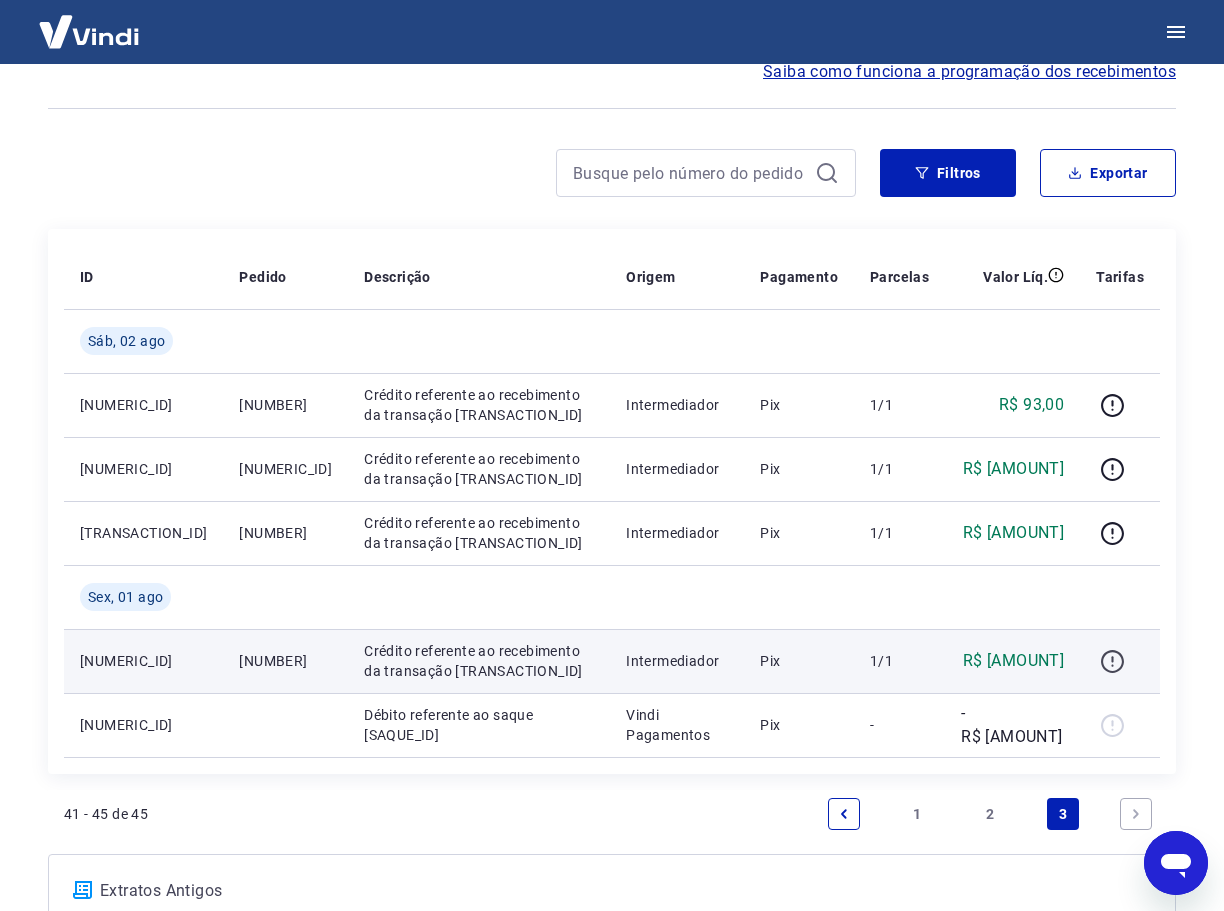 click 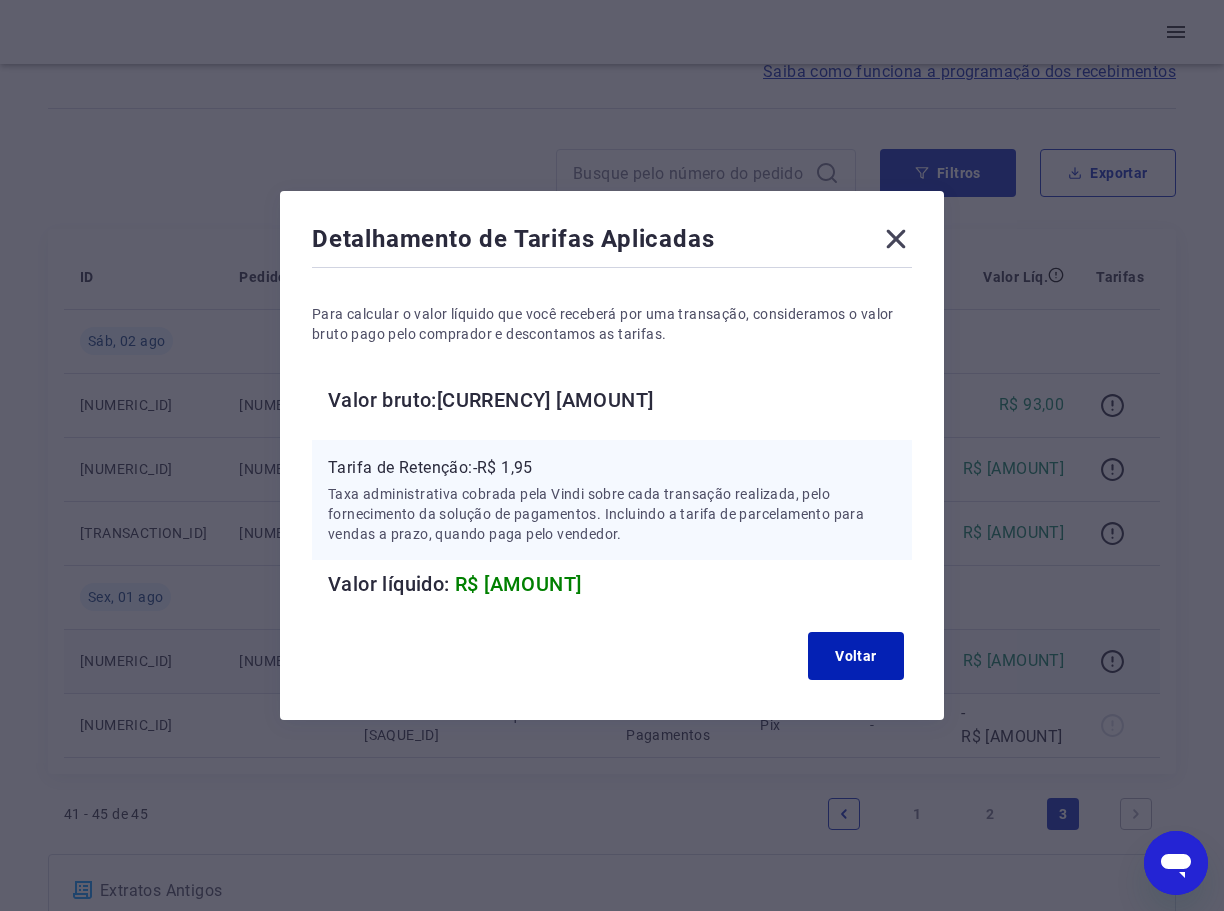 click 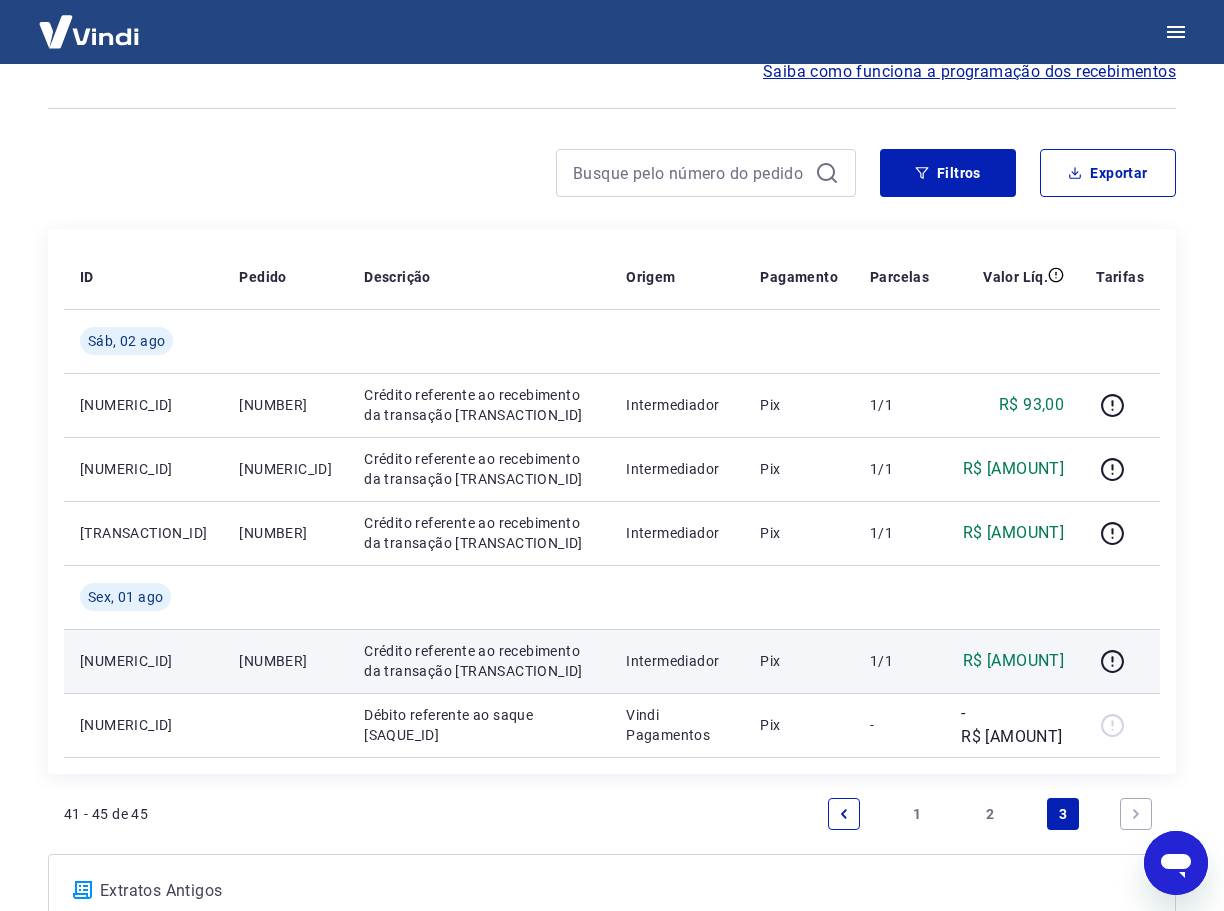 click on "2" at bounding box center (990, 814) 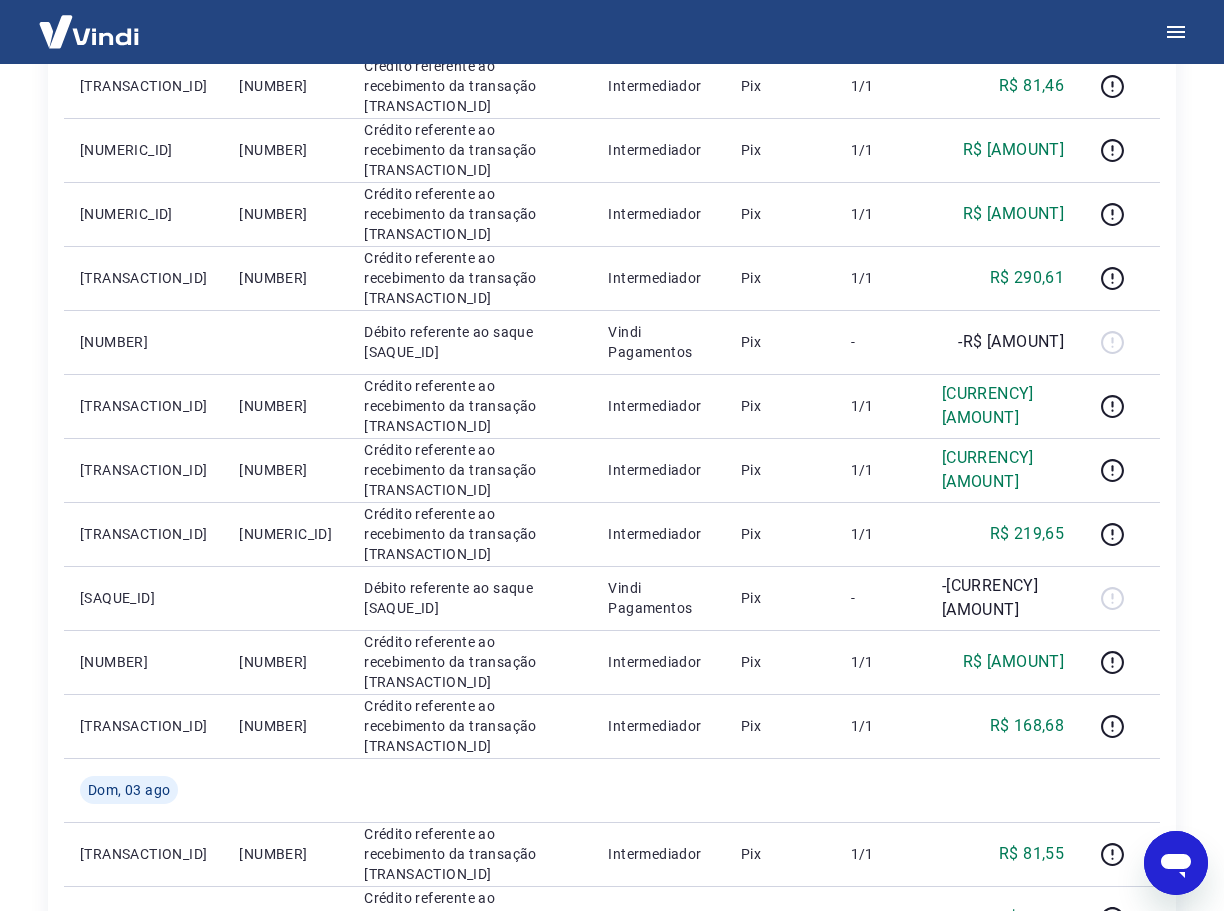 scroll, scrollTop: 900, scrollLeft: 0, axis: vertical 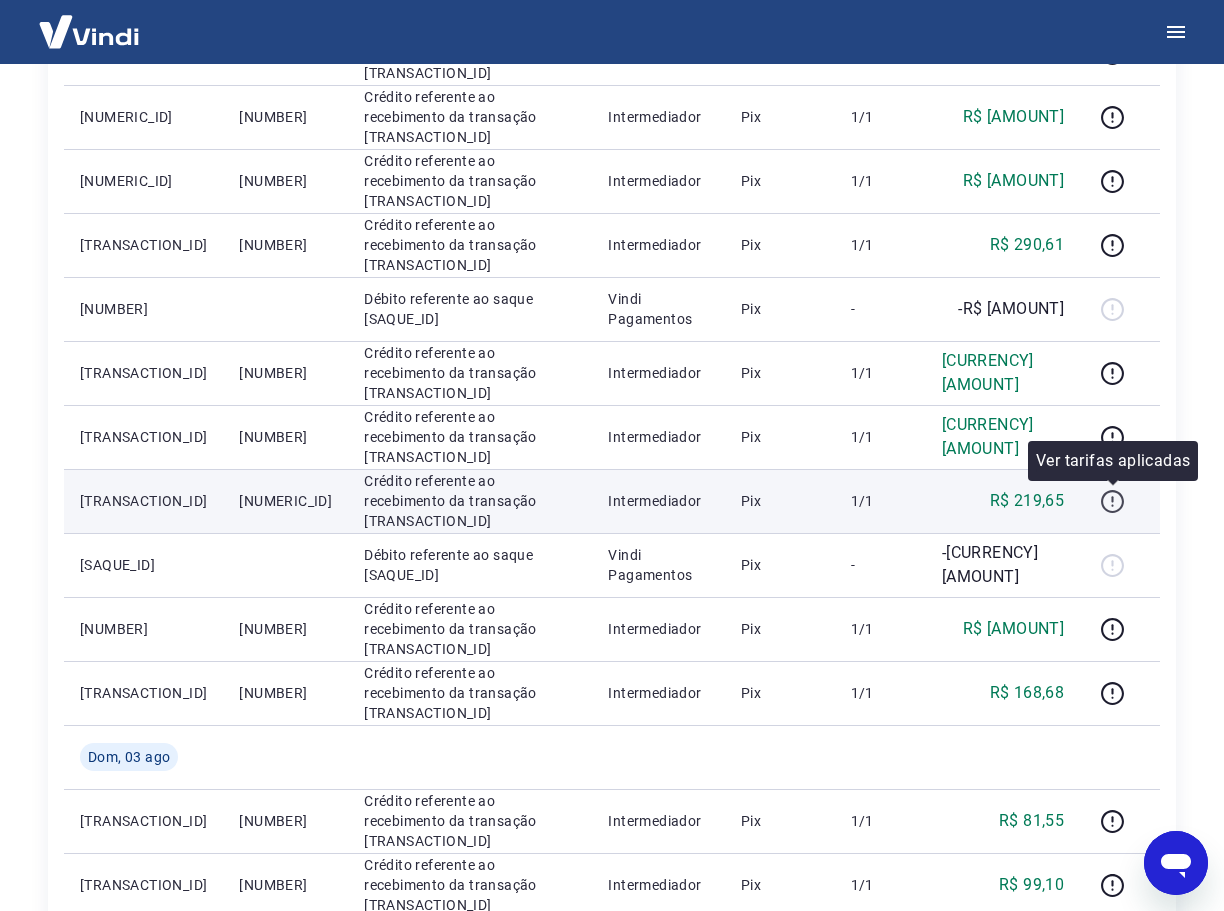 click 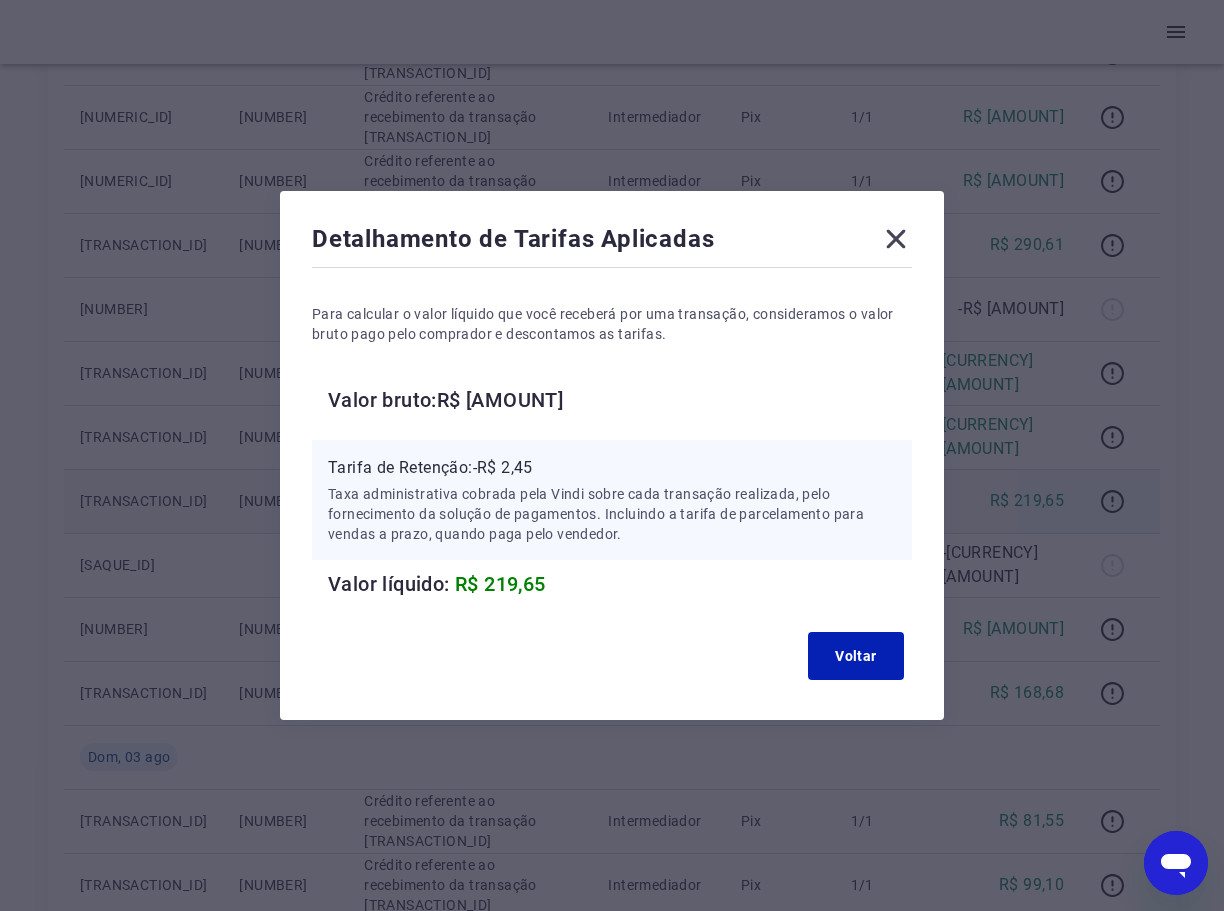 click 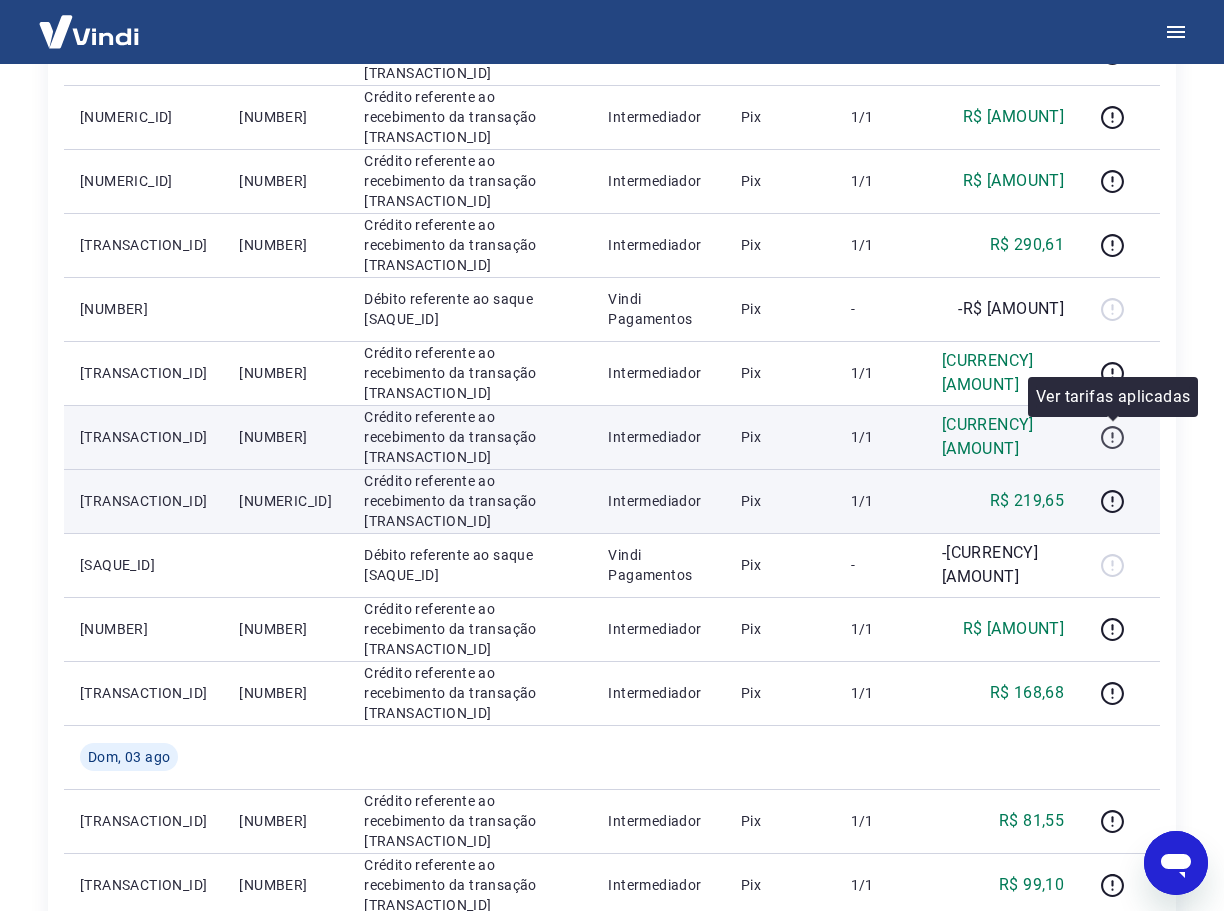 click 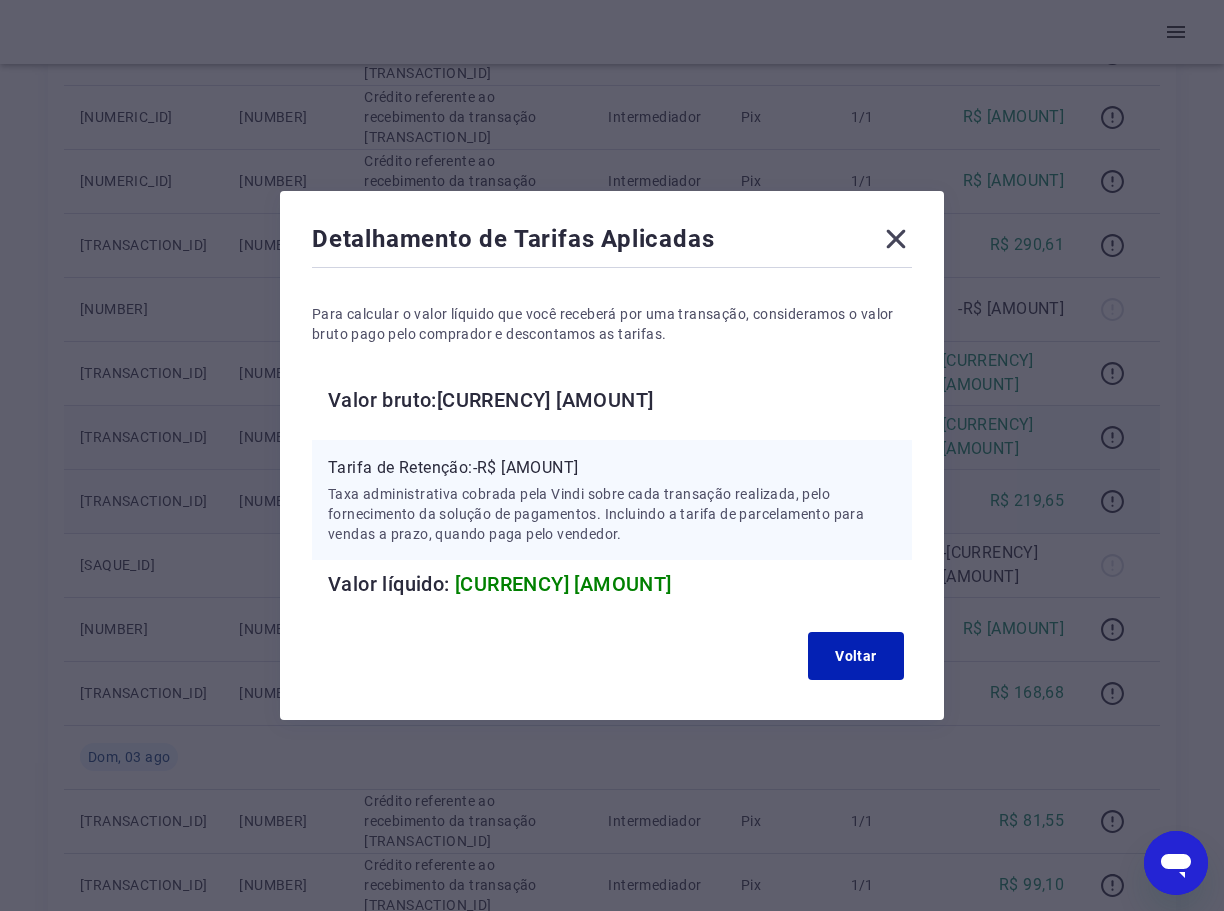 click 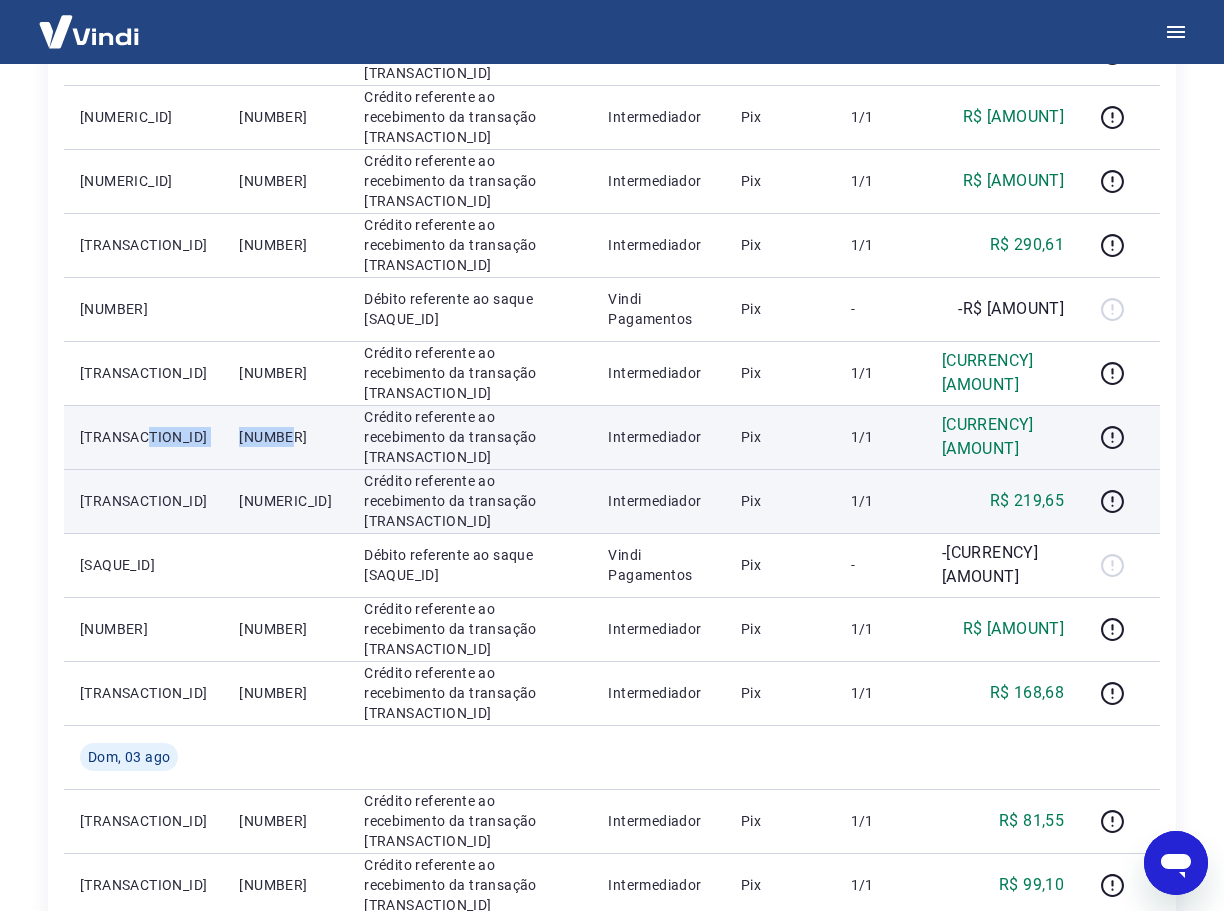 drag, startPoint x: 272, startPoint y: 432, endPoint x: 196, endPoint y: 431, distance: 76.00658 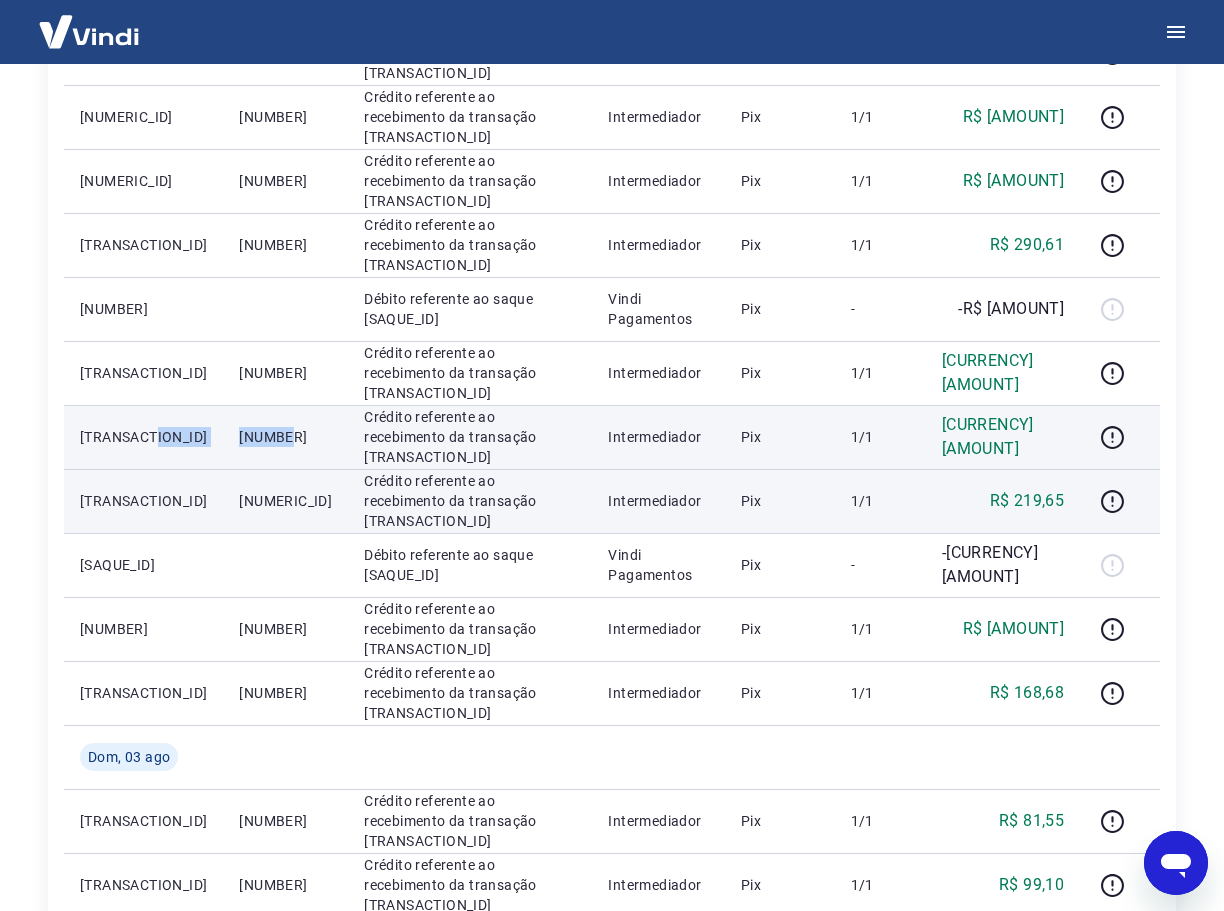 copy on "[NUMBER]" 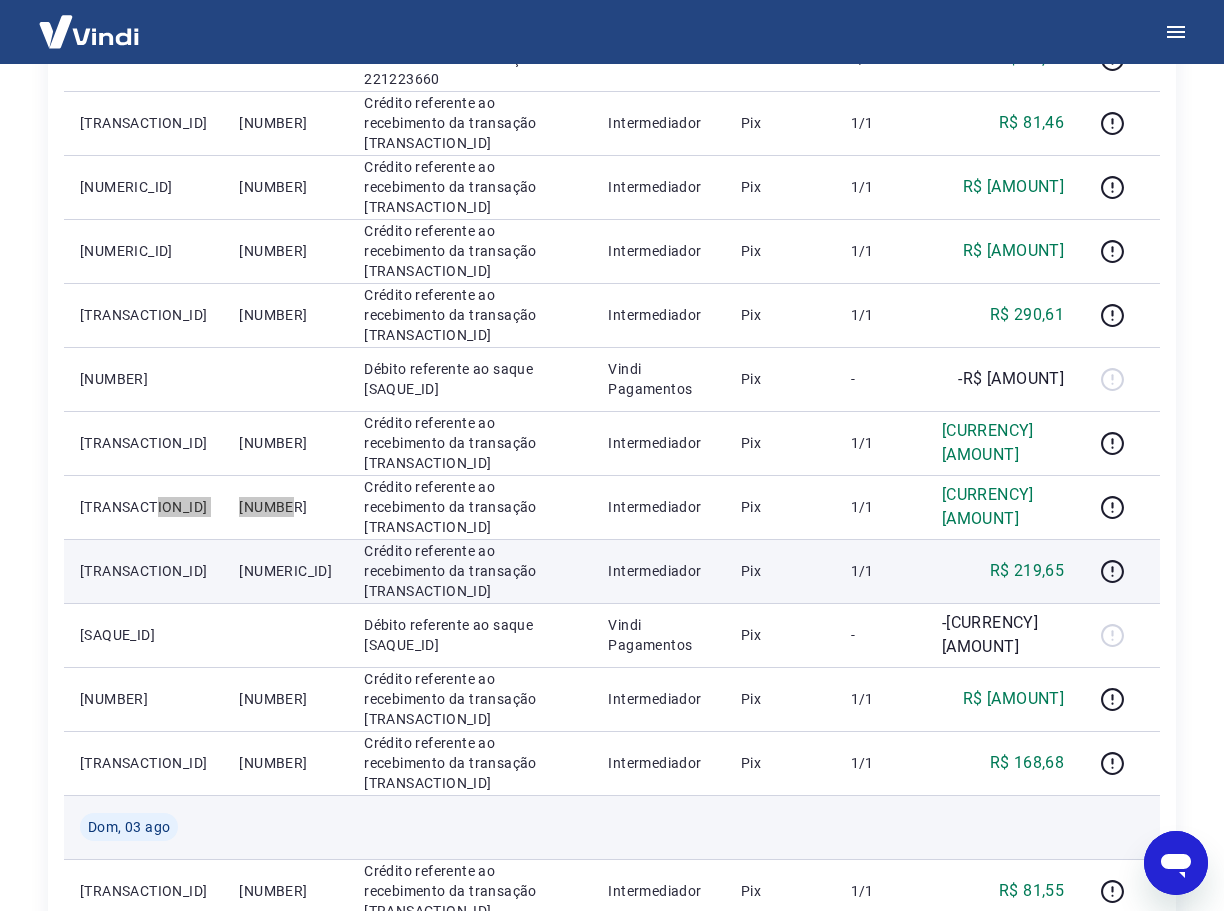 scroll, scrollTop: 800, scrollLeft: 0, axis: vertical 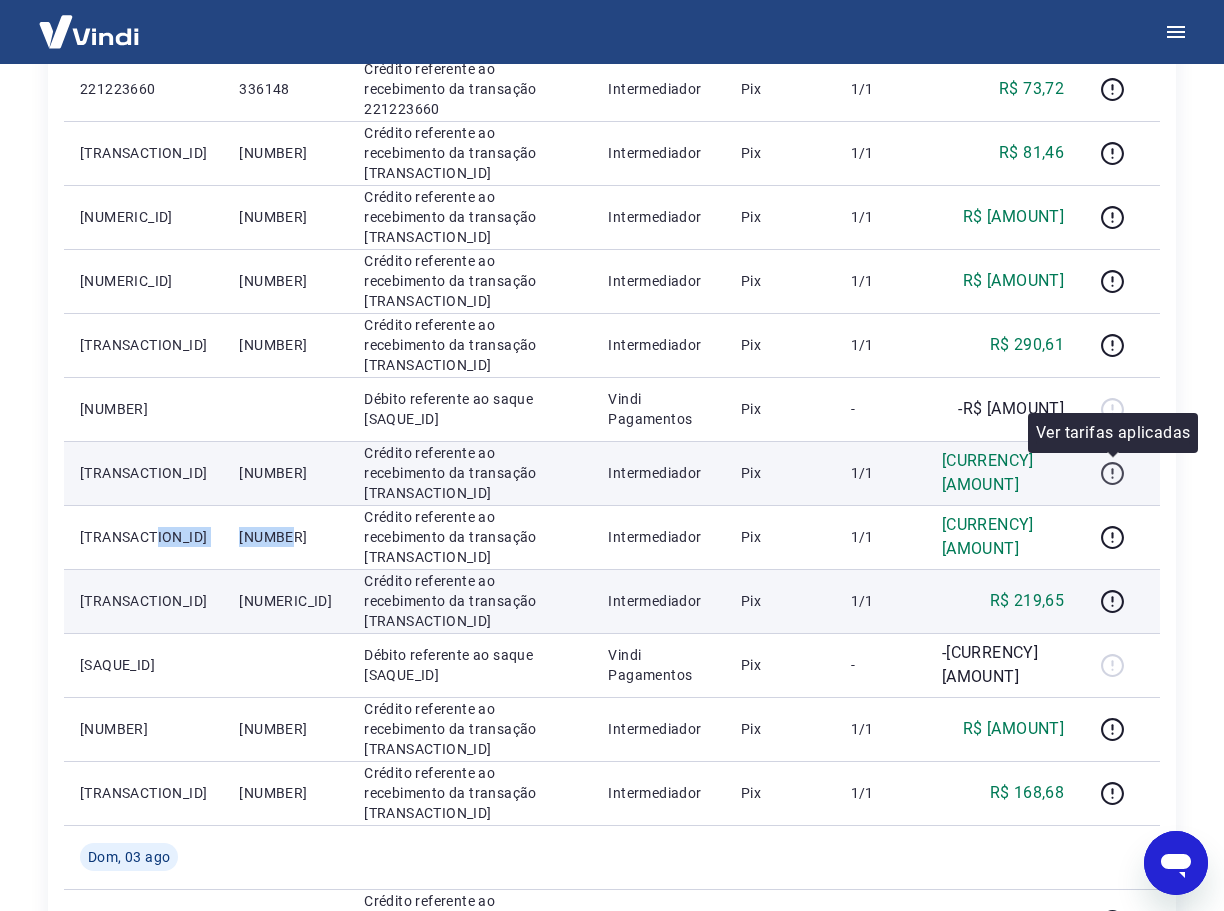 click 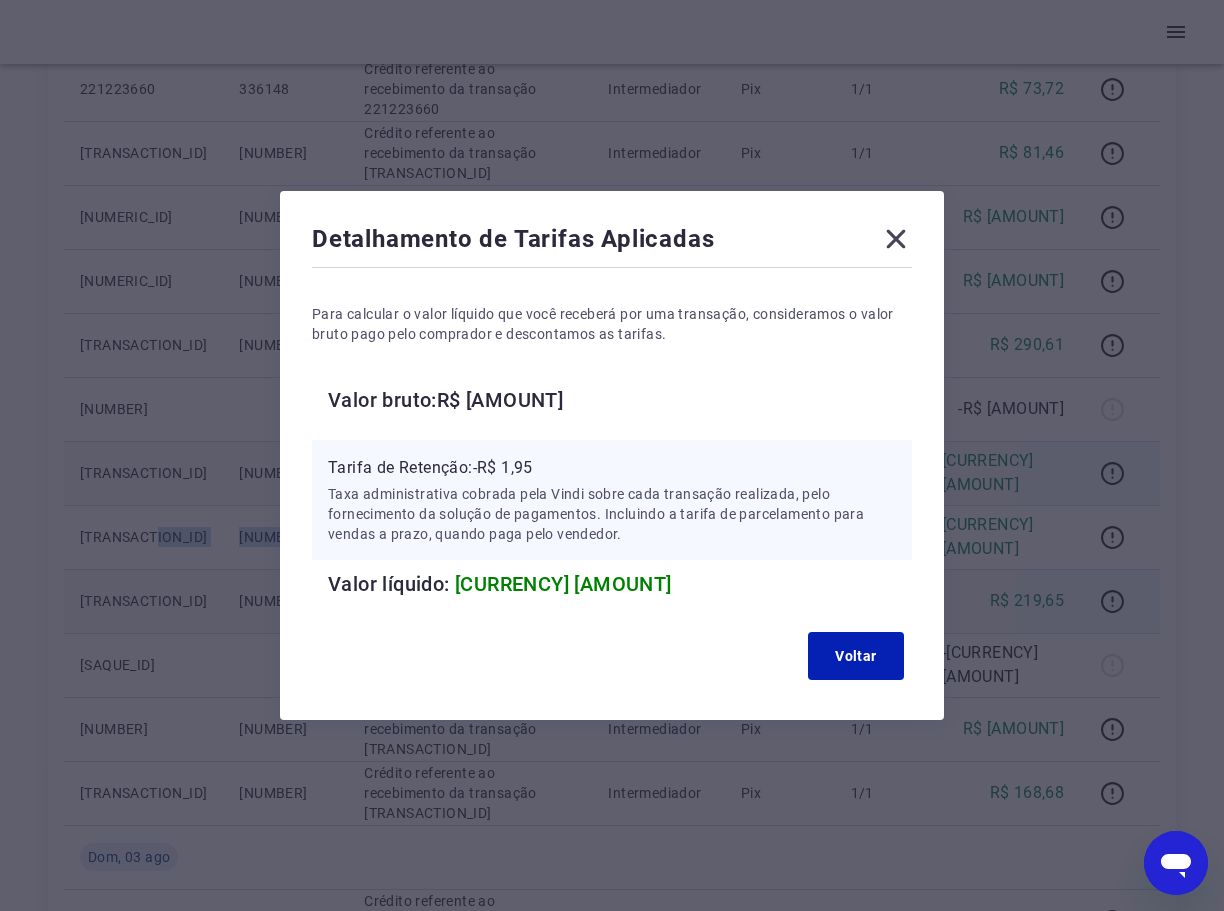 click 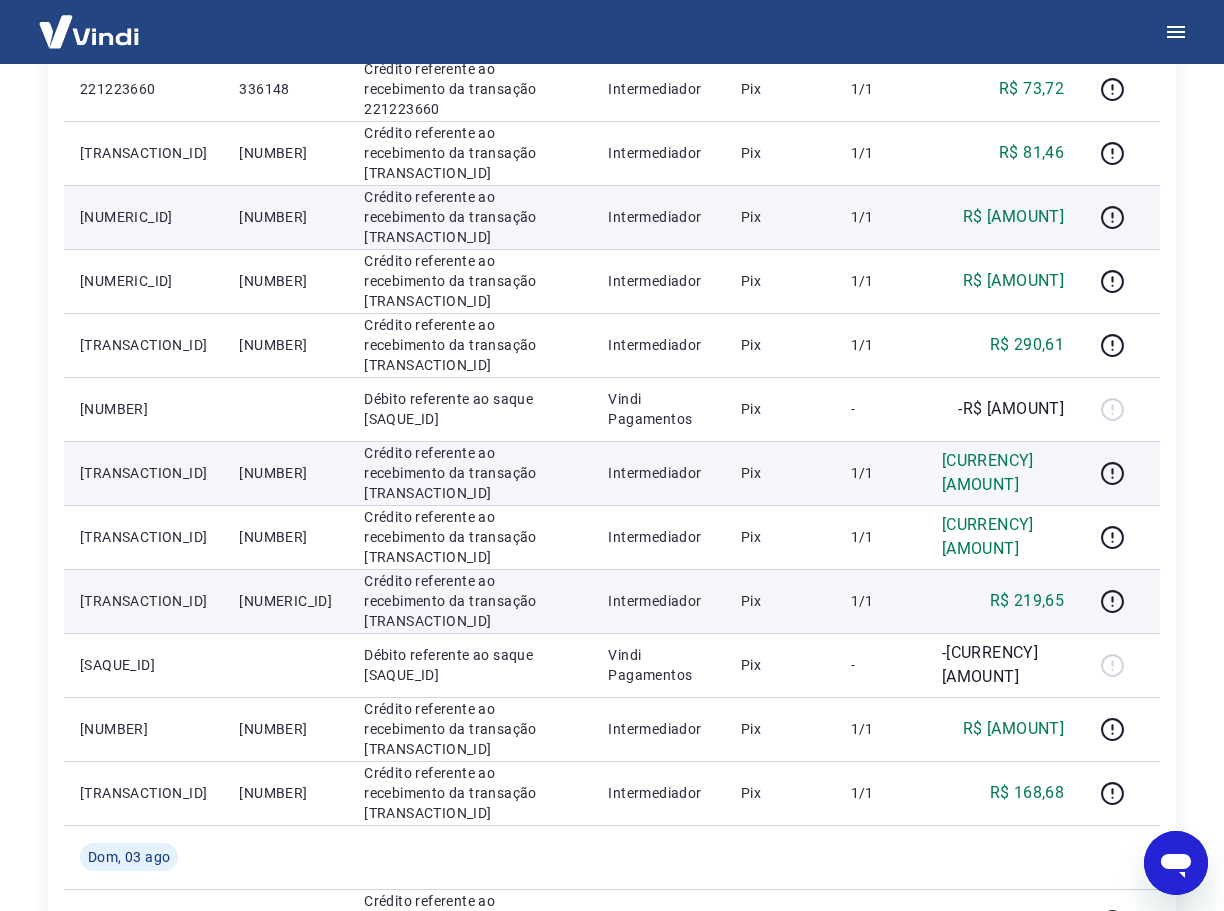 click on "1/1" at bounding box center [880, 217] 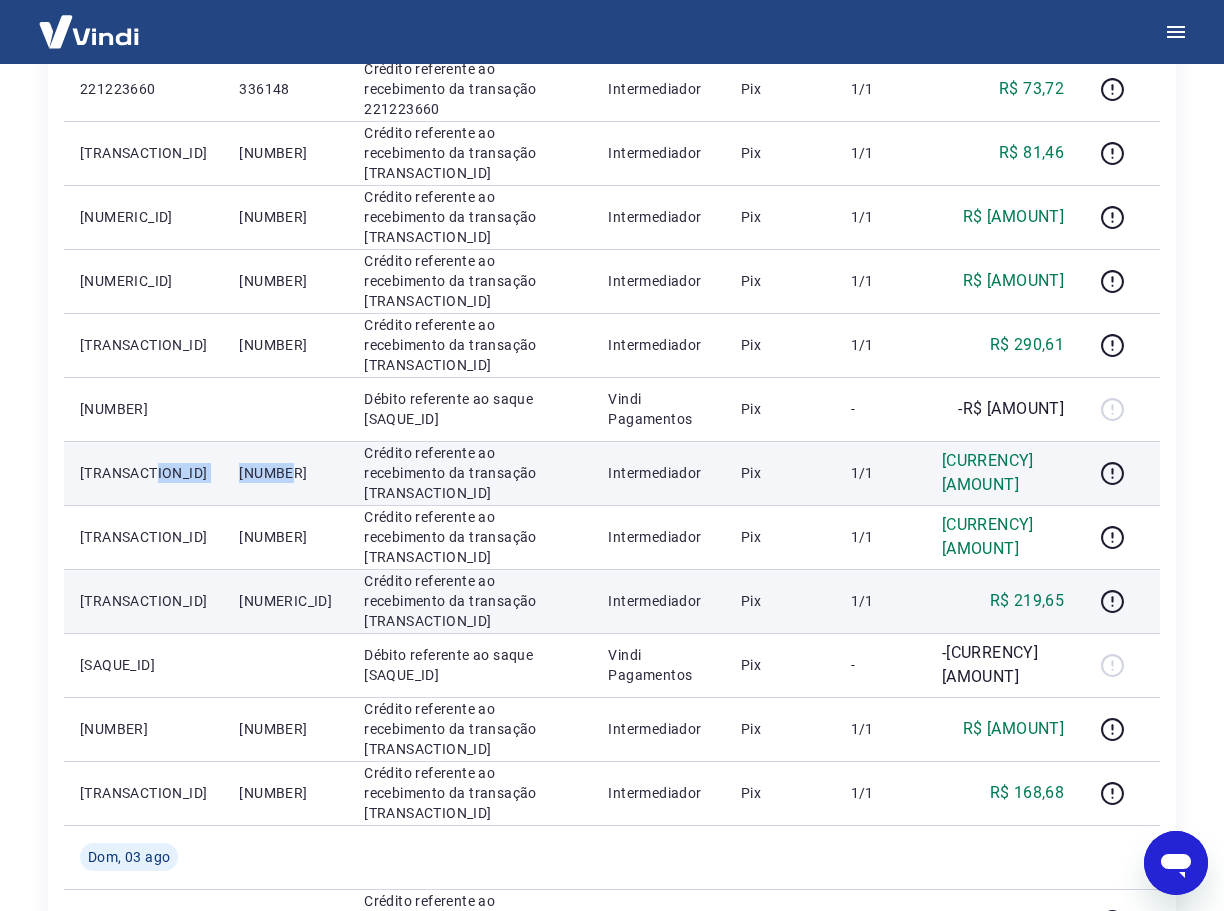 drag, startPoint x: 274, startPoint y: 468, endPoint x: 184, endPoint y: 462, distance: 90.199776 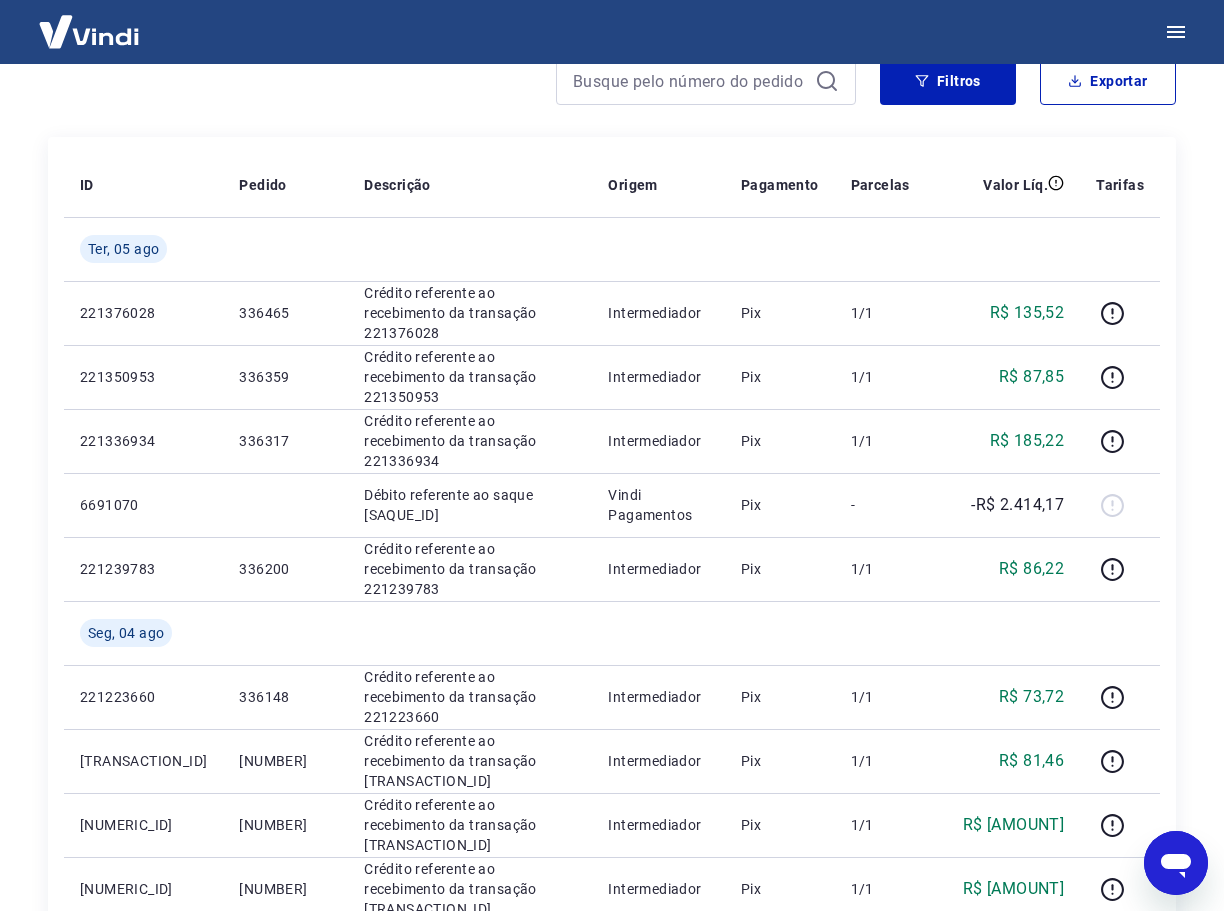 scroll, scrollTop: 100, scrollLeft: 0, axis: vertical 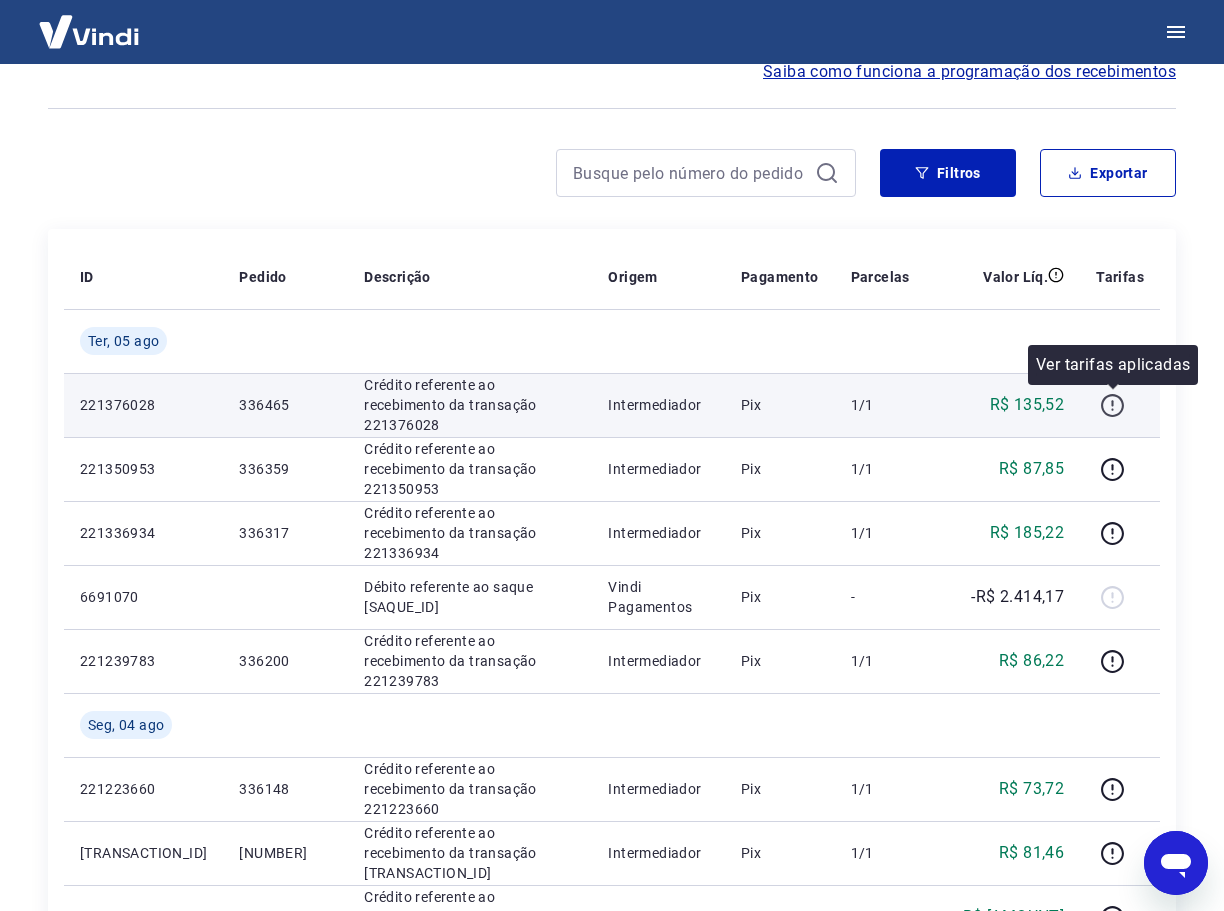 click 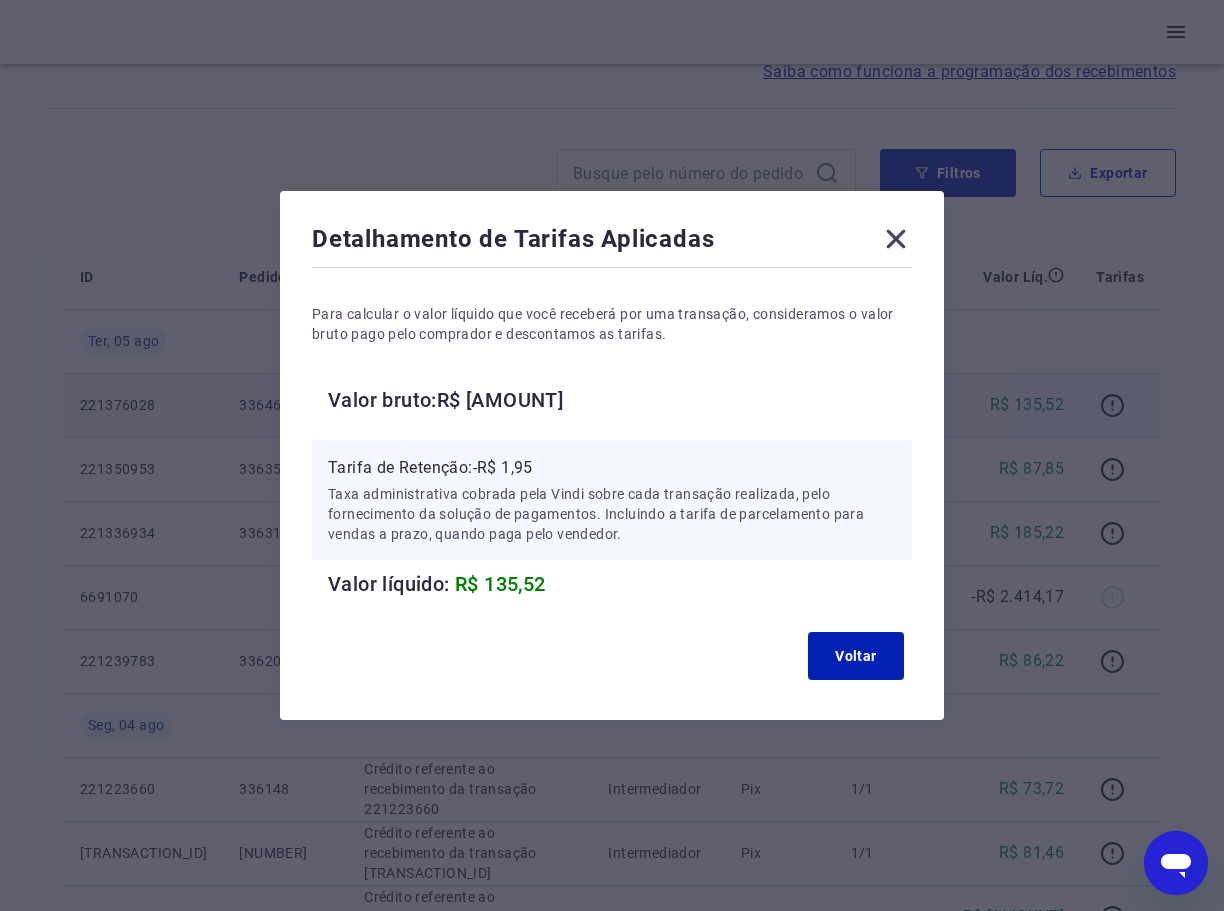 click 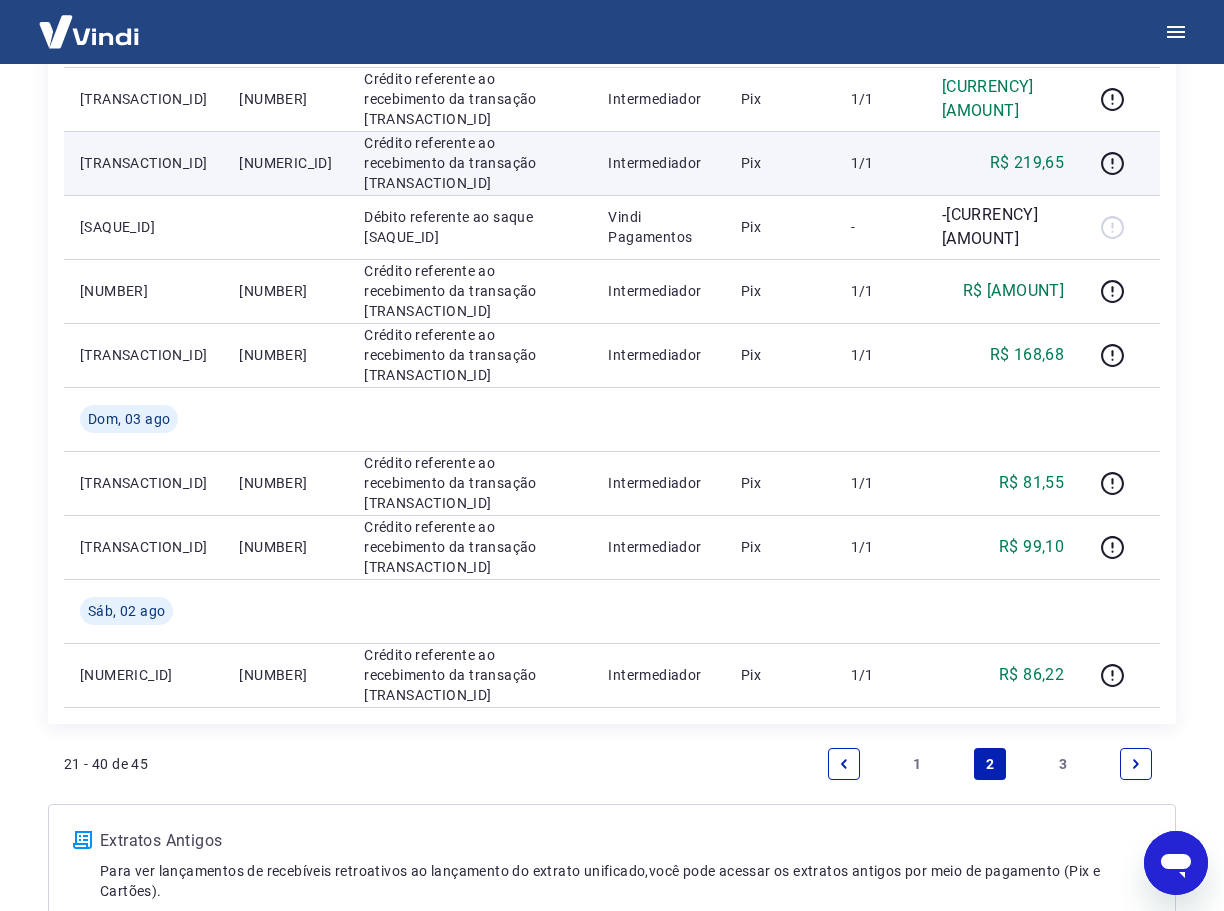 scroll, scrollTop: 1435, scrollLeft: 0, axis: vertical 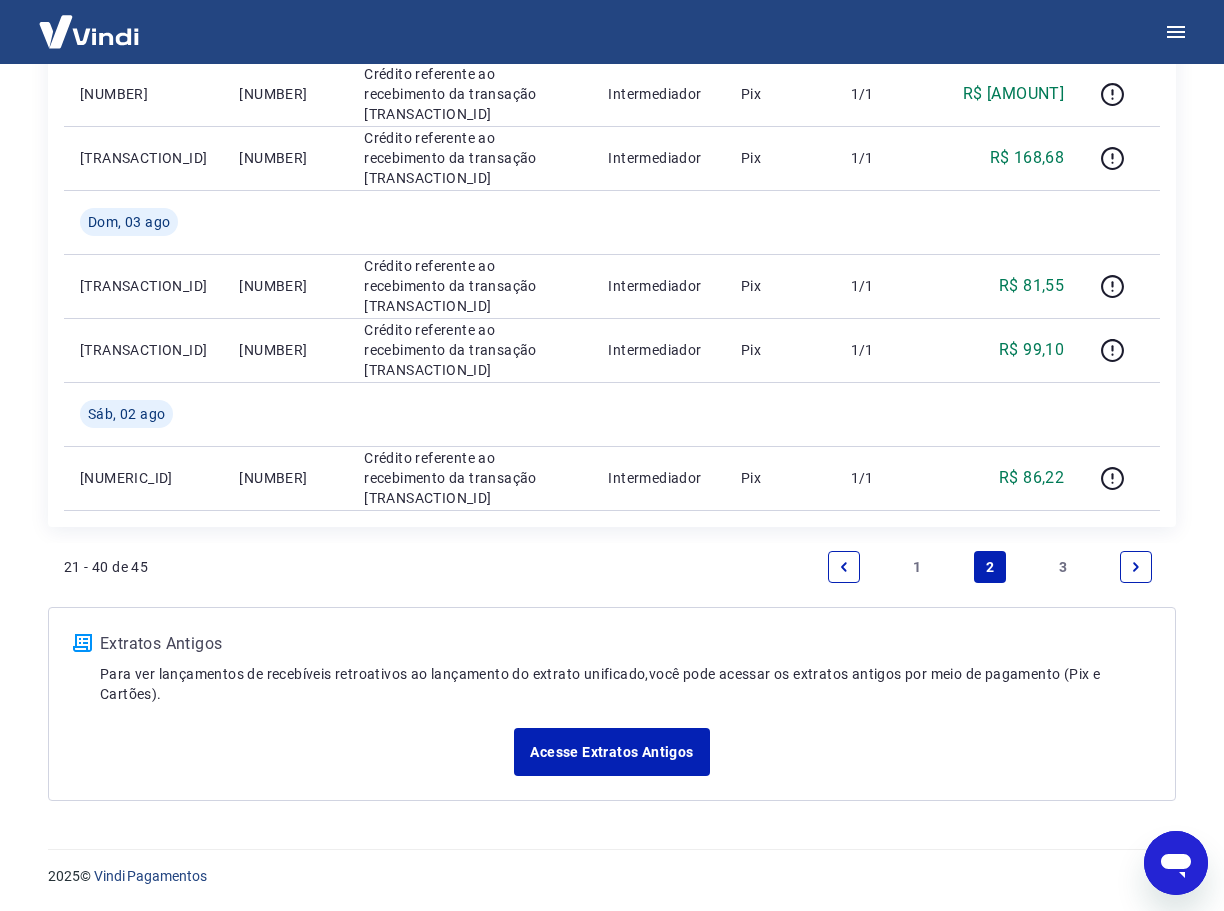 click on "1" at bounding box center (917, 567) 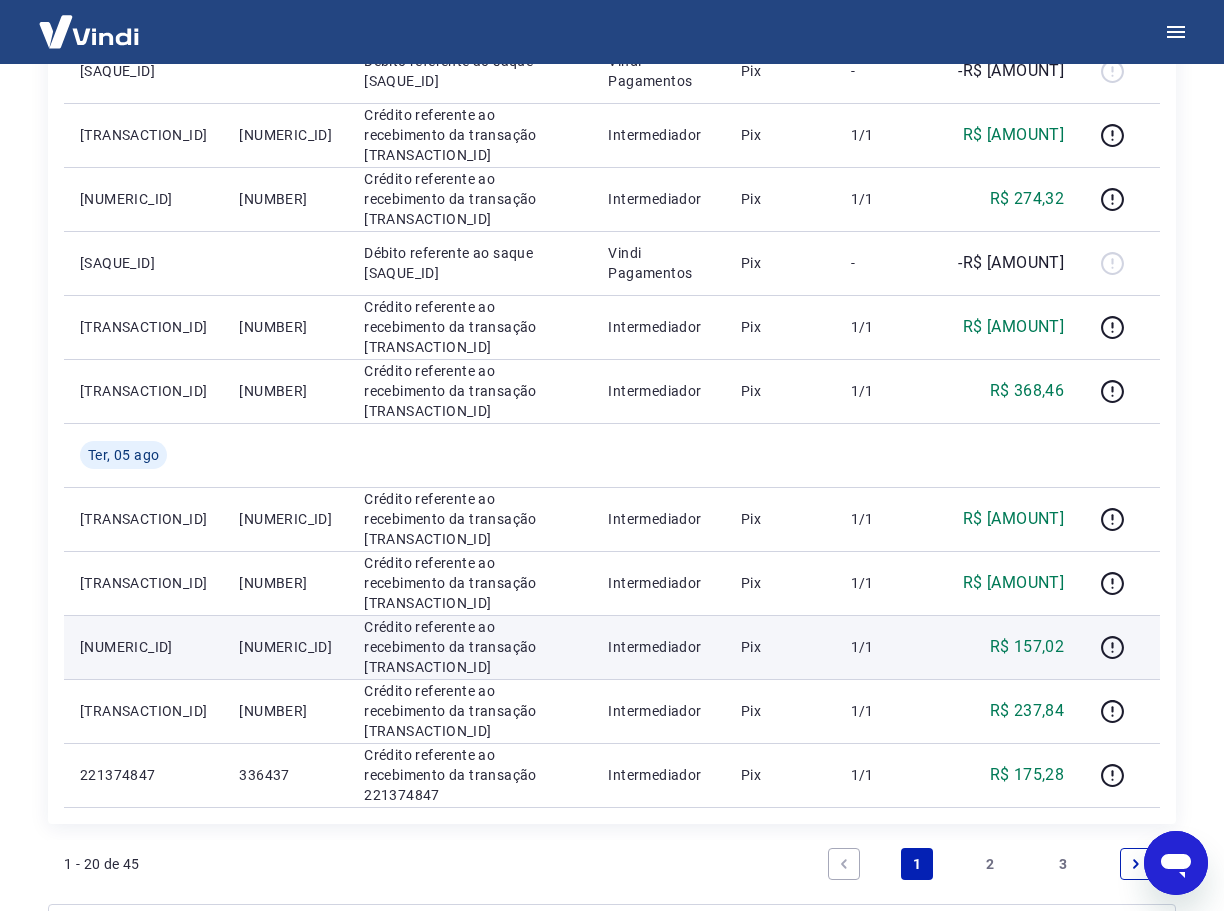 scroll, scrollTop: 871, scrollLeft: 0, axis: vertical 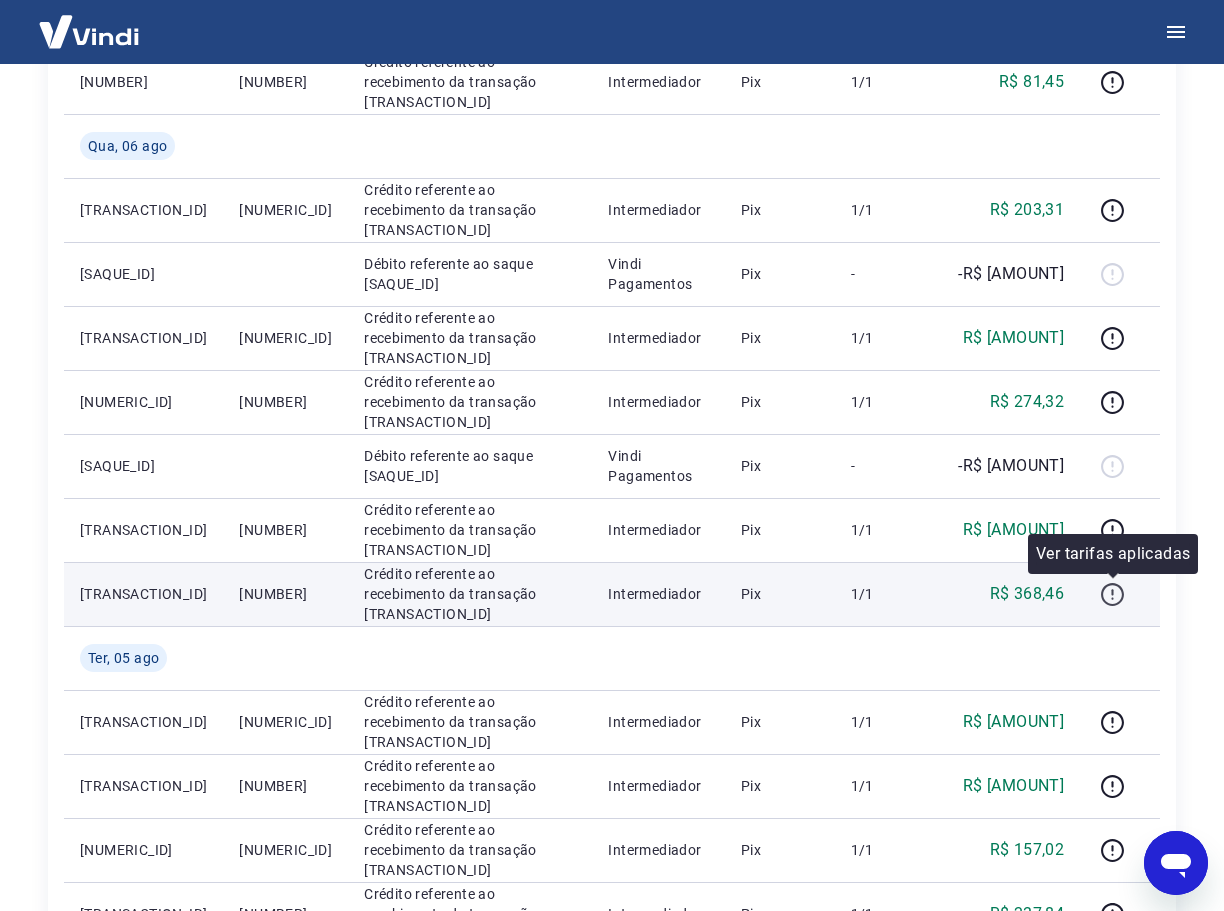 click 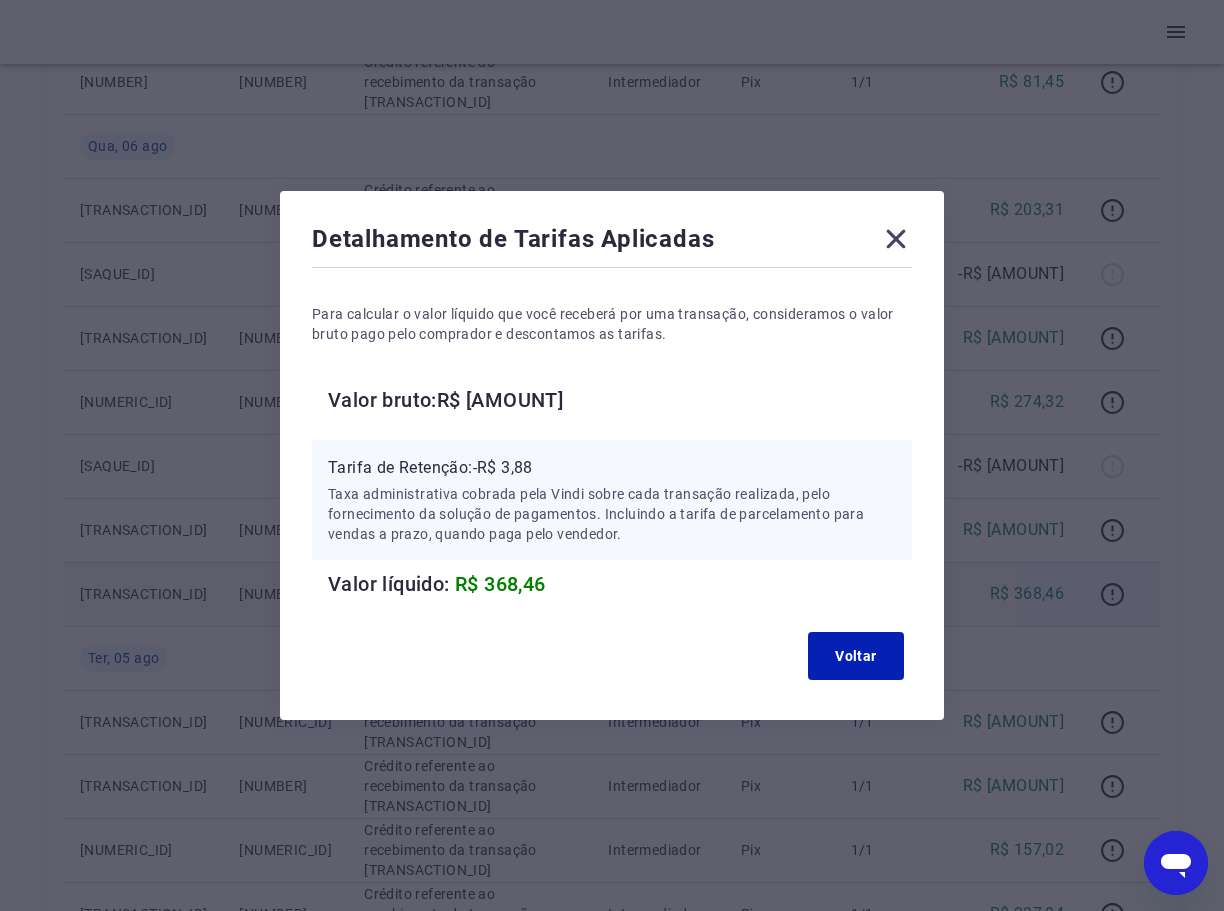 click 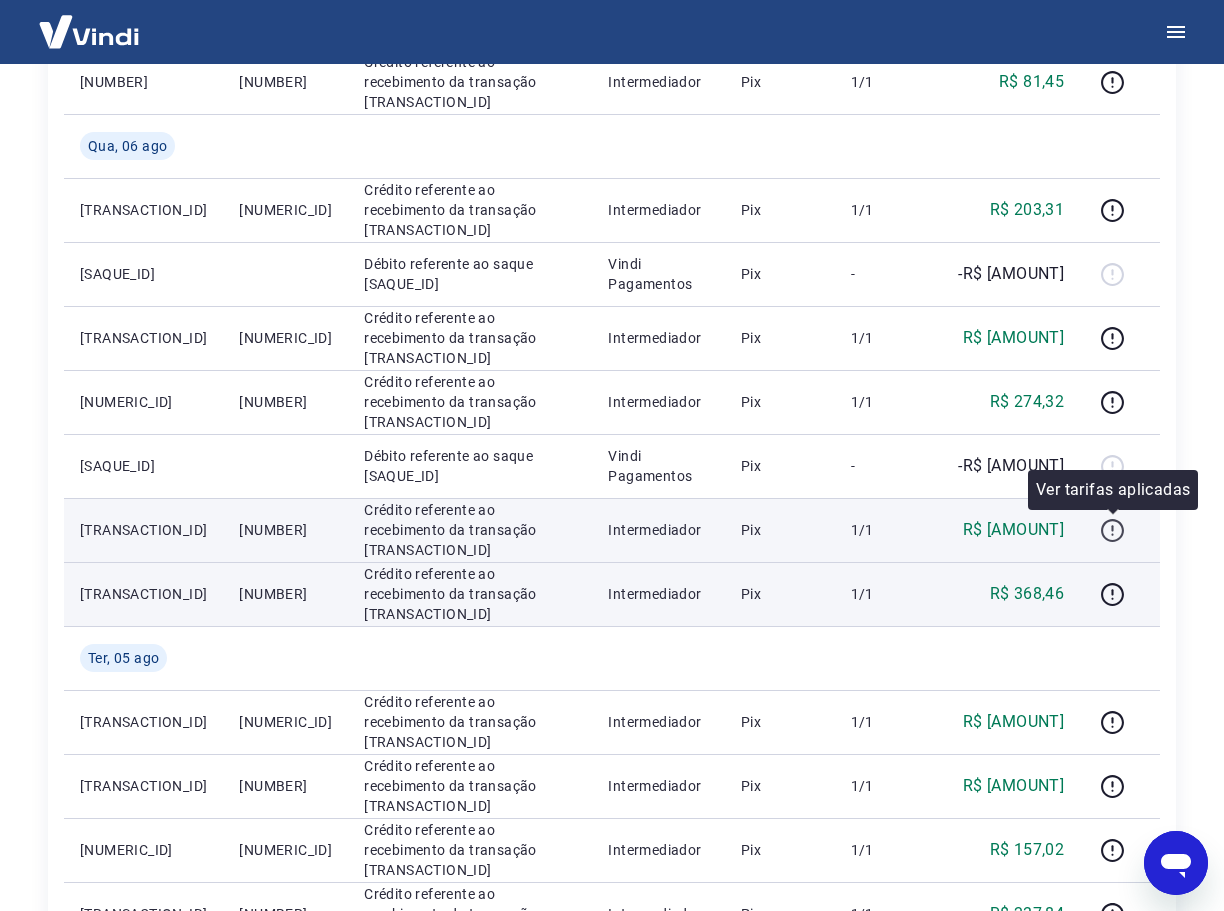 click 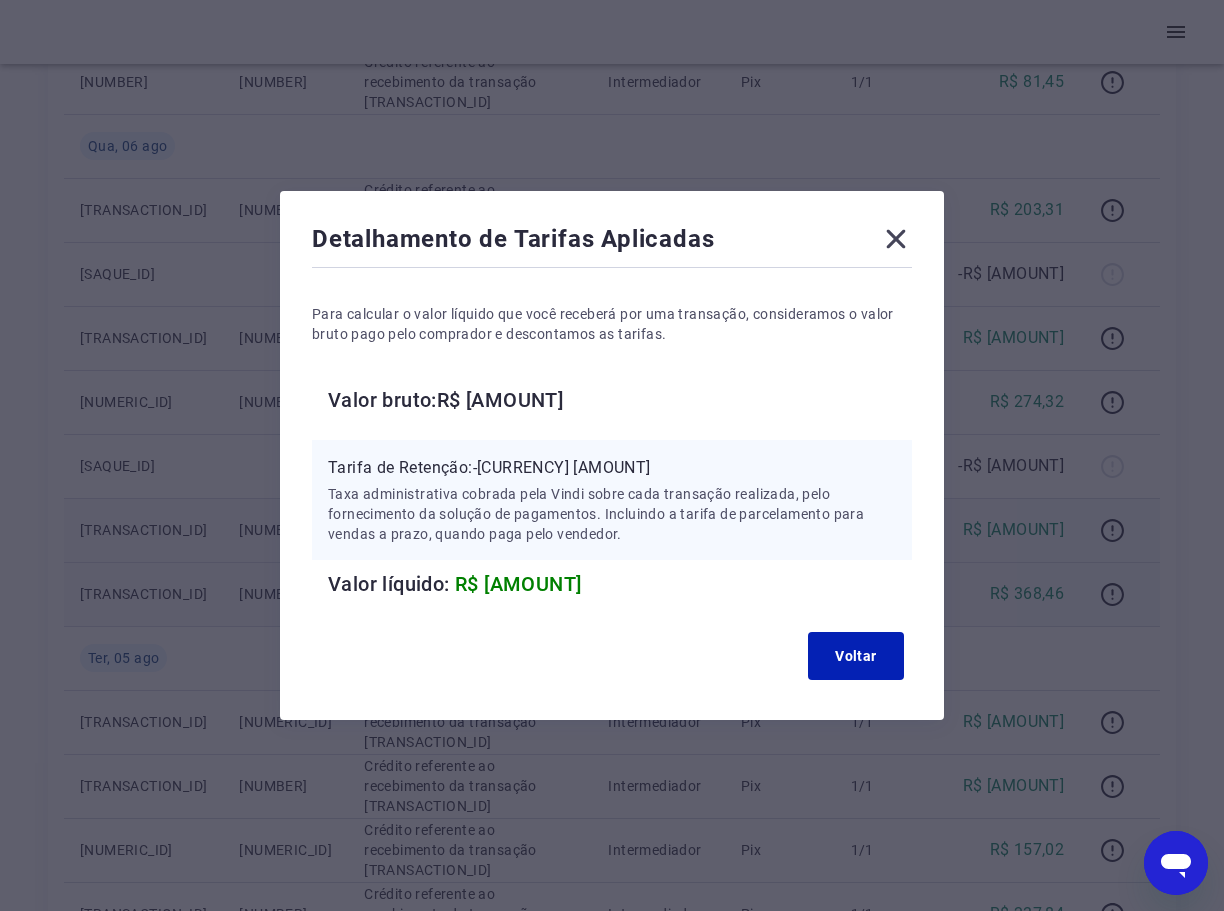 click 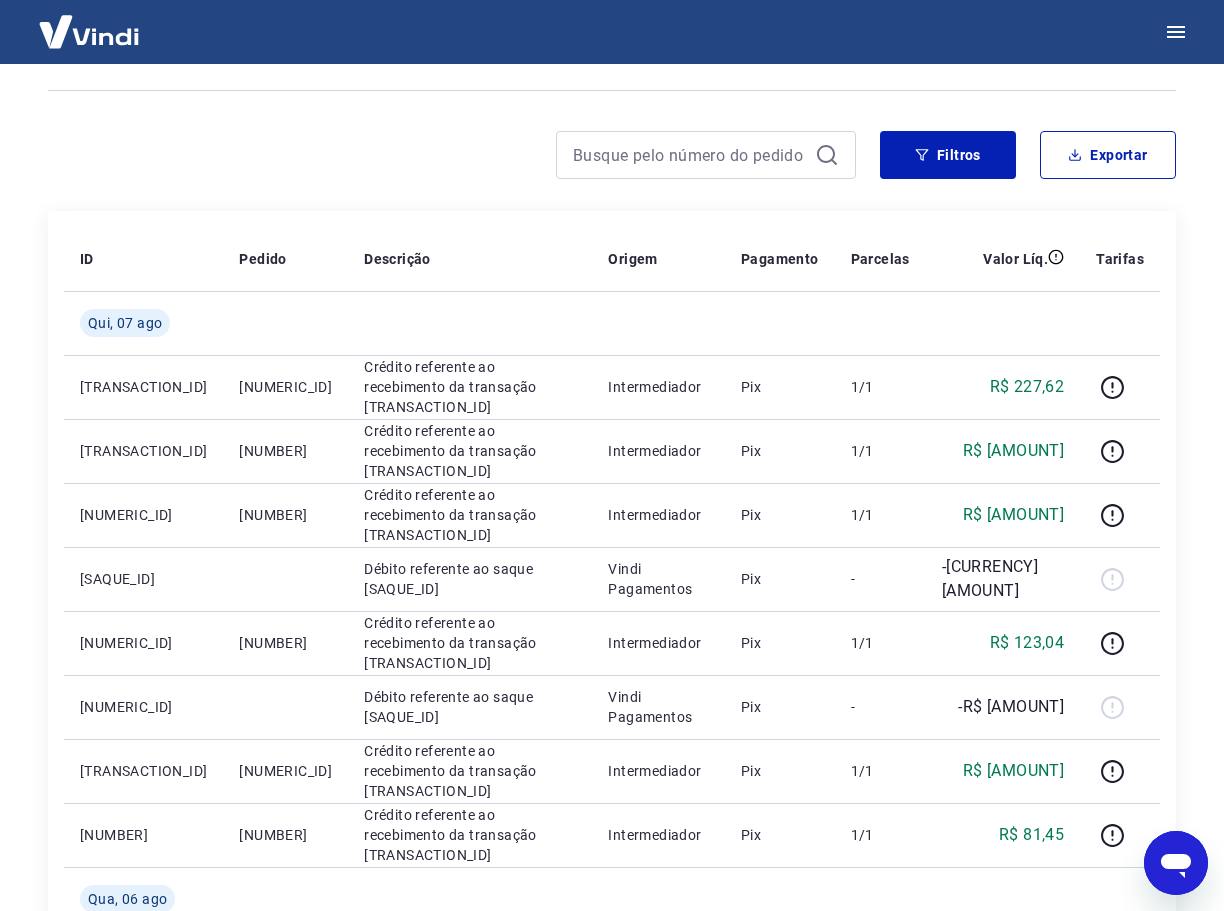 scroll, scrollTop: 0, scrollLeft: 0, axis: both 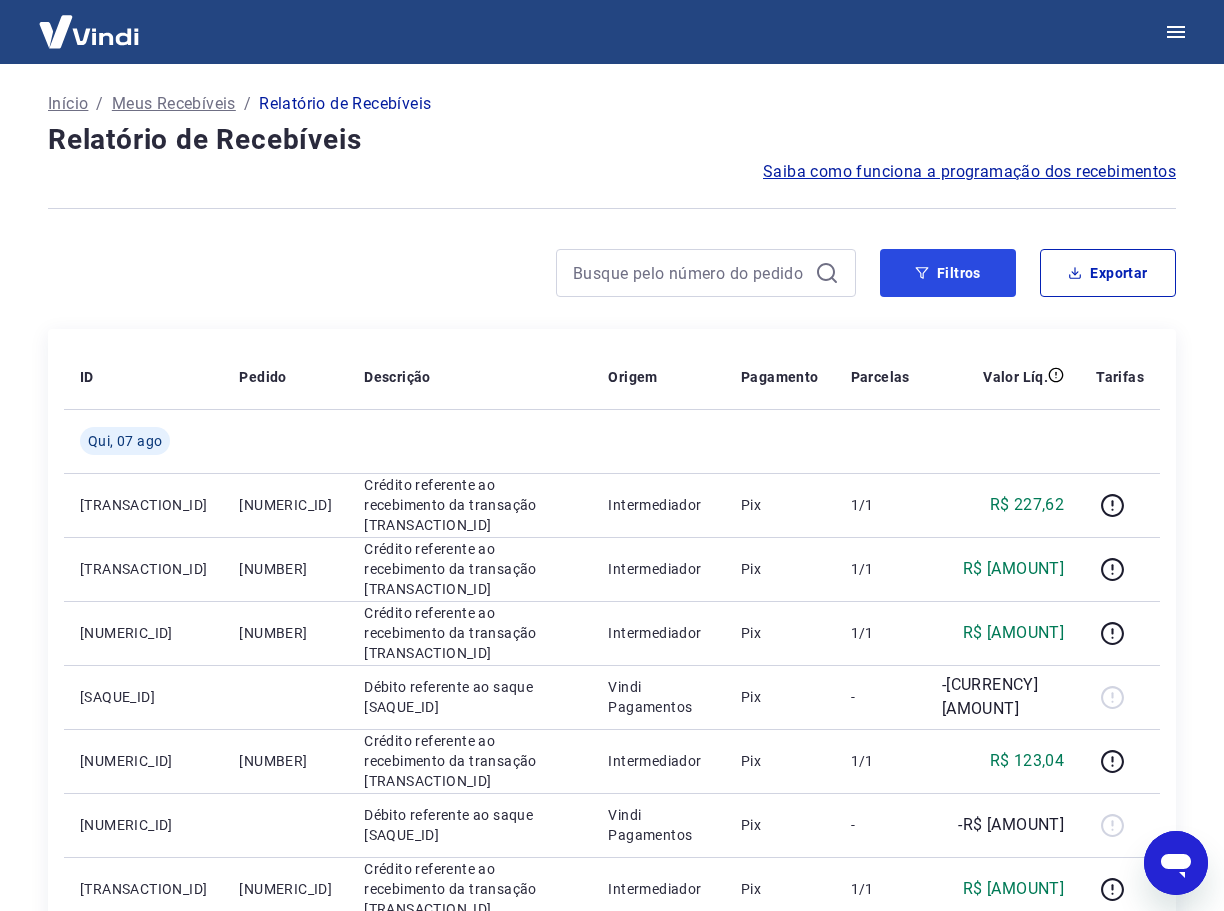 drag, startPoint x: 921, startPoint y: 260, endPoint x: 924, endPoint y: 302, distance: 42.107006 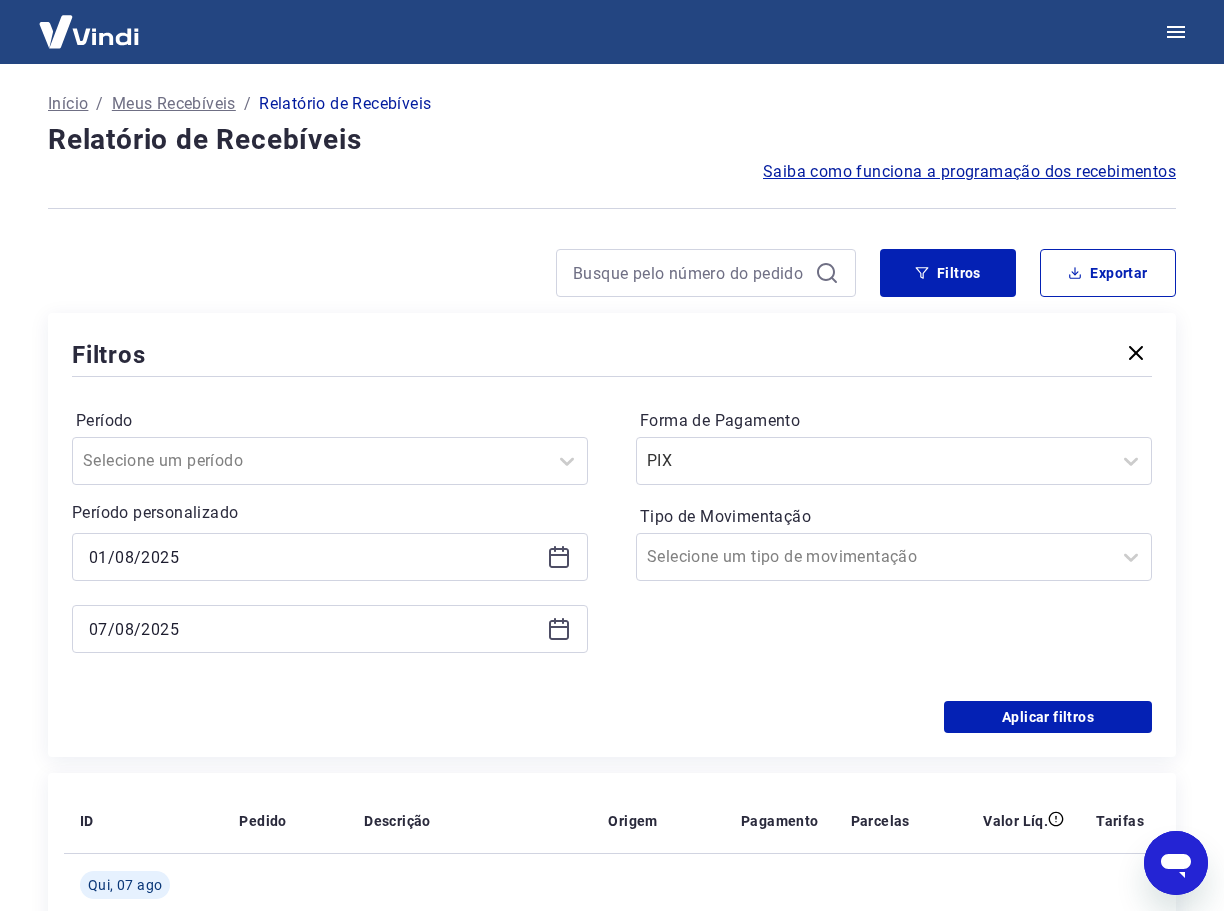 click 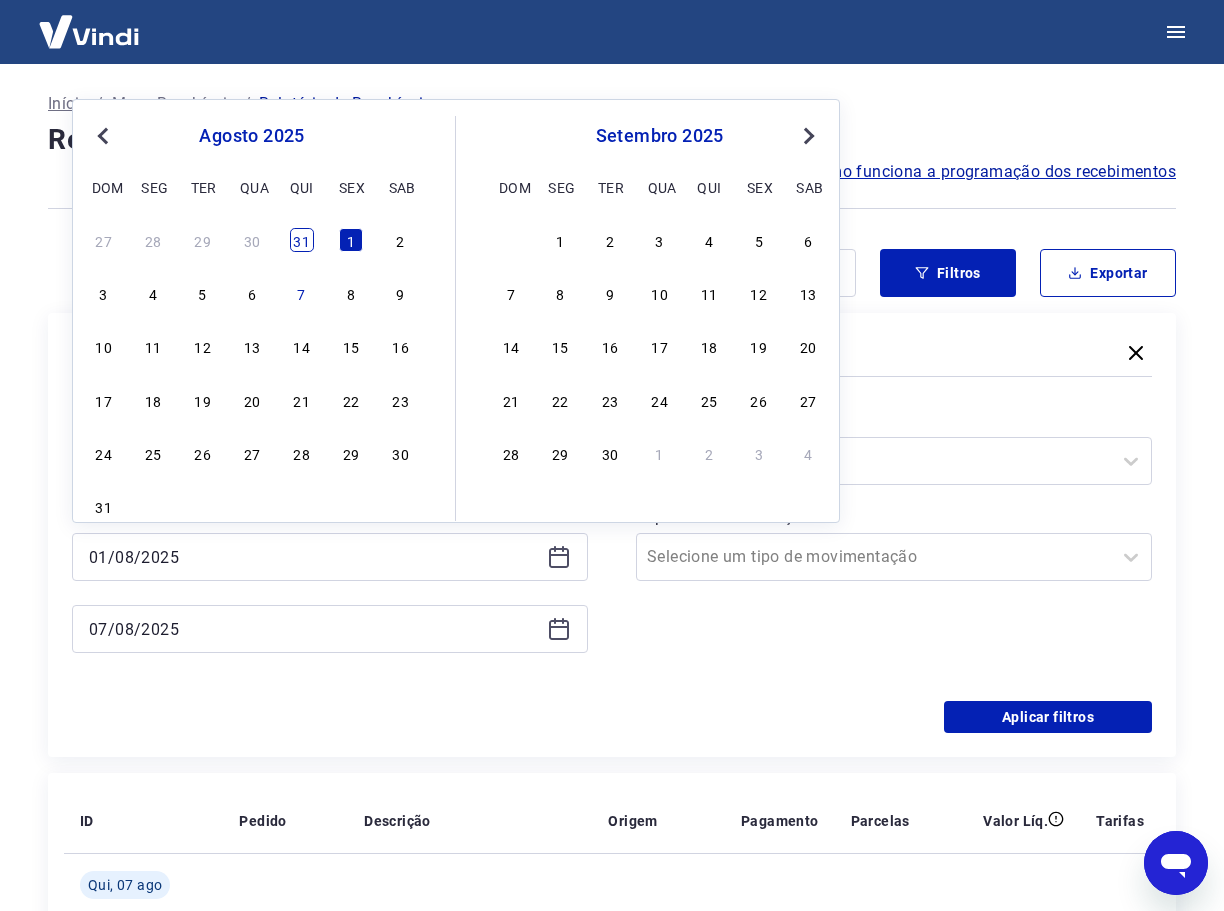 click on "31" at bounding box center [302, 240] 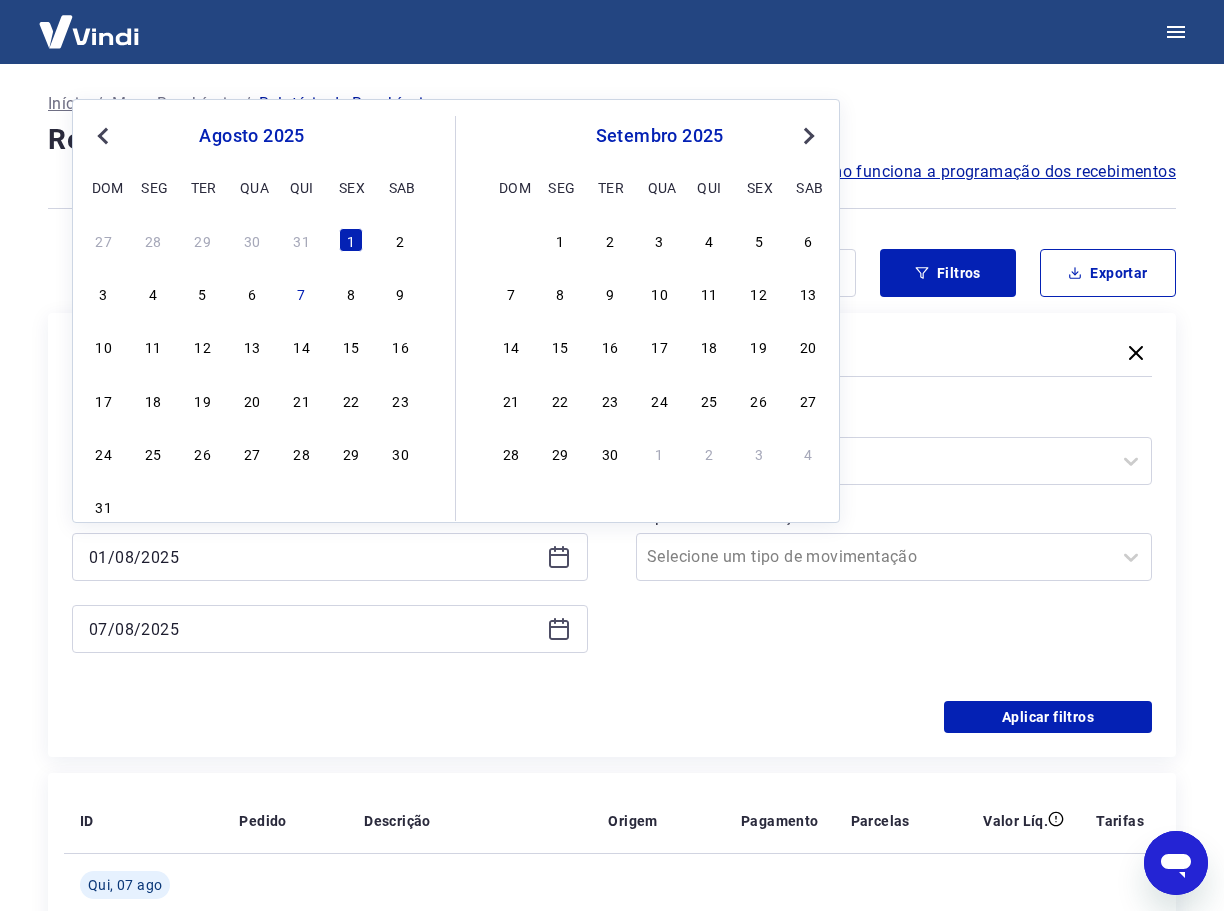 type on "31/07/2025" 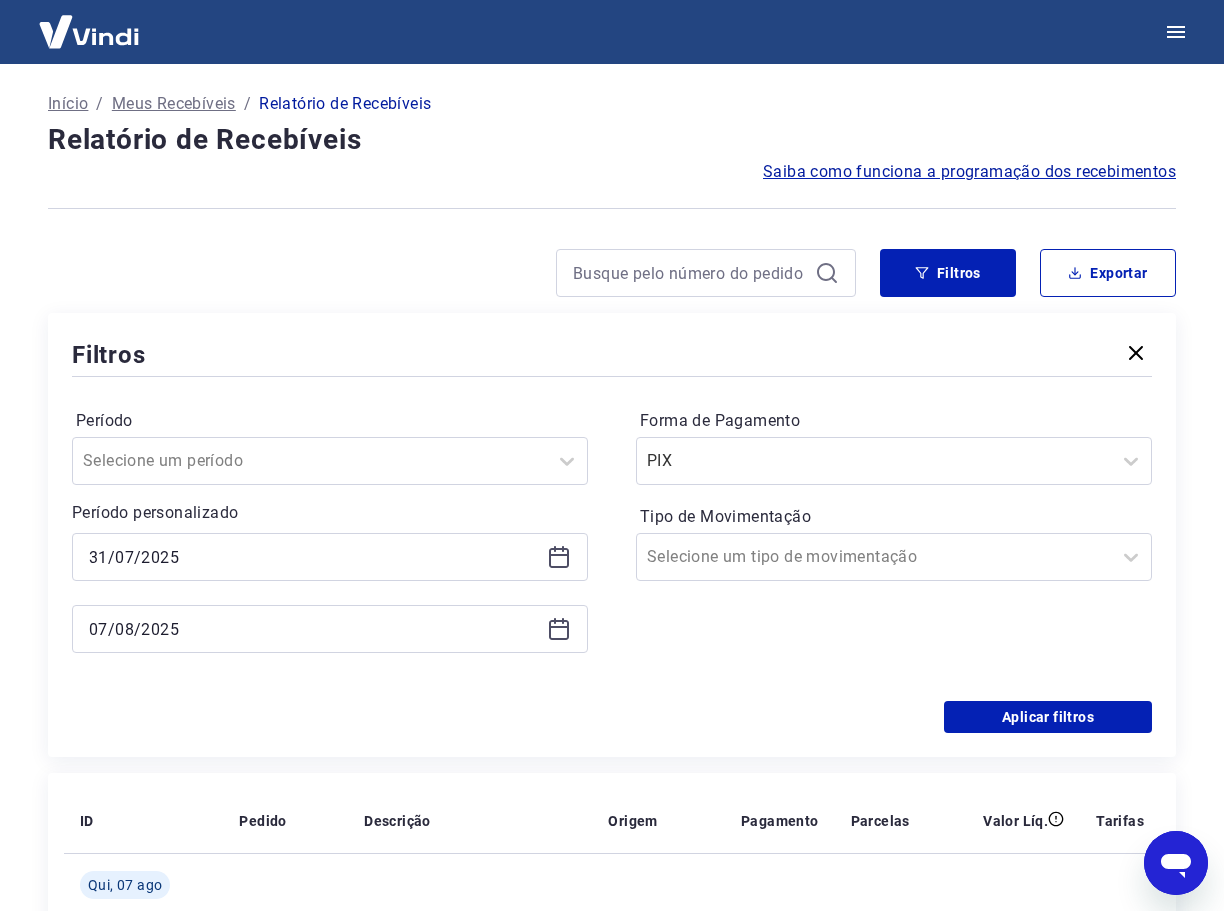 click on "07/08/2025" at bounding box center (330, 629) 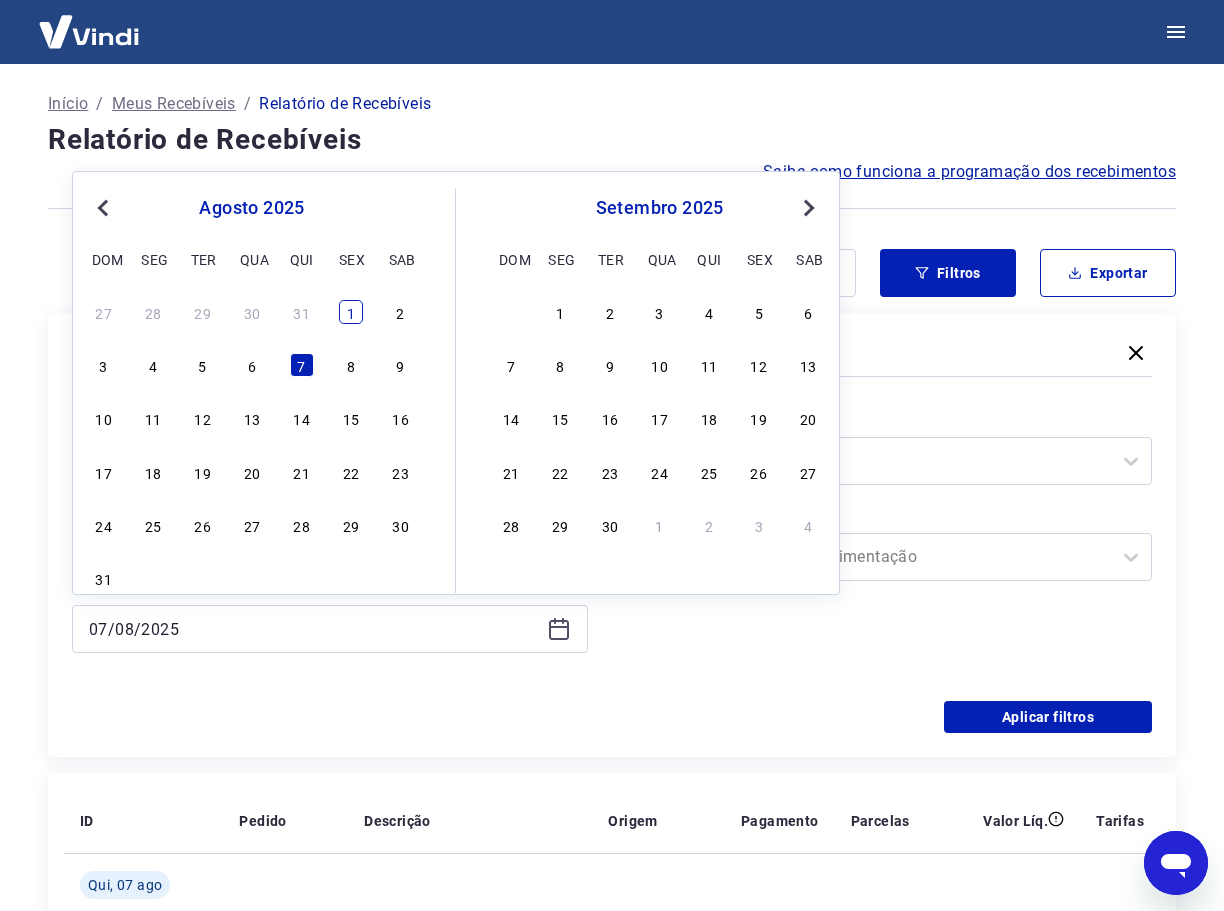 click on "1" at bounding box center (351, 312) 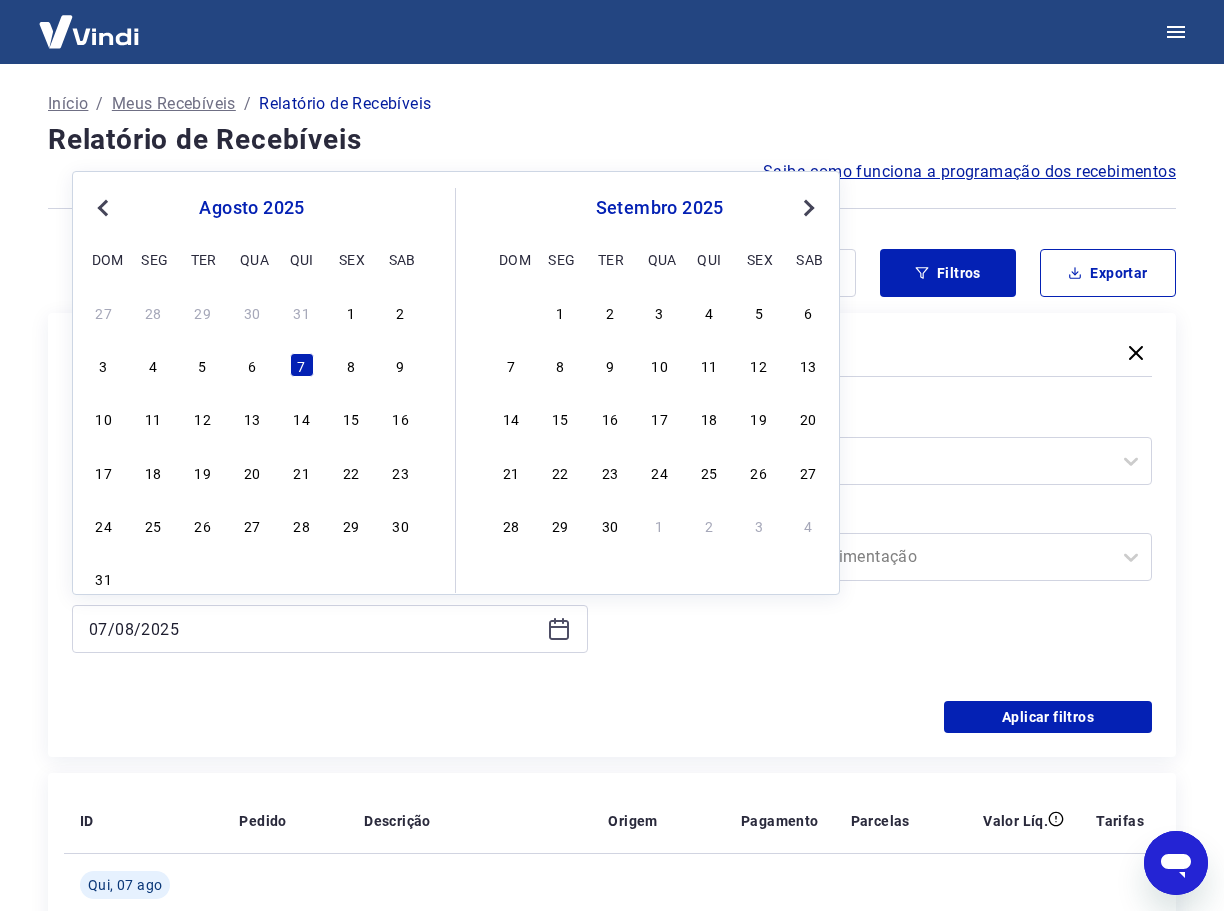 type on "01/08/2025" 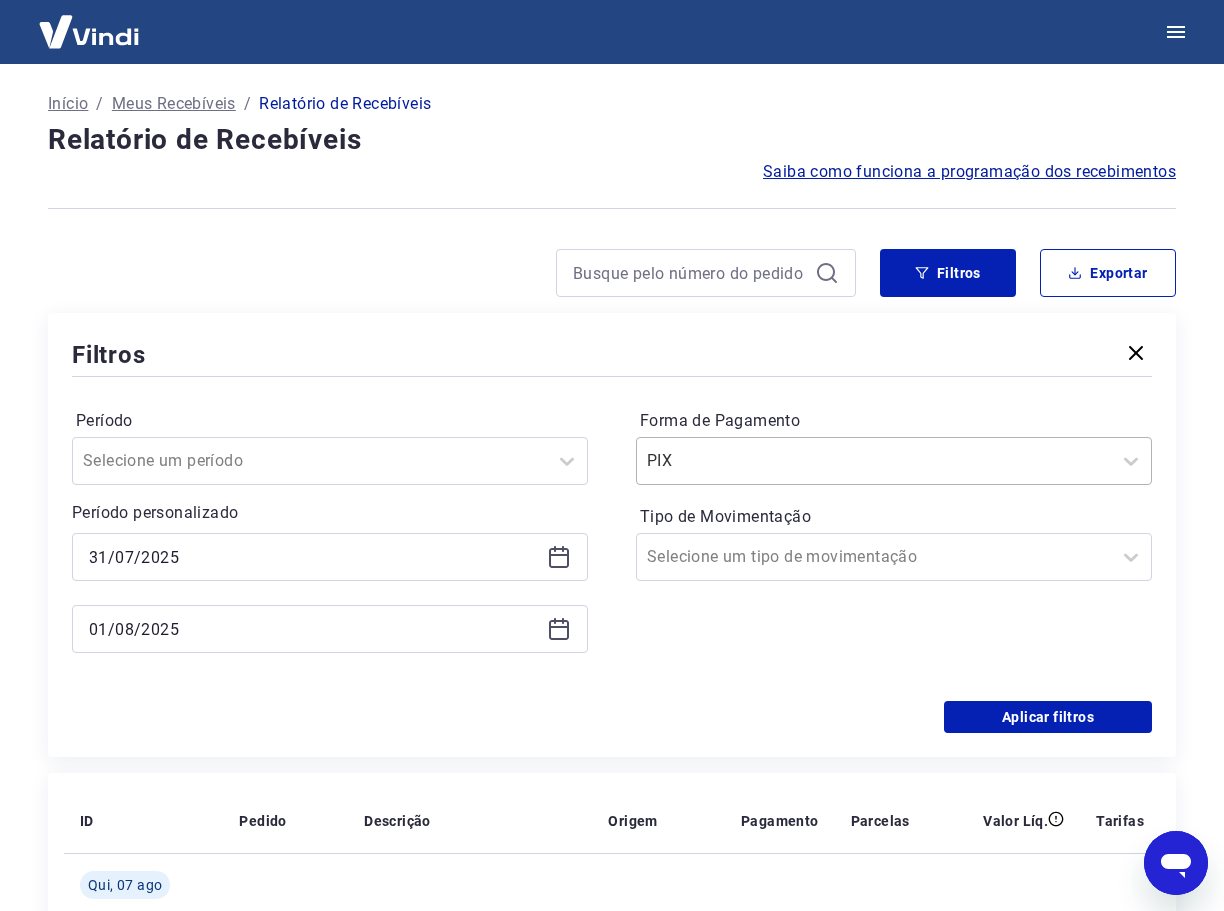 click on "Forma de Pagamento" at bounding box center (748, 461) 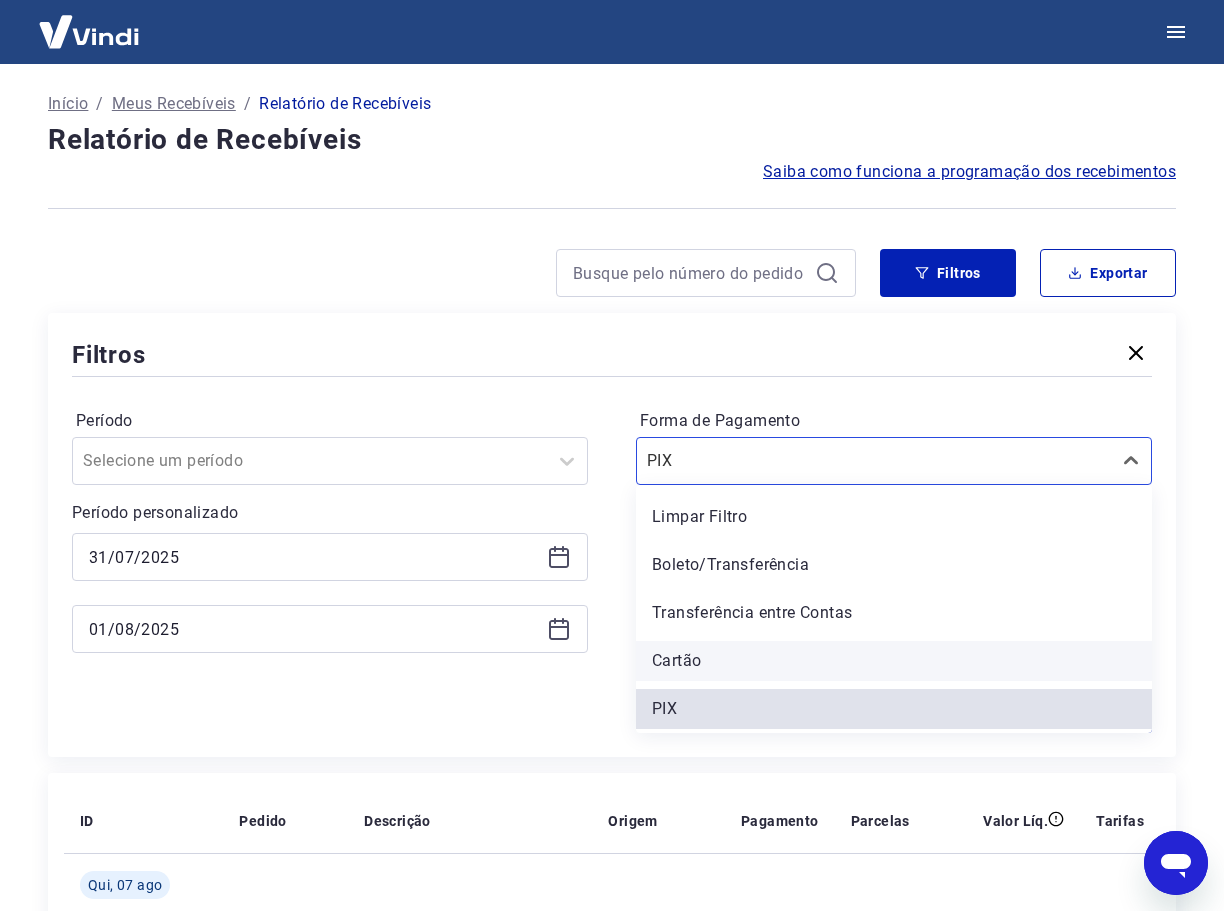 click on "Cartão" at bounding box center (894, 661) 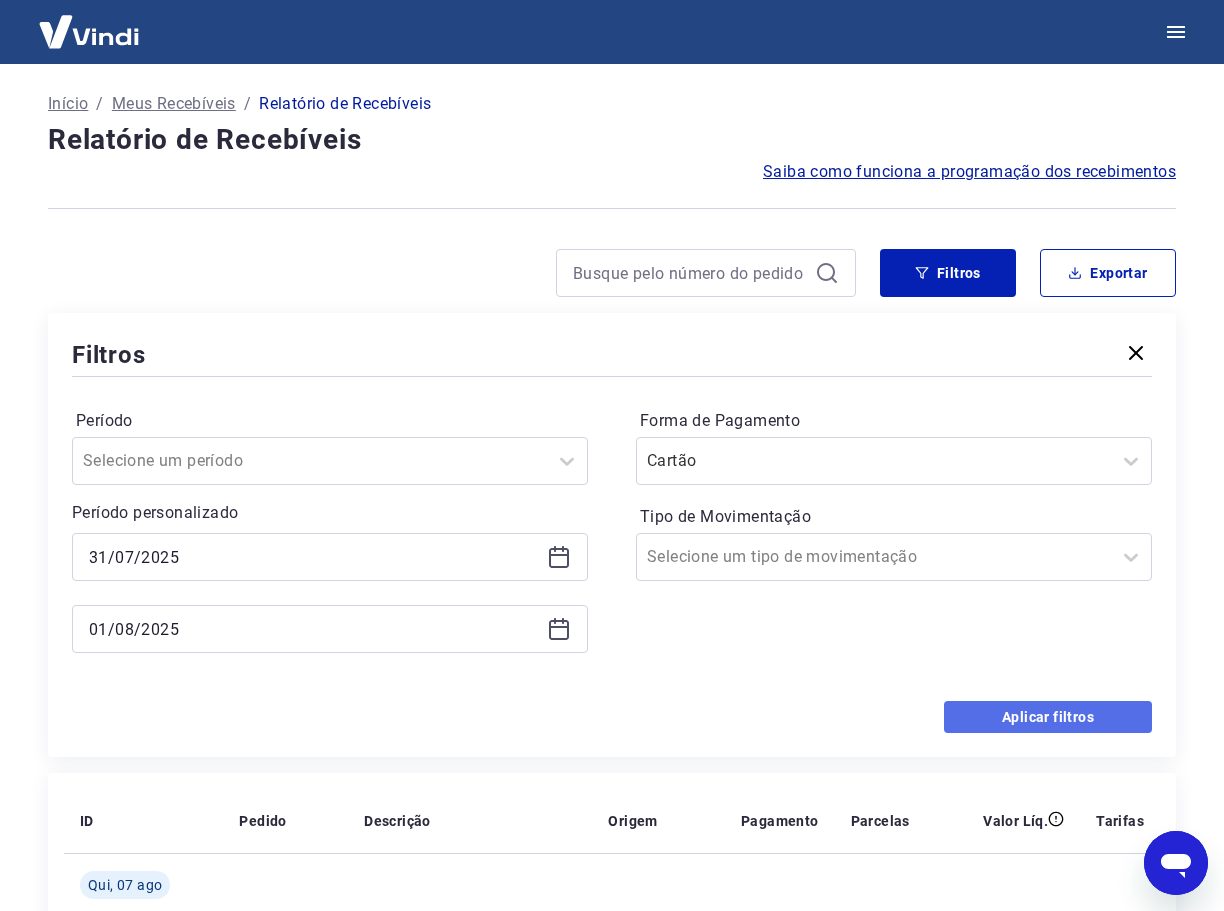 click on "Aplicar filtros" at bounding box center [1048, 717] 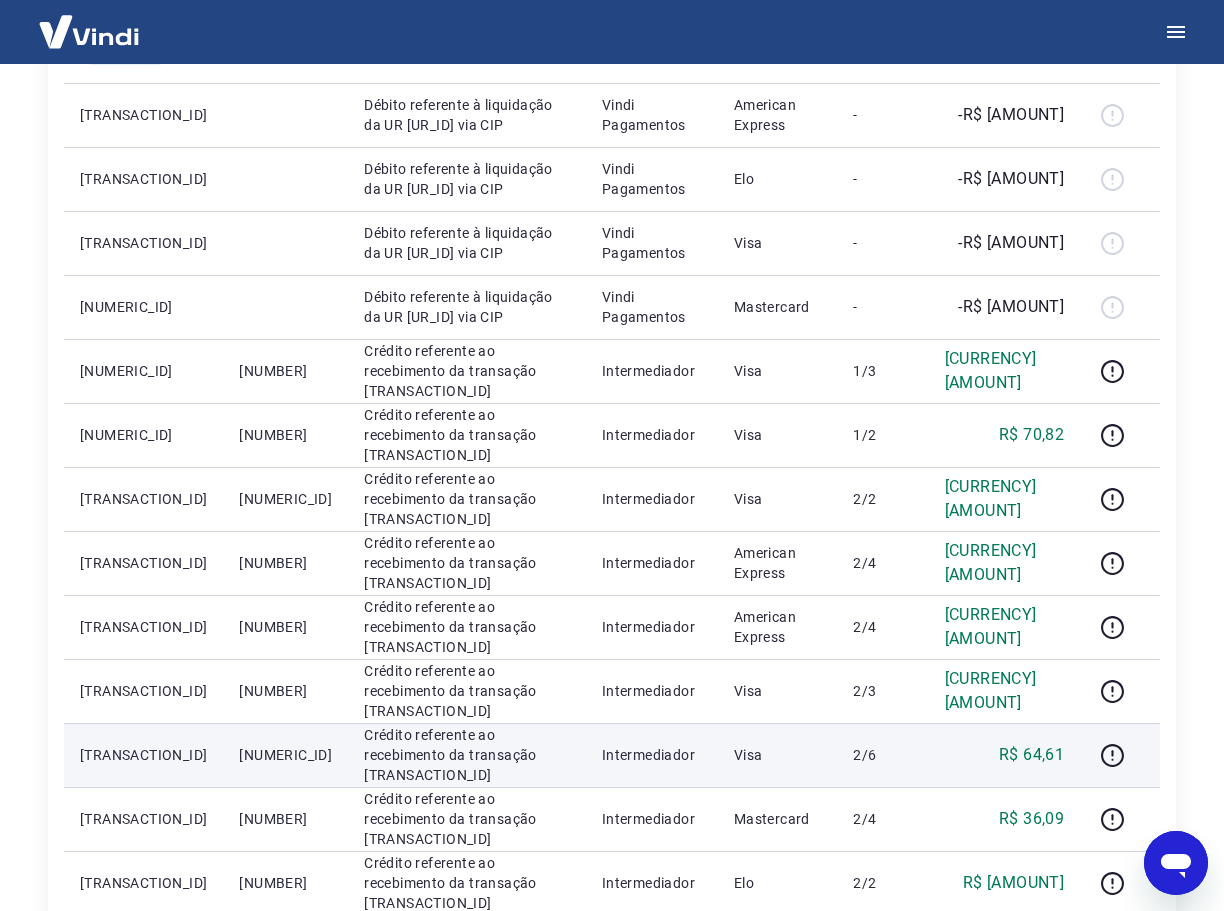 scroll, scrollTop: 400, scrollLeft: 0, axis: vertical 